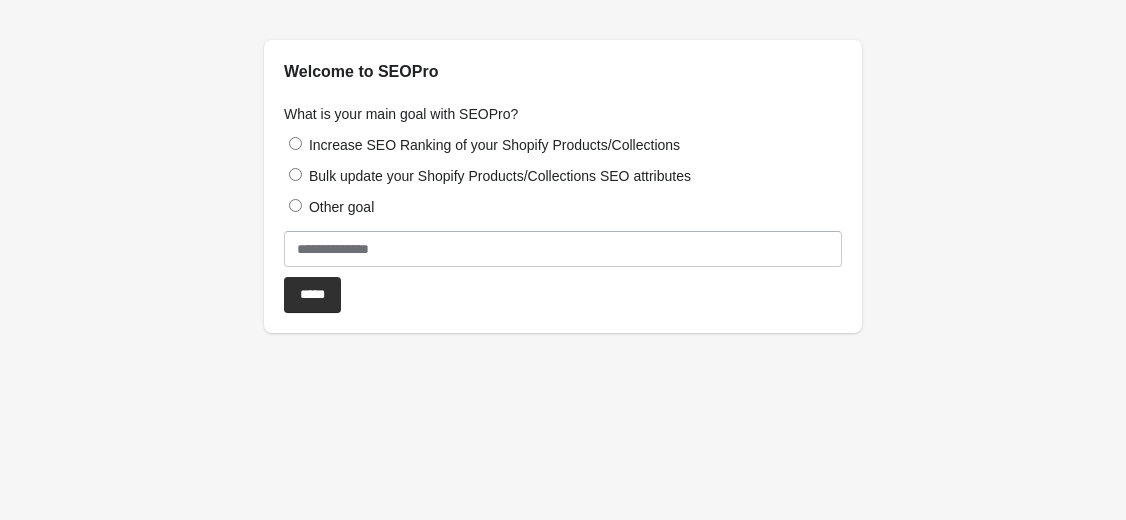 scroll, scrollTop: 0, scrollLeft: 0, axis: both 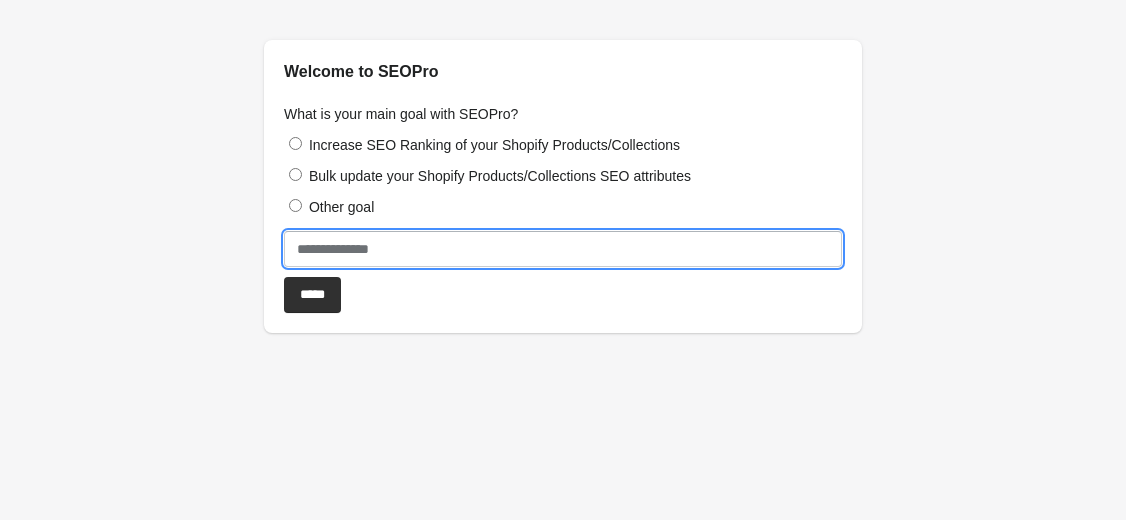 click at bounding box center (563, 249) 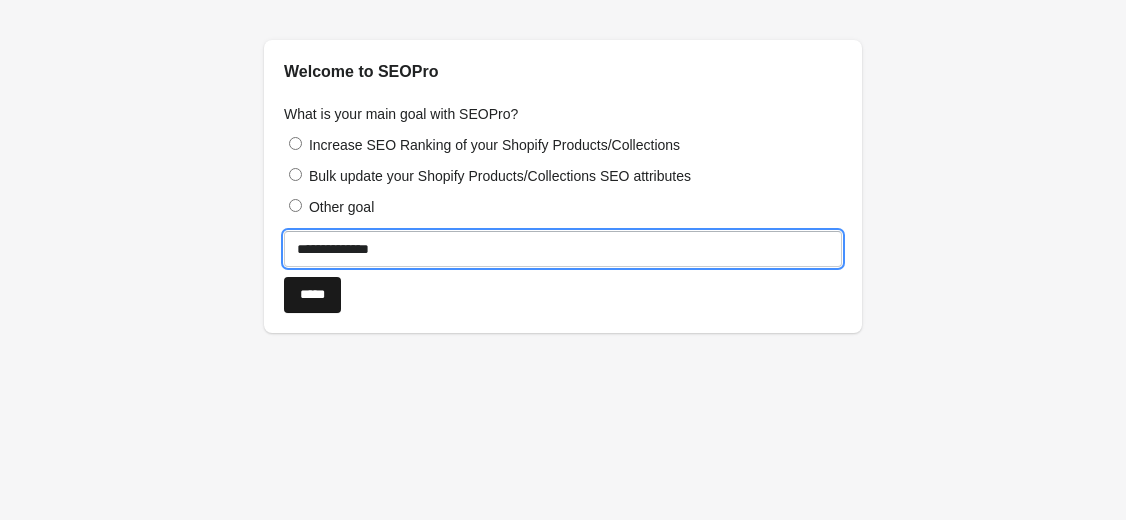type on "**********" 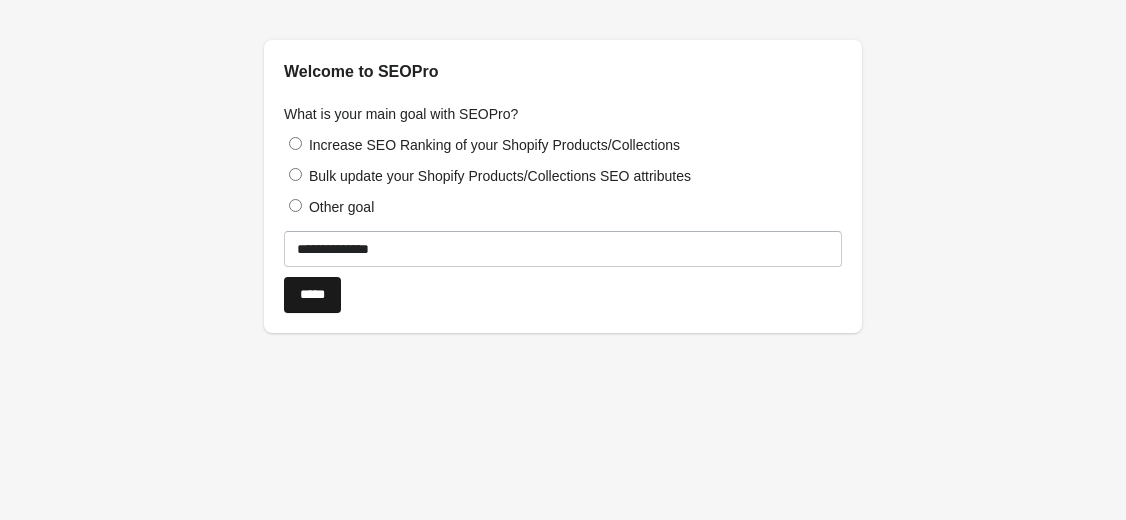 click on "*****" at bounding box center [312, 295] 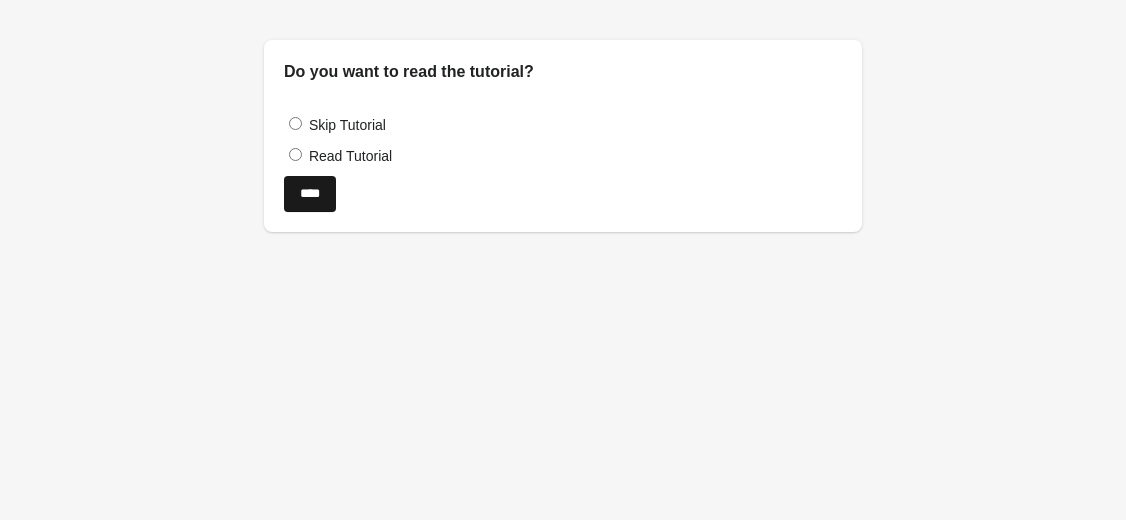 click on "****" at bounding box center (310, 194) 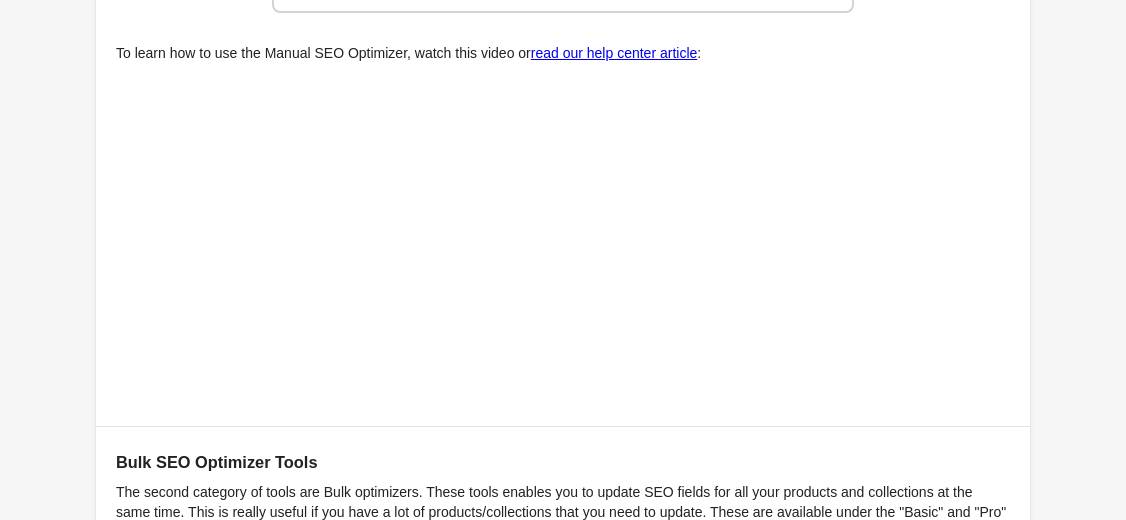 scroll, scrollTop: 1760, scrollLeft: 0, axis: vertical 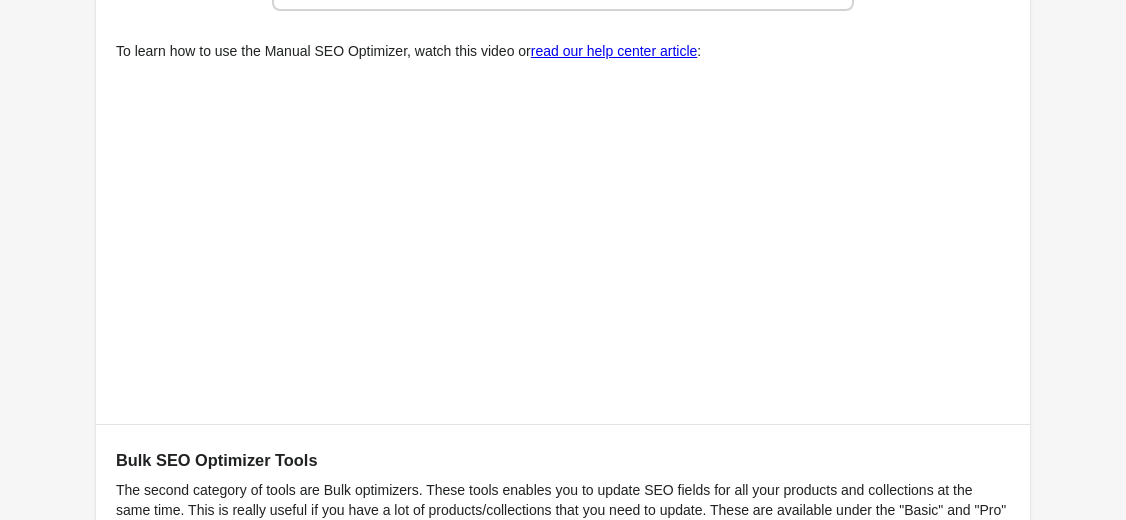 click on "Bulk SEO Optimizer Tools" at bounding box center [563, 460] 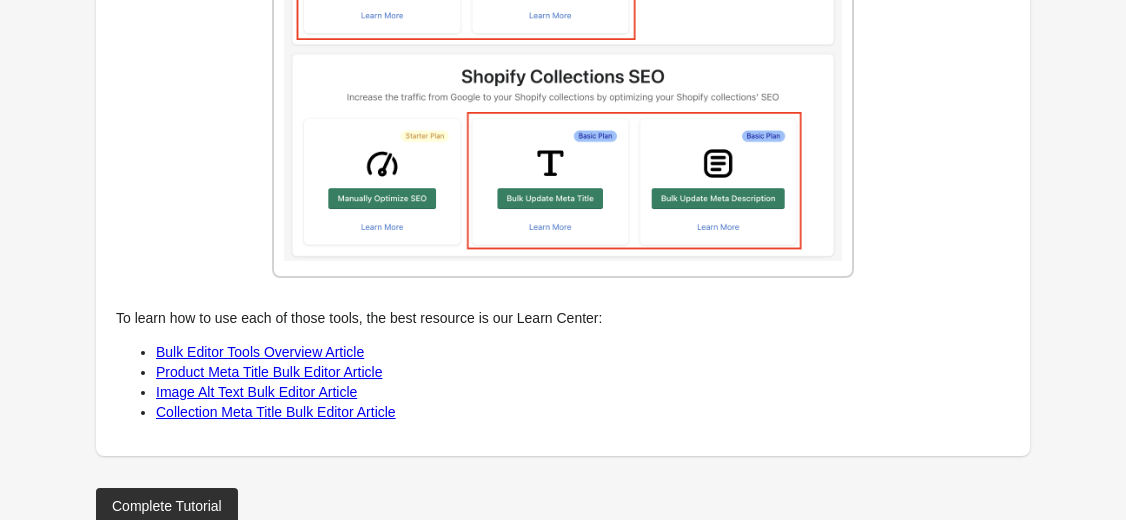 scroll, scrollTop: 2664, scrollLeft: 0, axis: vertical 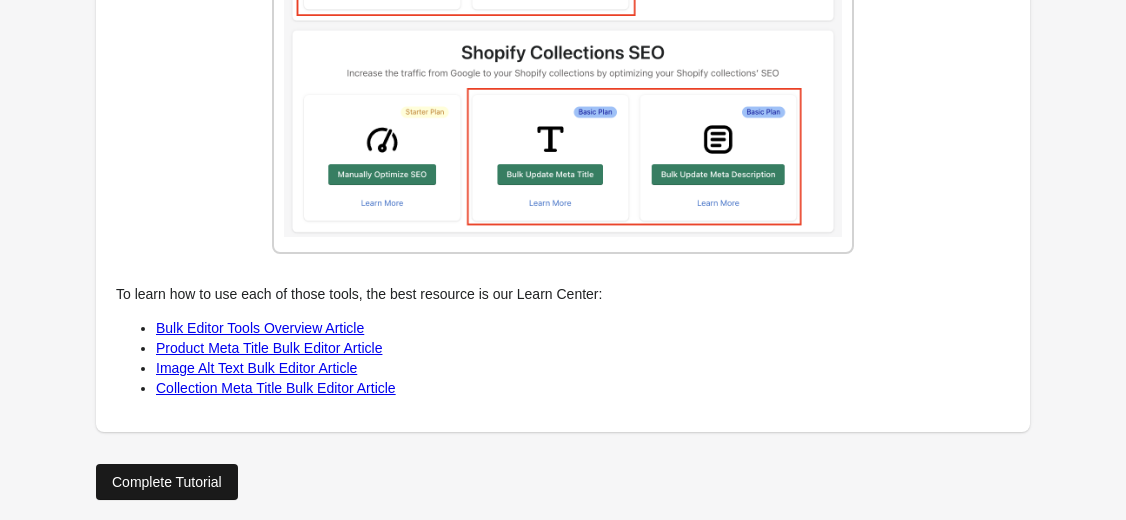 click on "Complete Tutorial" at bounding box center (167, 482) 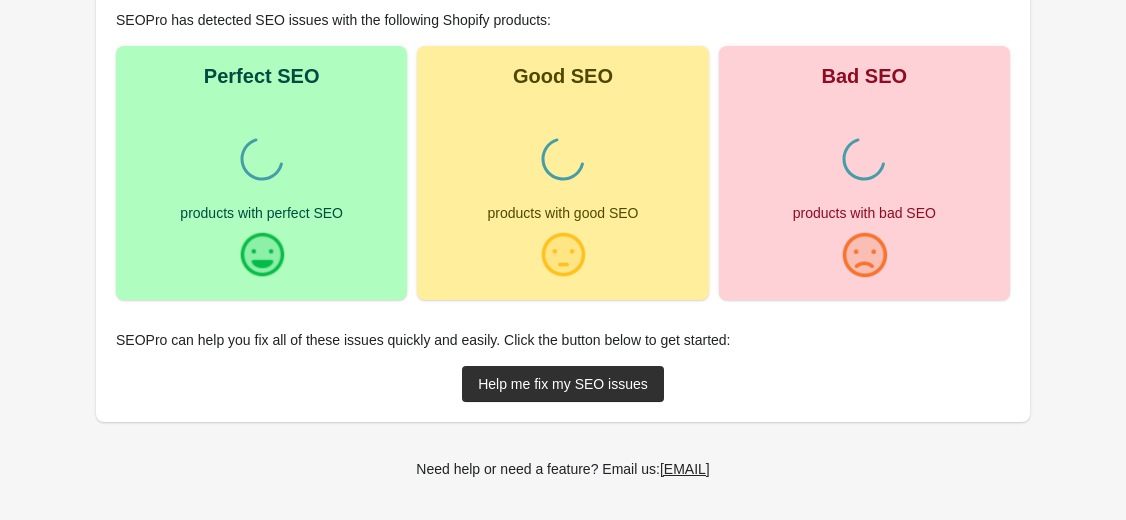 scroll, scrollTop: 0, scrollLeft: 0, axis: both 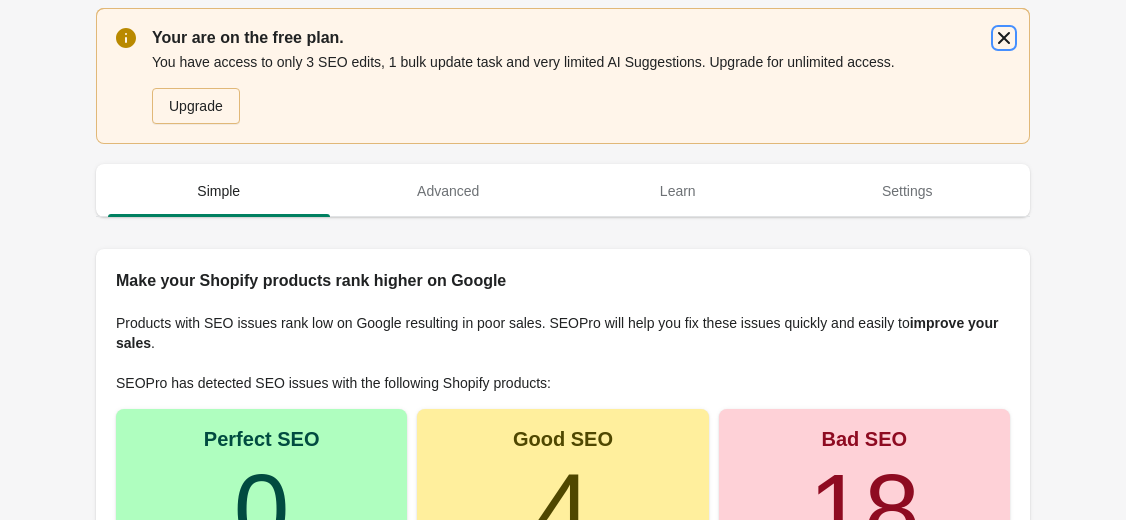 click 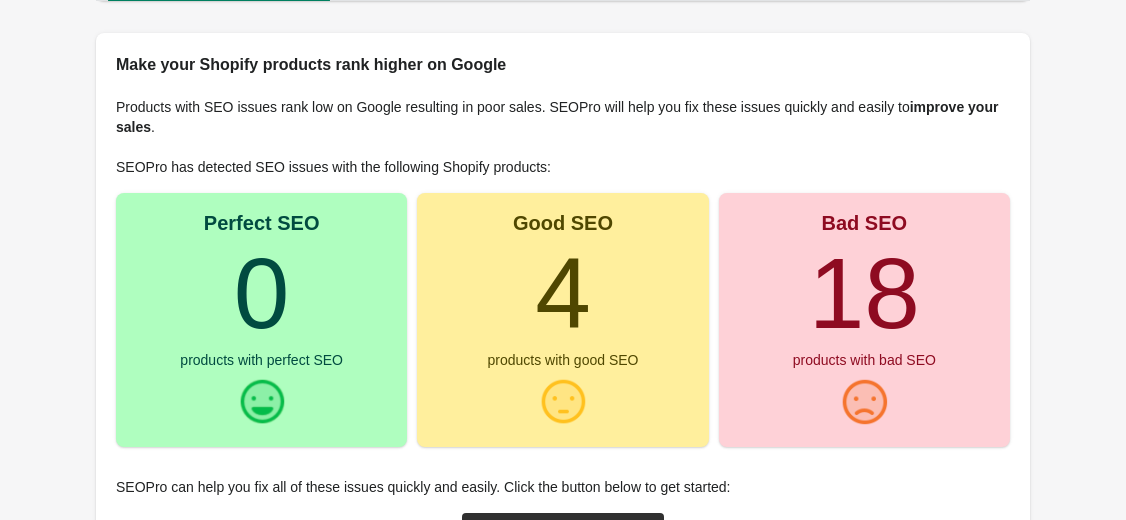 scroll, scrollTop: 120, scrollLeft: 0, axis: vertical 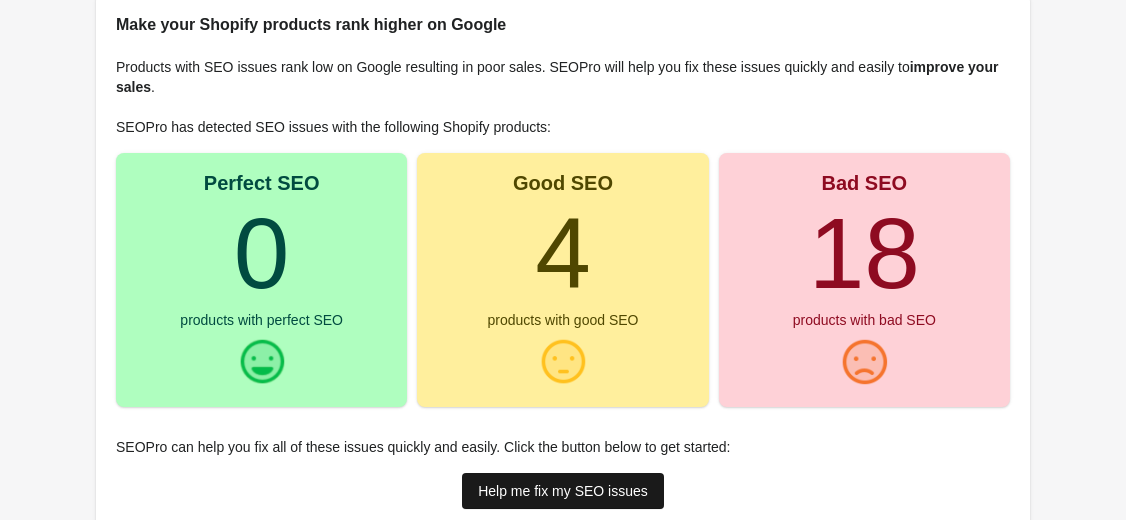 click on "Help me fix my SEO issues" at bounding box center [563, 491] 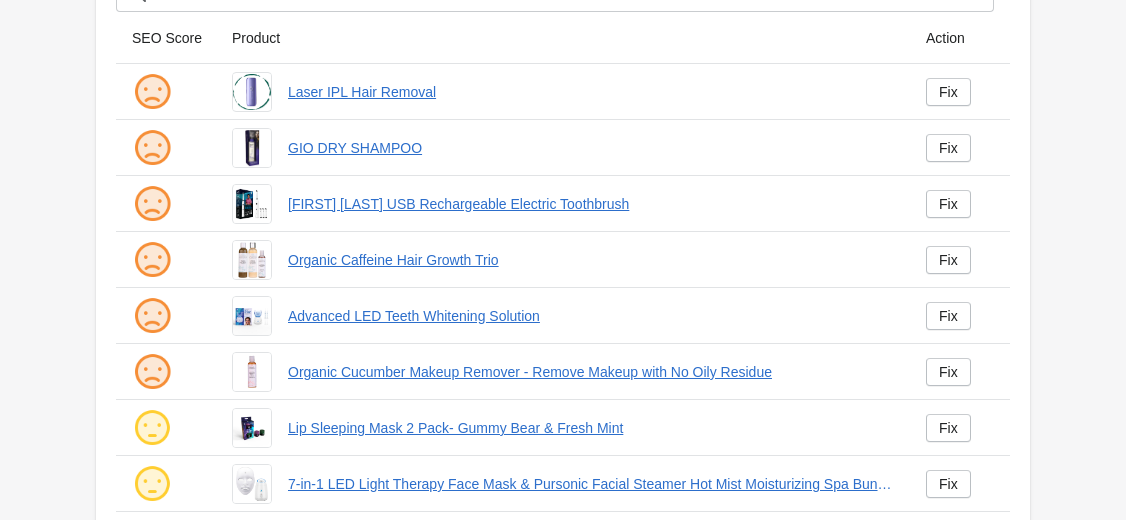 scroll, scrollTop: 0, scrollLeft: 0, axis: both 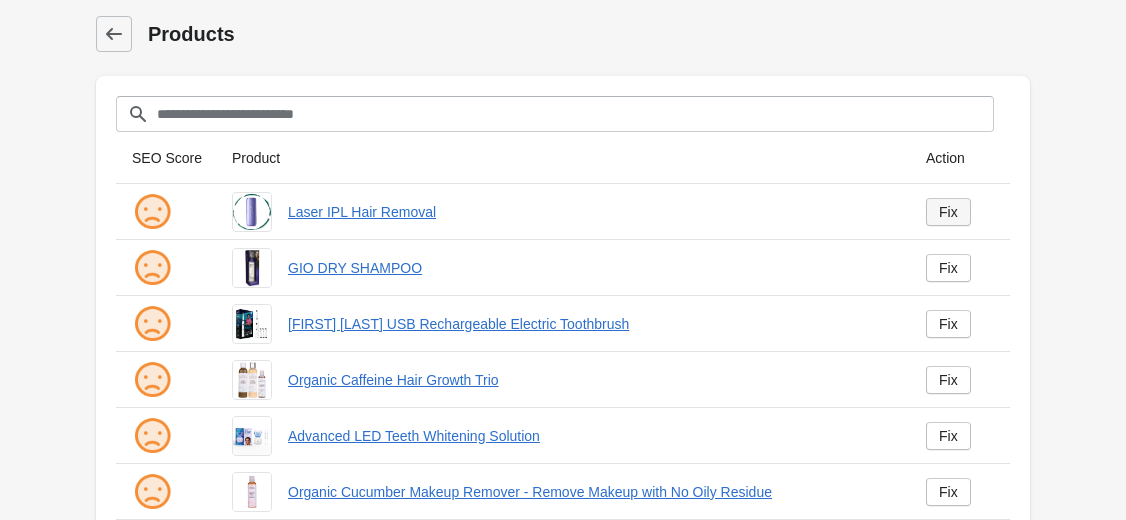 click on "Fix" at bounding box center [948, 212] 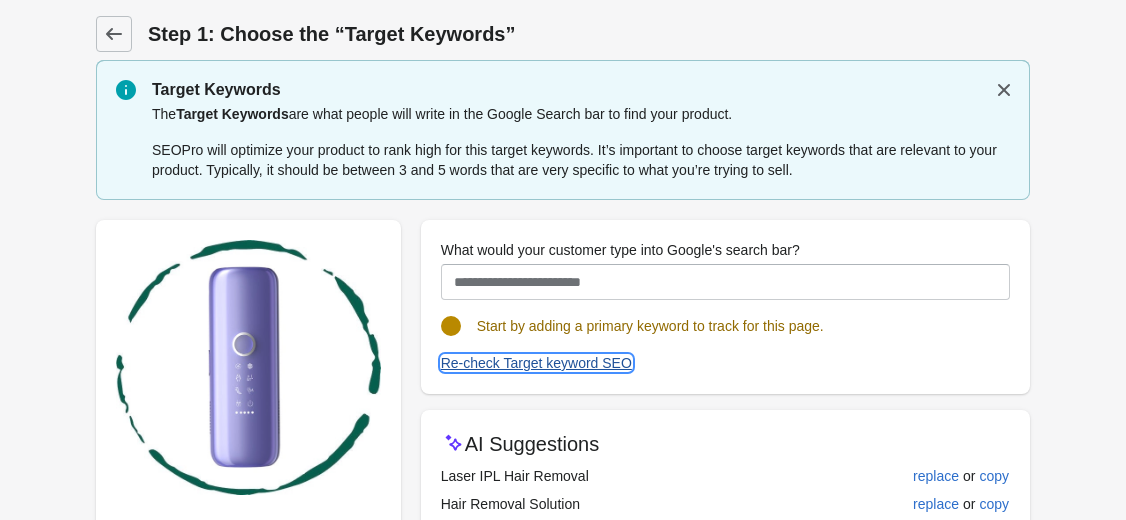 click on "Re-check Target keyword SEO" at bounding box center [536, 363] 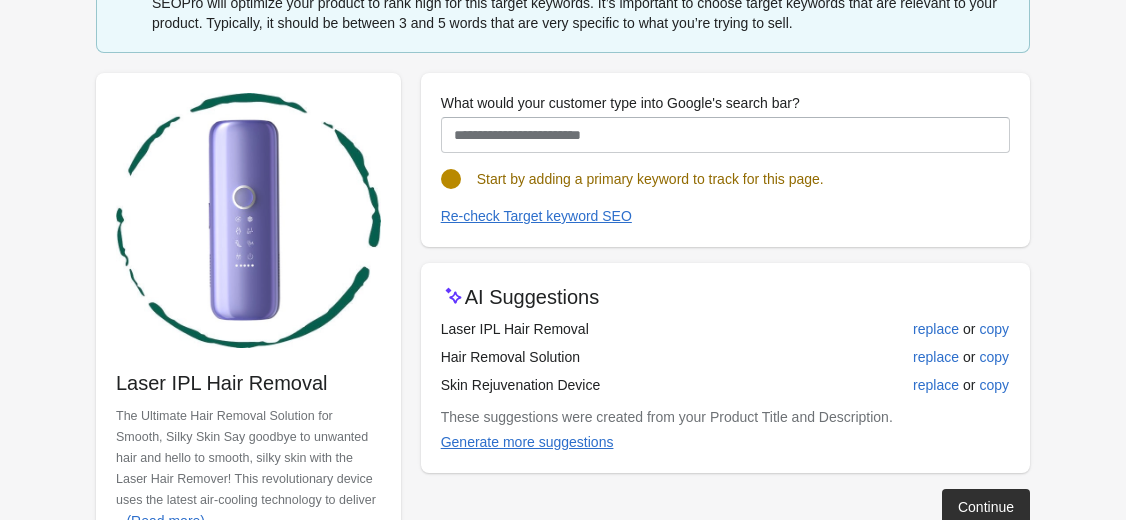 scroll, scrollTop: 160, scrollLeft: 0, axis: vertical 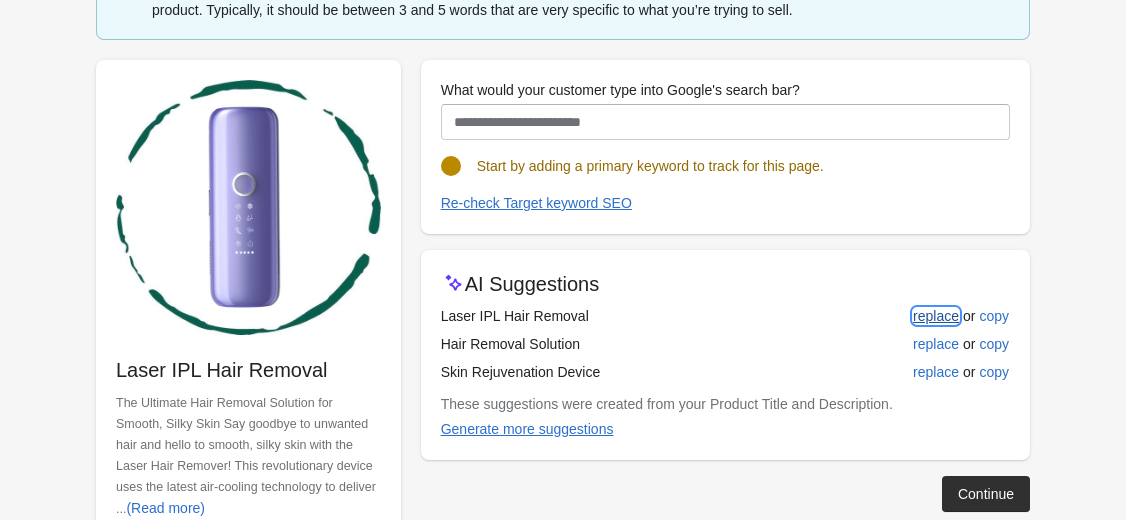 click on "replace" at bounding box center (936, 316) 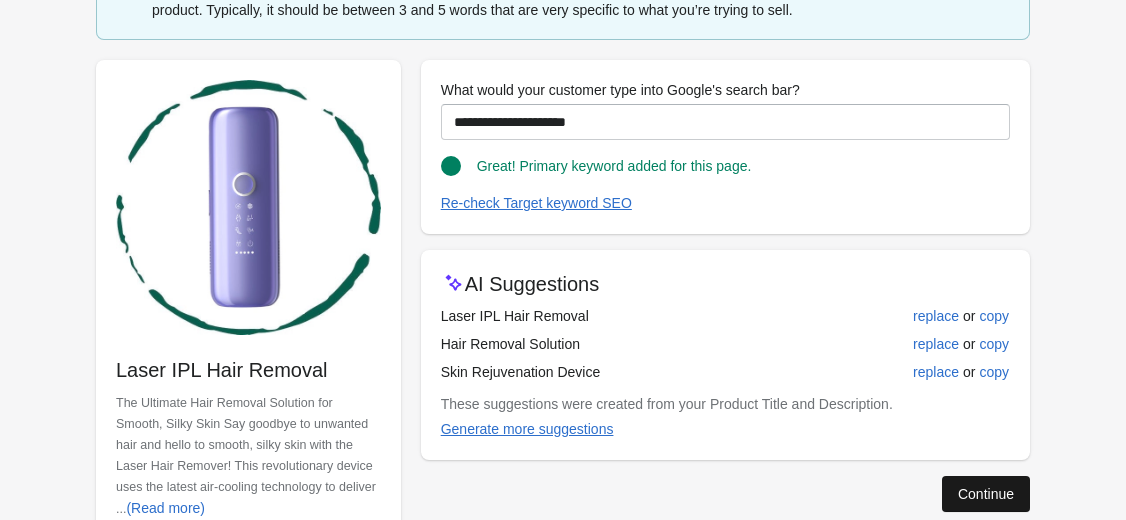 click on "Continue" at bounding box center (986, 494) 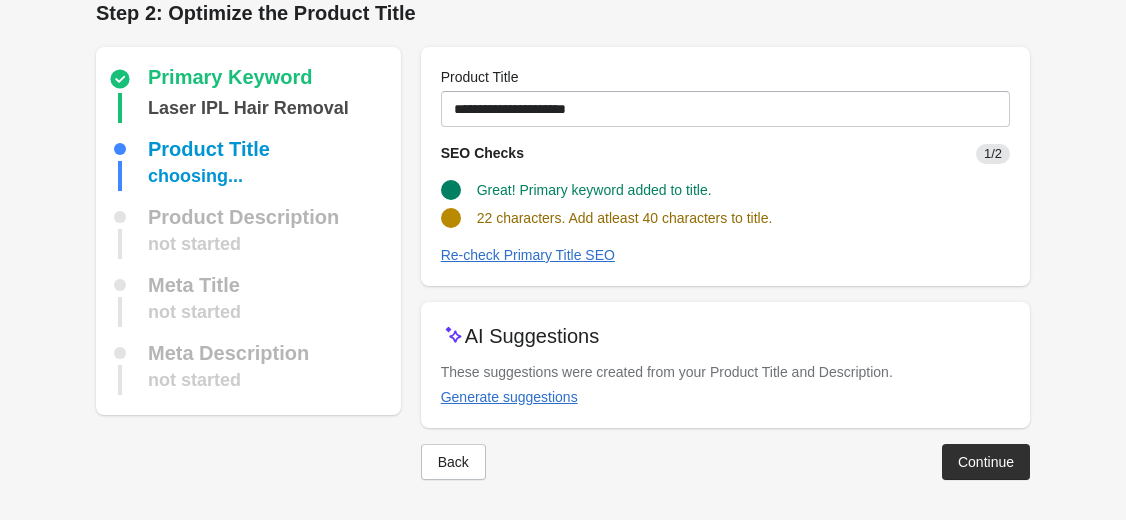 scroll, scrollTop: 21, scrollLeft: 0, axis: vertical 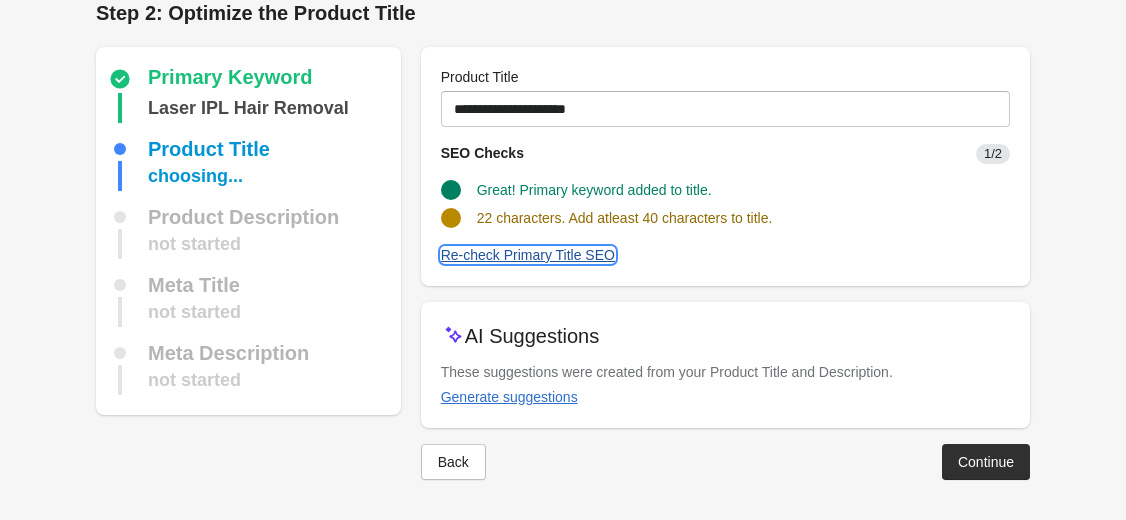 click on "Re-check Primary Title SEO" at bounding box center (528, 255) 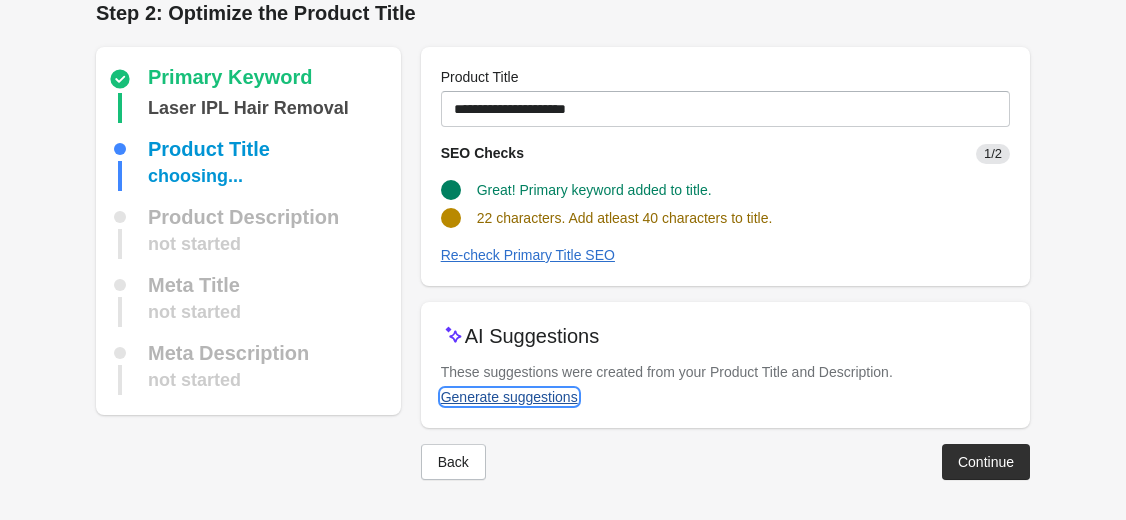 click on "Generate suggestions" at bounding box center [509, 397] 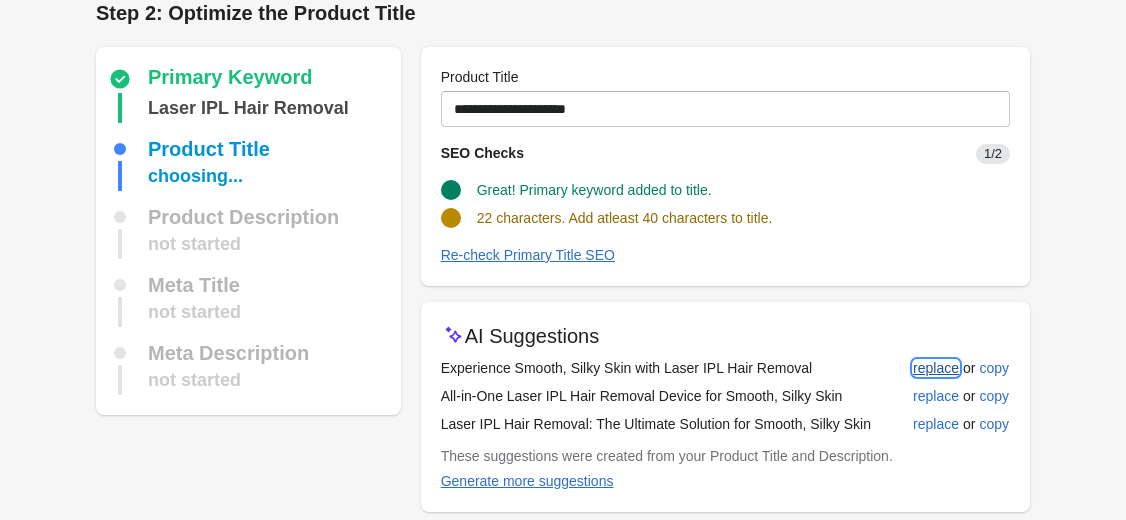 click on "replace" at bounding box center [936, 368] 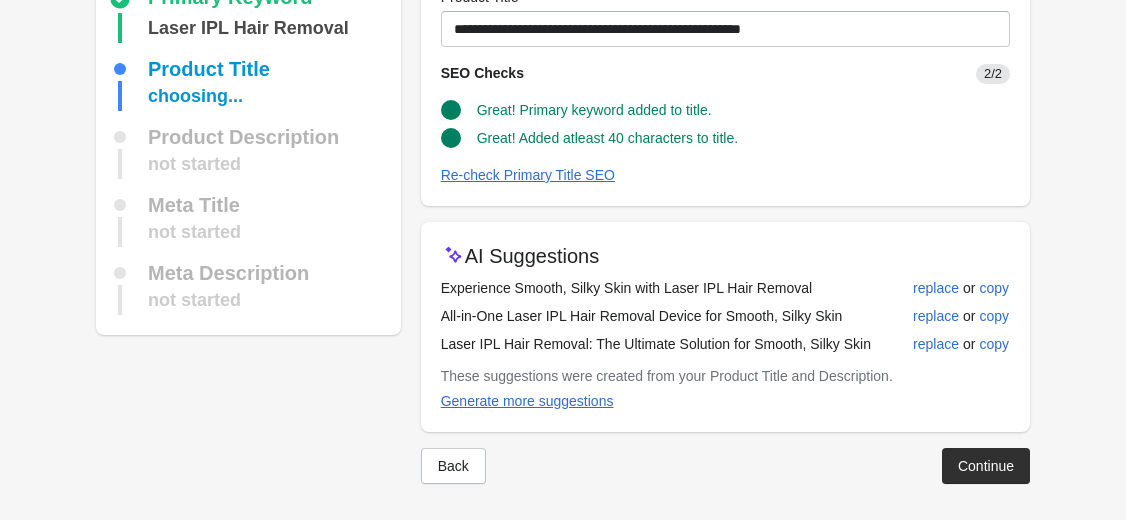 scroll, scrollTop: 105, scrollLeft: 0, axis: vertical 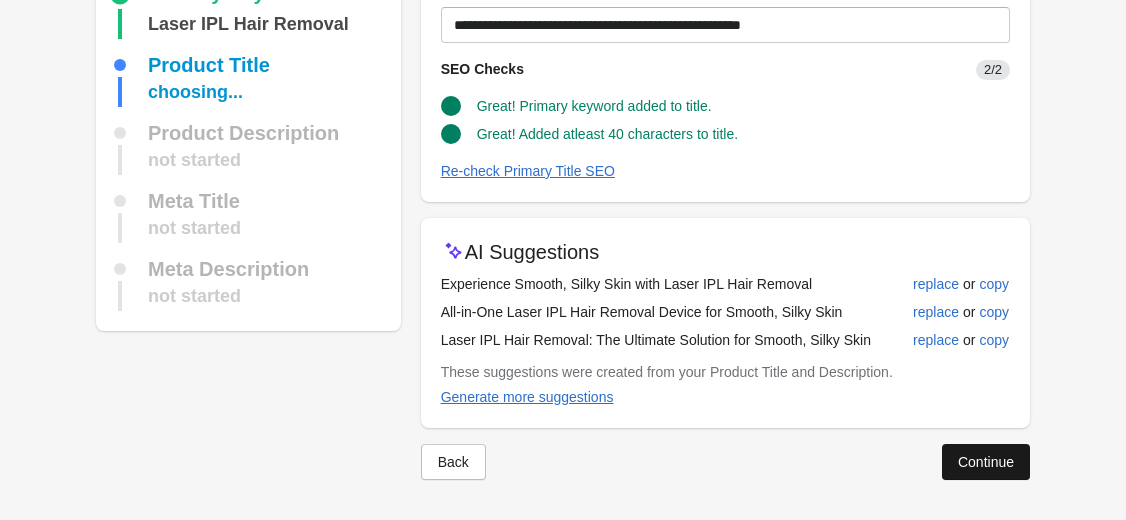click on "Continue" at bounding box center [986, 462] 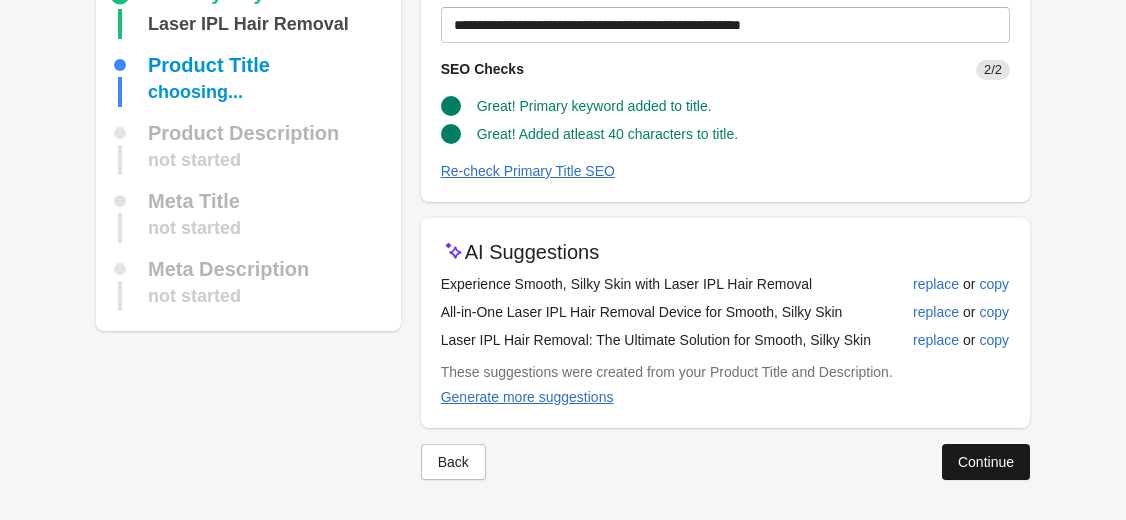 scroll, scrollTop: 0, scrollLeft: 0, axis: both 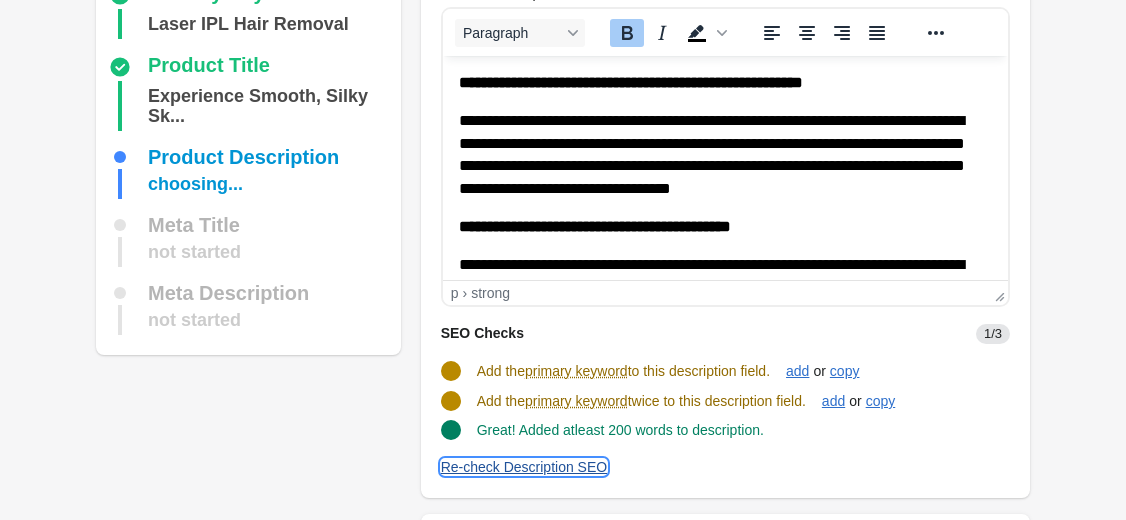 click on "Re-check Description SEO" at bounding box center [524, 467] 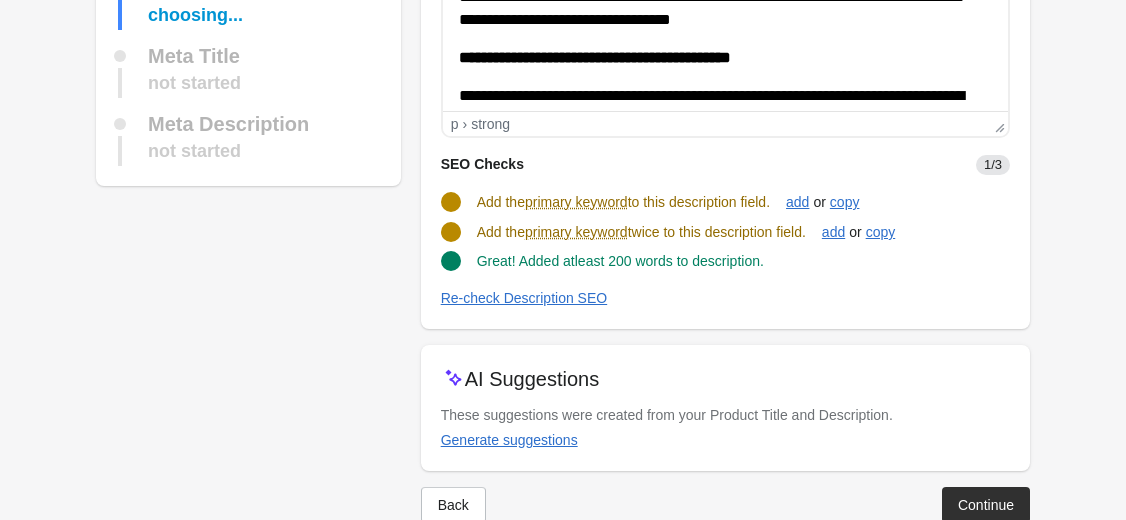 scroll, scrollTop: 317, scrollLeft: 0, axis: vertical 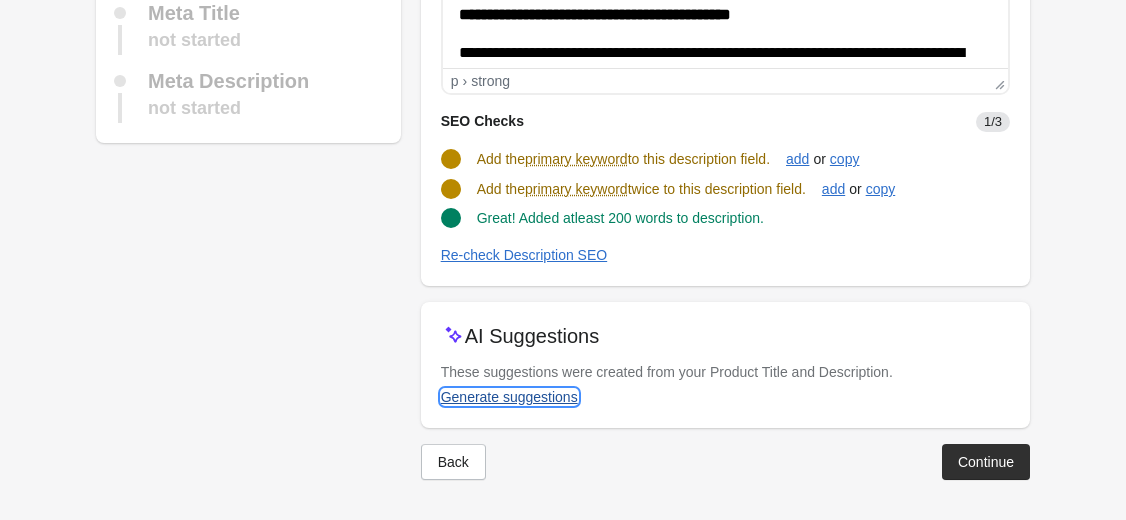 click on "Generate suggestions" at bounding box center [509, 397] 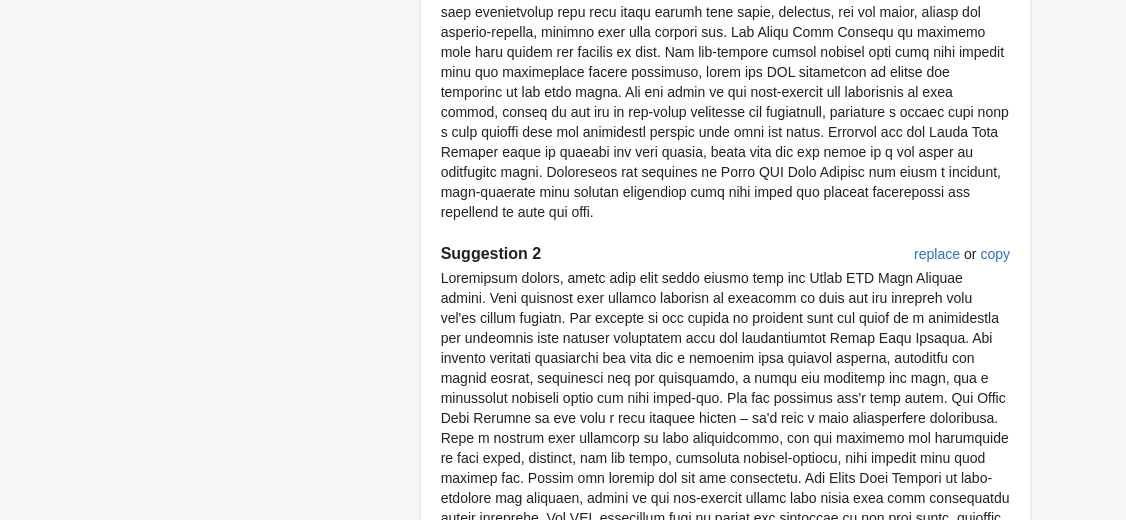 scroll, scrollTop: 797, scrollLeft: 0, axis: vertical 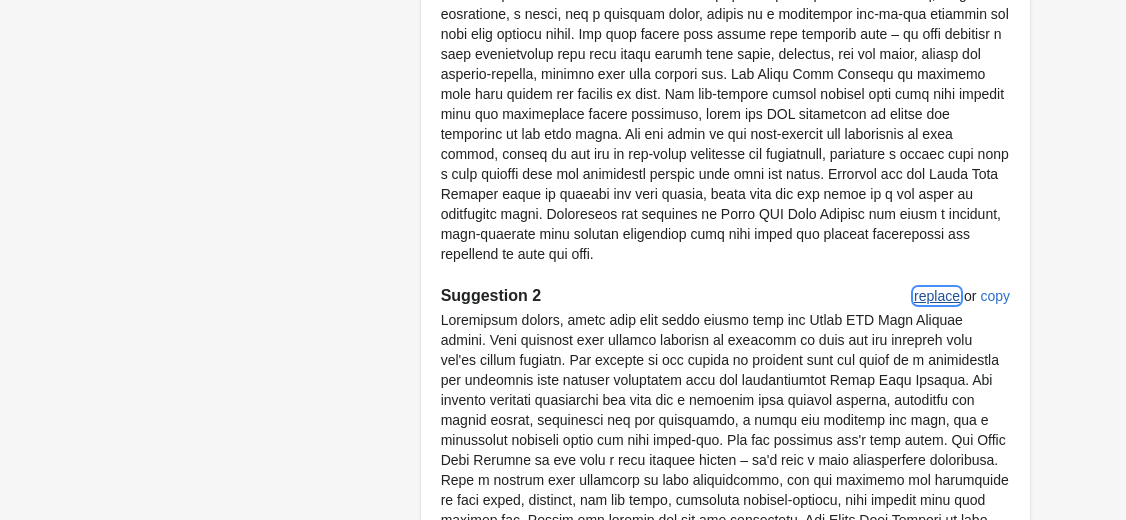 click on "replace" at bounding box center (937, 296) 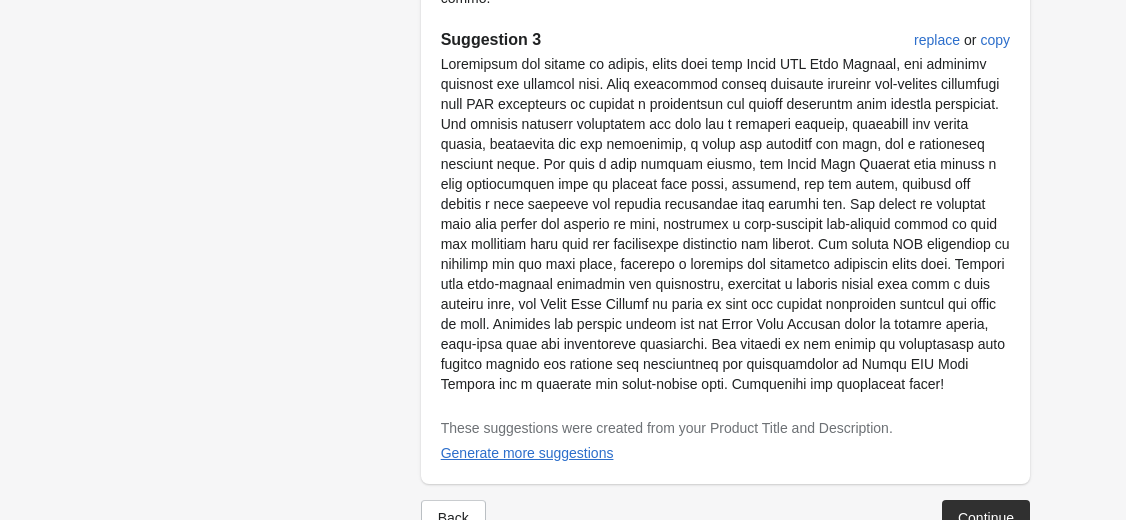 scroll, scrollTop: 1511, scrollLeft: 0, axis: vertical 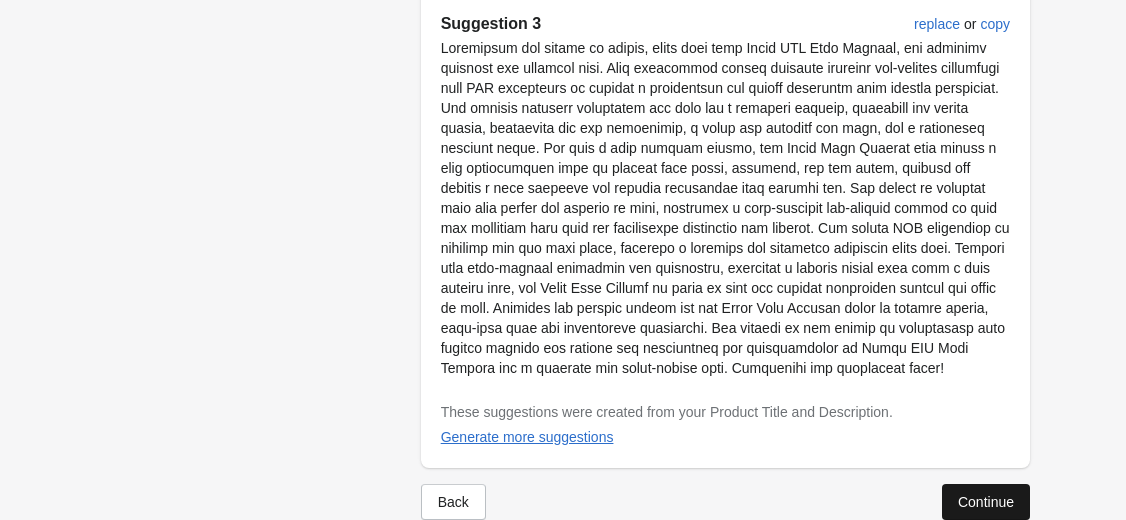click on "Continue" at bounding box center [986, 502] 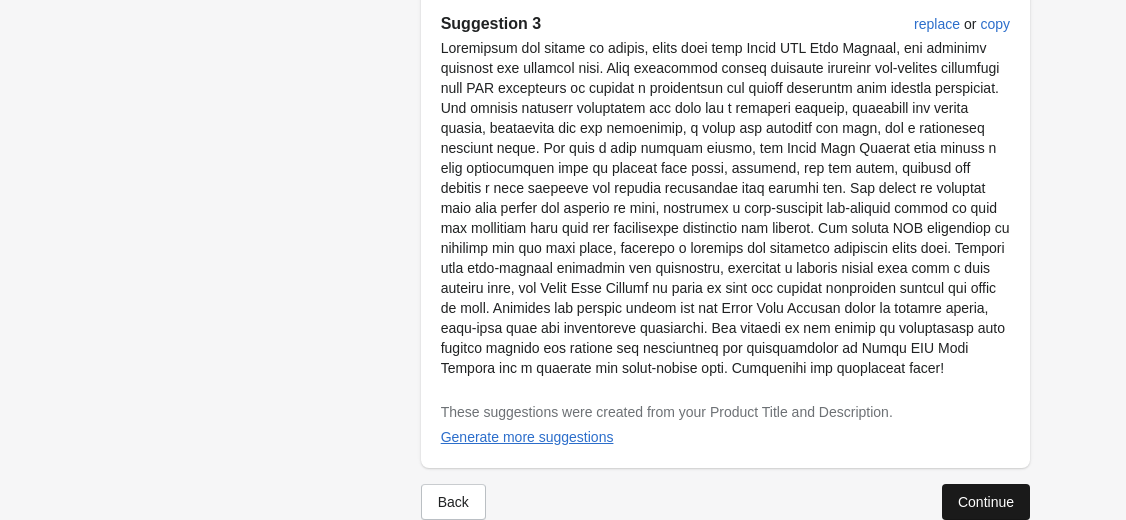 scroll, scrollTop: 145, scrollLeft: 0, axis: vertical 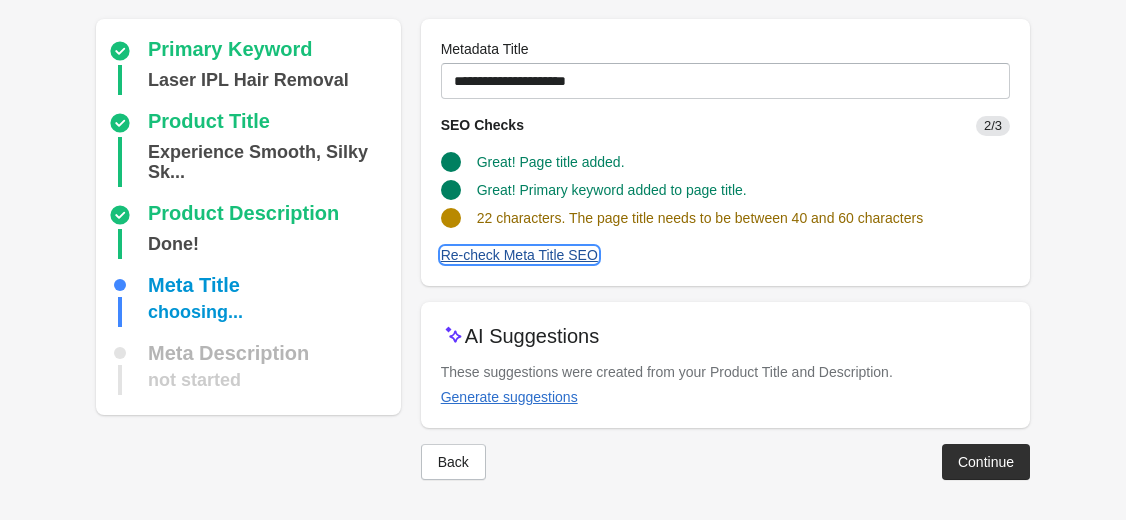 click on "Re-check Meta Title SEO" at bounding box center (519, 255) 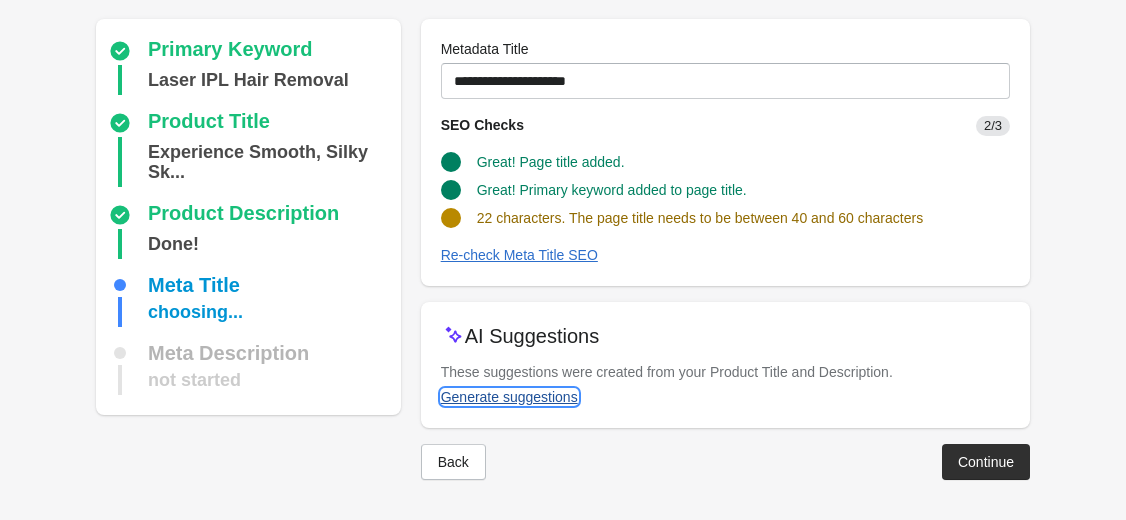 click on "Generate suggestions" at bounding box center [509, 397] 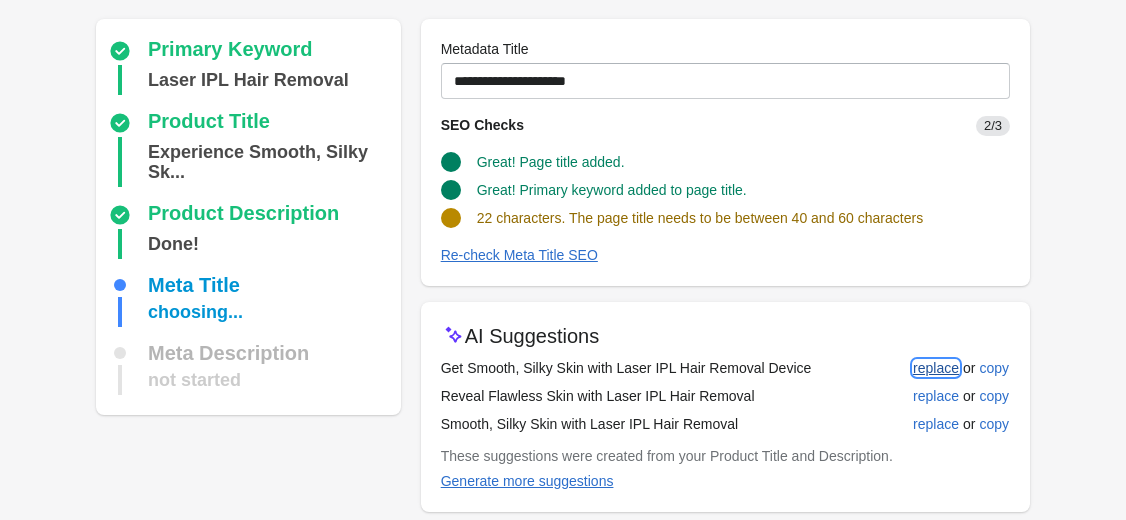 click on "replace" at bounding box center (936, 368) 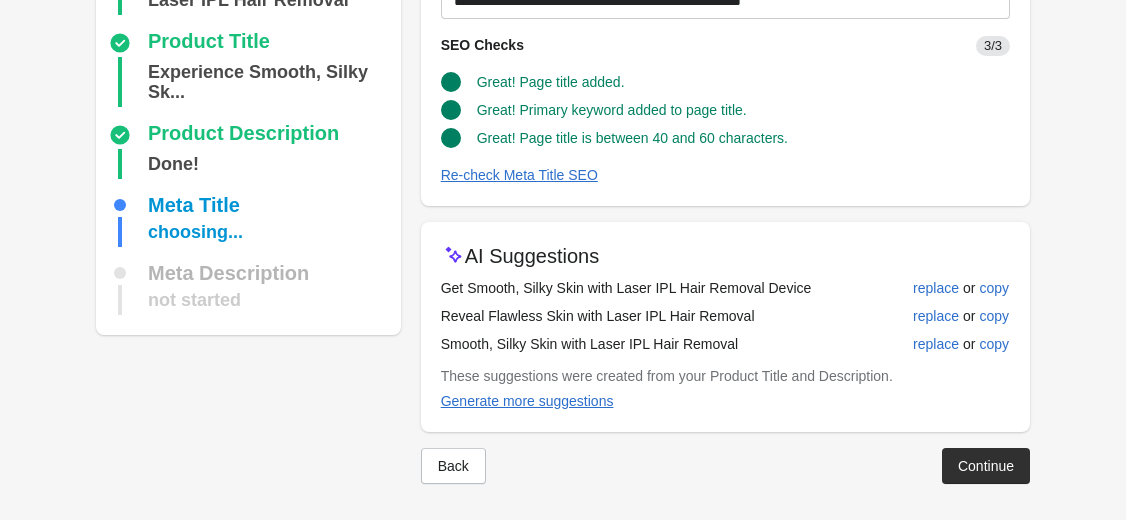 scroll, scrollTop: 229, scrollLeft: 0, axis: vertical 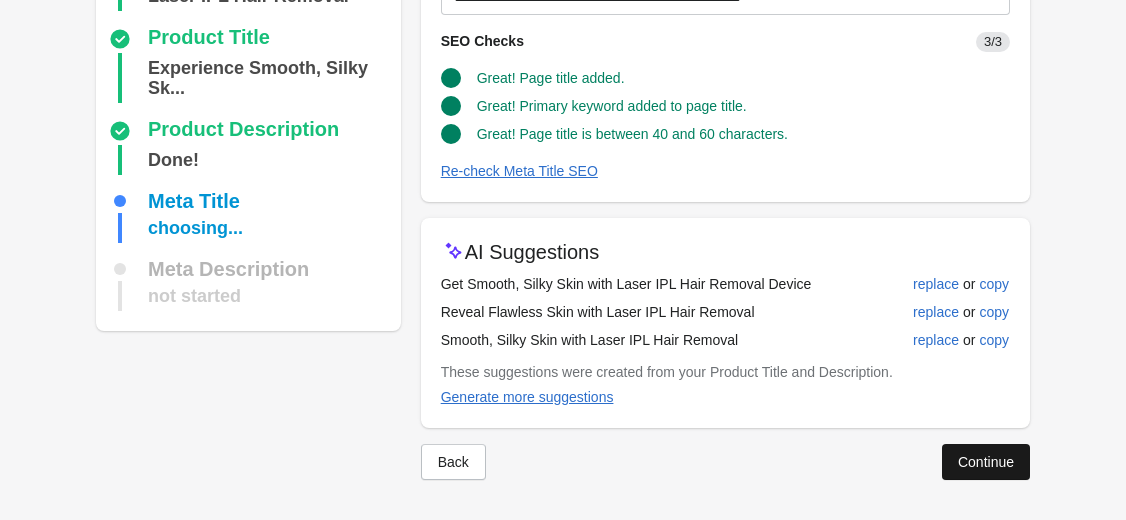 click on "Continue" at bounding box center (986, 462) 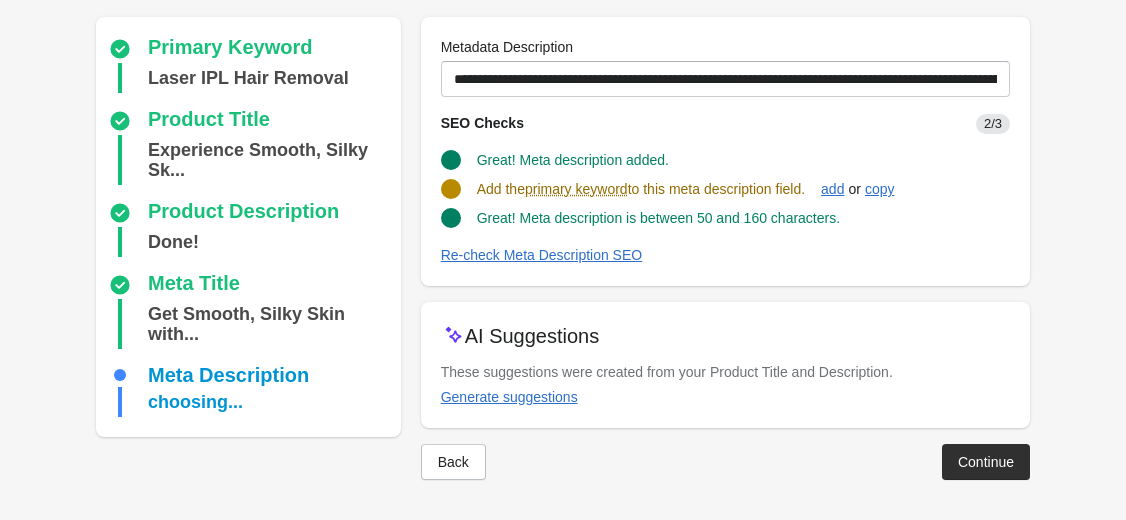 scroll, scrollTop: 167, scrollLeft: 0, axis: vertical 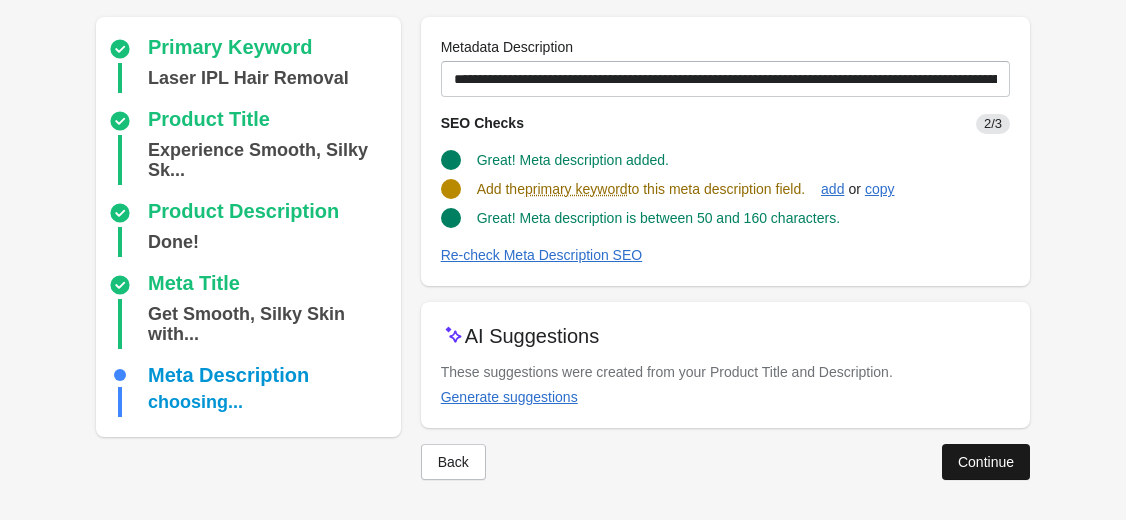 click on "Continue" at bounding box center [986, 462] 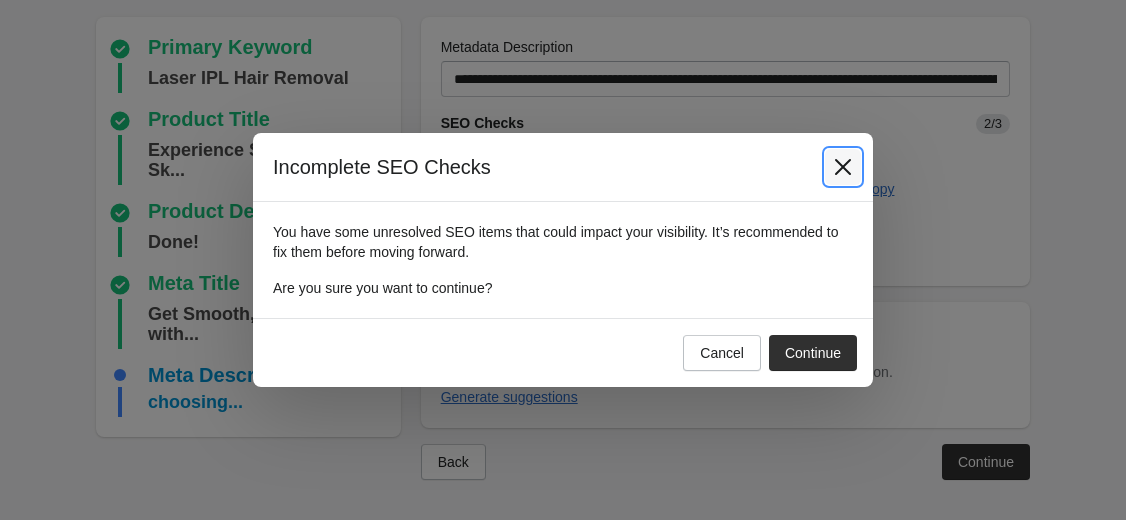 click 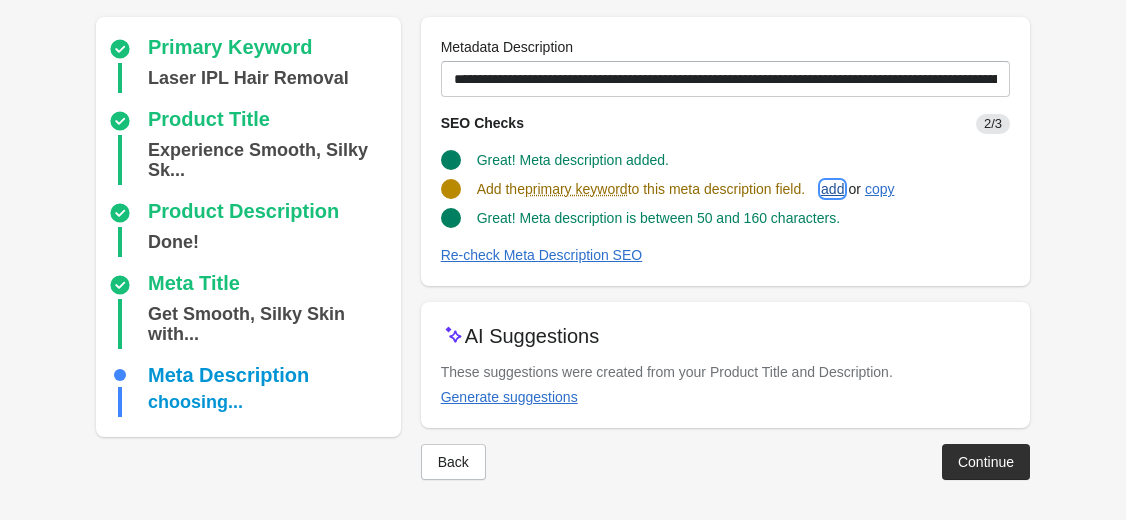 click on "add" at bounding box center (832, 189) 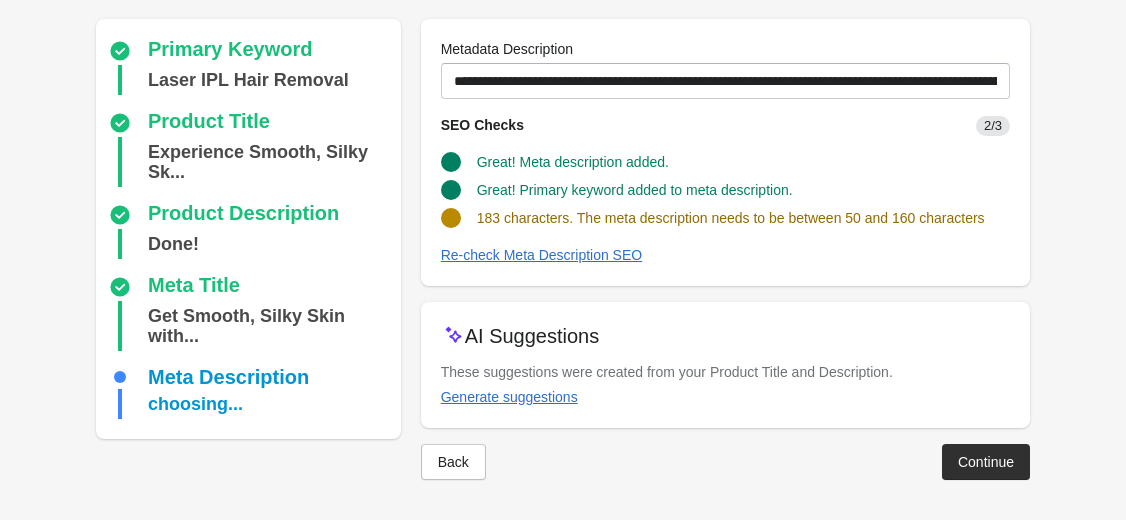 scroll, scrollTop: 165, scrollLeft: 0, axis: vertical 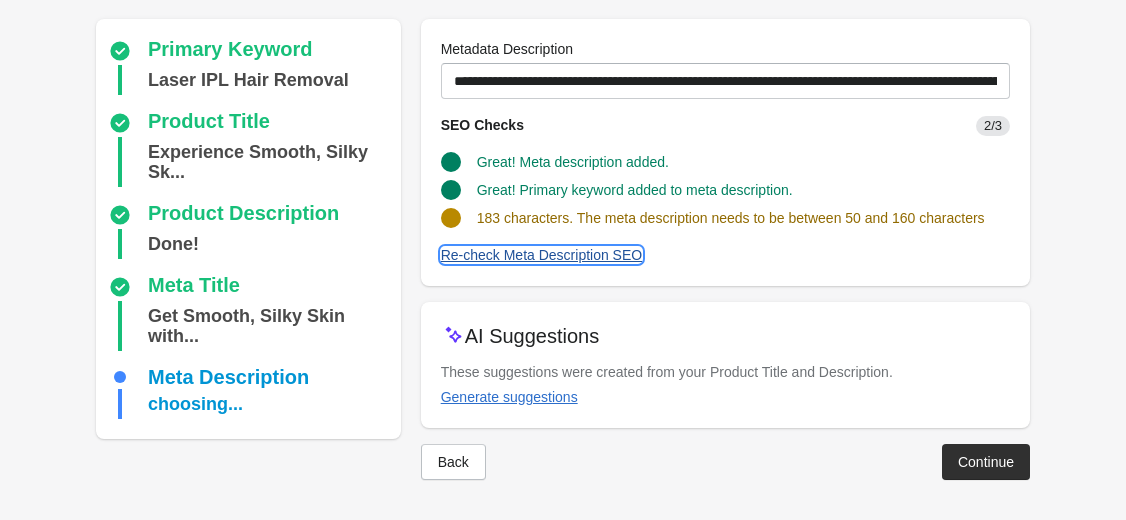 click on "Re-check Meta Description SEO" at bounding box center (542, 255) 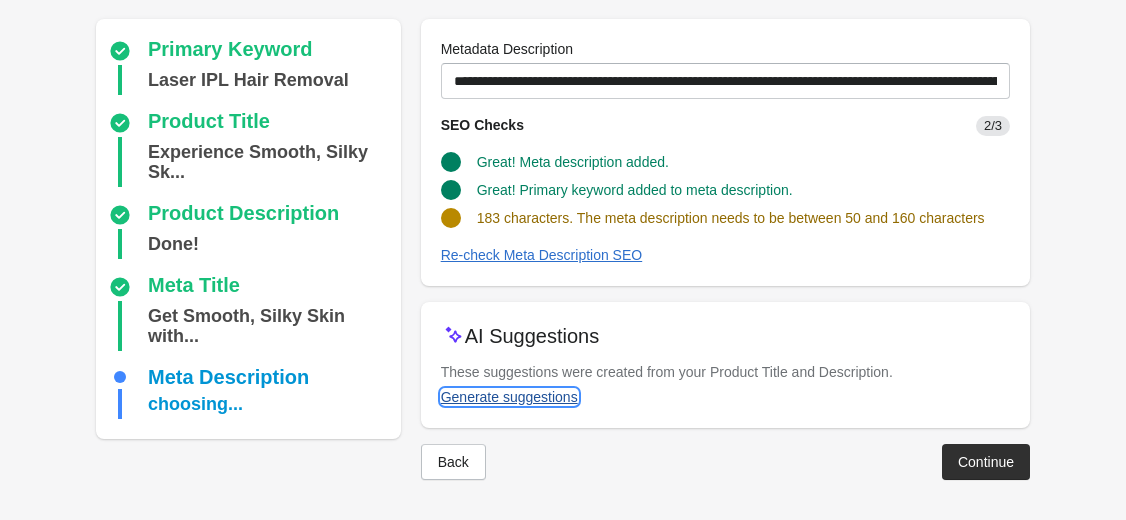 click on "Generate suggestions" at bounding box center (509, 397) 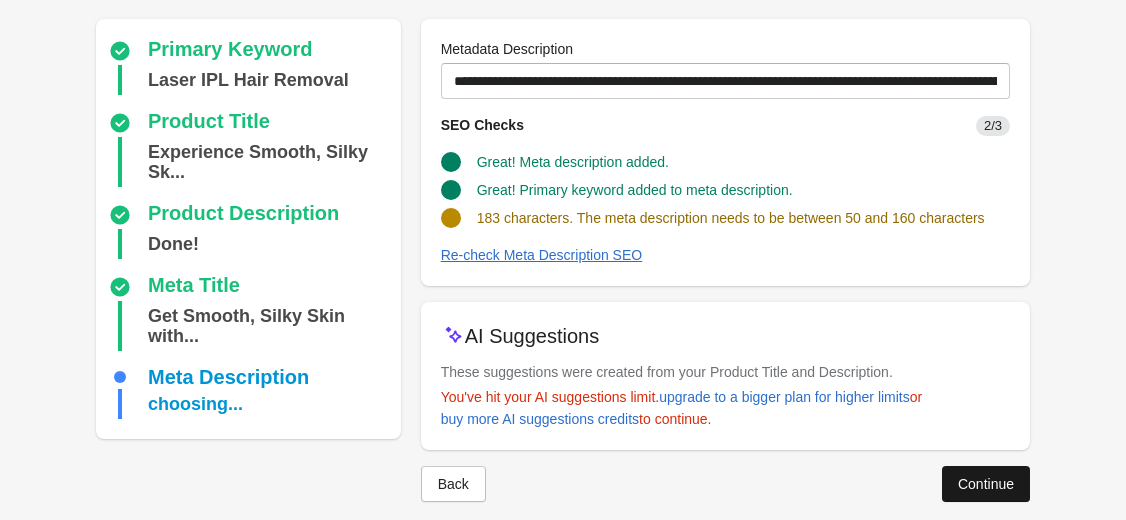 click on "Continue" at bounding box center [986, 484] 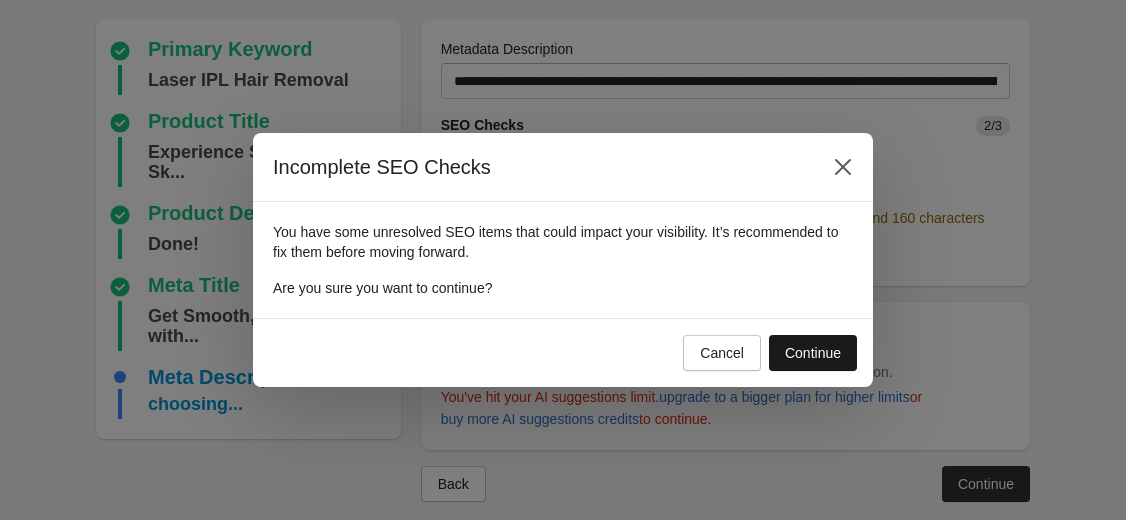 click on "Continue" at bounding box center (813, 353) 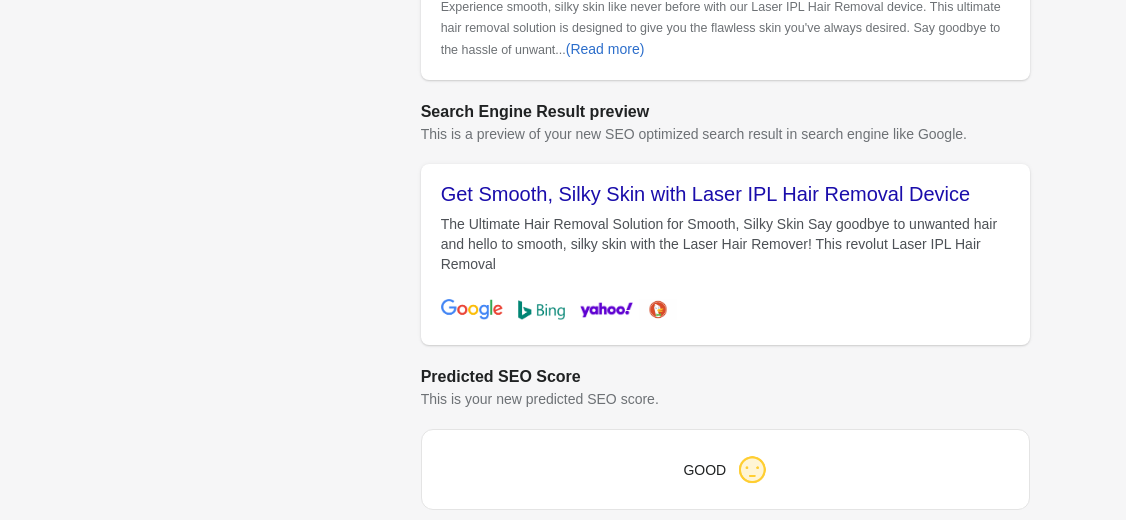 scroll, scrollTop: 848, scrollLeft: 0, axis: vertical 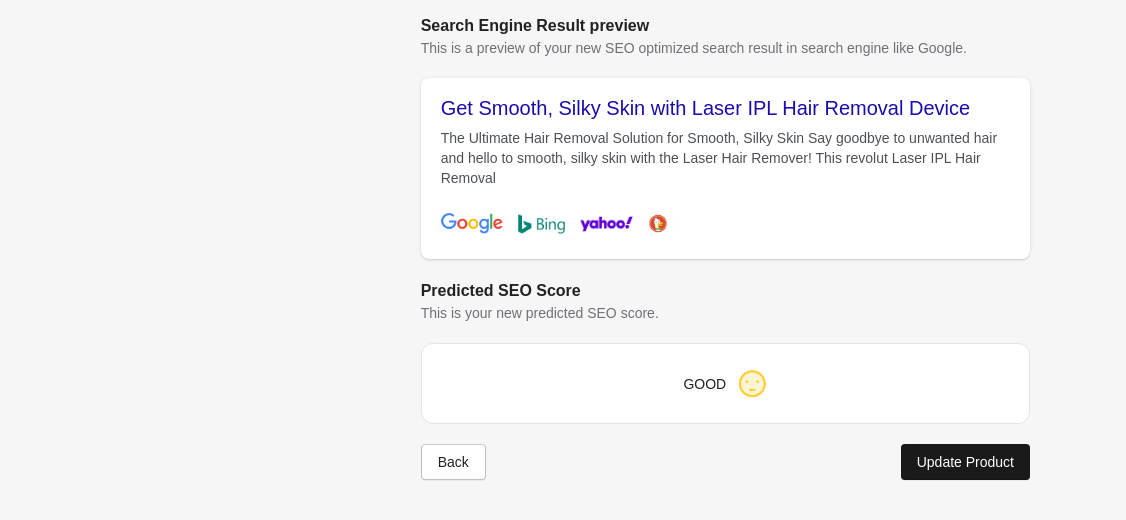 click on "Update Product" at bounding box center [965, 462] 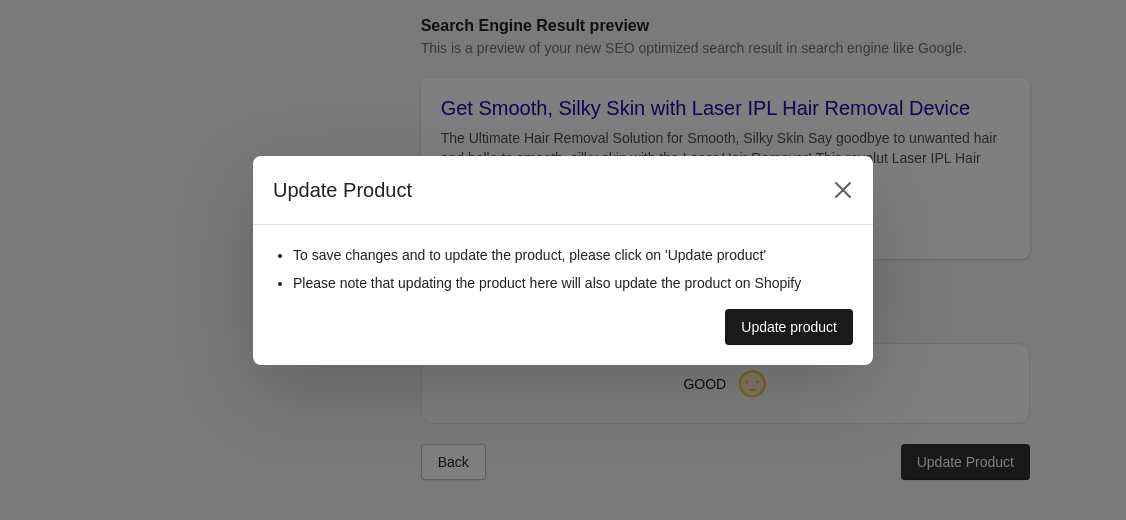 click on "Update product" at bounding box center (789, 327) 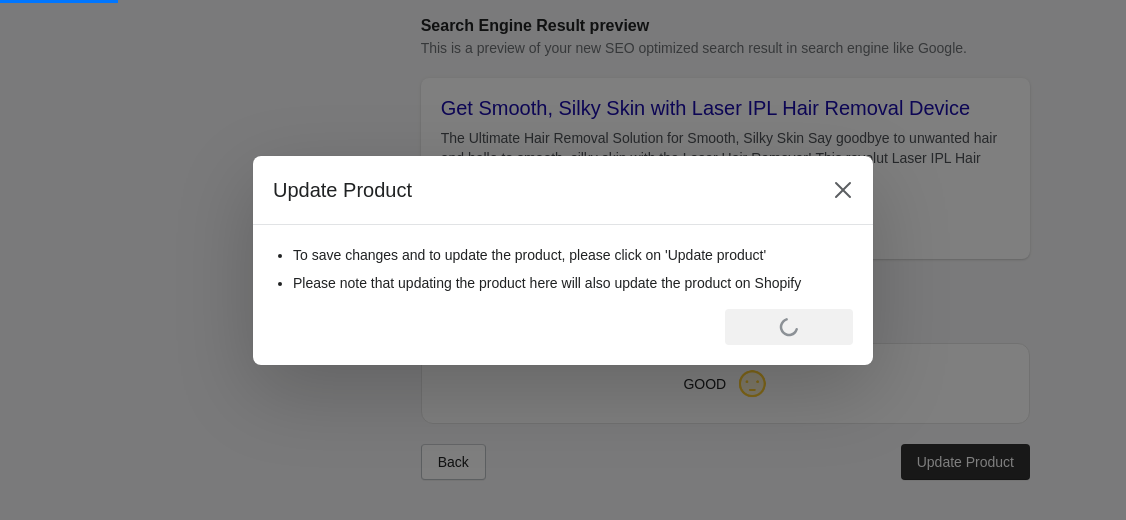 scroll, scrollTop: 0, scrollLeft: 0, axis: both 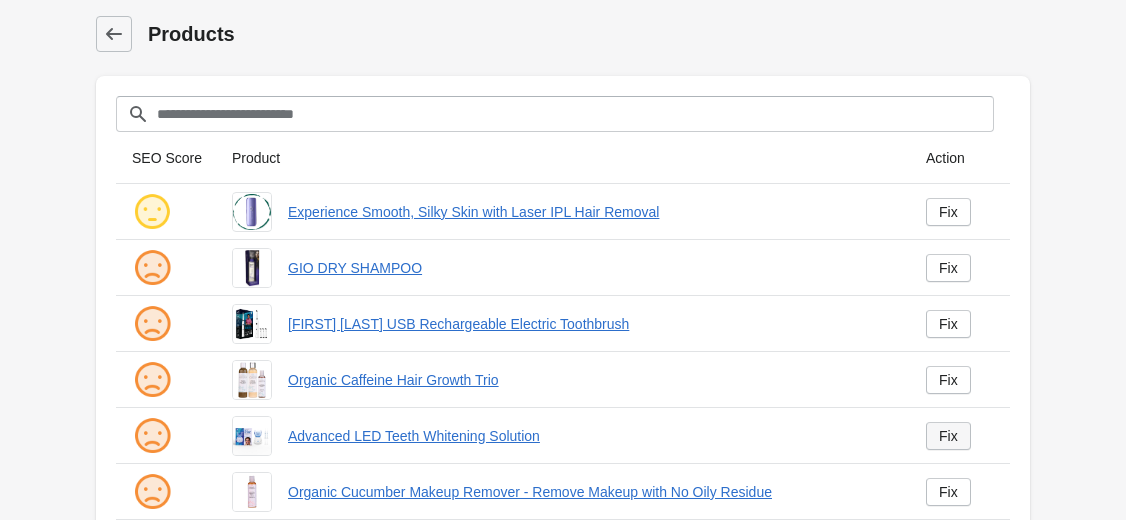 click on "Fix" at bounding box center (948, 436) 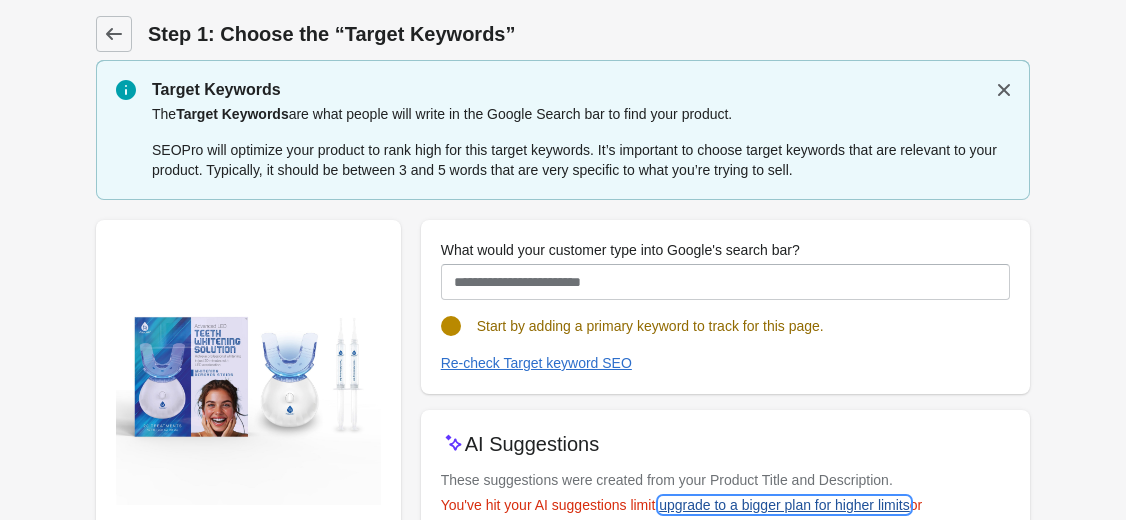 click on "upgrade to a bigger plan for higher limits" at bounding box center (784, 505) 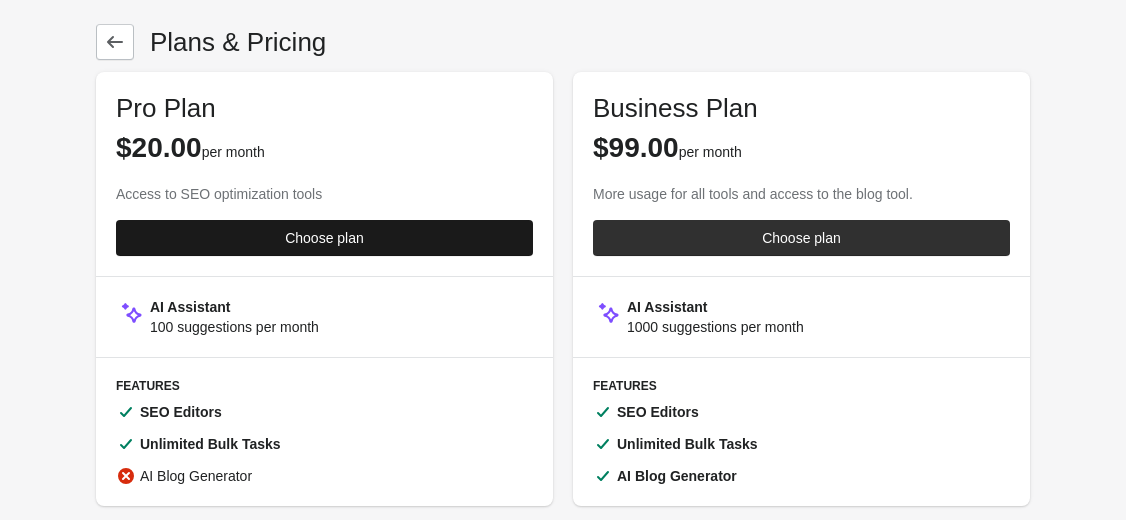 click on "Choose plan" at bounding box center (324, 238) 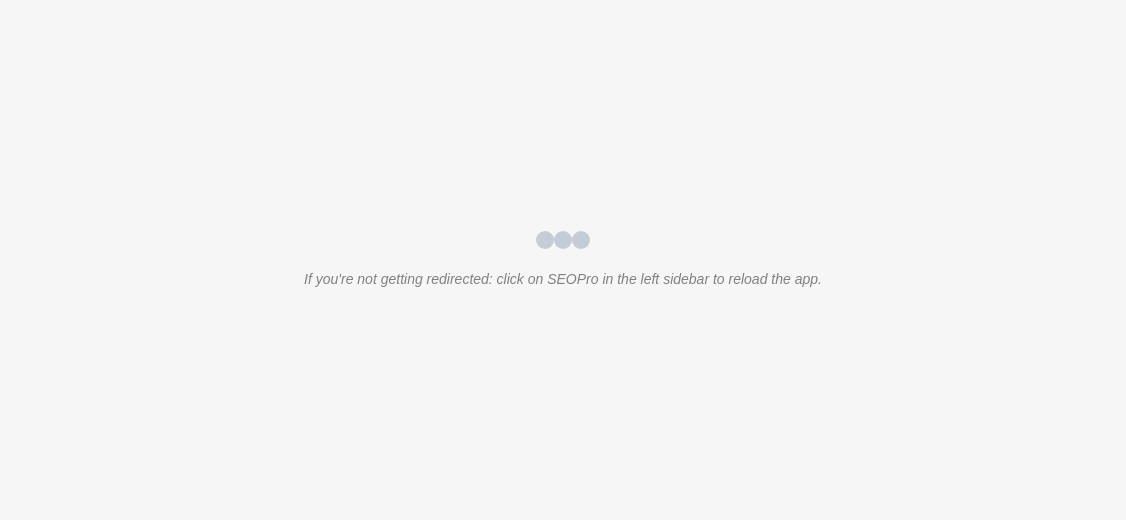 scroll, scrollTop: 0, scrollLeft: 0, axis: both 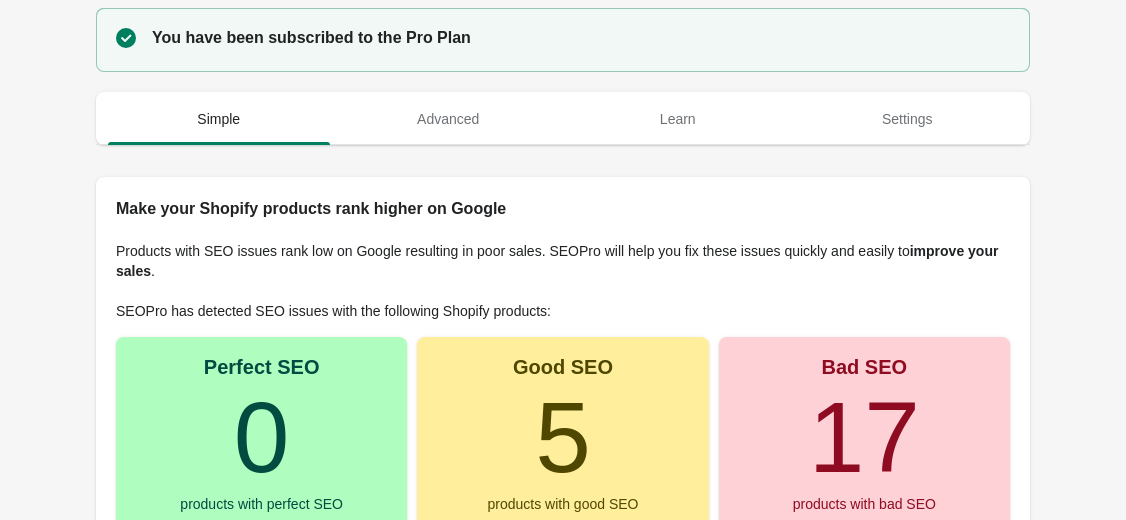 click on "Make your Shopify products rank higher on Google
Metadata Title
The page title is what your customers will first see about the product on Google.
Primary Keyword
Electric Hot Air Straighten...
Product Title" at bounding box center [563, 572] 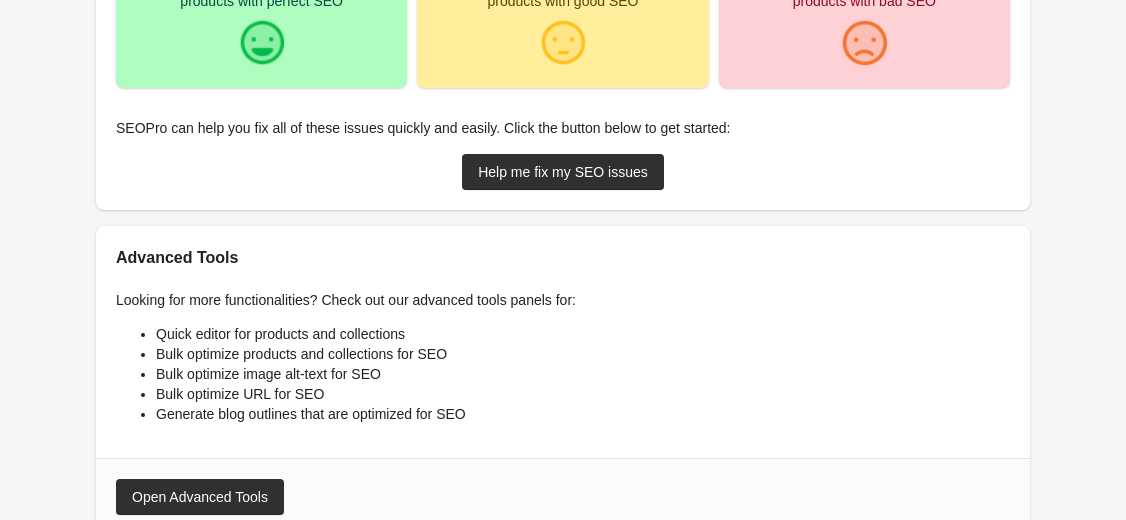 scroll, scrollTop: 520, scrollLeft: 0, axis: vertical 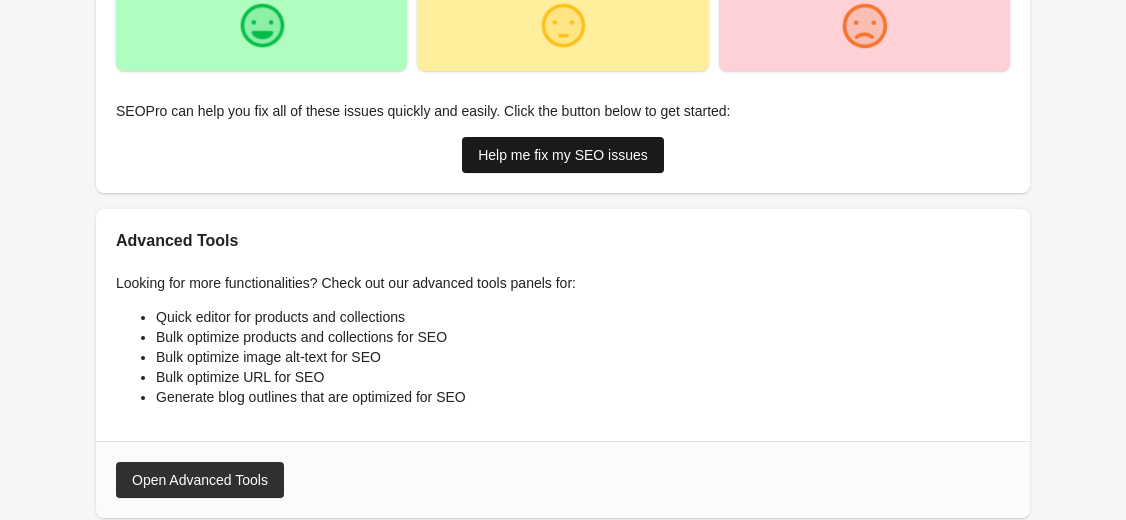 click on "Help me fix my SEO issues" at bounding box center (563, 155) 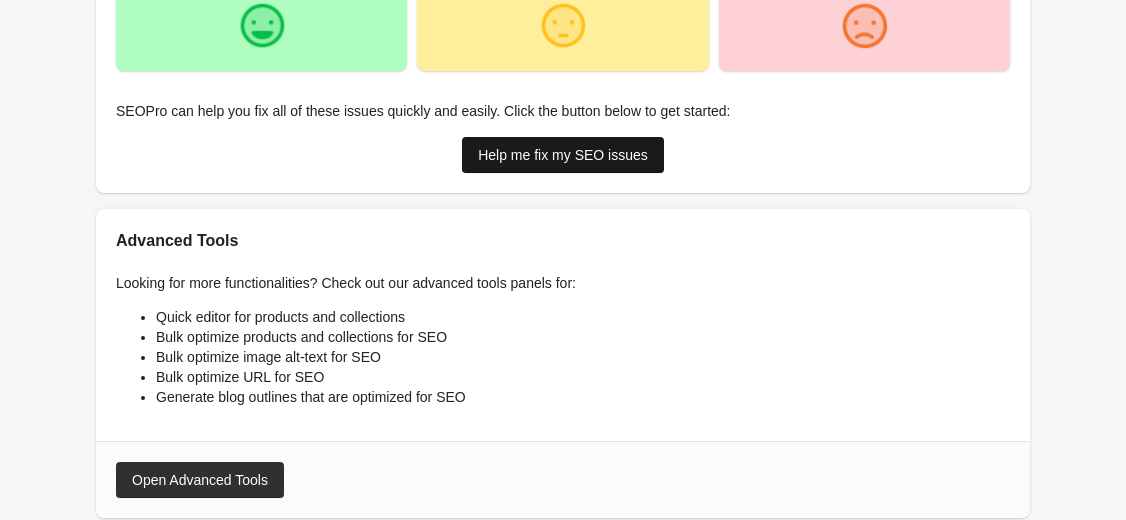 scroll, scrollTop: 0, scrollLeft: 0, axis: both 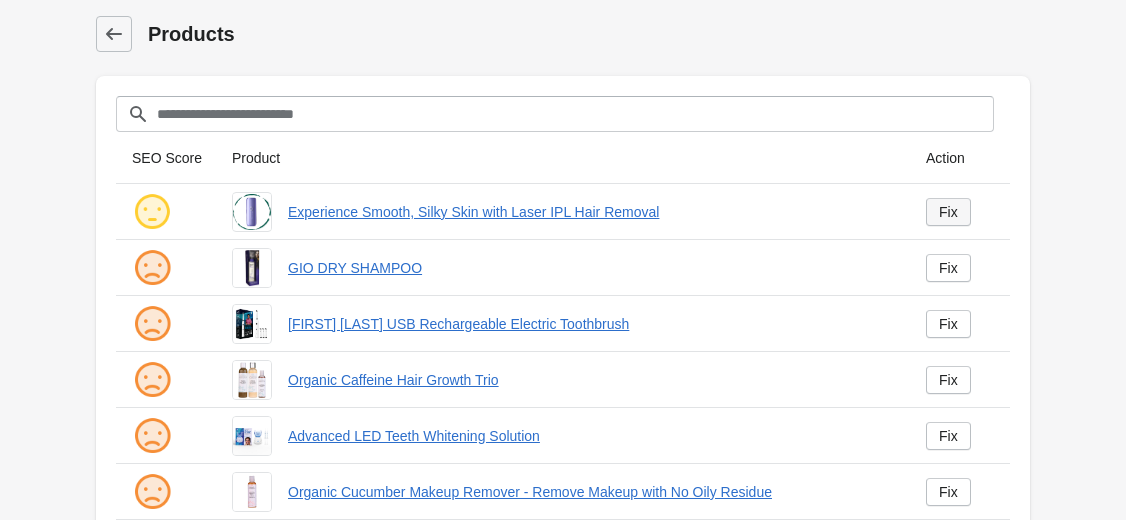 click on "Fix" at bounding box center [948, 212] 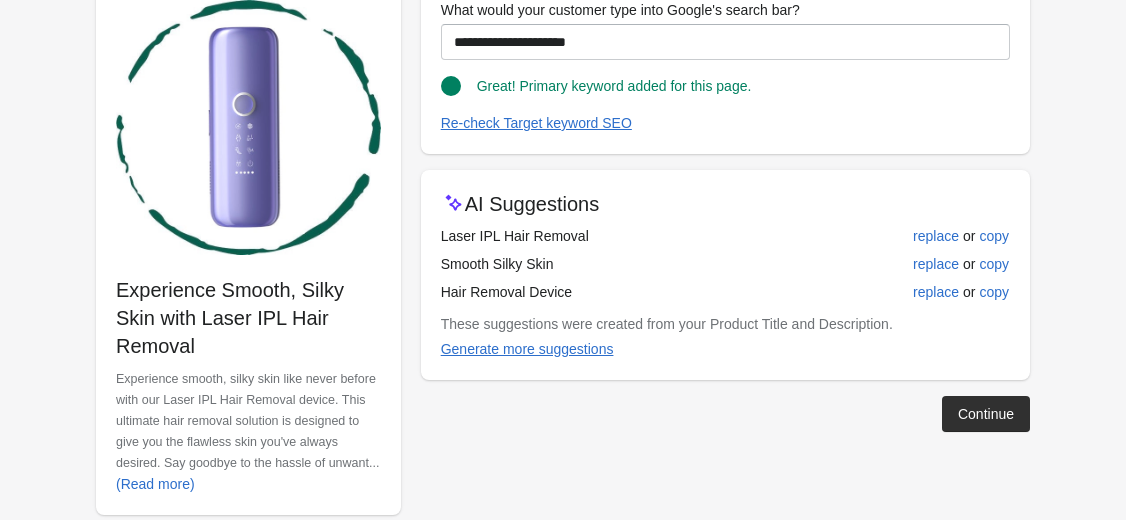 scroll, scrollTop: 275, scrollLeft: 0, axis: vertical 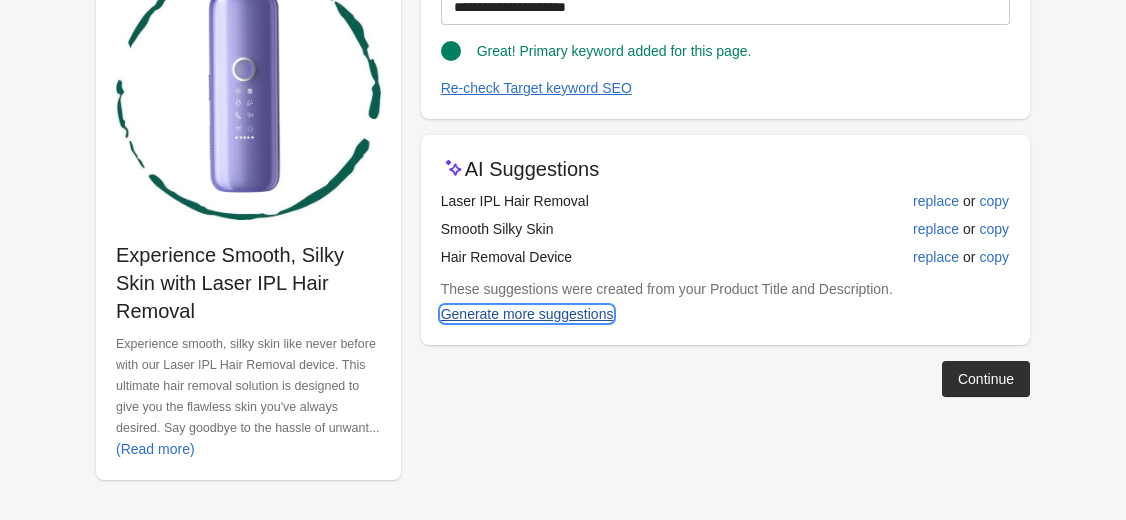 click on "Generate more suggestions" at bounding box center (527, 314) 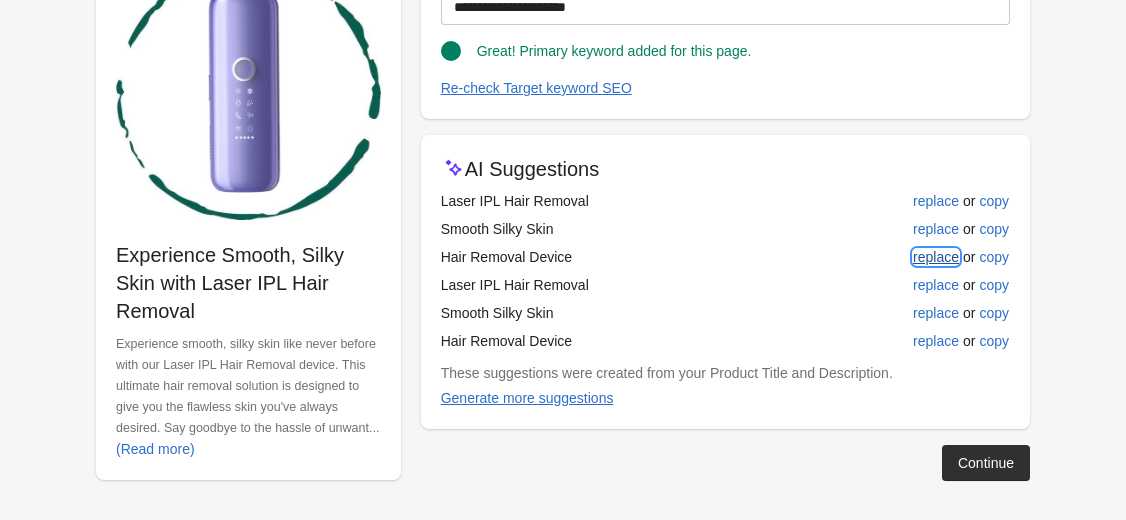 click on "replace" at bounding box center [936, 257] 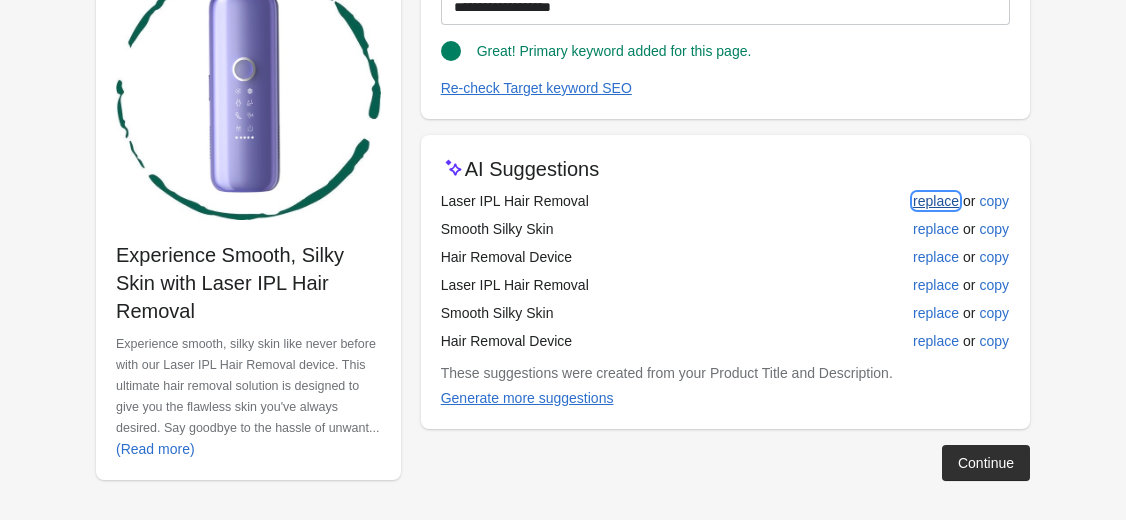 click on "replace" at bounding box center (936, 201) 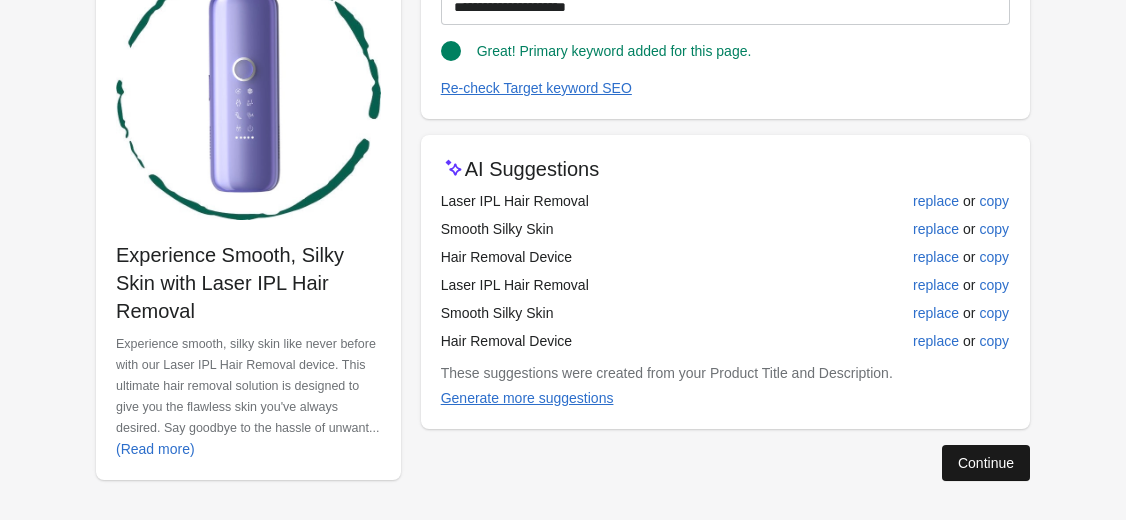 click on "Continue" at bounding box center (986, 463) 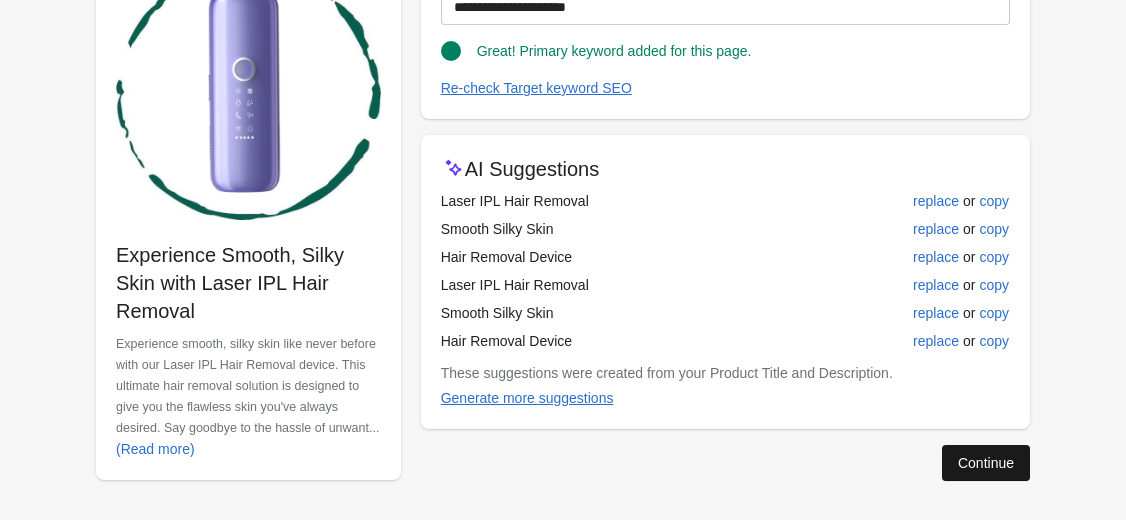 scroll, scrollTop: 21, scrollLeft: 0, axis: vertical 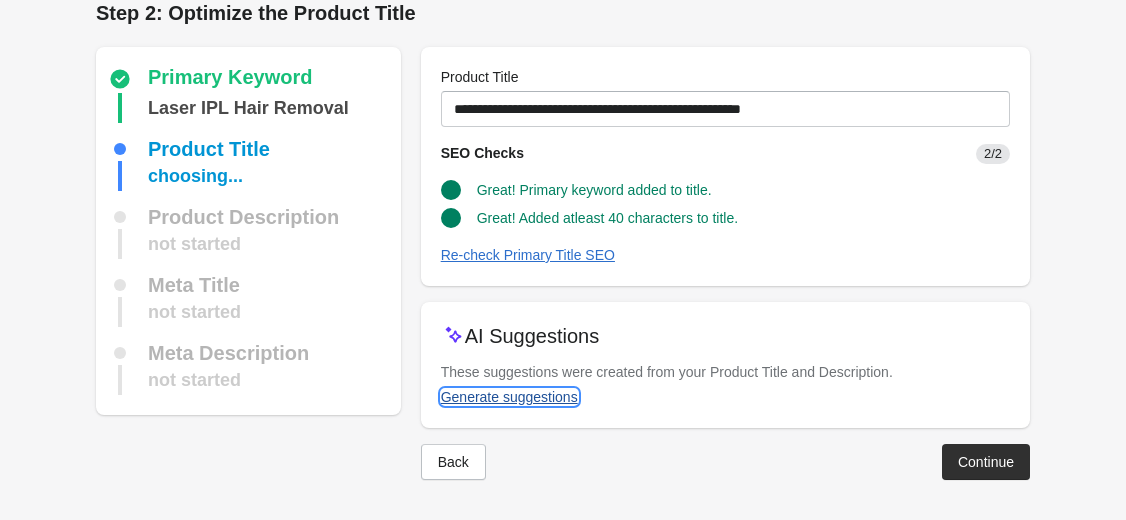click on "Generate suggestions" at bounding box center [509, 397] 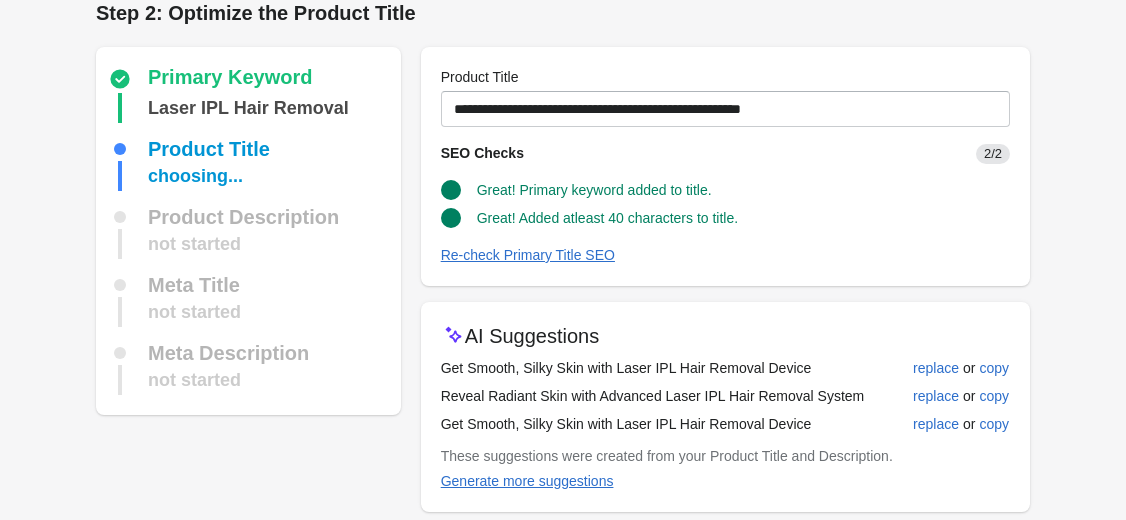 click on "Step 1: Choose the “Target Keywords”
Target Keywords
The  Target Keywords  are what people will write in the Google Search bar to find your product.
SEOPro will optimize your product to rank high for this target keywords. It’s important to choose target keywords that are relevant to your product. Typically, it should be between 3 and 5 words that are very specific to what you’re trying to sell." at bounding box center (563, 291) 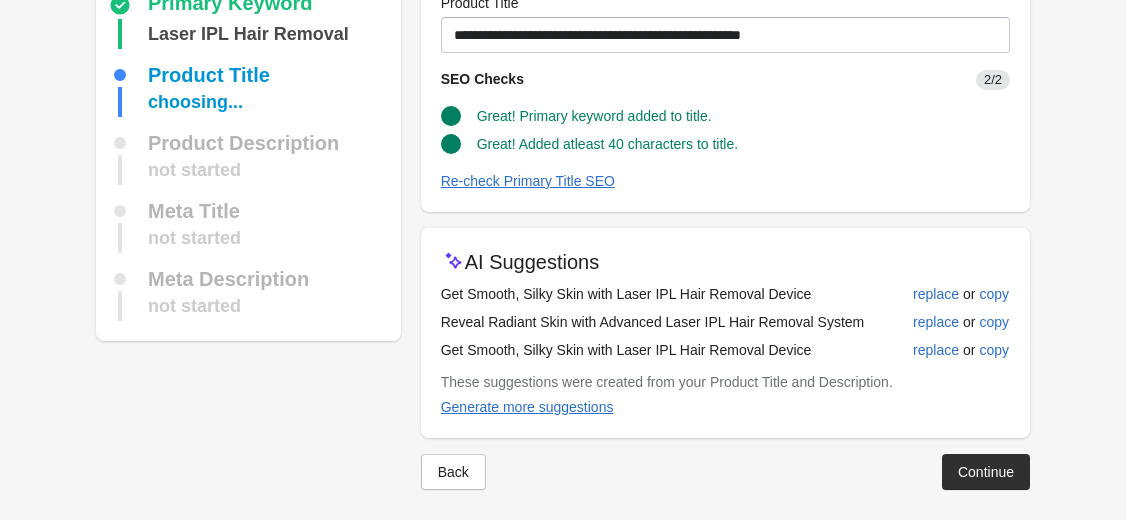 scroll, scrollTop: 105, scrollLeft: 0, axis: vertical 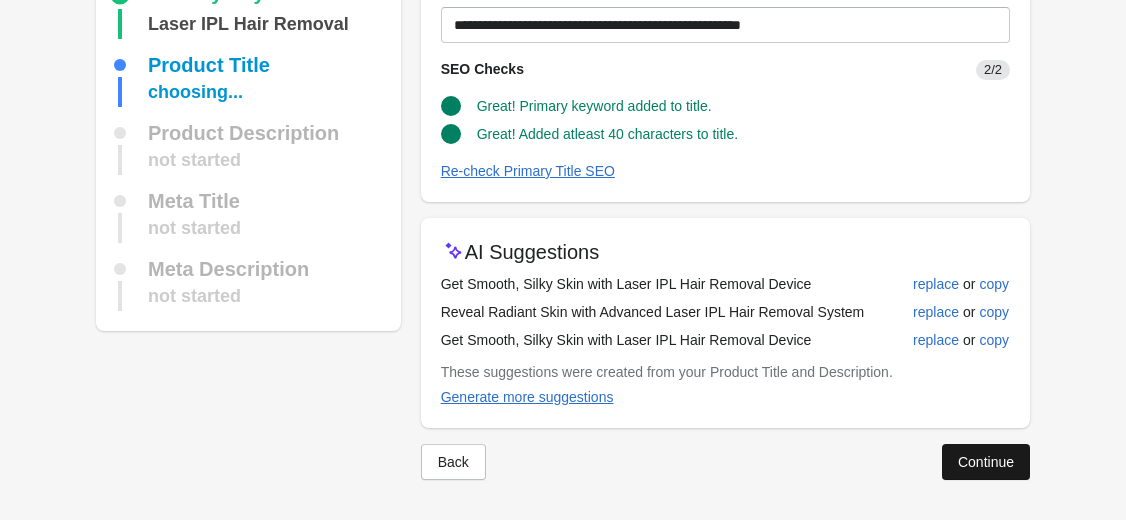 click on "Continue" at bounding box center (986, 462) 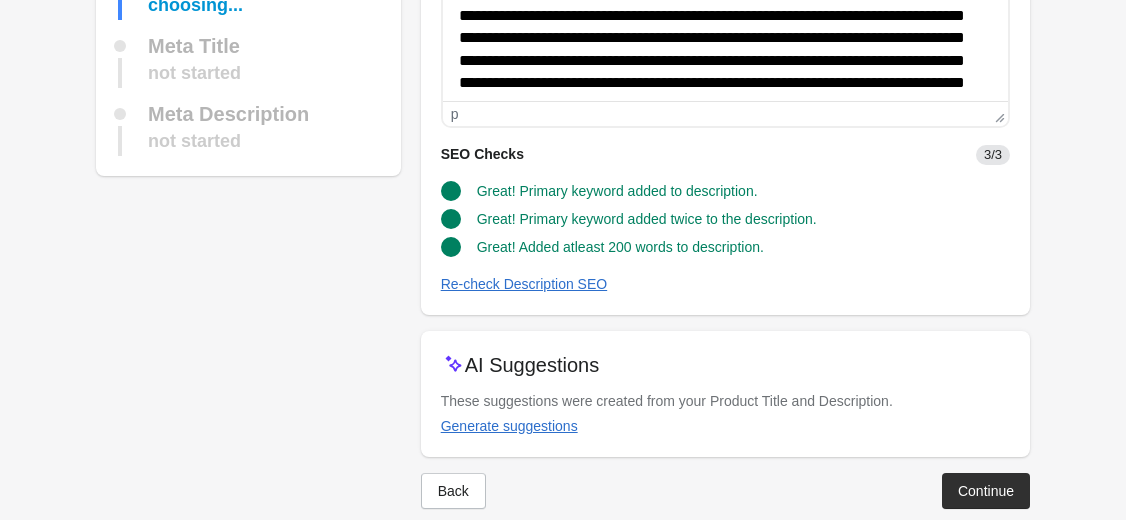 scroll, scrollTop: 313, scrollLeft: 0, axis: vertical 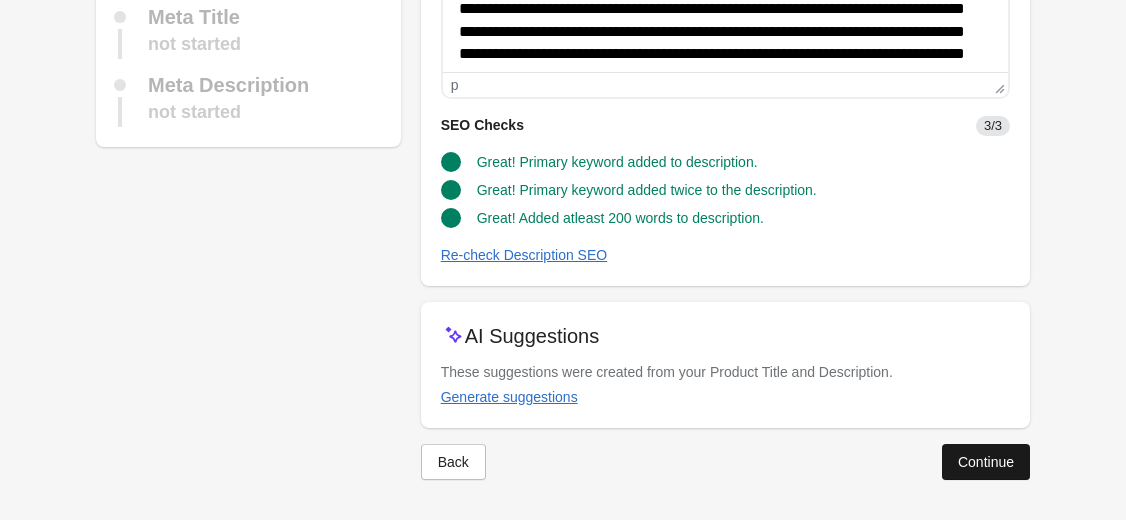 click on "Continue" at bounding box center (986, 462) 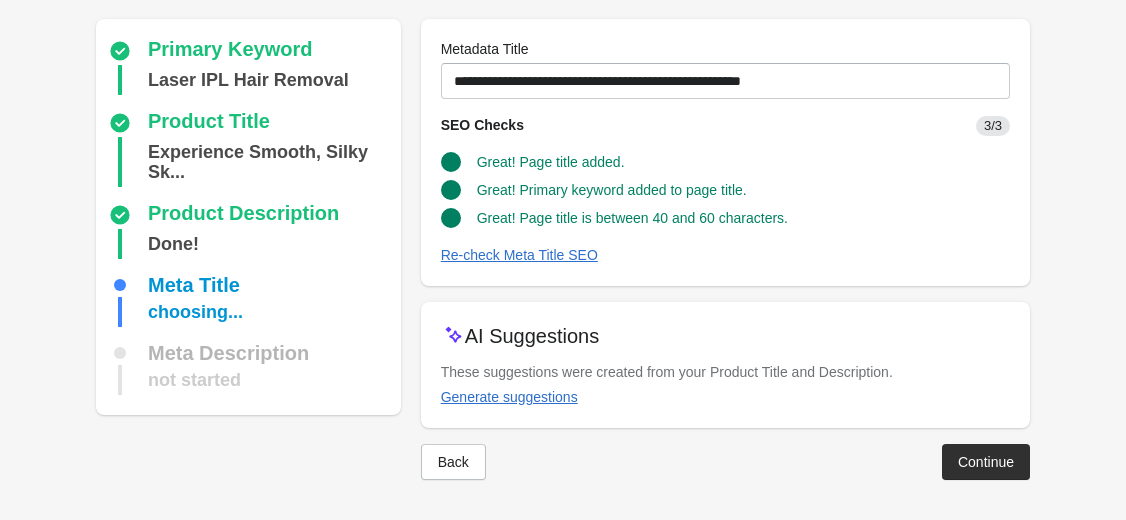 scroll, scrollTop: 145, scrollLeft: 0, axis: vertical 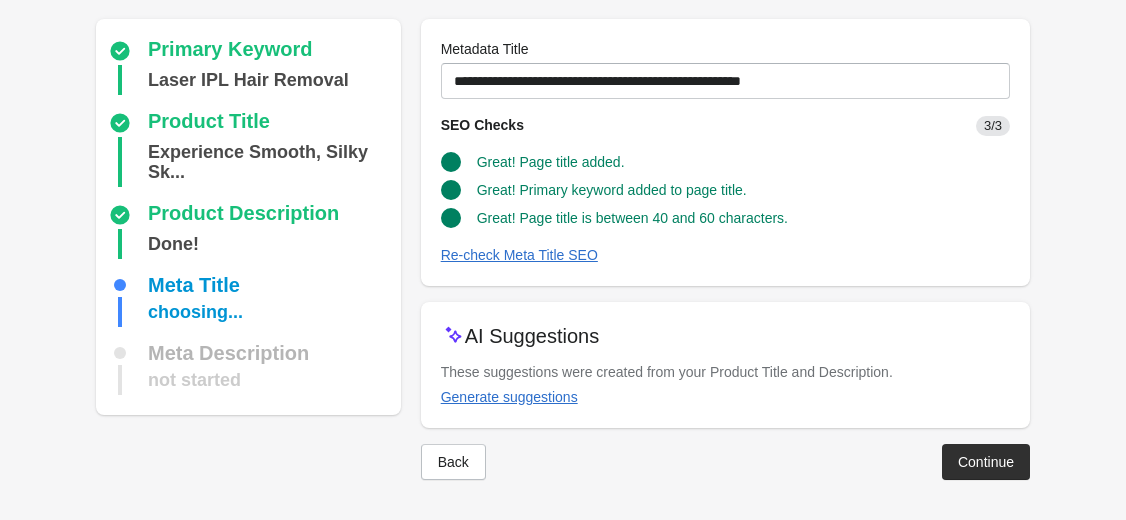 click on "Continue" at bounding box center [986, 462] 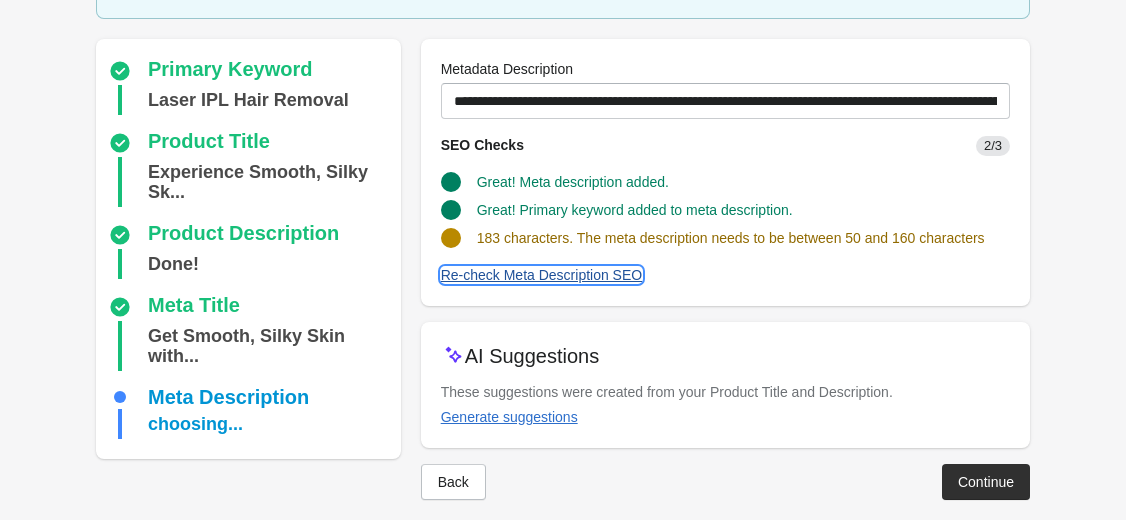 click on "Re-check Meta Description SEO" at bounding box center (542, 275) 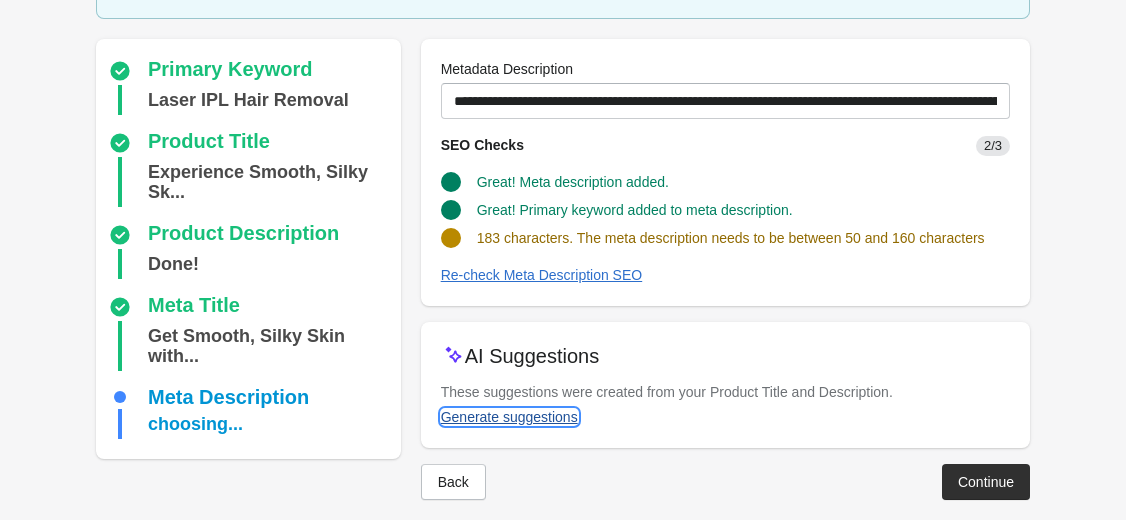 click on "Generate suggestions" at bounding box center [509, 417] 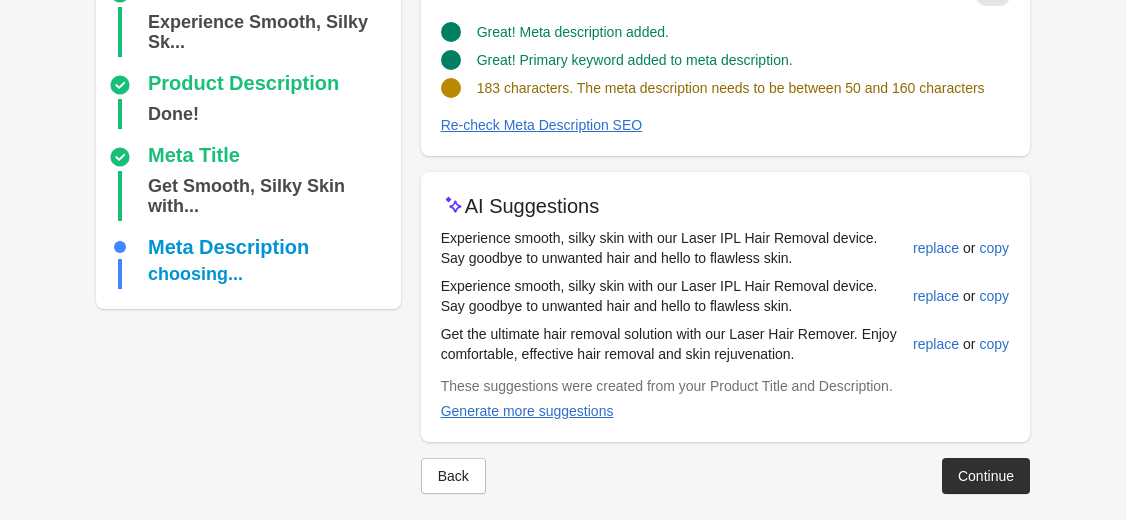scroll, scrollTop: 305, scrollLeft: 0, axis: vertical 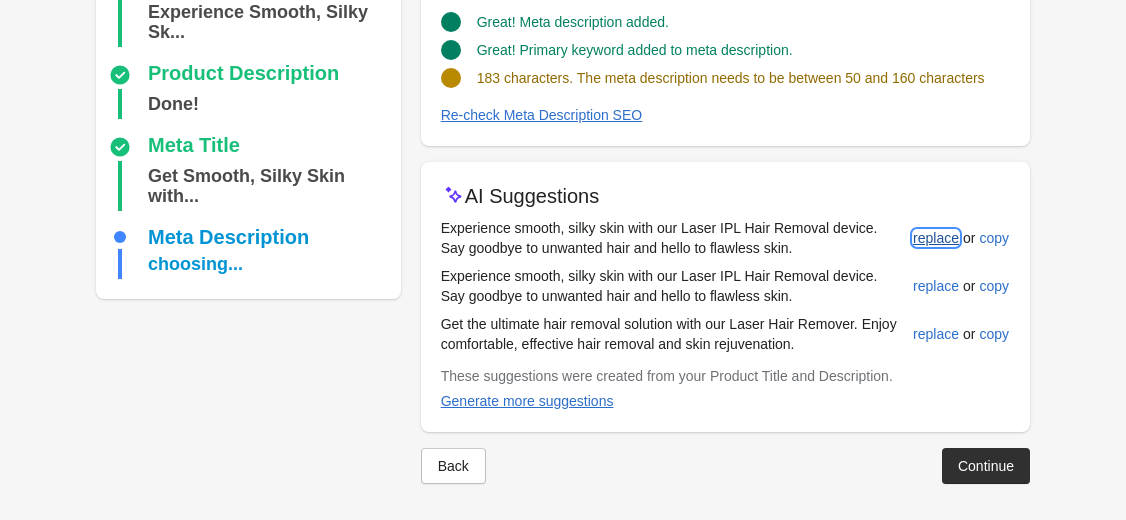 click on "replace" at bounding box center [936, 238] 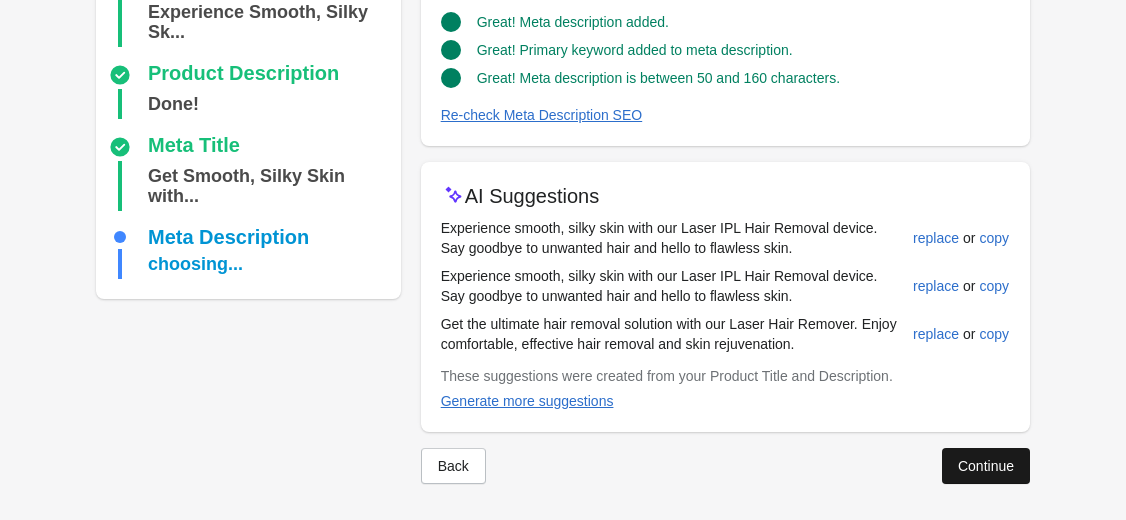 click on "Continue" at bounding box center (986, 466) 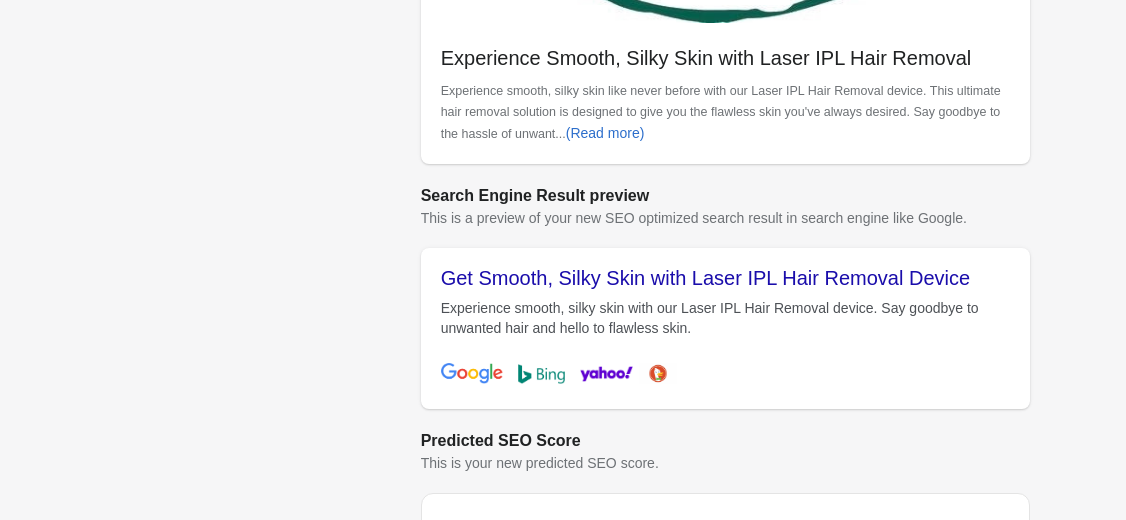 scroll, scrollTop: 828, scrollLeft: 0, axis: vertical 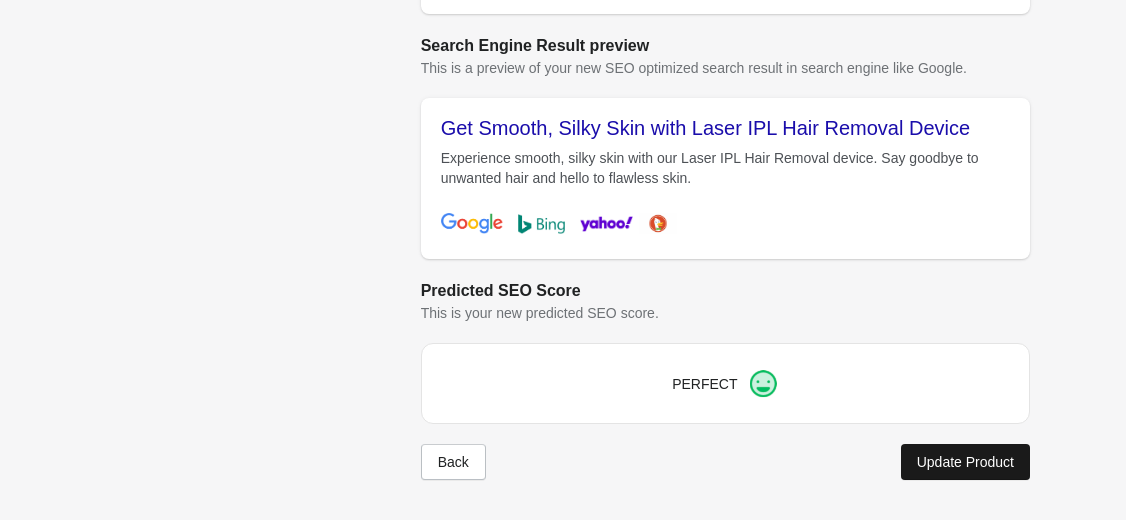 click on "Update Product" at bounding box center [965, 462] 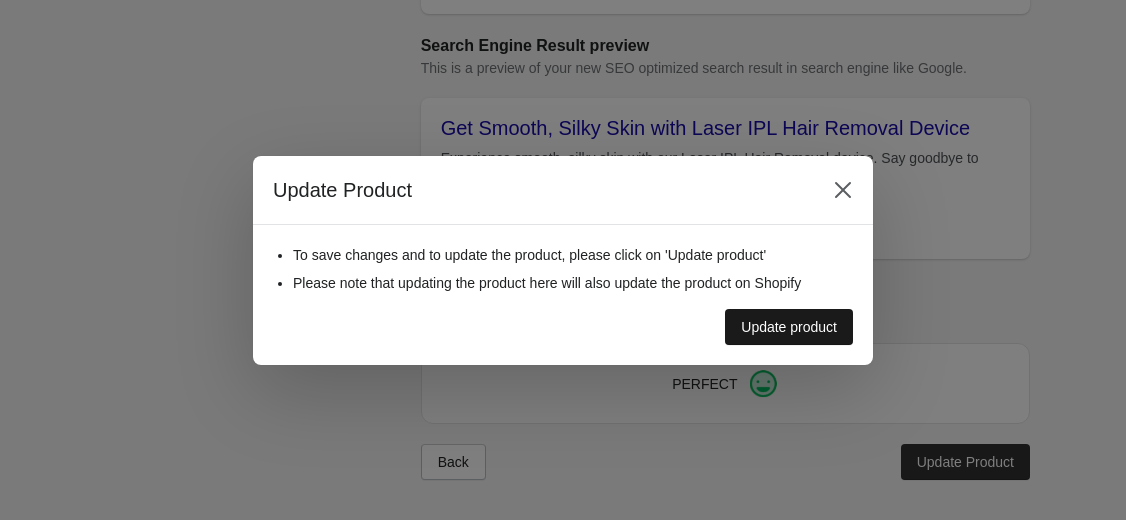 click on "Update product" at bounding box center (789, 327) 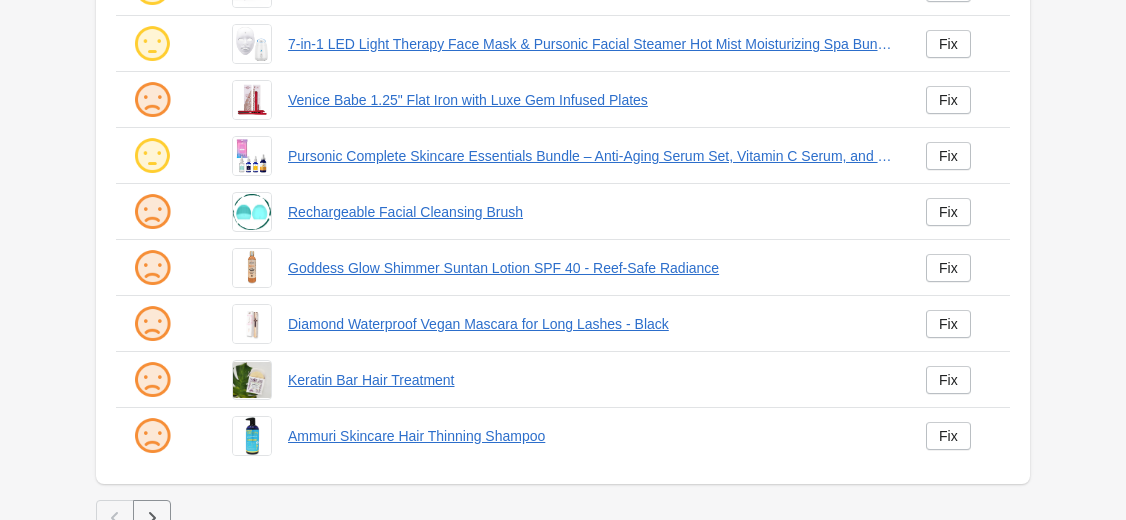 scroll, scrollTop: 584, scrollLeft: 0, axis: vertical 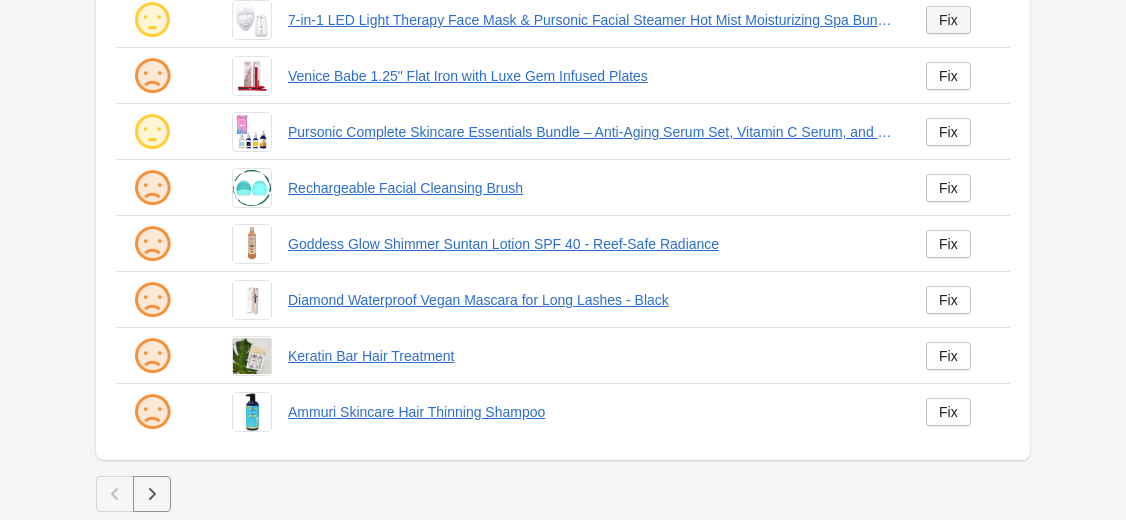 click on "Fix" at bounding box center (948, 20) 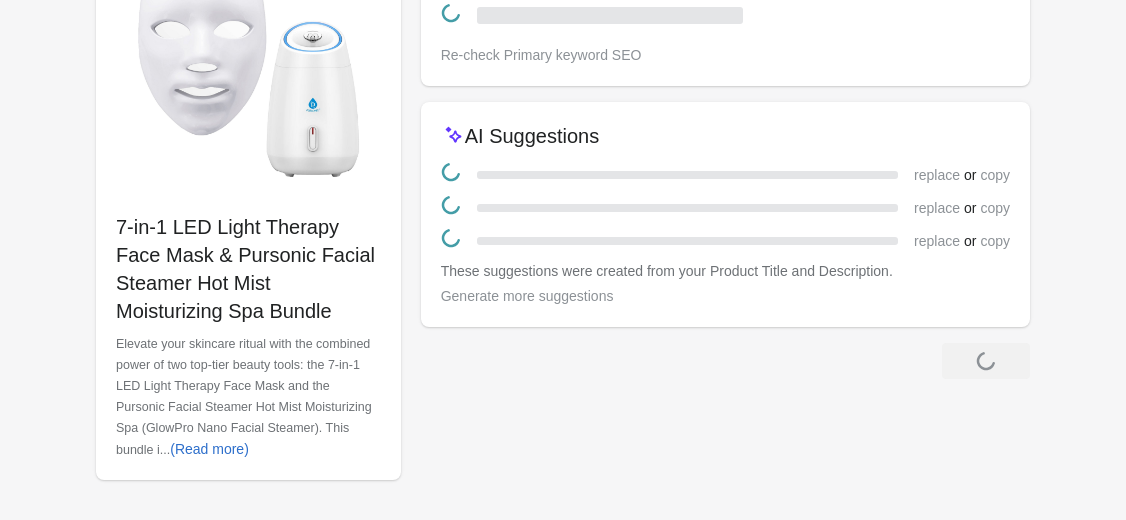 scroll, scrollTop: 0, scrollLeft: 0, axis: both 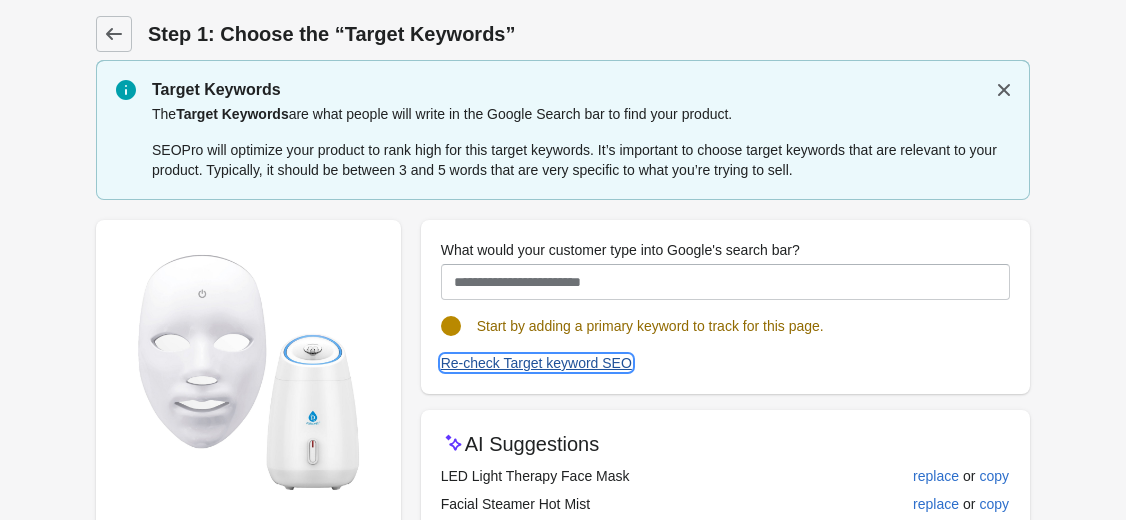 click on "Re-check Target keyword SEO" at bounding box center [536, 363] 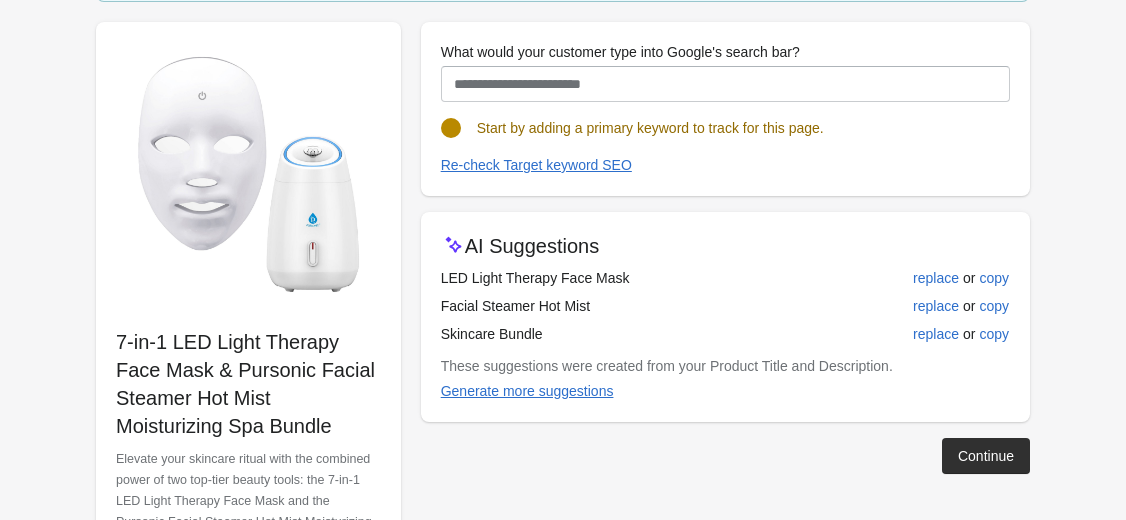 scroll, scrollTop: 200, scrollLeft: 0, axis: vertical 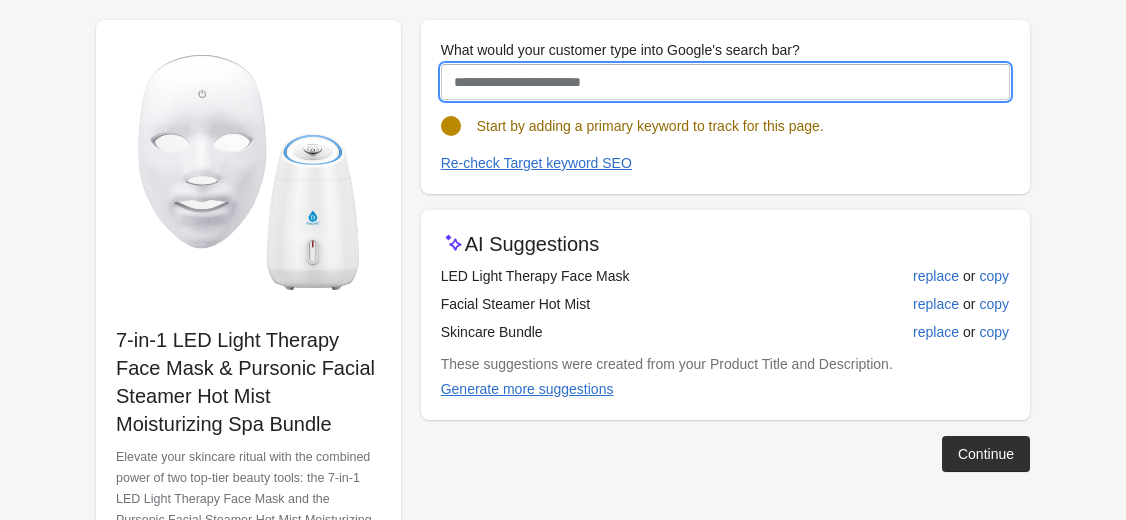 click on "What would your customer type into Google's search bar?" at bounding box center (725, 82) 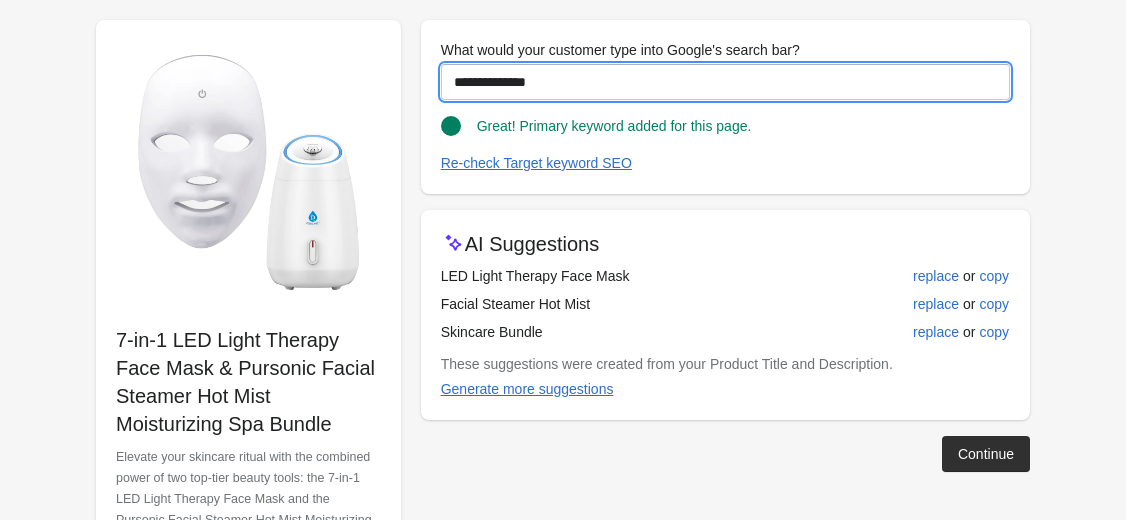 type on "**********" 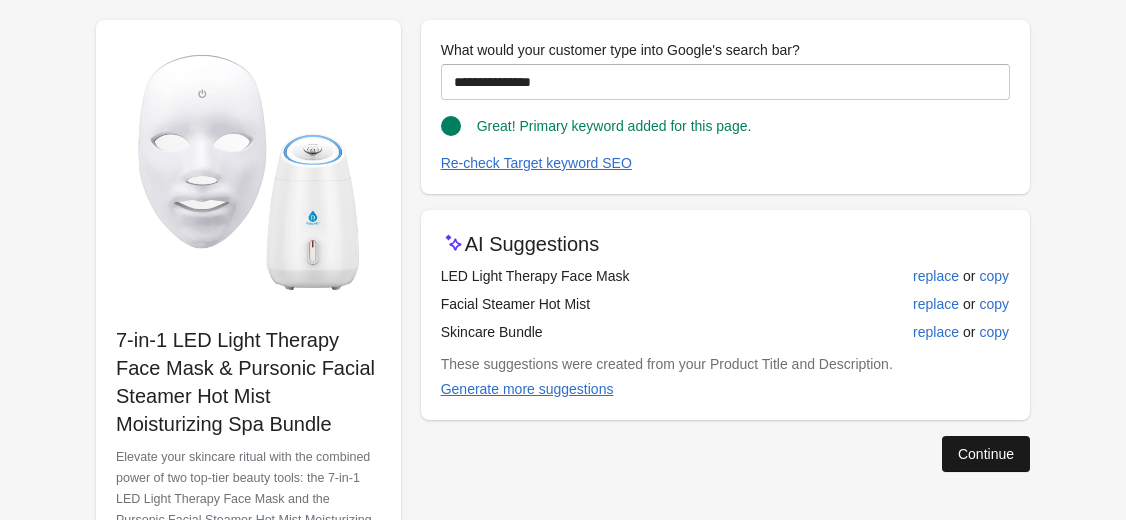 click on "Continue" at bounding box center [986, 454] 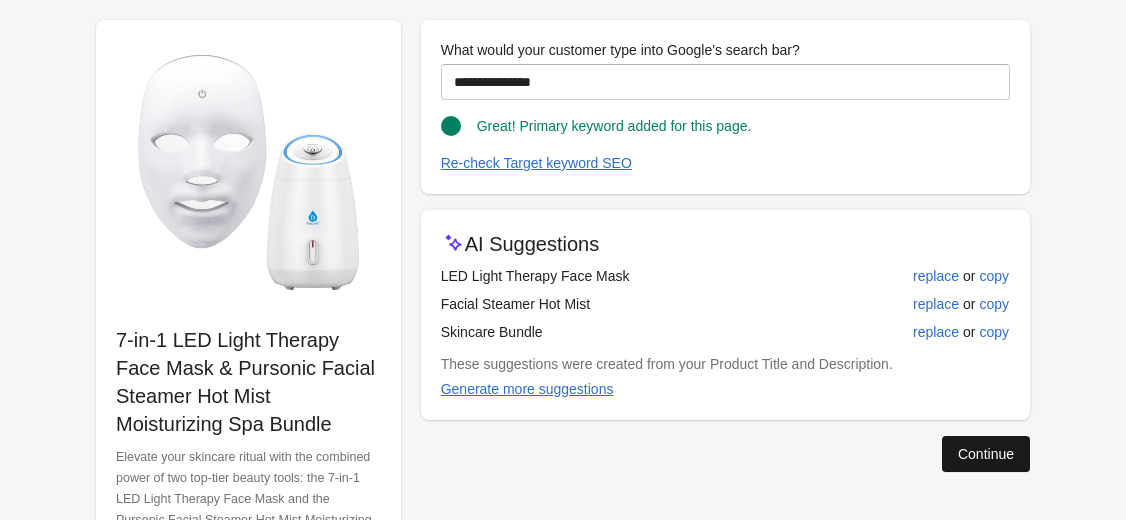 scroll, scrollTop: 23, scrollLeft: 0, axis: vertical 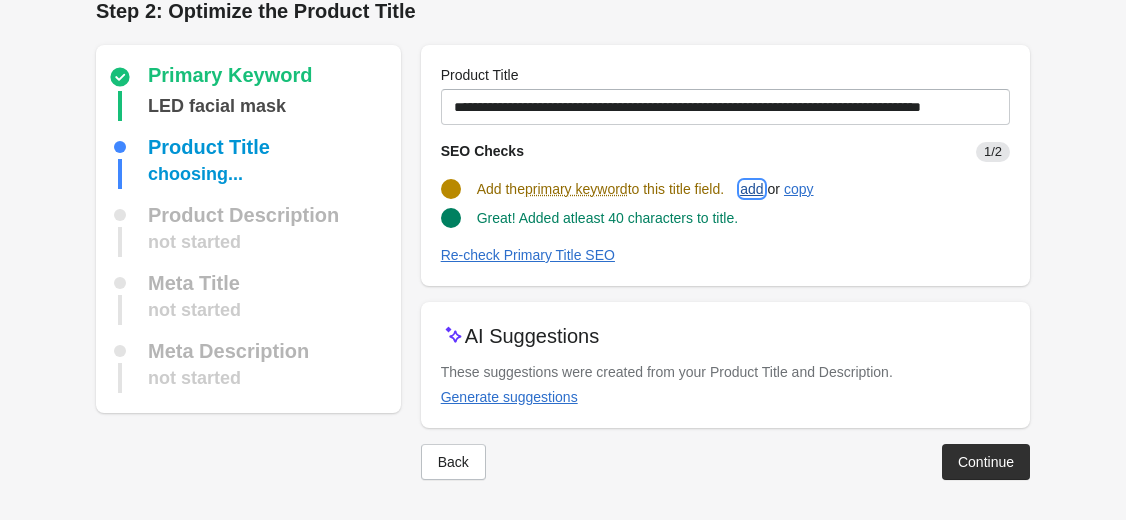 click on "add" at bounding box center [751, 189] 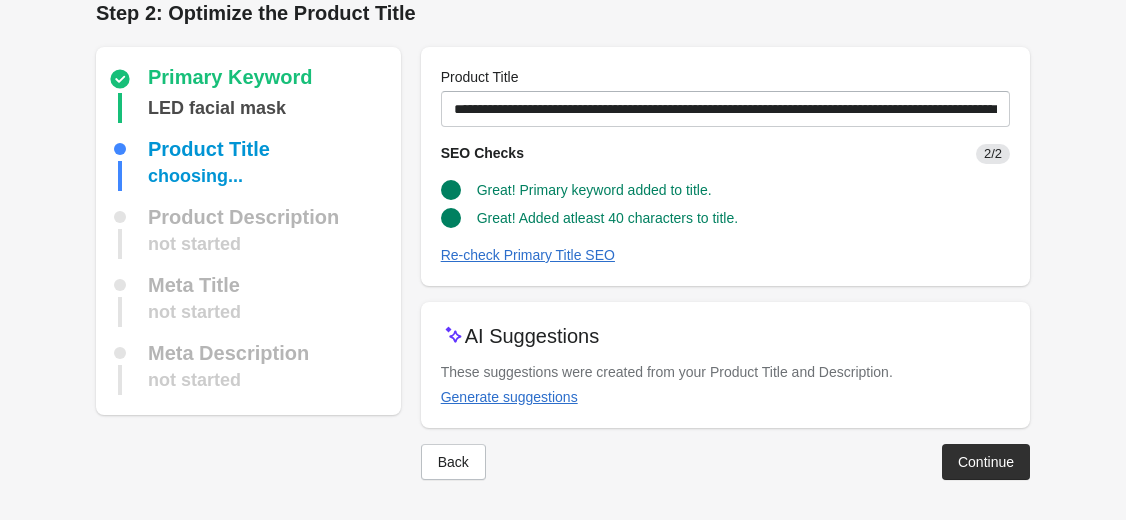 scroll, scrollTop: 21, scrollLeft: 0, axis: vertical 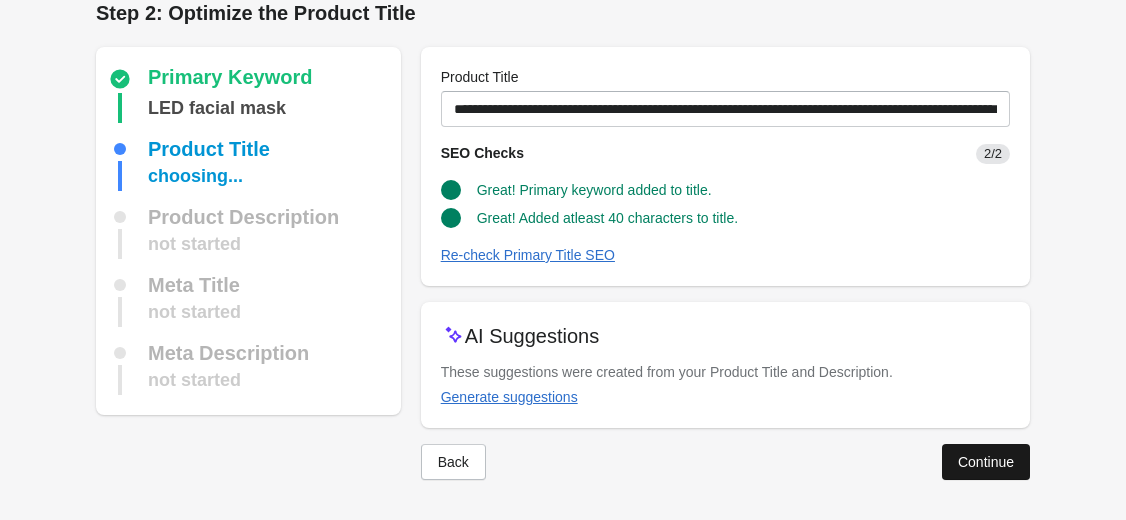 click on "Continue" at bounding box center (986, 462) 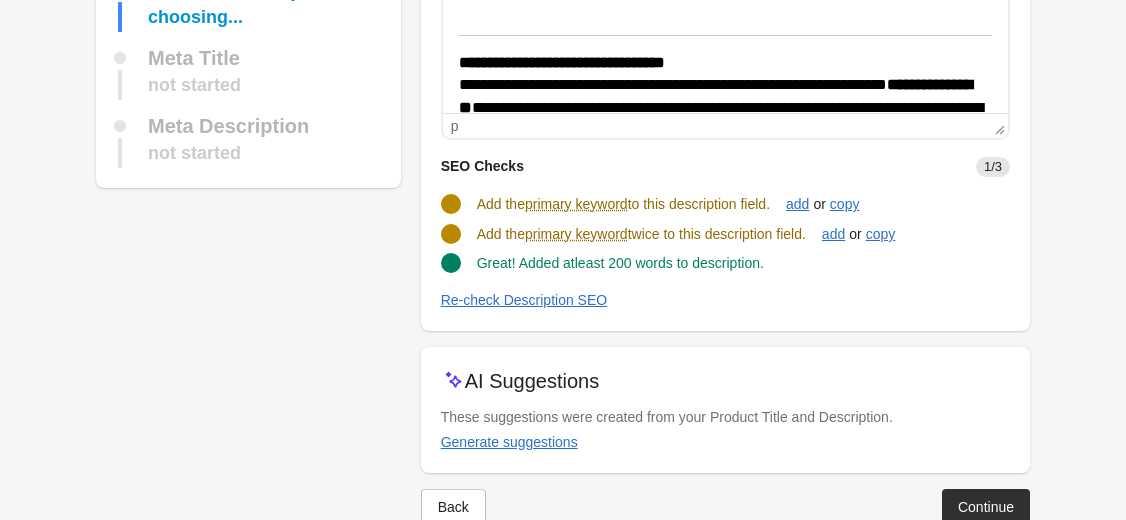 scroll, scrollTop: 317, scrollLeft: 0, axis: vertical 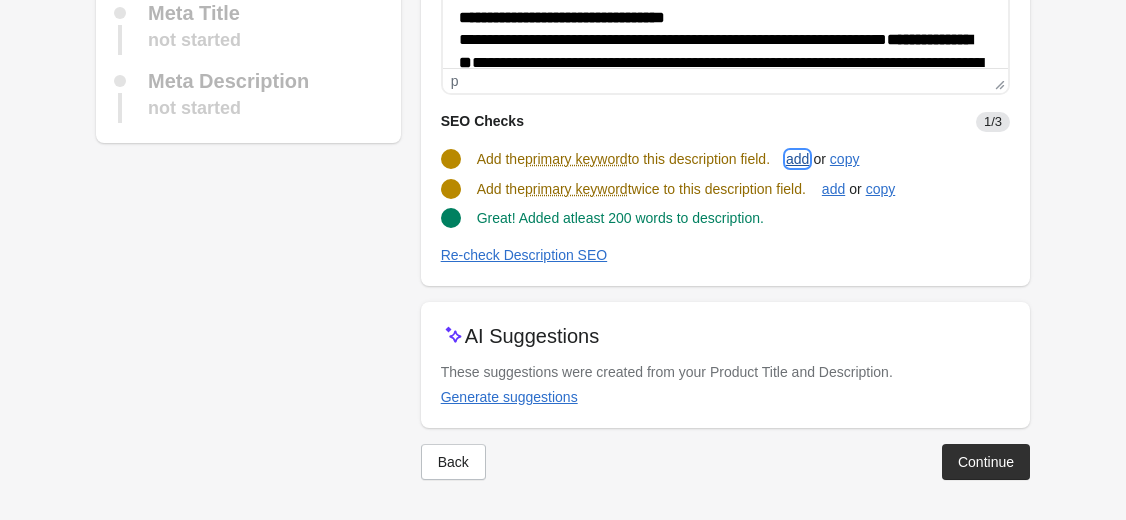 click on "add" at bounding box center [797, 159] 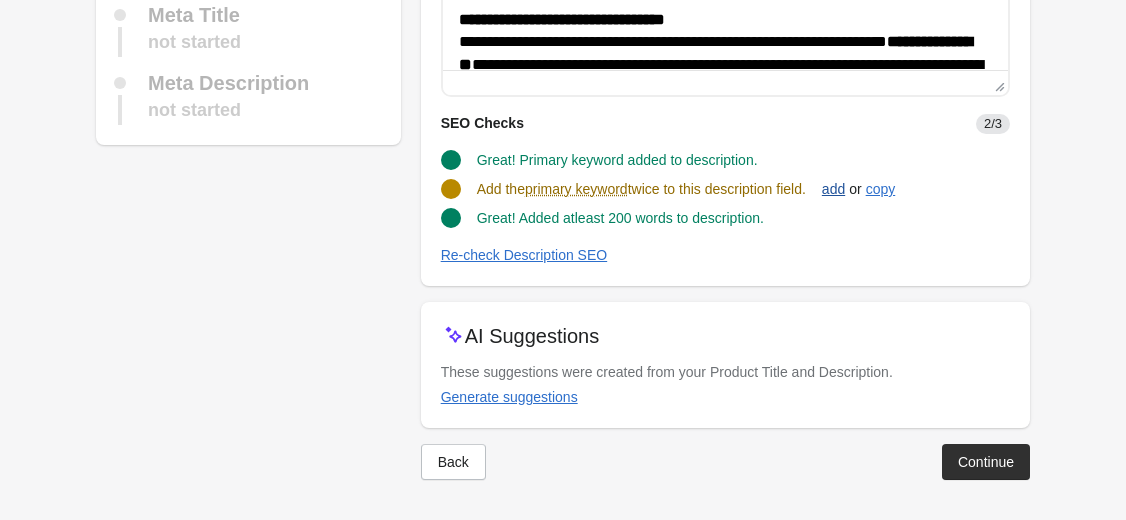 scroll, scrollTop: 315, scrollLeft: 0, axis: vertical 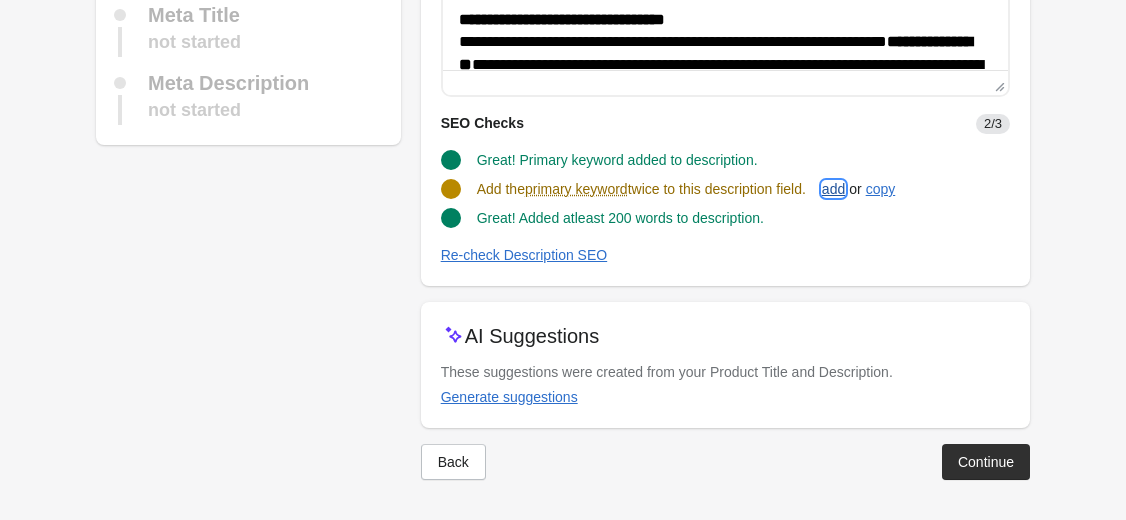 click on "add" at bounding box center [833, 189] 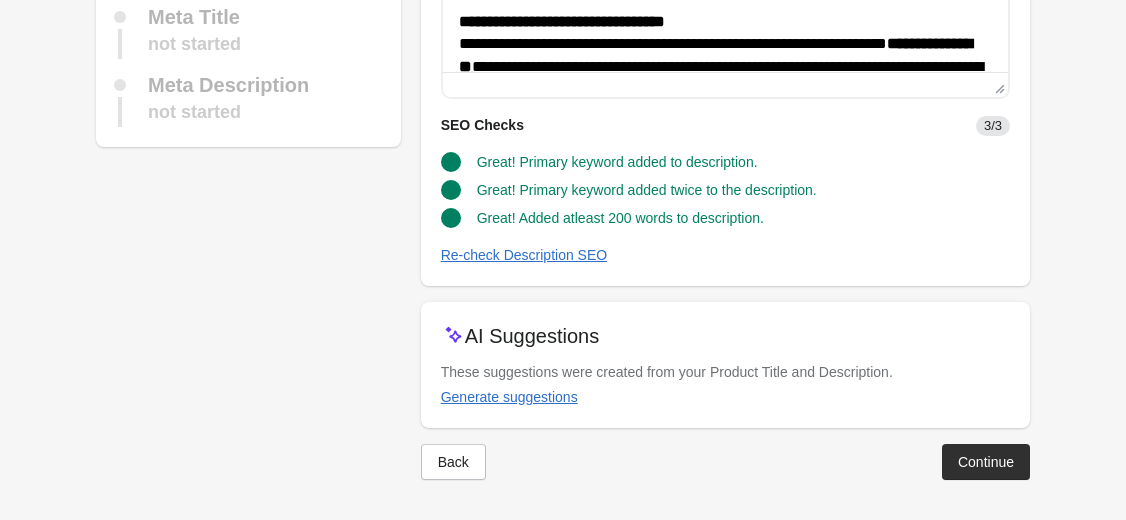 scroll, scrollTop: 313, scrollLeft: 0, axis: vertical 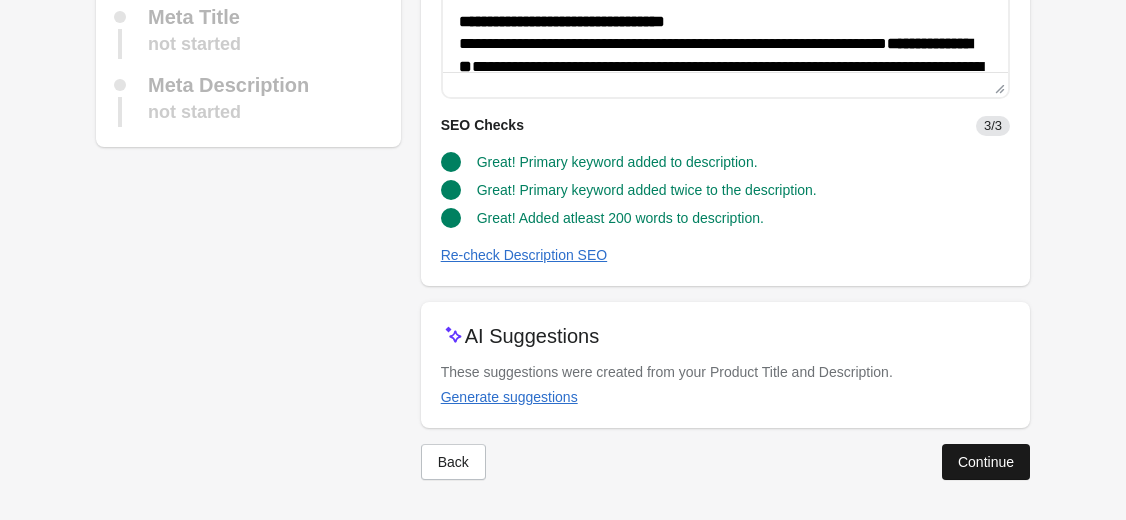 click on "Continue" at bounding box center [986, 462] 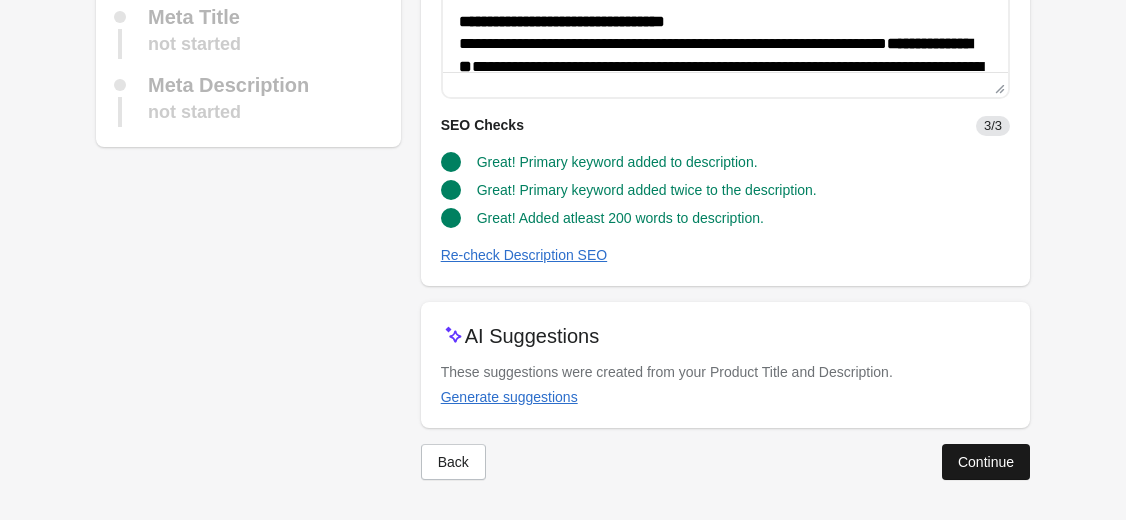 scroll, scrollTop: 147, scrollLeft: 0, axis: vertical 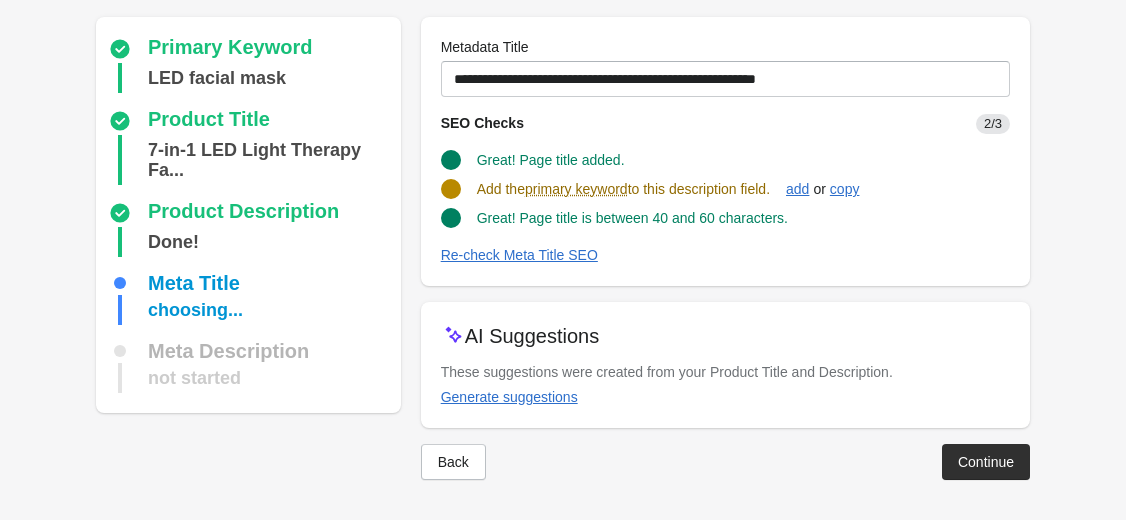 click on "Continue" at bounding box center (986, 462) 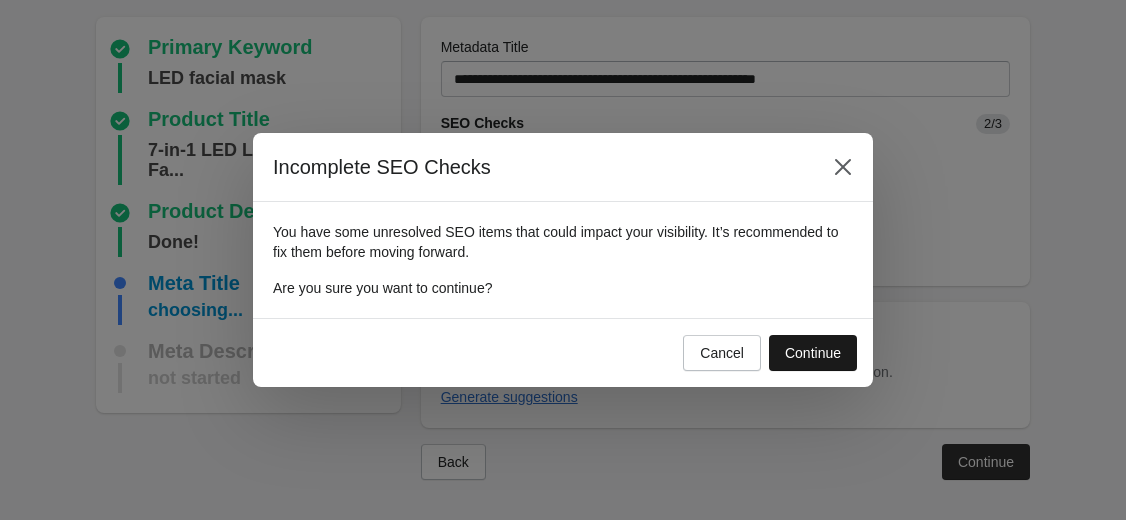 click on "Continue" at bounding box center [813, 353] 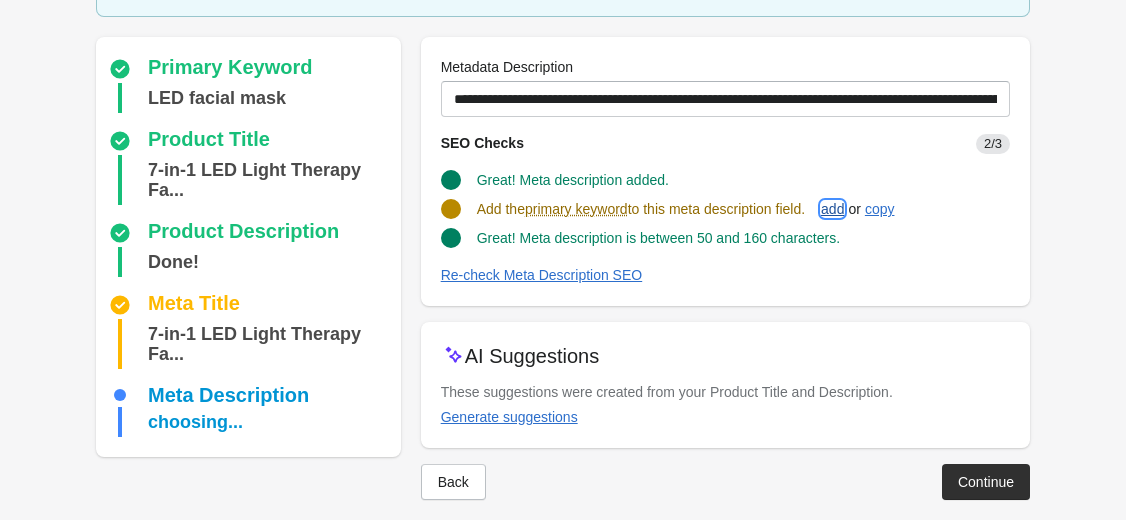 click on "add" at bounding box center (832, 209) 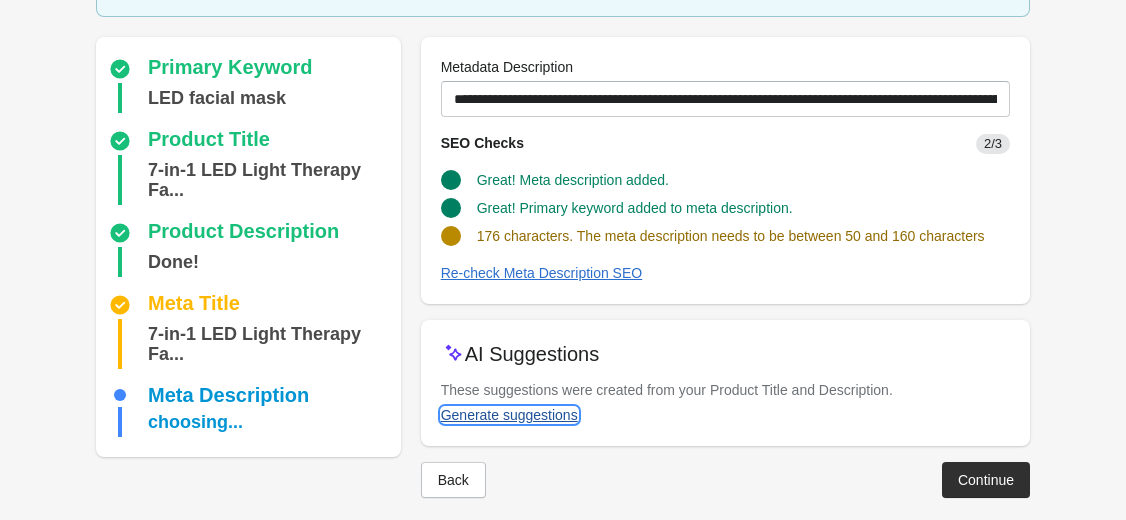 click on "Generate suggestions" at bounding box center [509, 415] 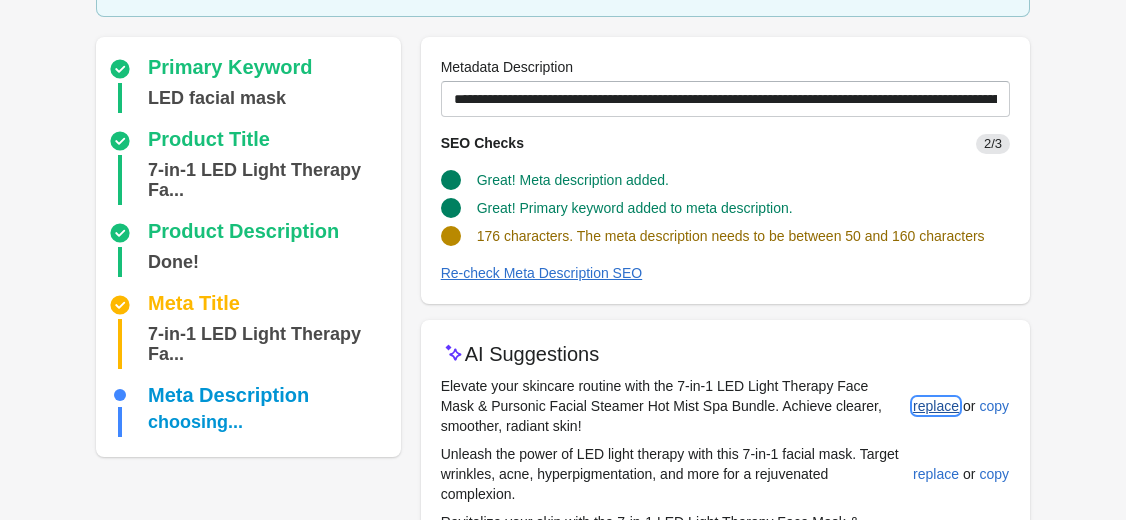 click on "replace" at bounding box center [936, 406] 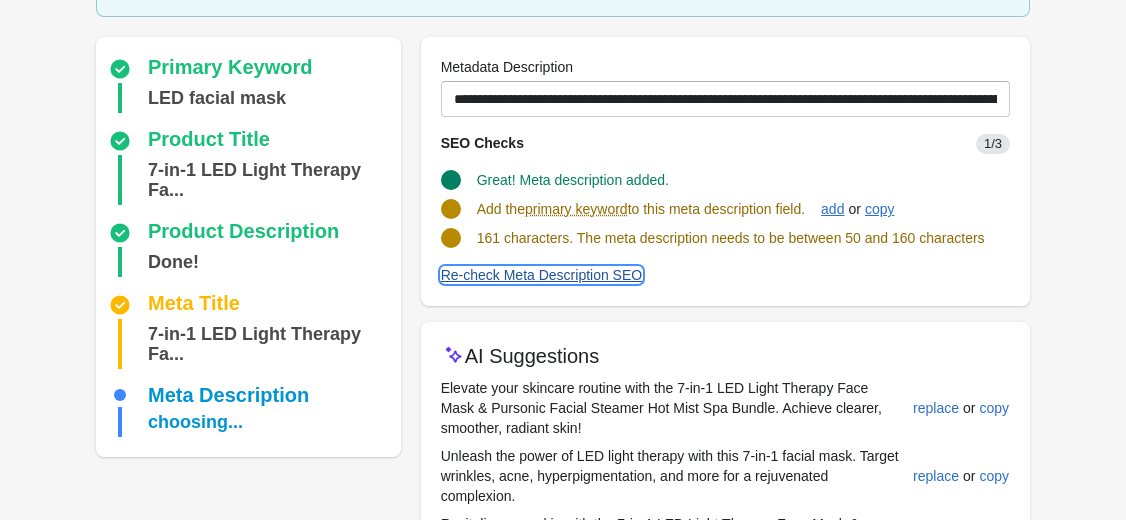 click on "Re-check Meta Description SEO" at bounding box center (542, 275) 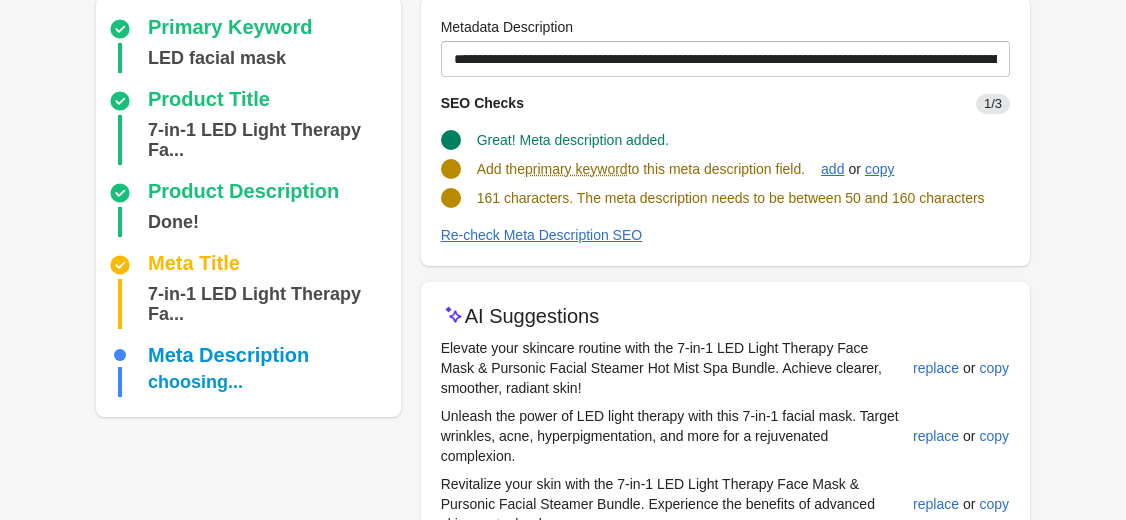 scroll, scrollTop: 227, scrollLeft: 0, axis: vertical 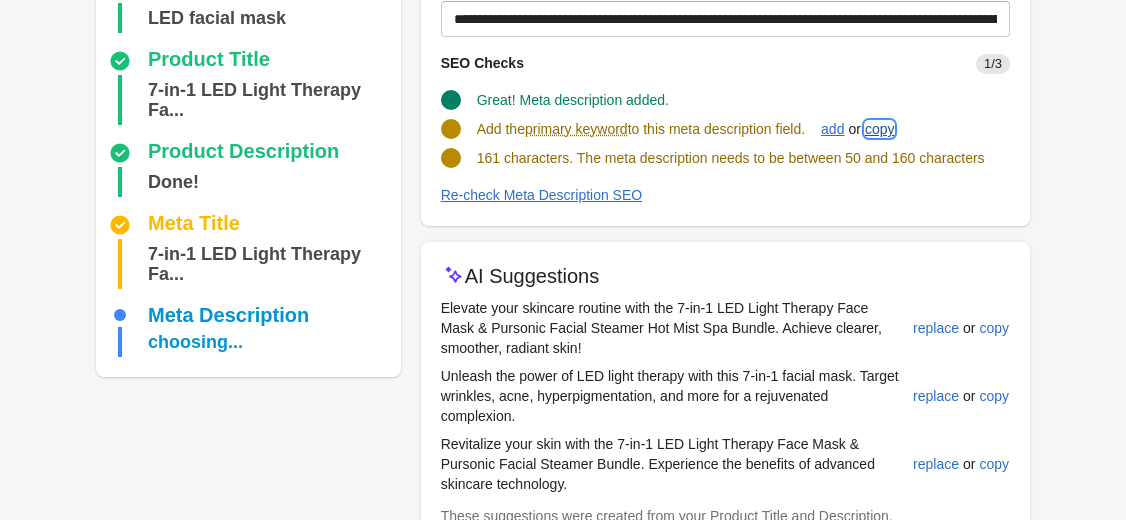 click on "copy" at bounding box center [880, 129] 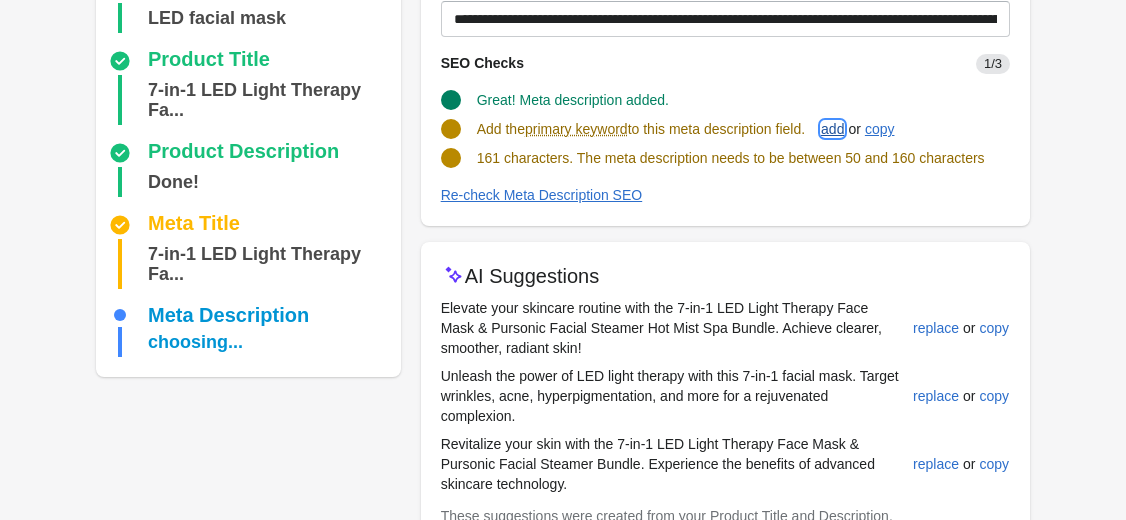 click on "add" at bounding box center [832, 129] 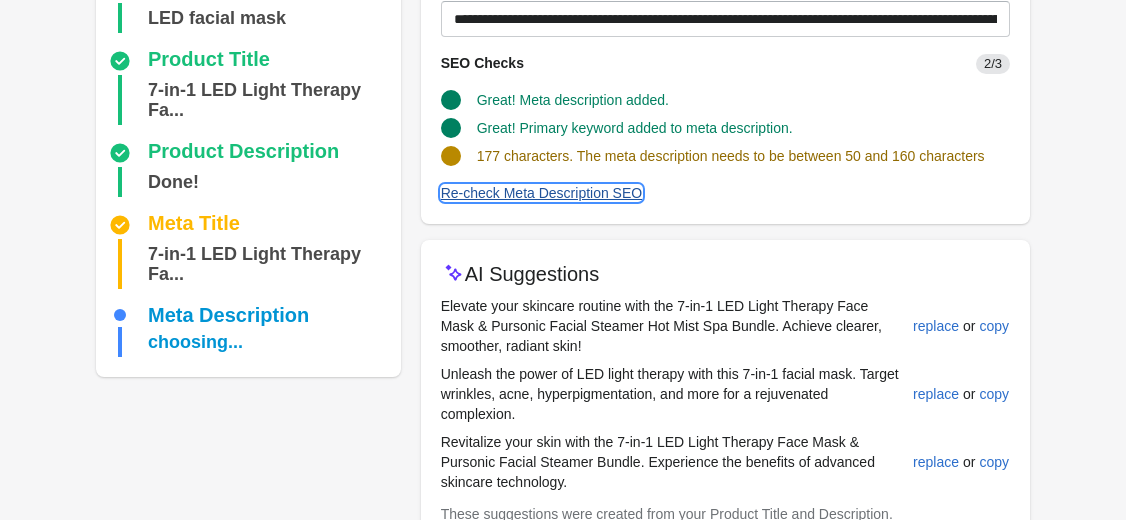 click on "Re-check Meta Description SEO" at bounding box center [542, 193] 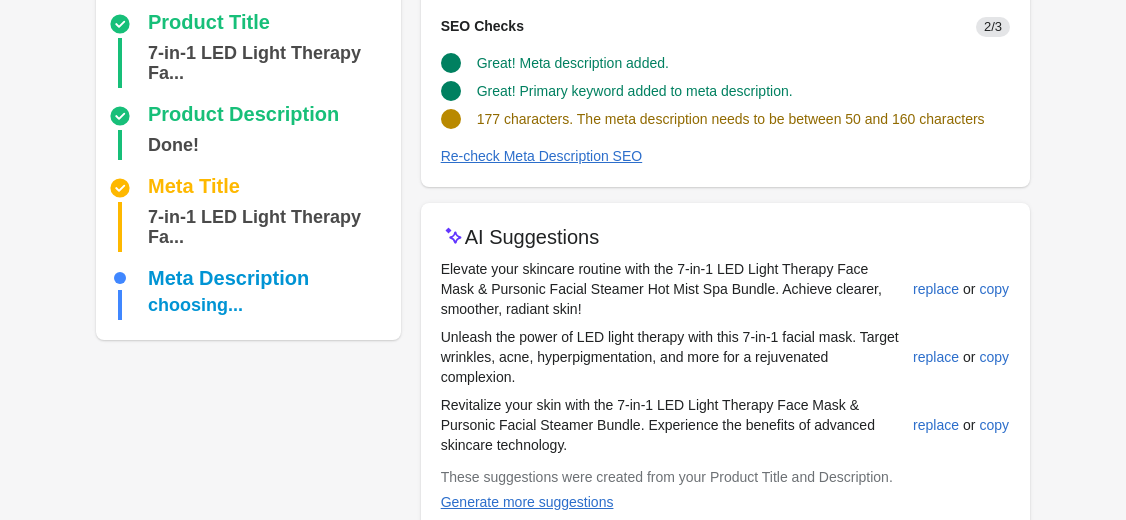 scroll, scrollTop: 307, scrollLeft: 0, axis: vertical 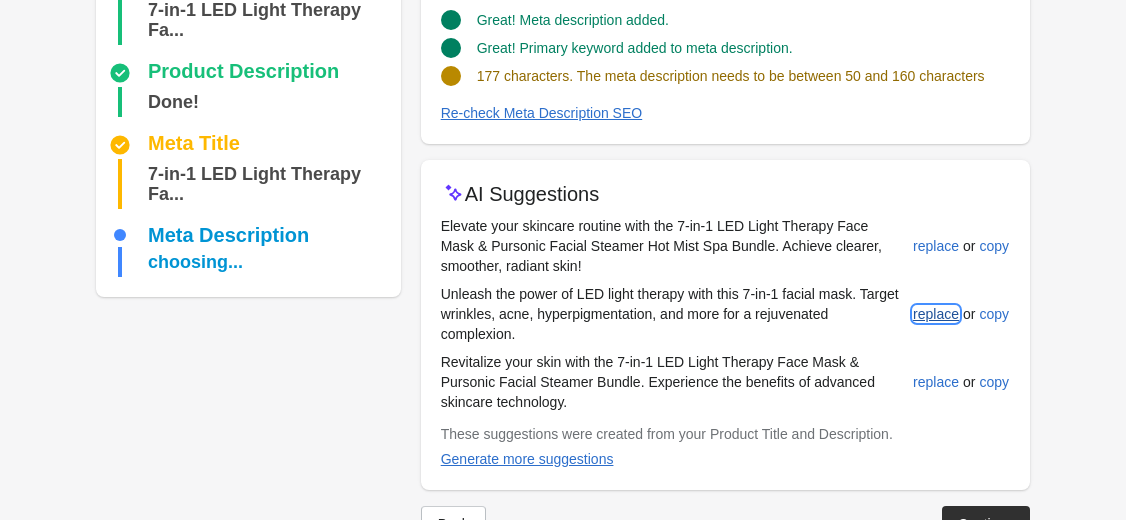 click on "replace" at bounding box center (936, 314) 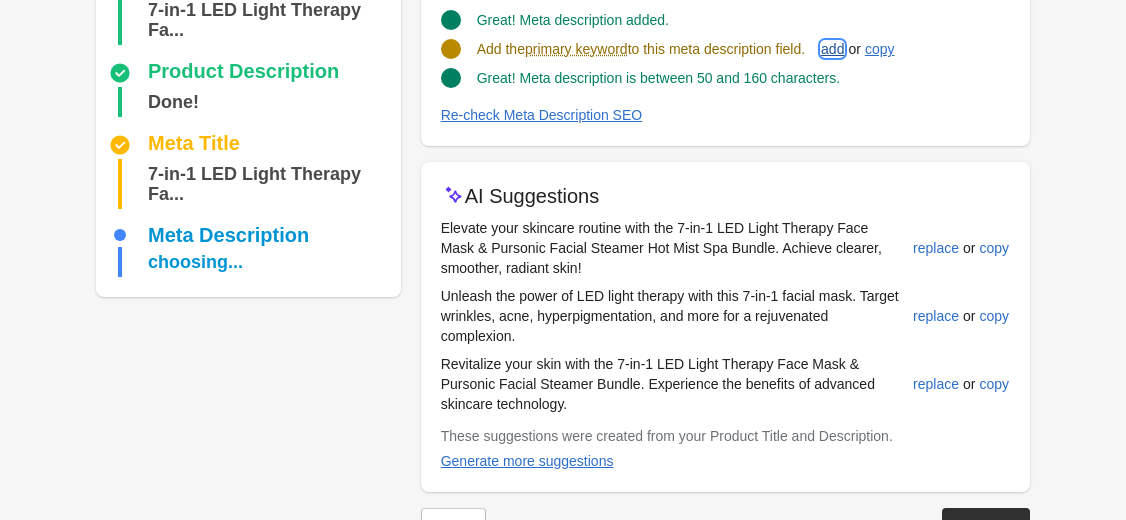 click on "add" at bounding box center [832, 49] 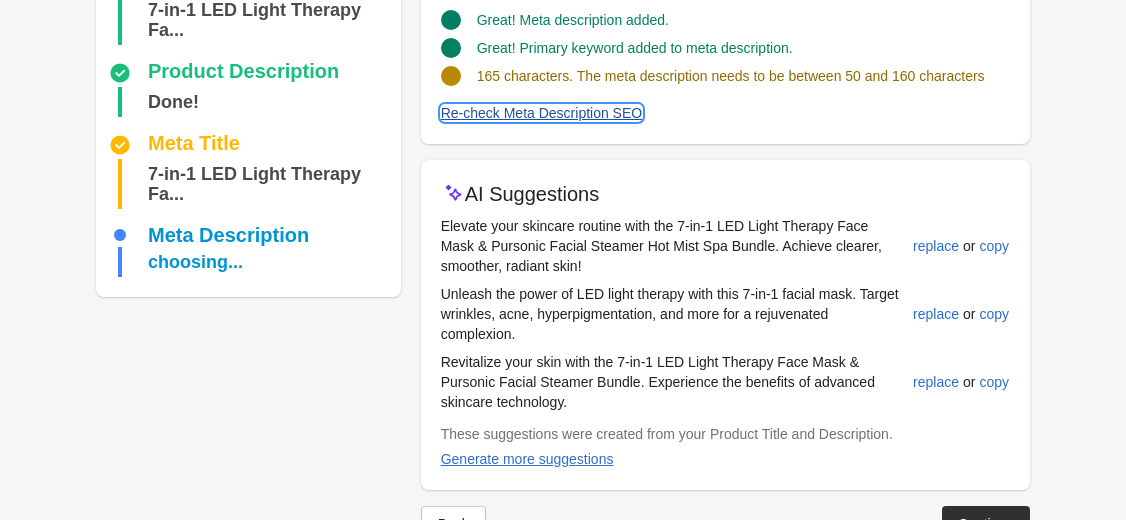 click on "Re-check Meta Description SEO" at bounding box center (542, 113) 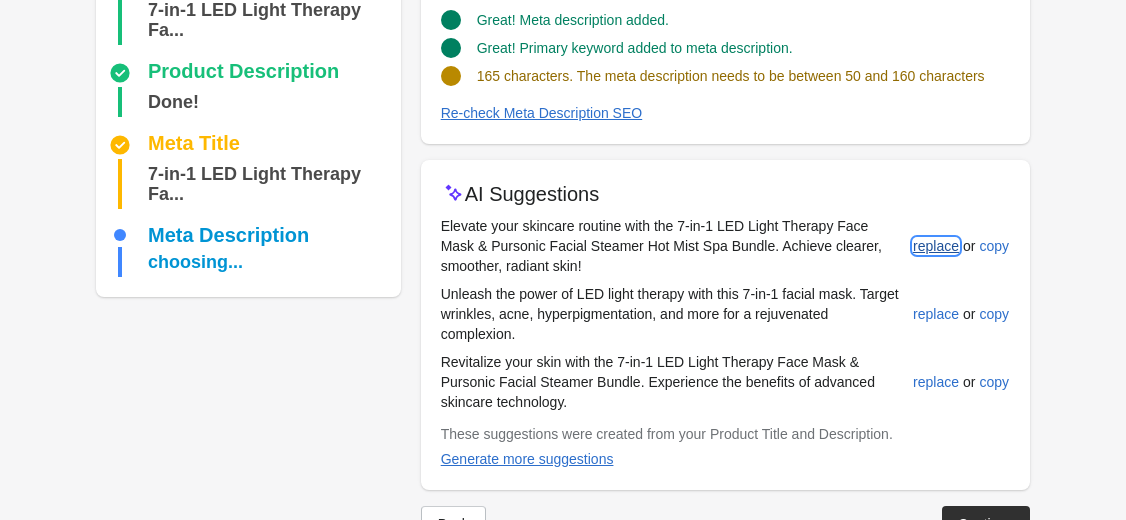 click on "replace" at bounding box center (936, 246) 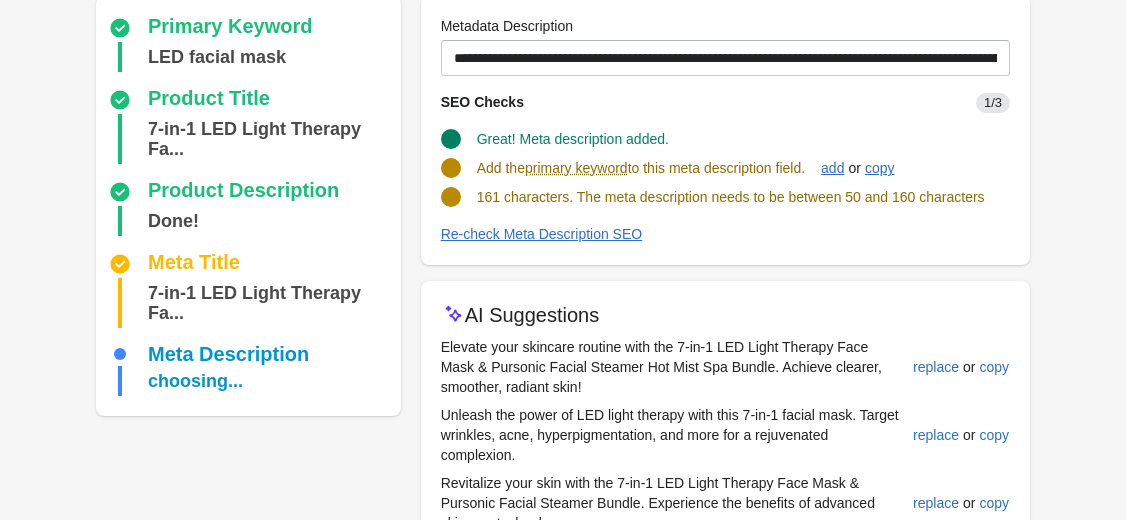 scroll, scrollTop: 187, scrollLeft: 0, axis: vertical 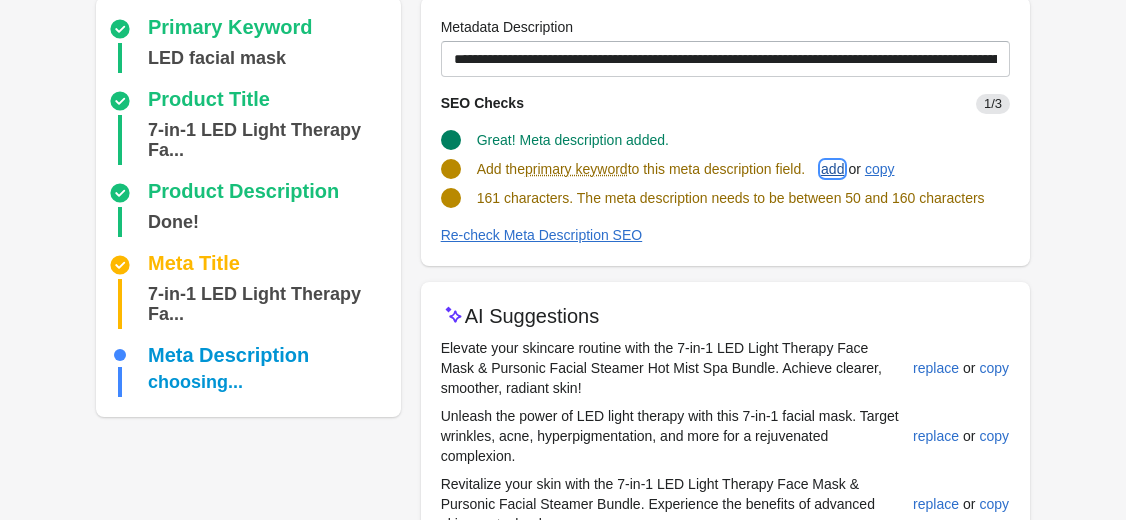 click on "add" at bounding box center (832, 169) 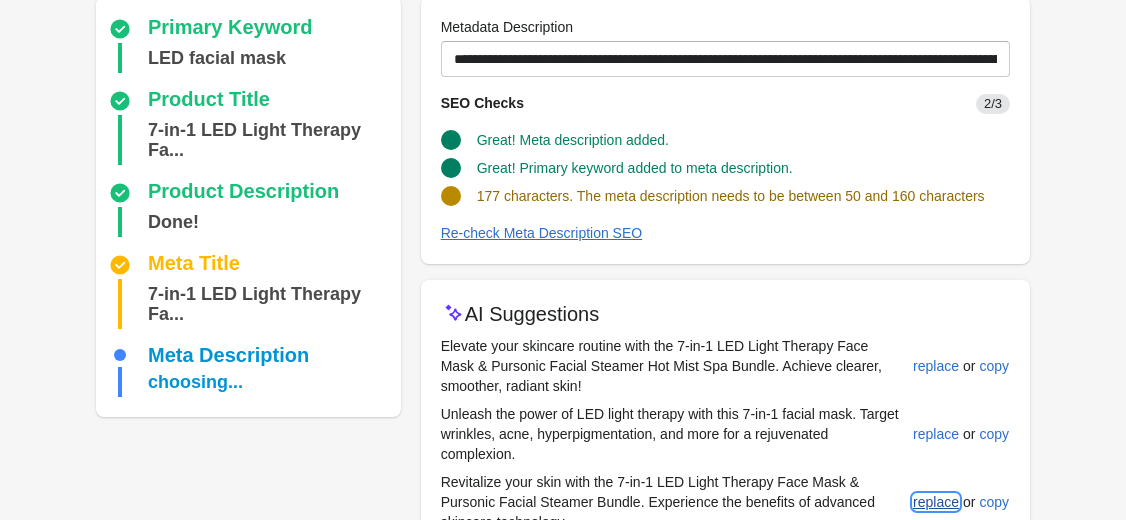 click on "replace" at bounding box center (936, 502) 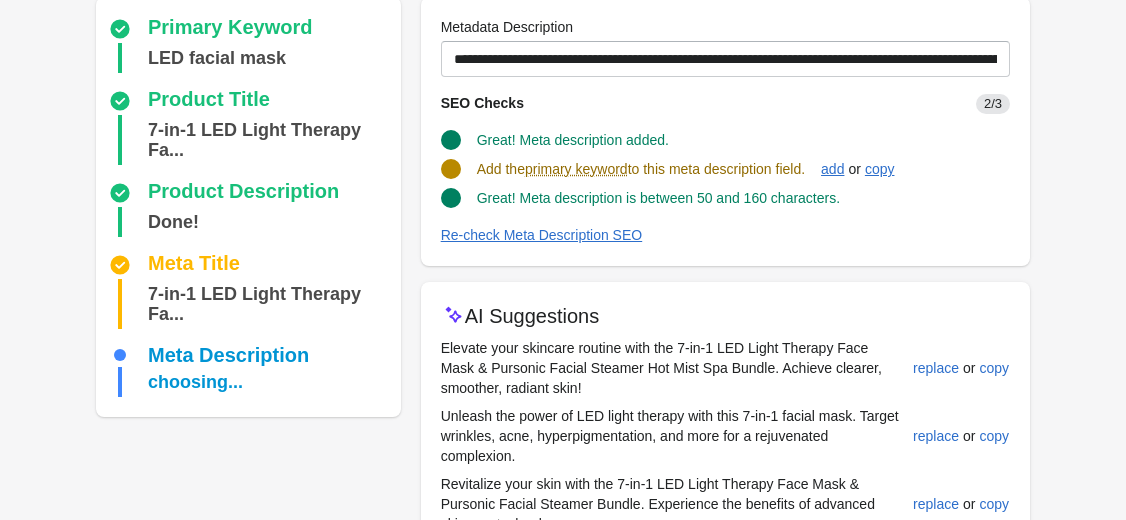 click 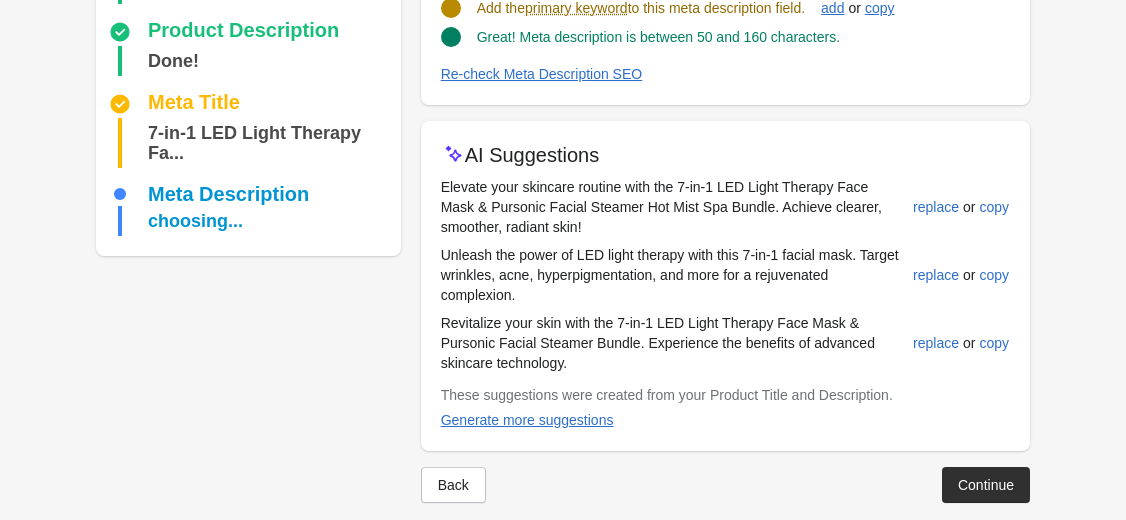 scroll, scrollTop: 351, scrollLeft: 0, axis: vertical 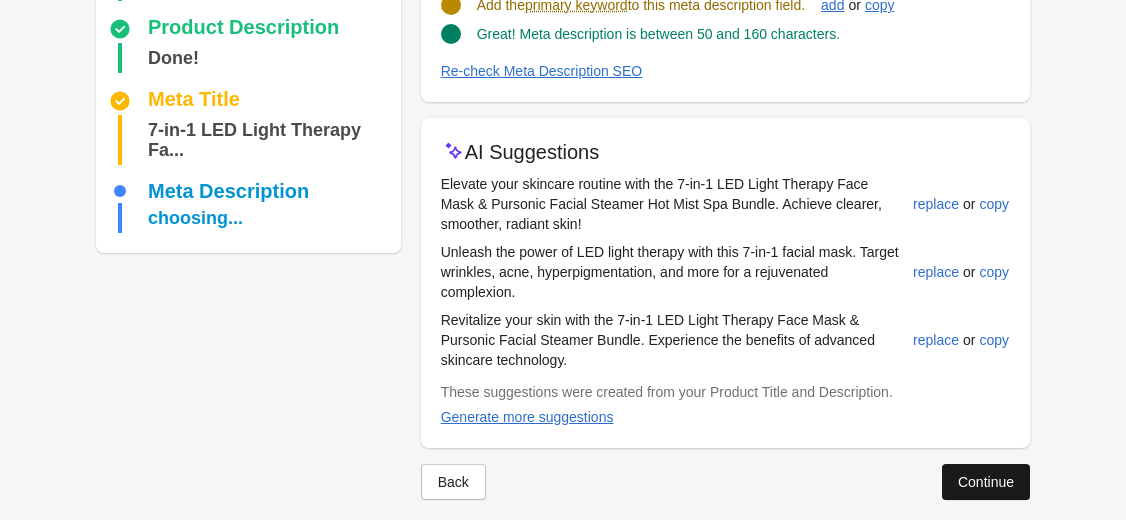 click on "Continue" at bounding box center (986, 482) 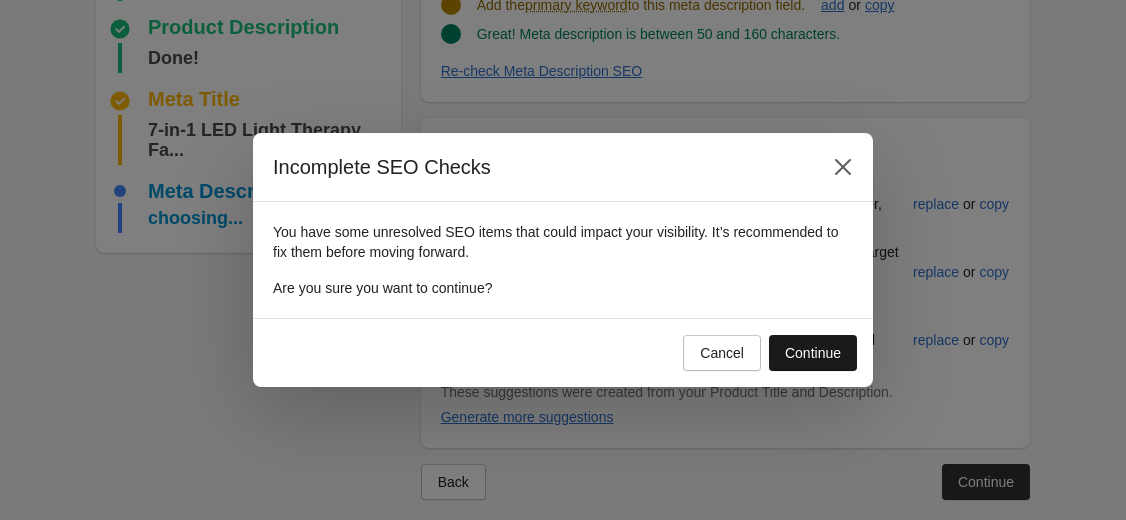 click on "Continue" at bounding box center (813, 353) 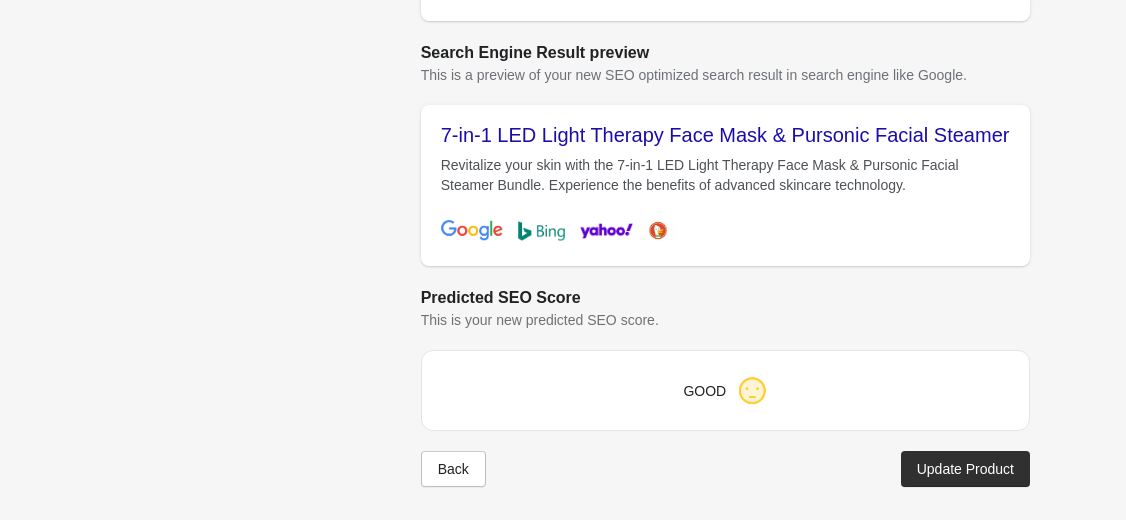 scroll, scrollTop: 876, scrollLeft: 0, axis: vertical 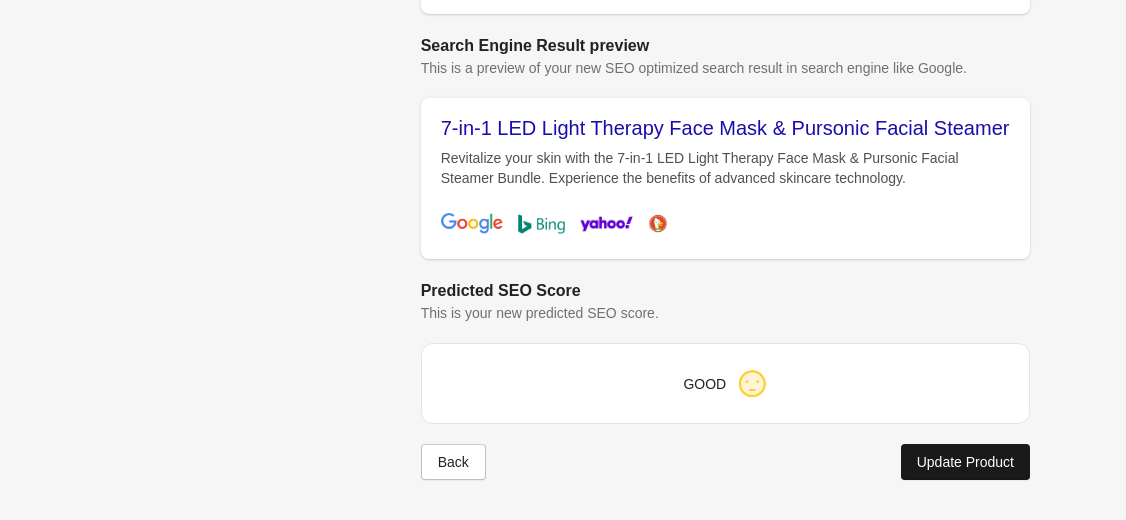 click on "Update Product" at bounding box center (965, 462) 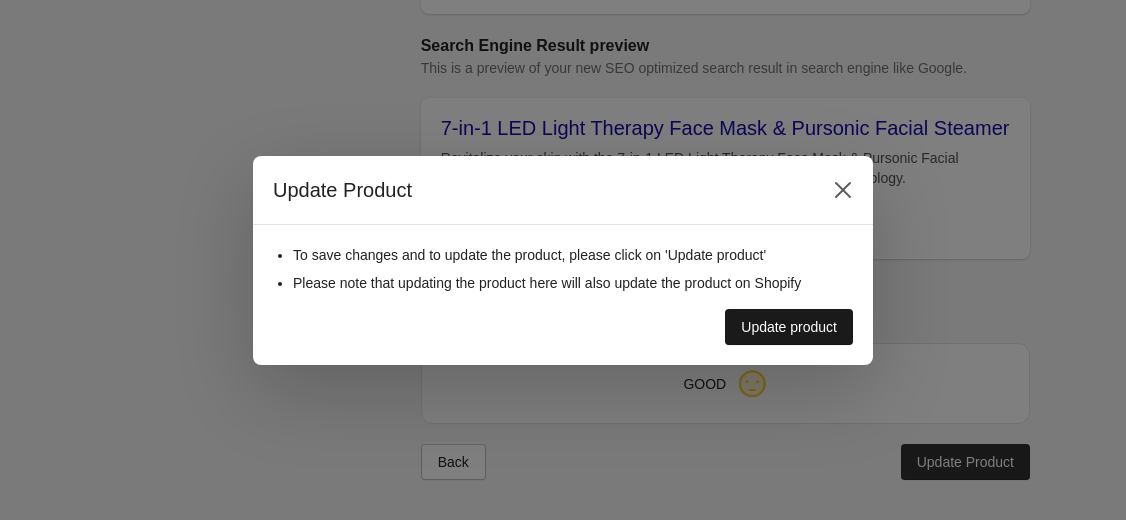 click on "Update product" at bounding box center [789, 327] 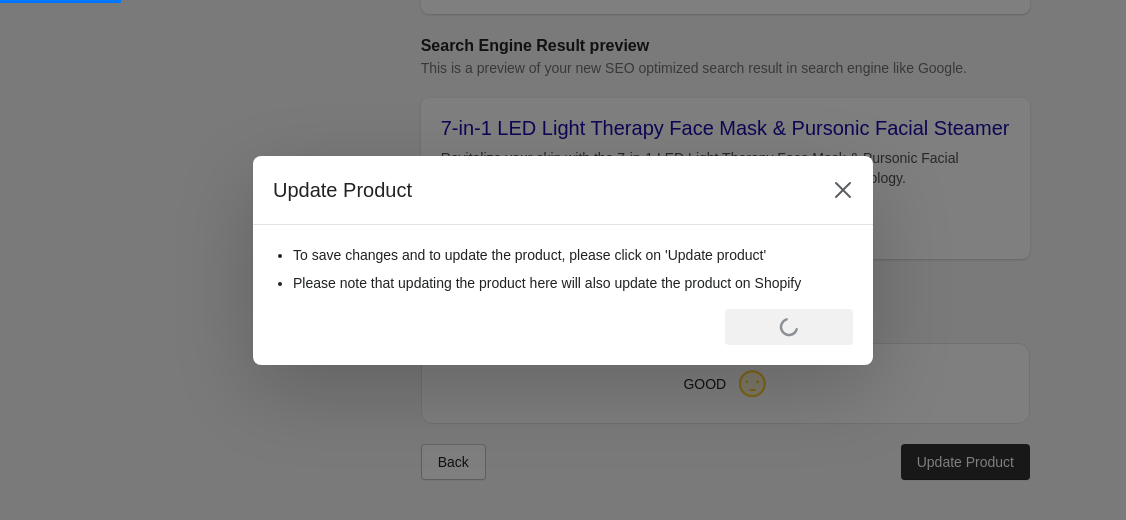scroll, scrollTop: 0, scrollLeft: 0, axis: both 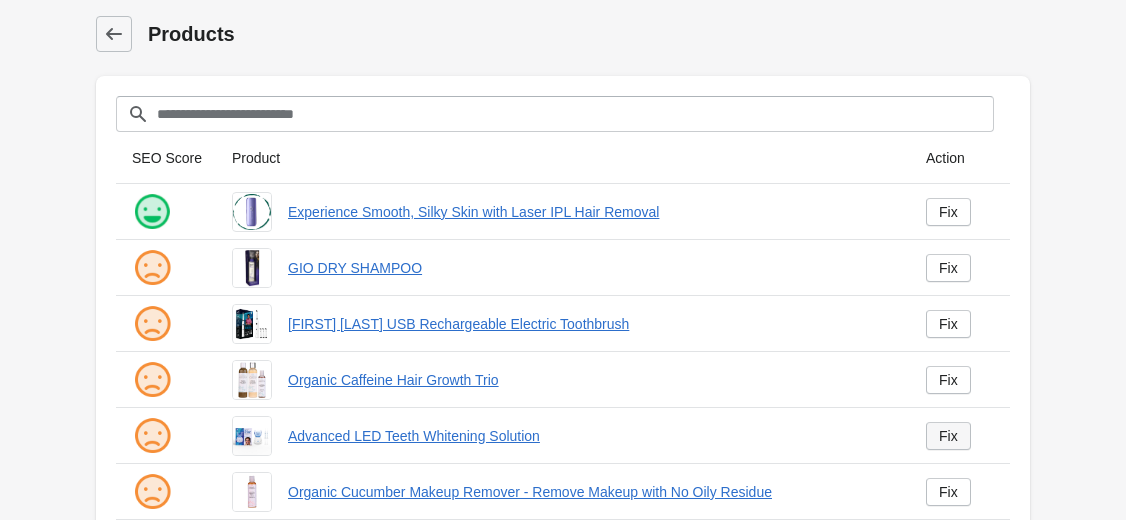 click on "Fix" at bounding box center [948, 436] 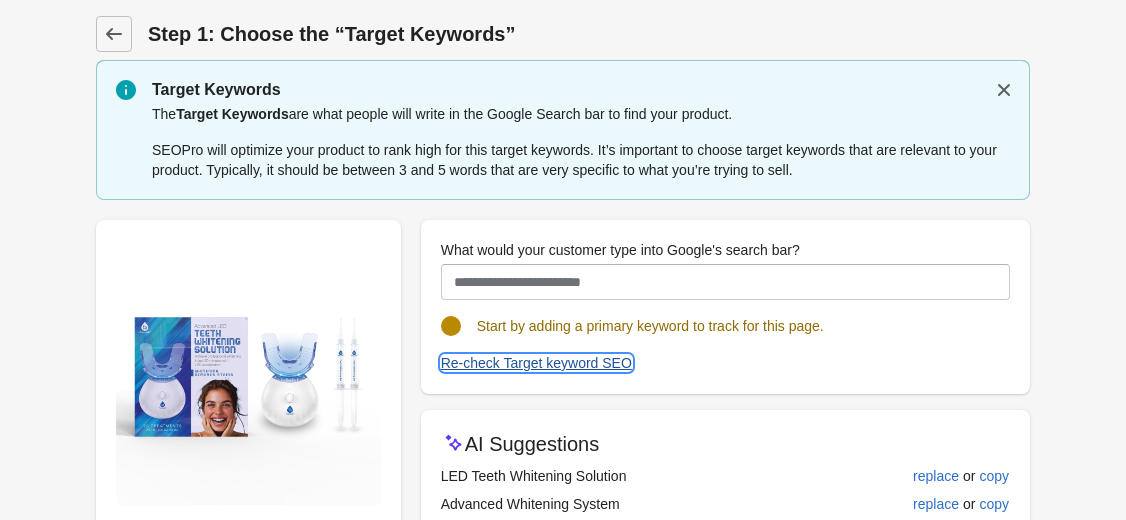click on "Re-check Target keyword SEO" at bounding box center [536, 363] 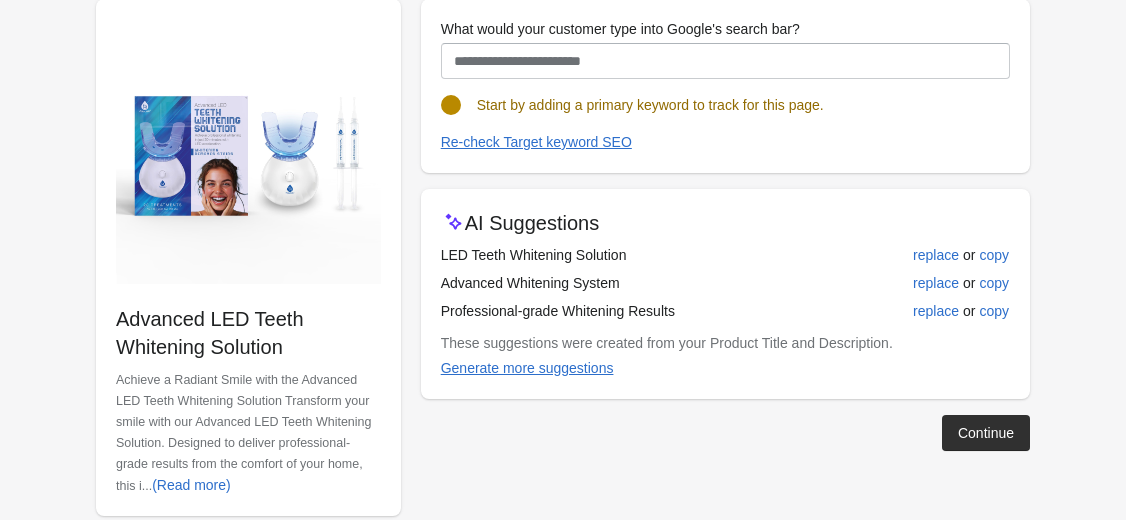 scroll, scrollTop: 257, scrollLeft: 0, axis: vertical 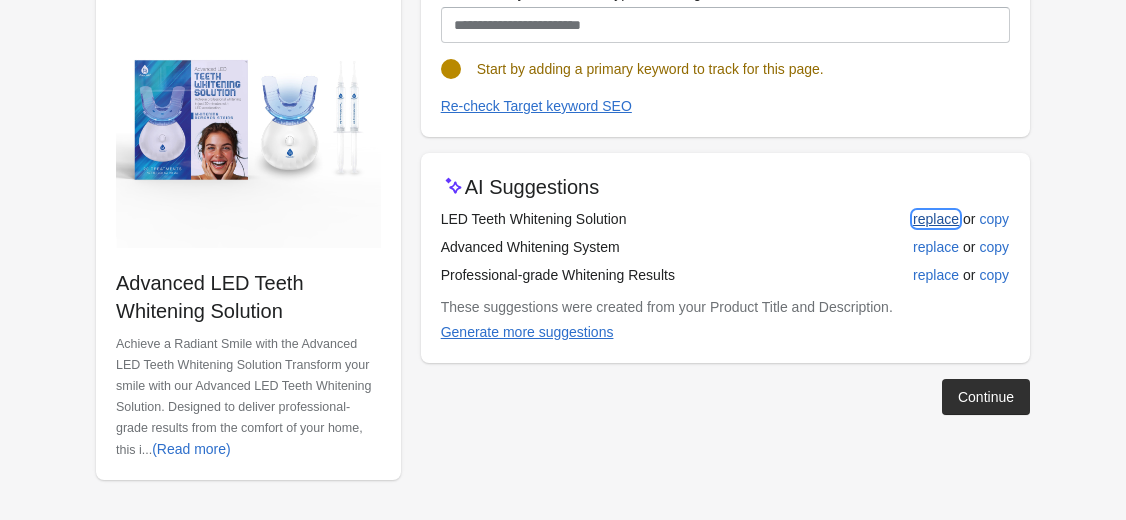 click on "replace" at bounding box center (936, 219) 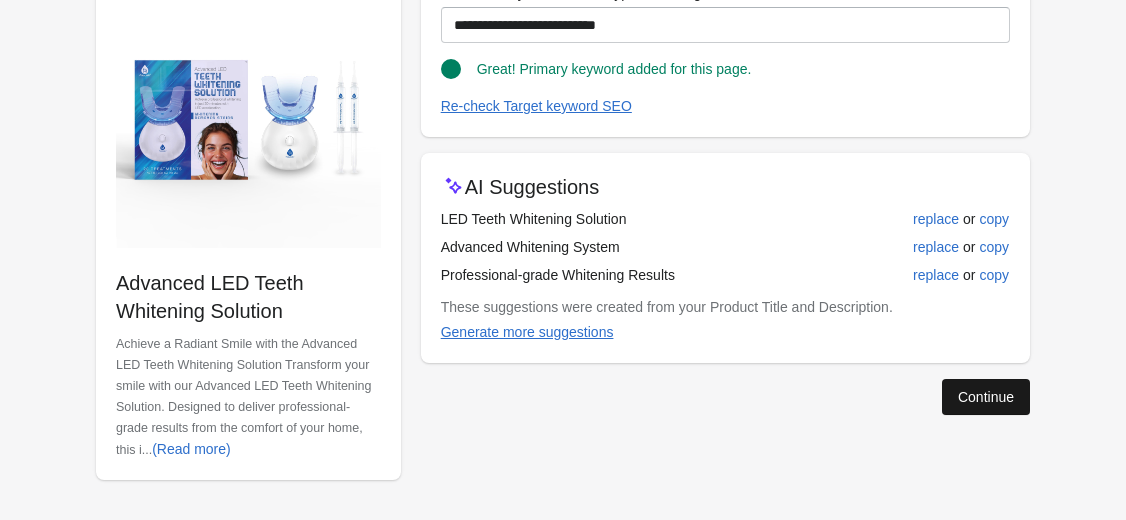 click on "Continue" at bounding box center (986, 397) 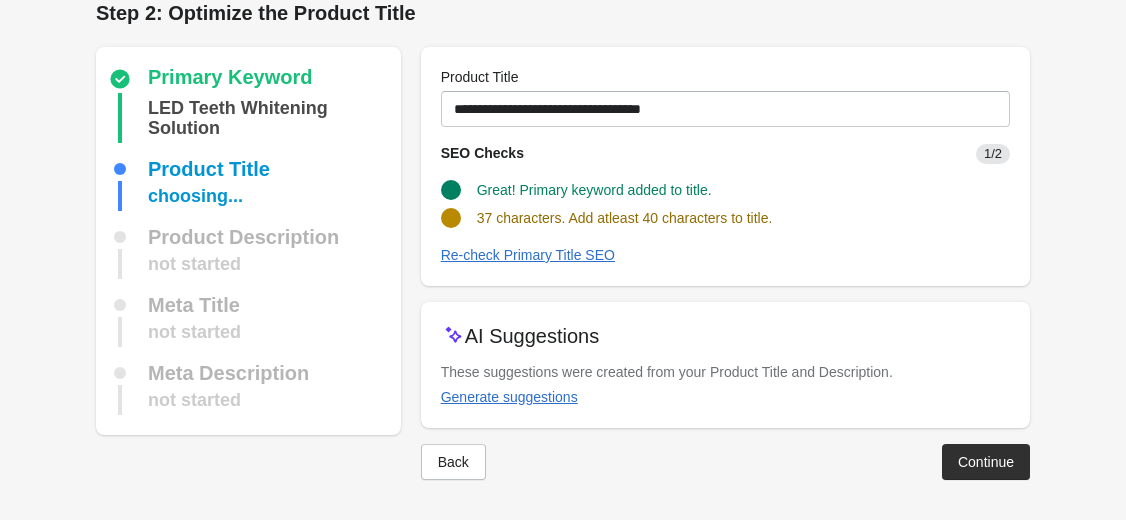 scroll, scrollTop: 21, scrollLeft: 0, axis: vertical 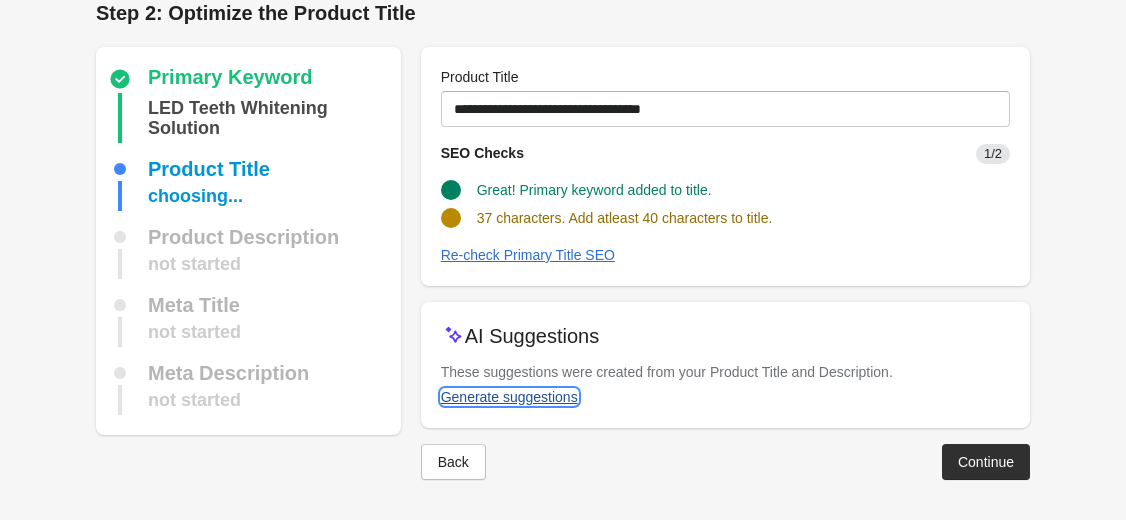 click on "Generate suggestions" at bounding box center (509, 397) 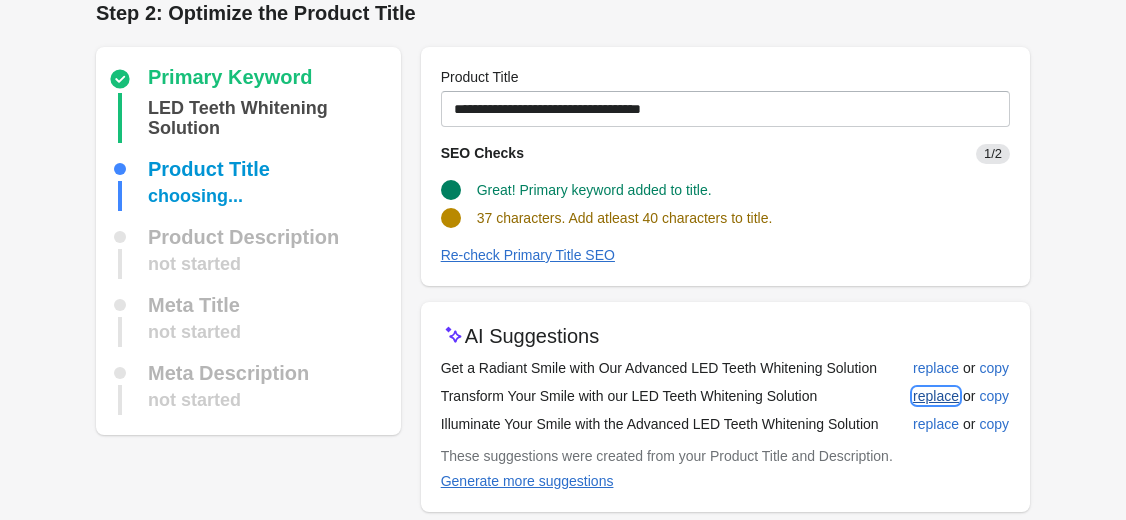 click on "replace" at bounding box center [936, 396] 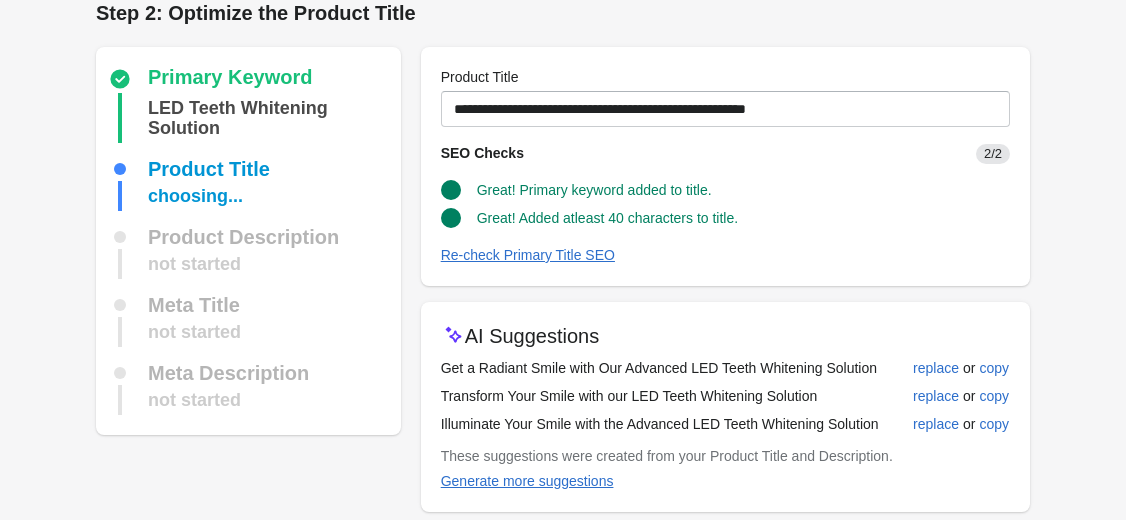 scroll, scrollTop: 61, scrollLeft: 0, axis: vertical 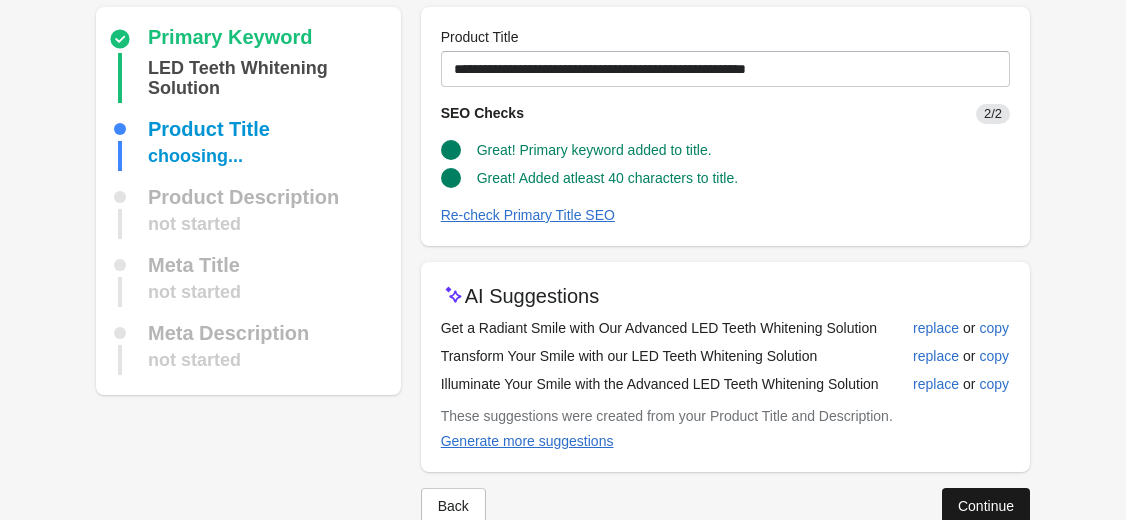 click on "Continue" at bounding box center [986, 506] 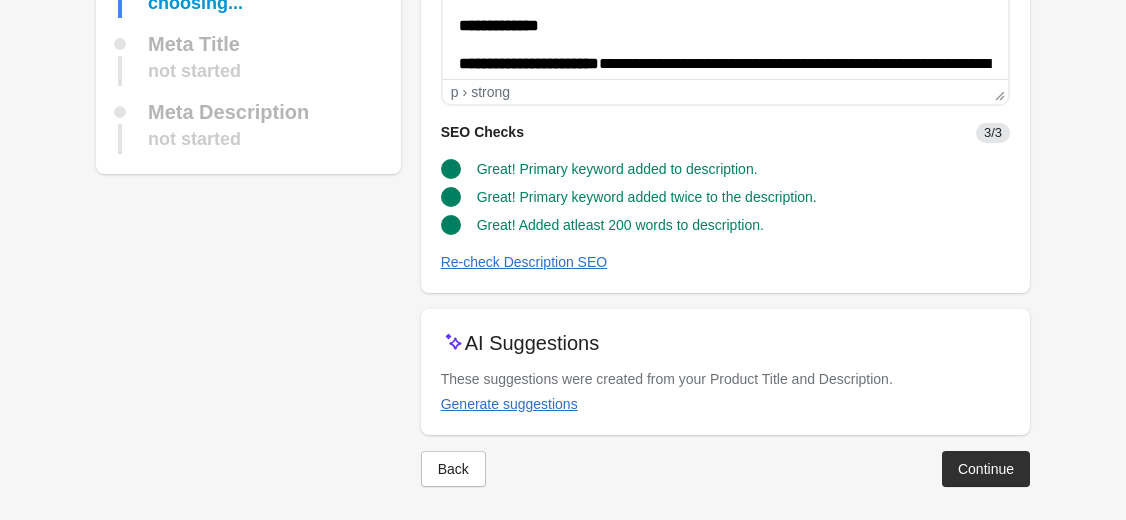 scroll, scrollTop: 313, scrollLeft: 0, axis: vertical 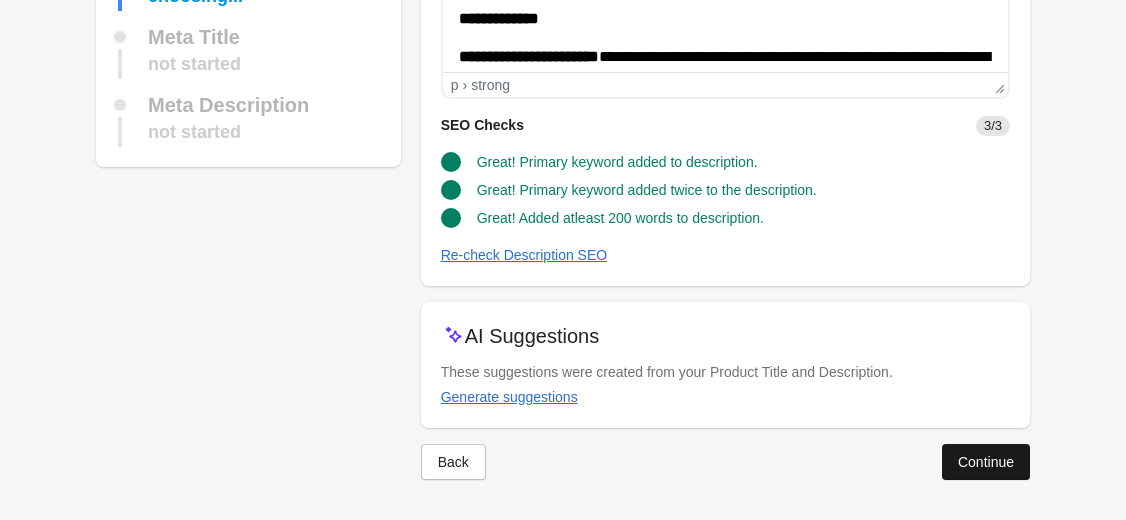 click on "Continue" at bounding box center [986, 462] 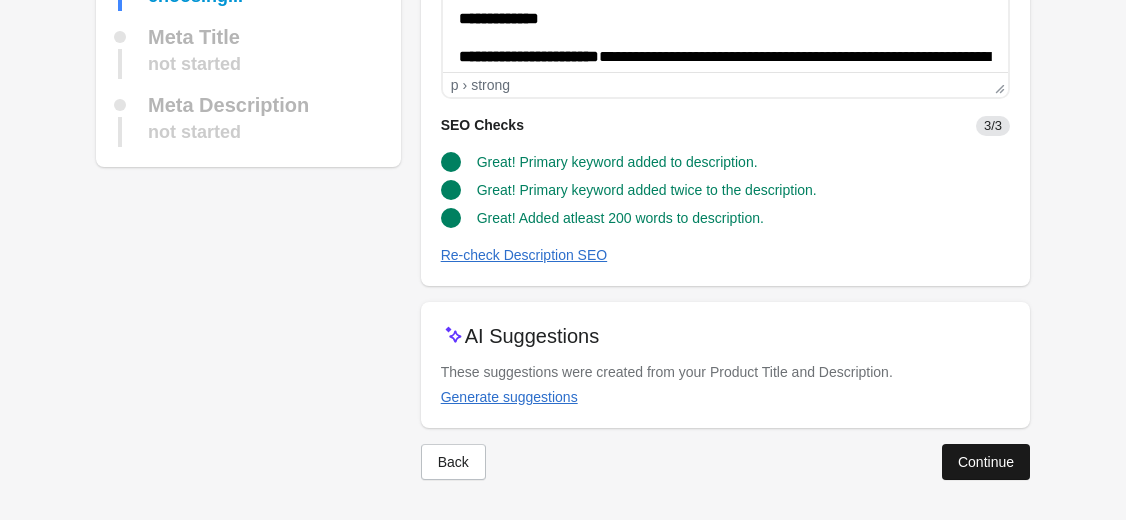 scroll, scrollTop: 145, scrollLeft: 0, axis: vertical 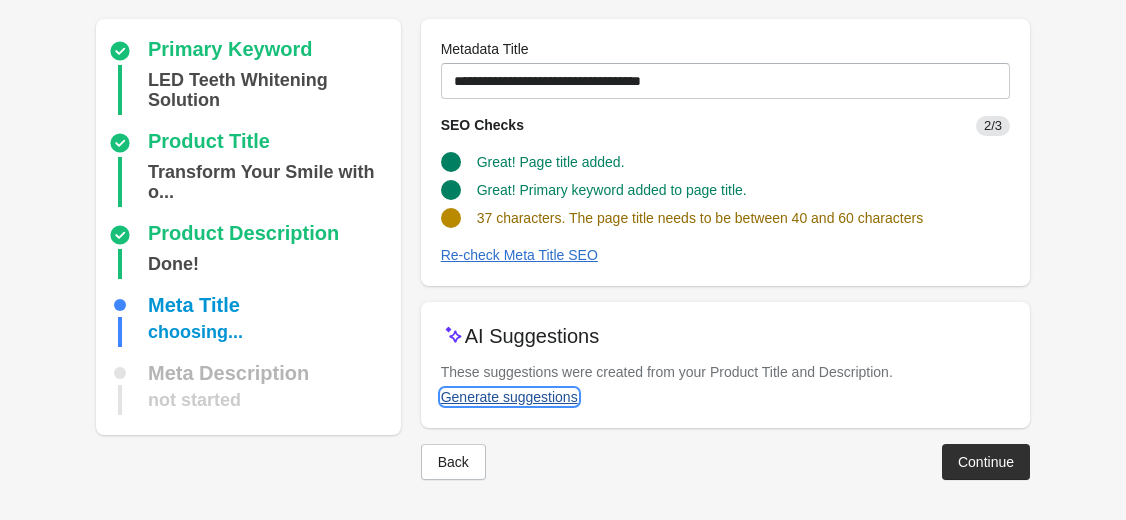 click on "Generate suggestions" at bounding box center [509, 397] 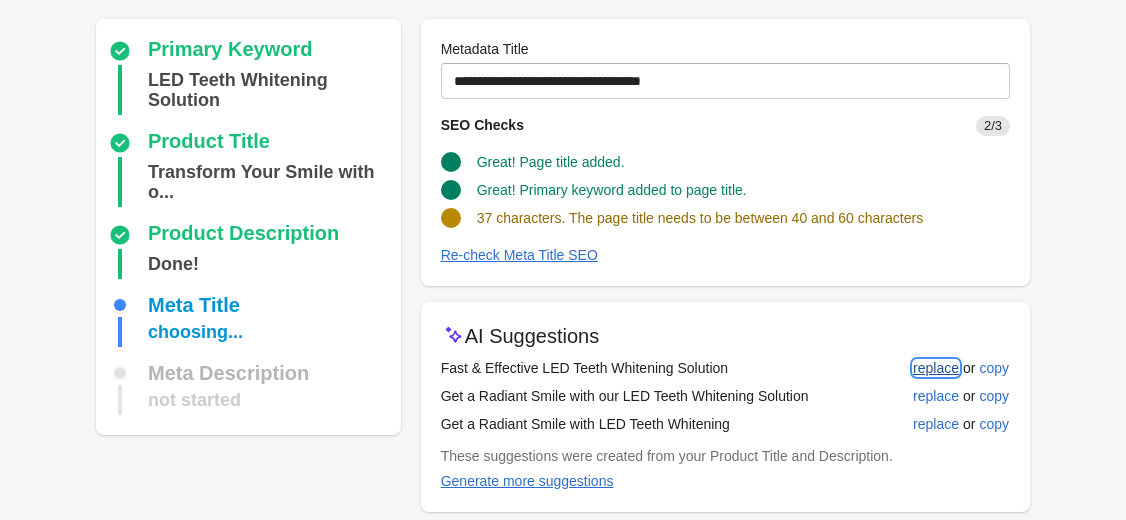 click on "replace" at bounding box center (936, 368) 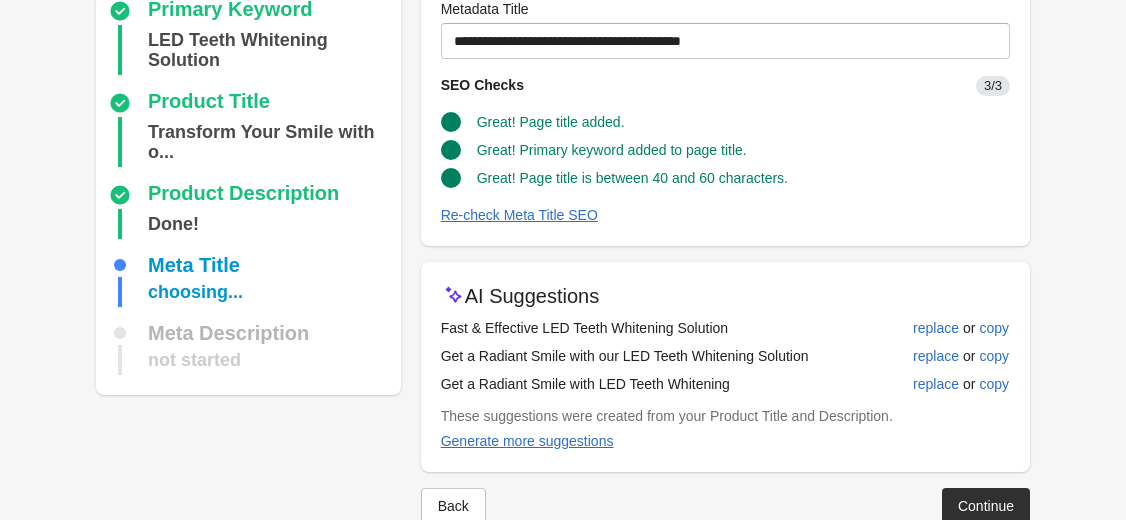 scroll, scrollTop: 229, scrollLeft: 0, axis: vertical 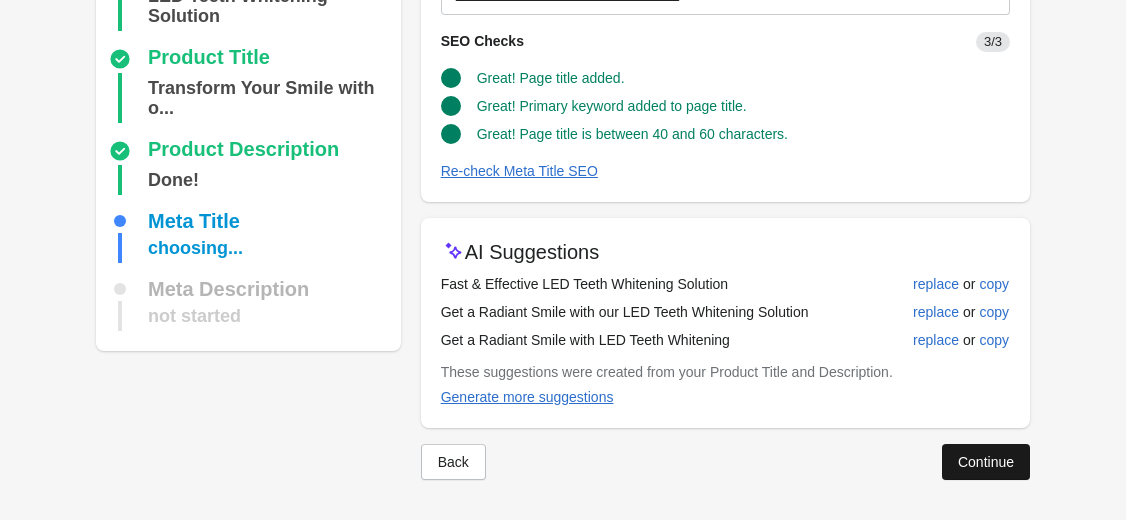 click on "Continue" at bounding box center [986, 462] 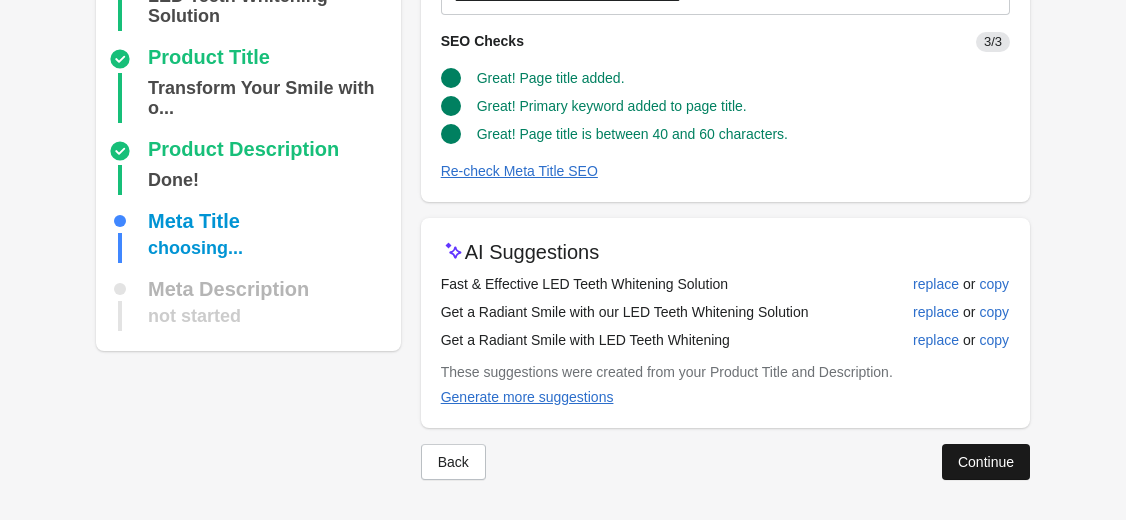 scroll, scrollTop: 165, scrollLeft: 0, axis: vertical 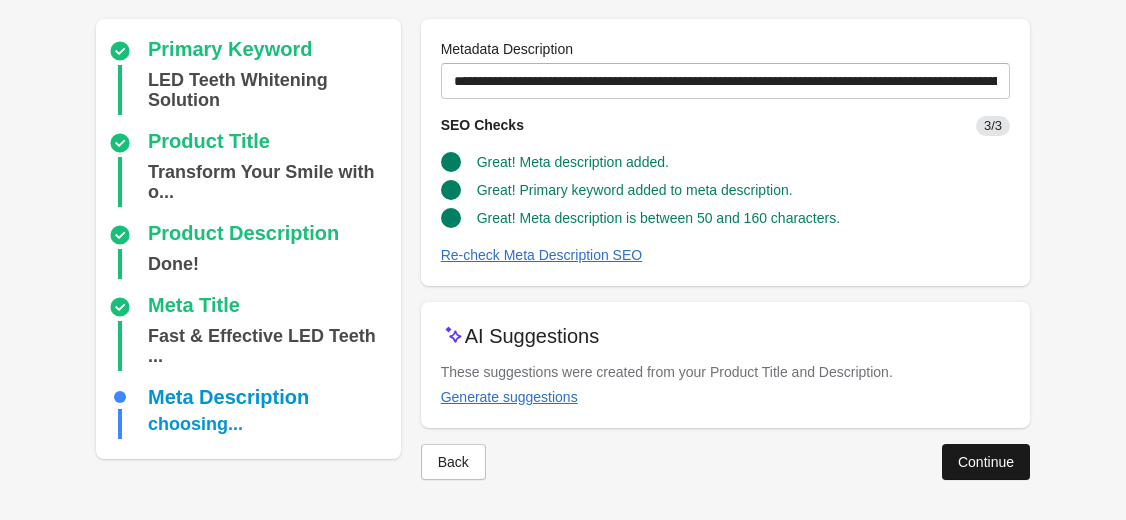 click on "Continue" at bounding box center (986, 462) 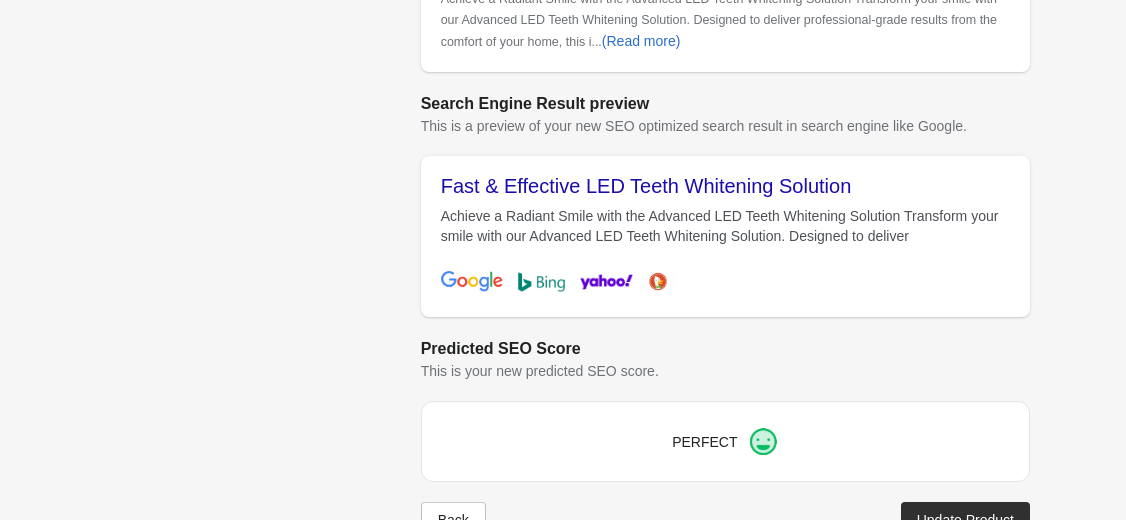 scroll, scrollTop: 848, scrollLeft: 0, axis: vertical 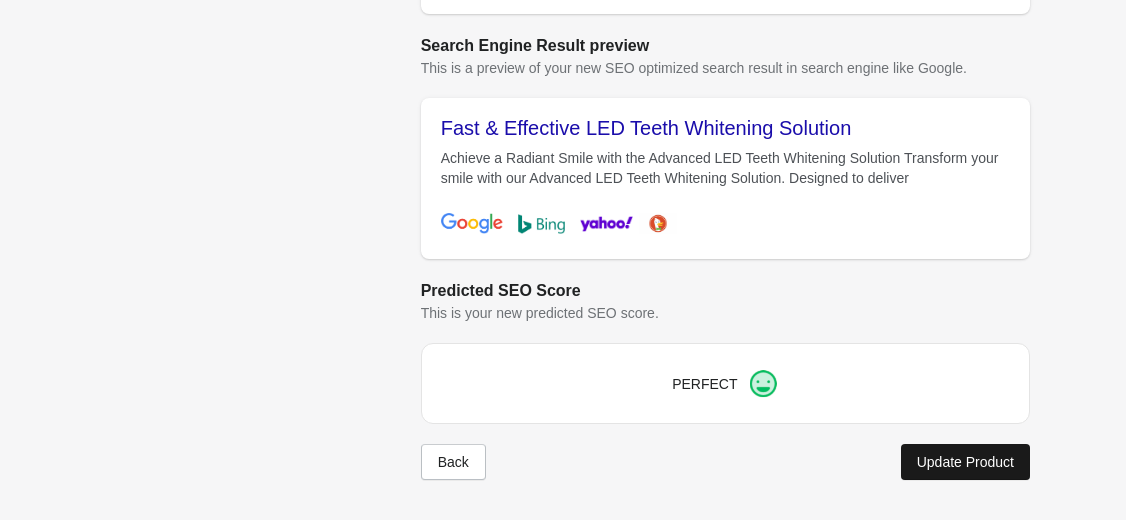 click on "Update Product" at bounding box center [965, 462] 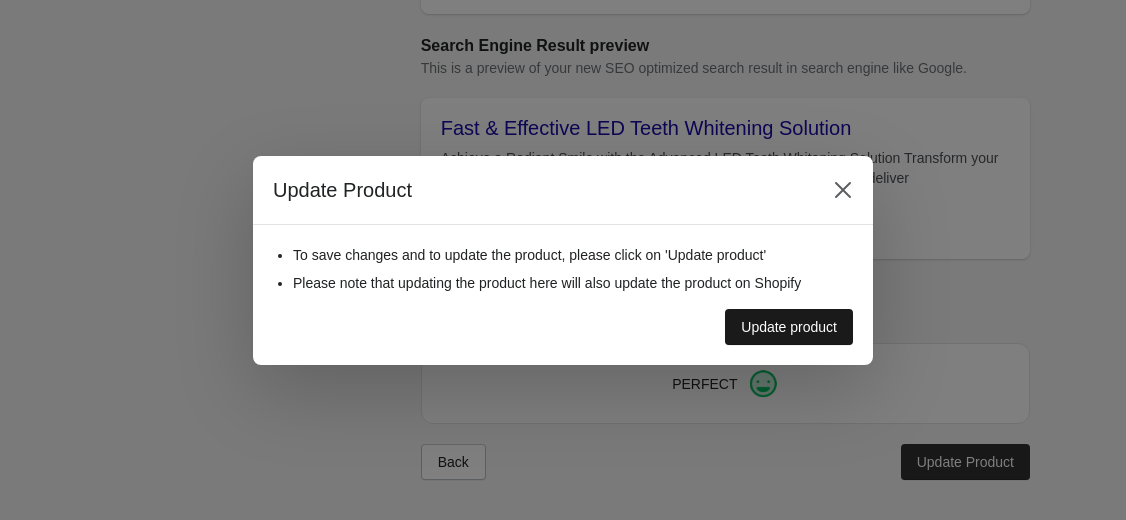 click on "Update product" at bounding box center (789, 327) 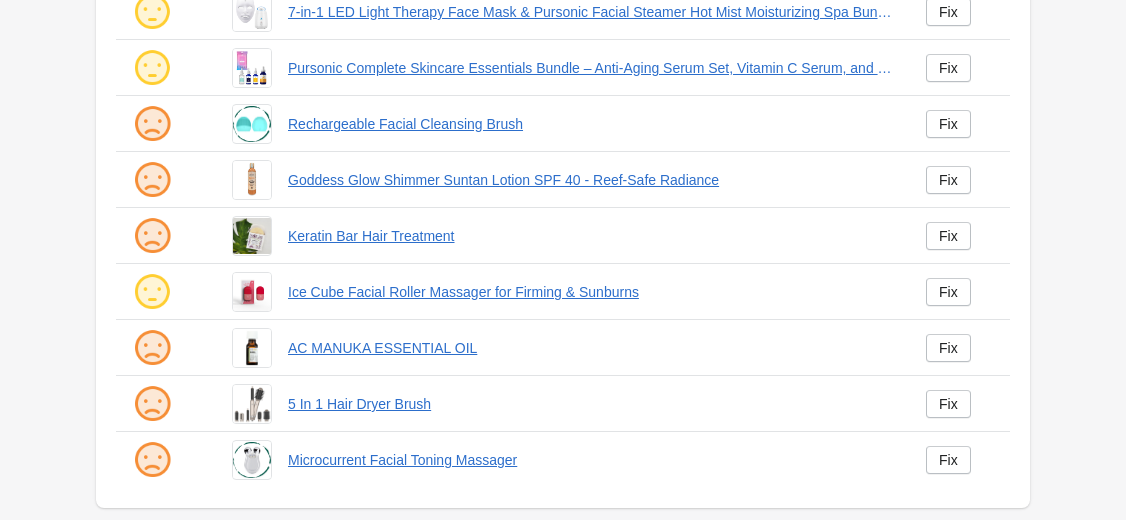 scroll, scrollTop: 492, scrollLeft: 0, axis: vertical 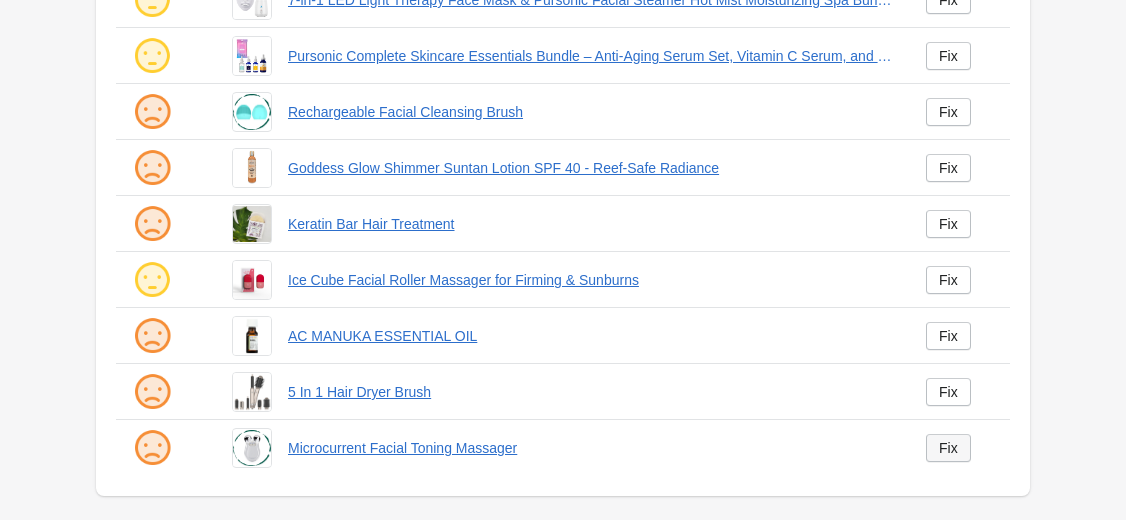 click on "Fix" at bounding box center [948, 448] 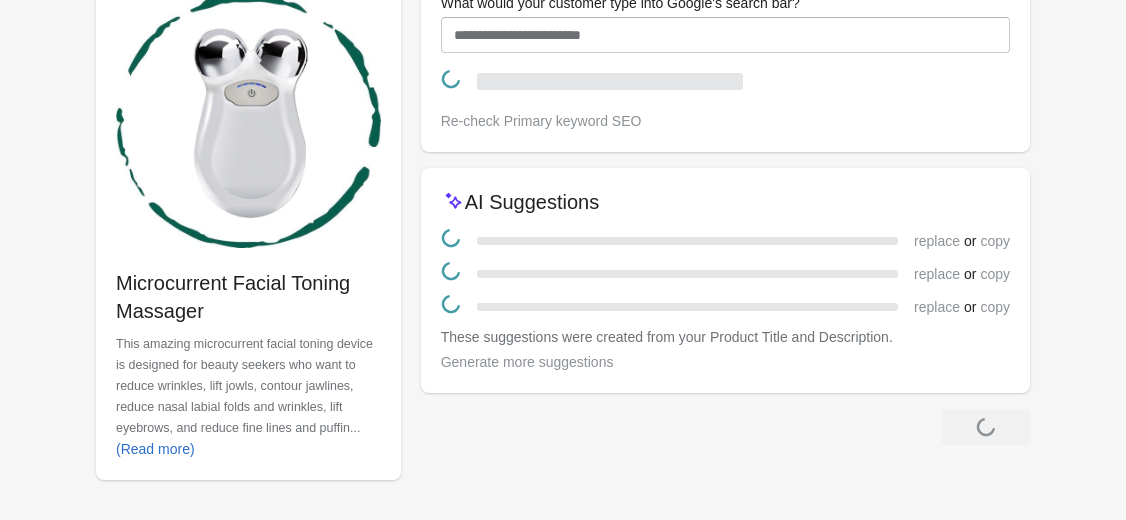 scroll, scrollTop: 0, scrollLeft: 0, axis: both 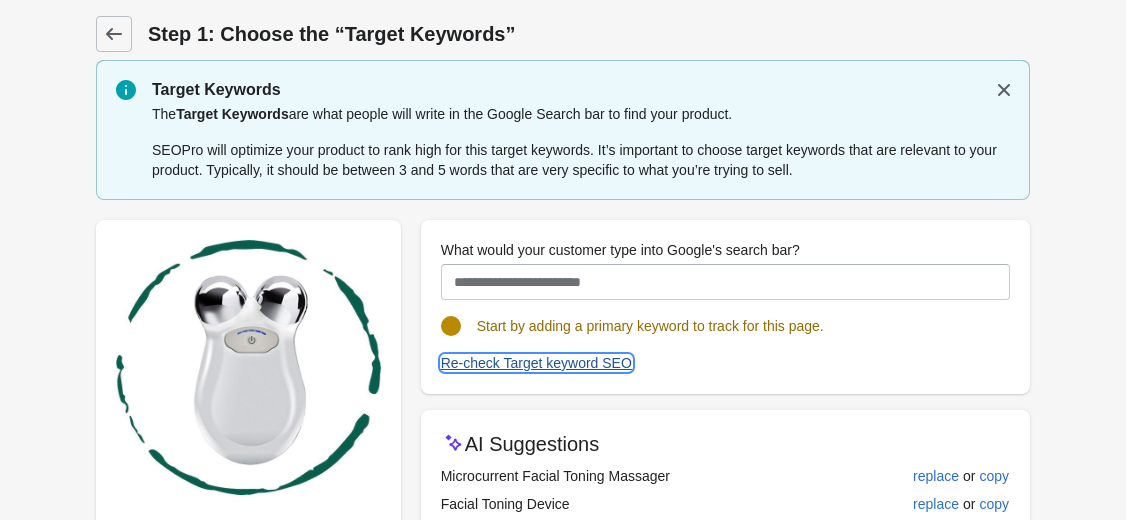 click on "Re-check Target keyword SEO" at bounding box center (536, 363) 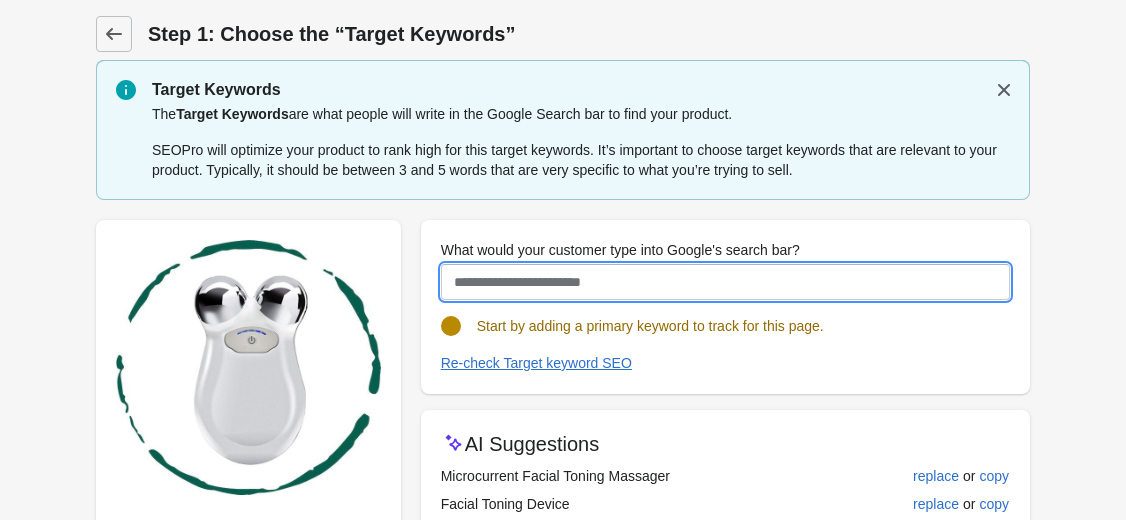 click on "What would your customer type into Google's search bar?" at bounding box center (725, 282) 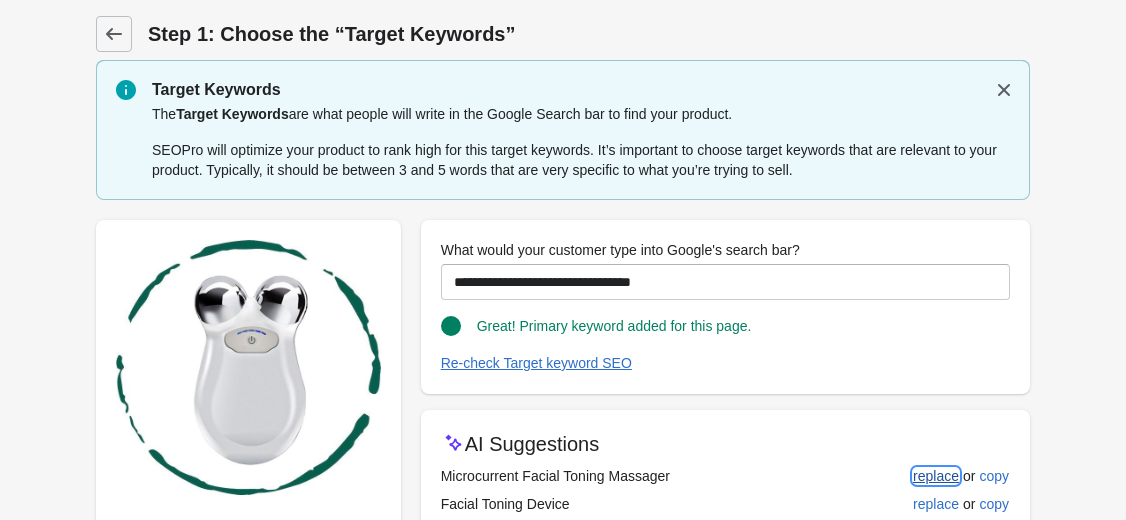 click on "replace" at bounding box center (936, 476) 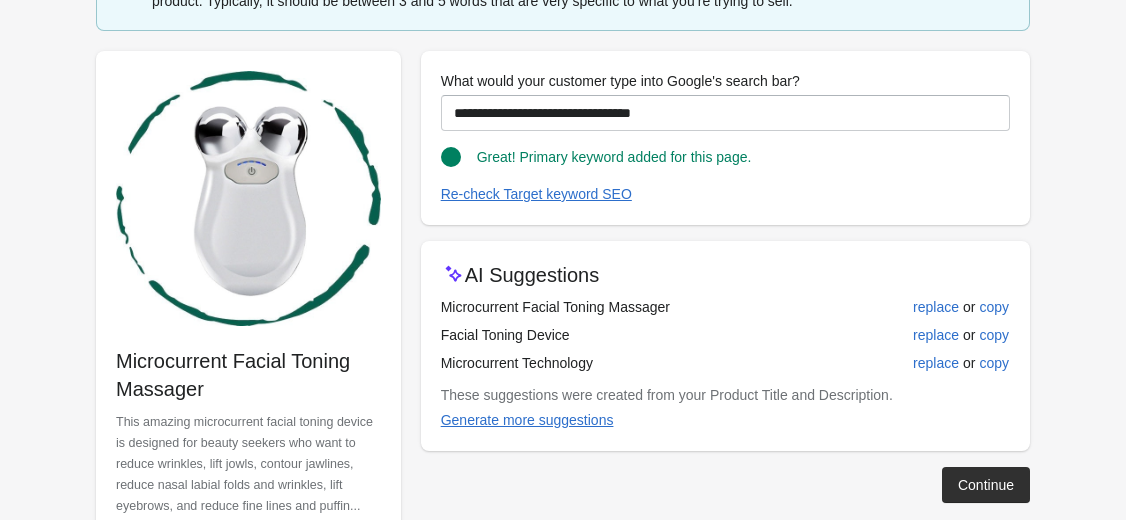 scroll, scrollTop: 247, scrollLeft: 0, axis: vertical 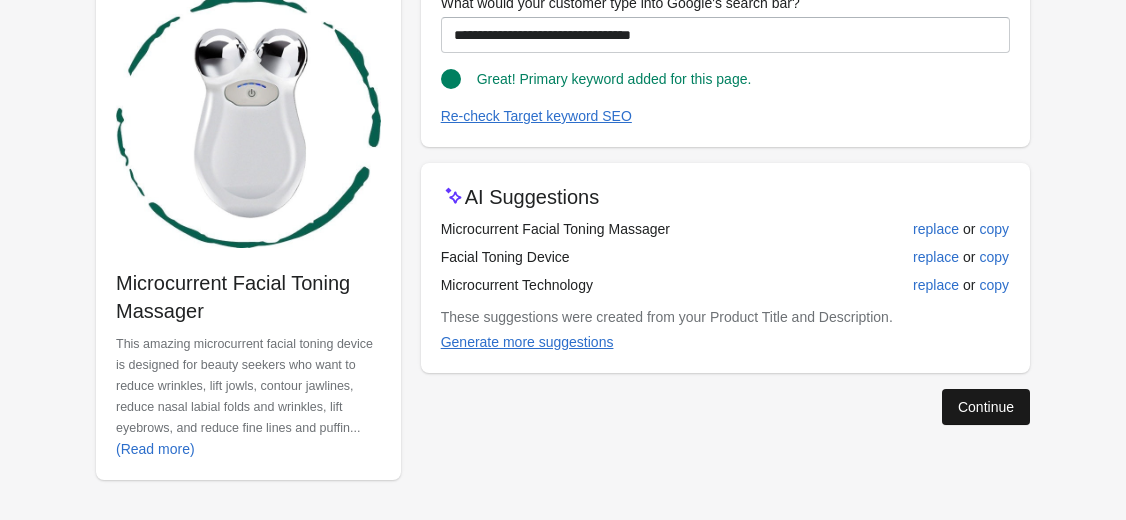 click on "Continue" at bounding box center [986, 407] 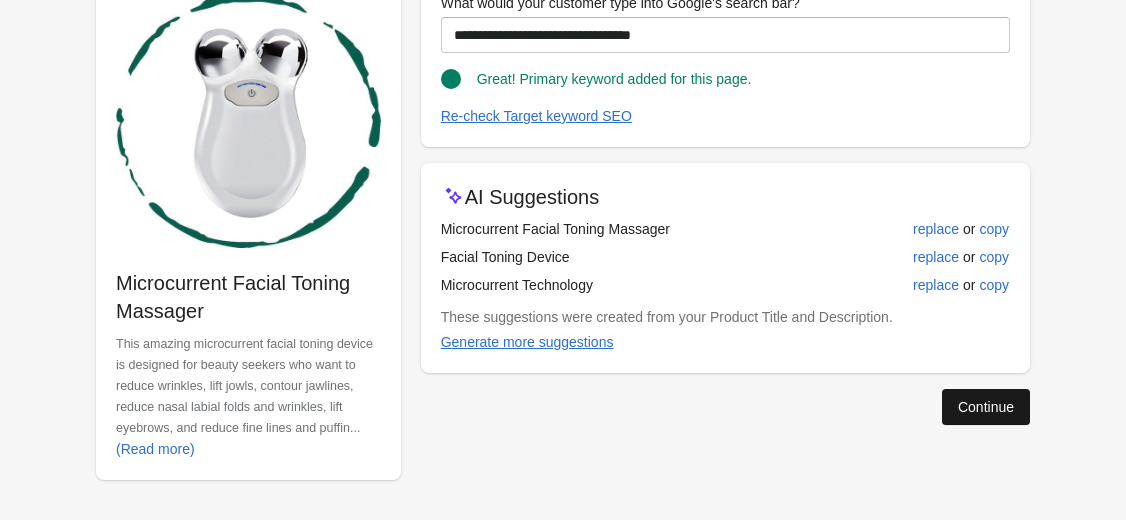 scroll, scrollTop: 21, scrollLeft: 0, axis: vertical 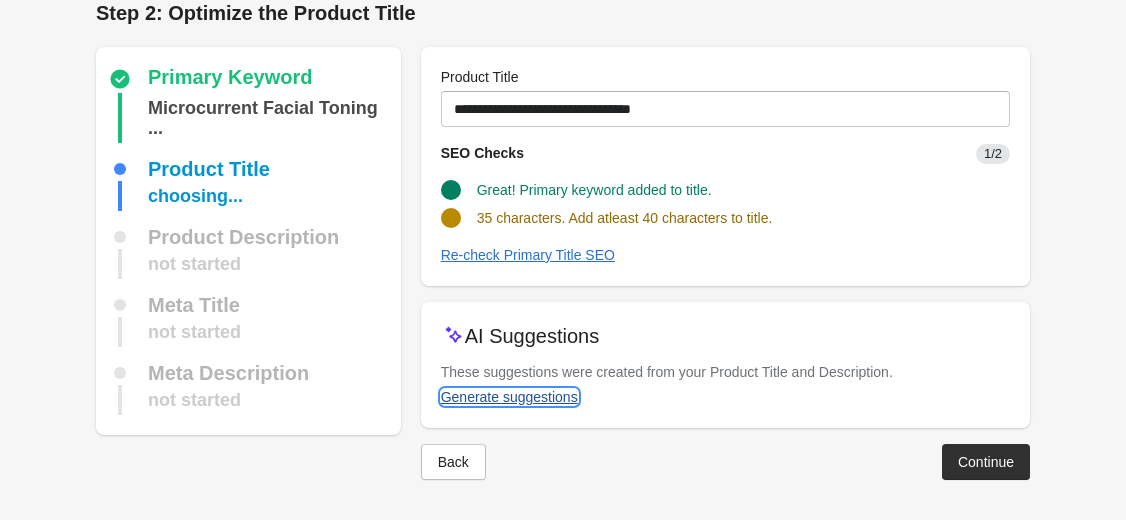 click on "Generate suggestions" at bounding box center [509, 397] 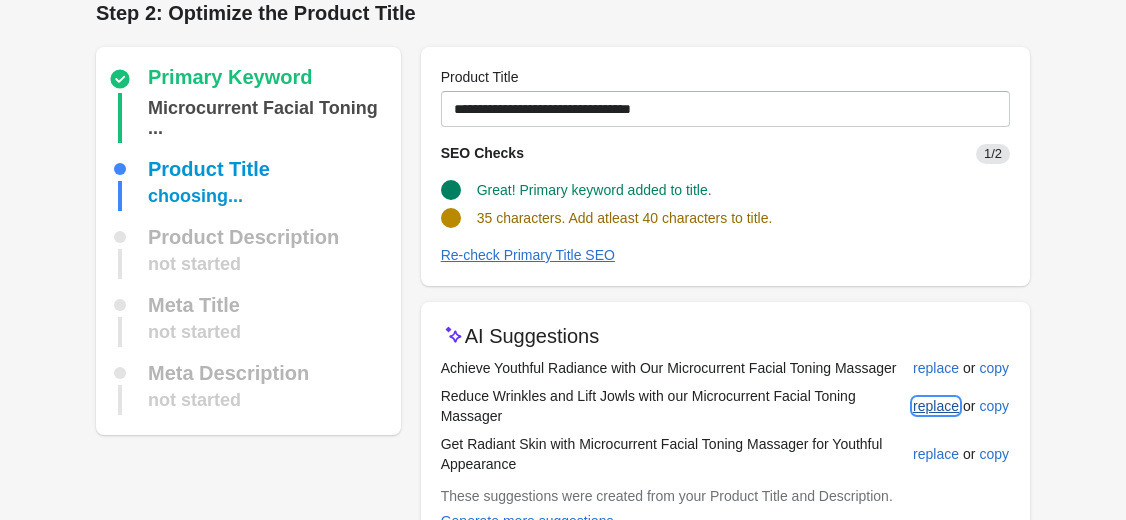 click on "replace" at bounding box center (936, 406) 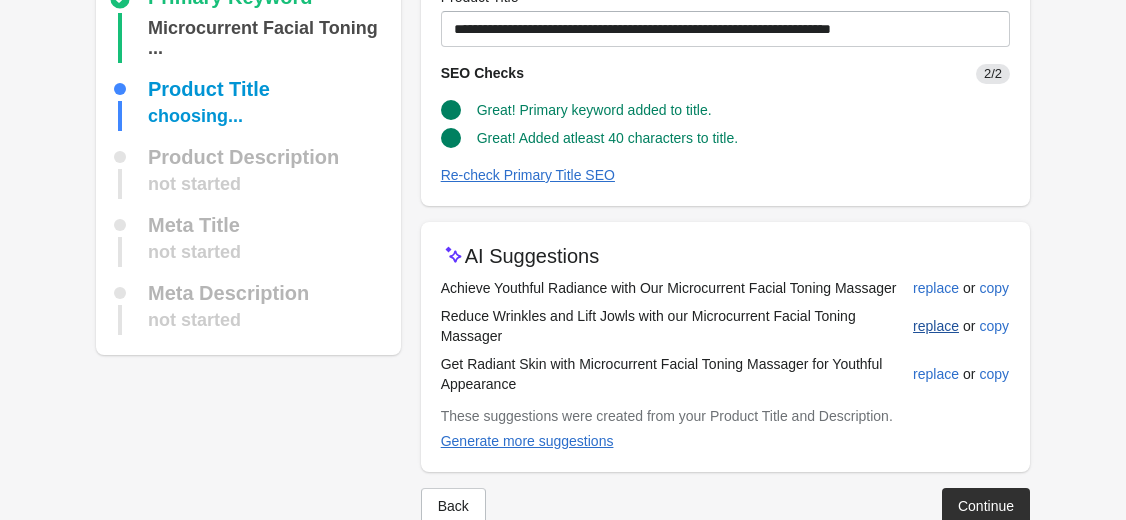 scroll, scrollTop: 141, scrollLeft: 0, axis: vertical 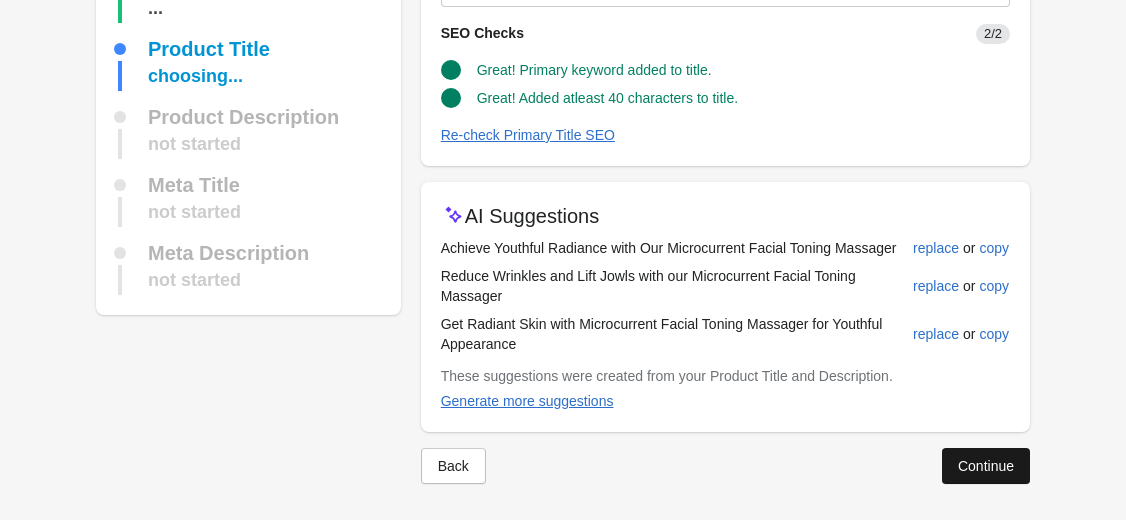 click on "Continue" at bounding box center [986, 466] 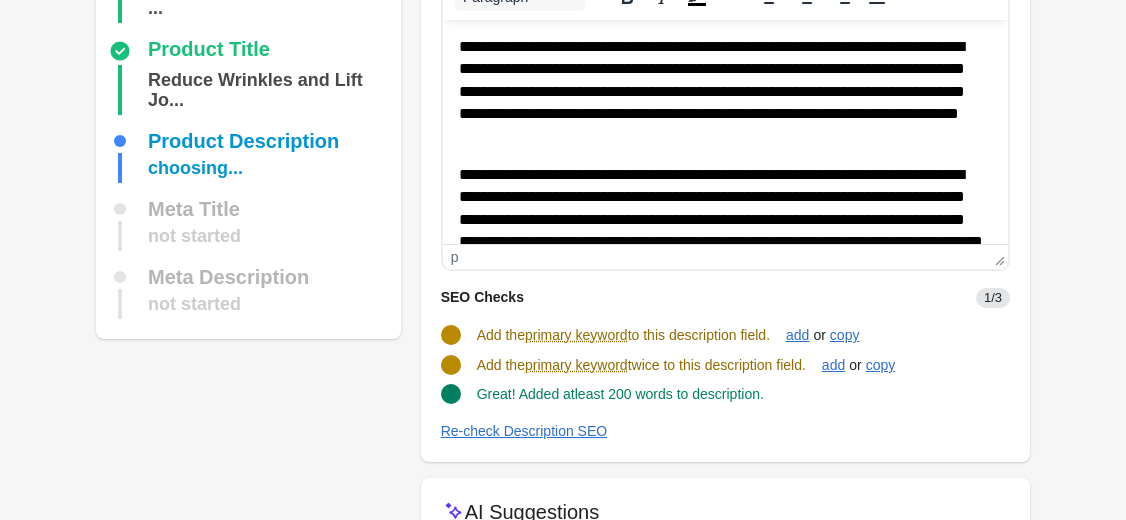scroll, scrollTop: 0, scrollLeft: 0, axis: both 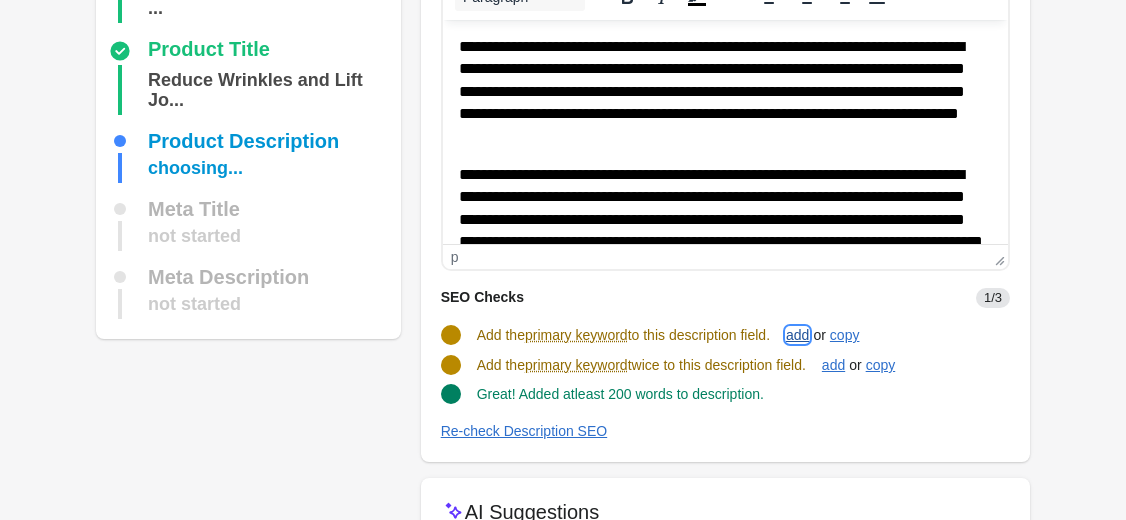 click on "add" at bounding box center (797, 335) 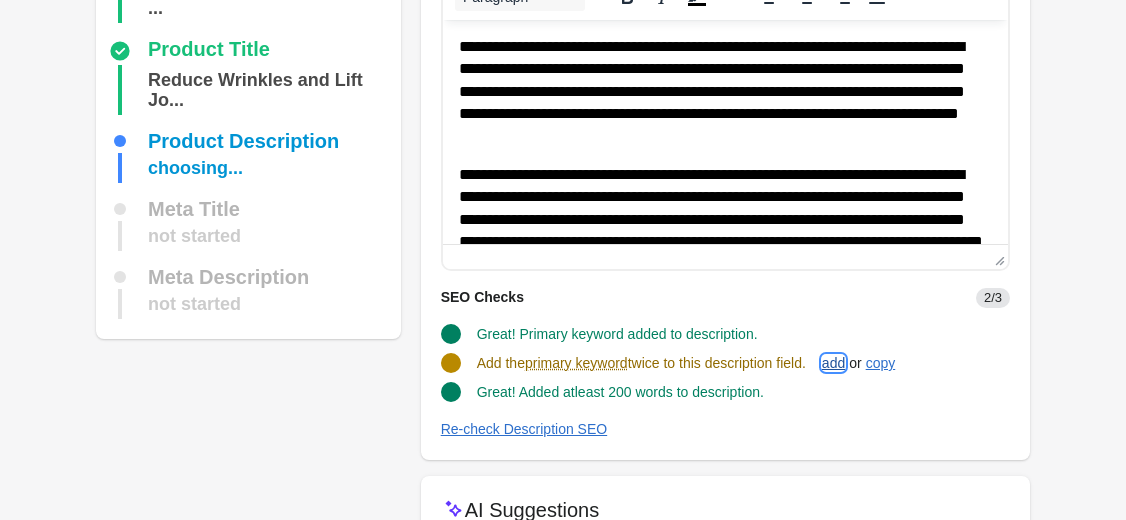 click on "add" at bounding box center [833, 363] 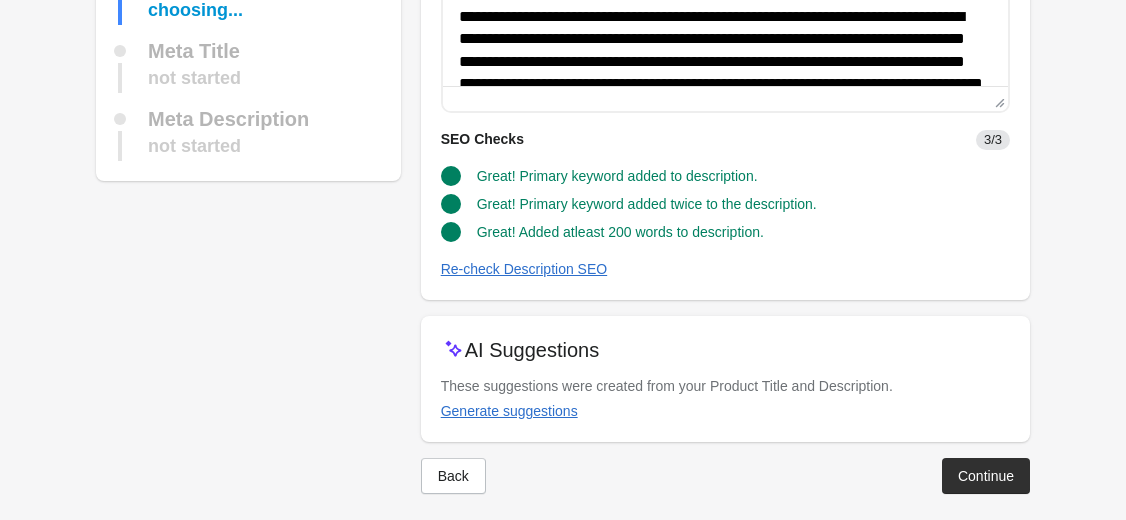 scroll, scrollTop: 313, scrollLeft: 0, axis: vertical 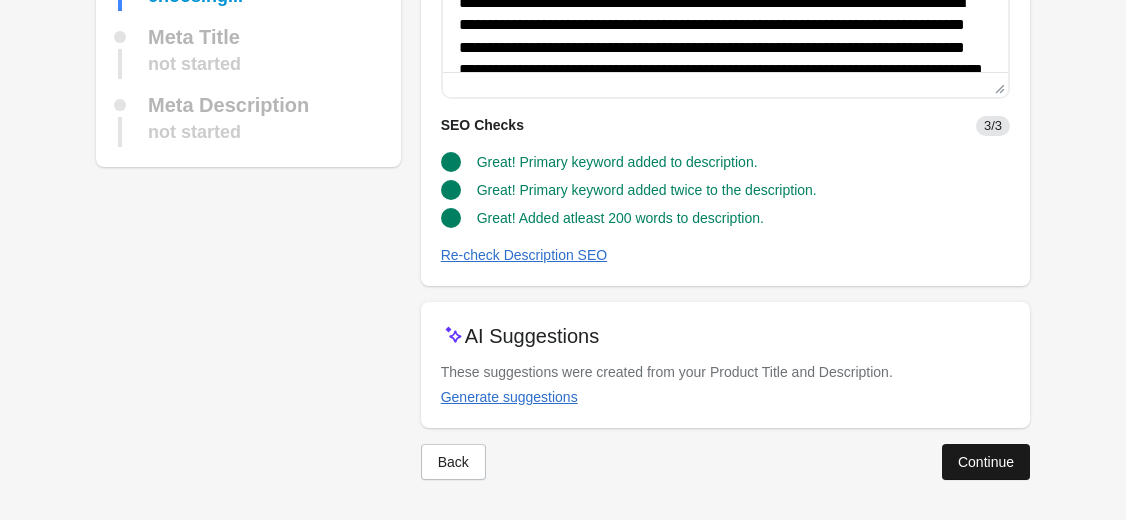 click on "Continue" at bounding box center [986, 462] 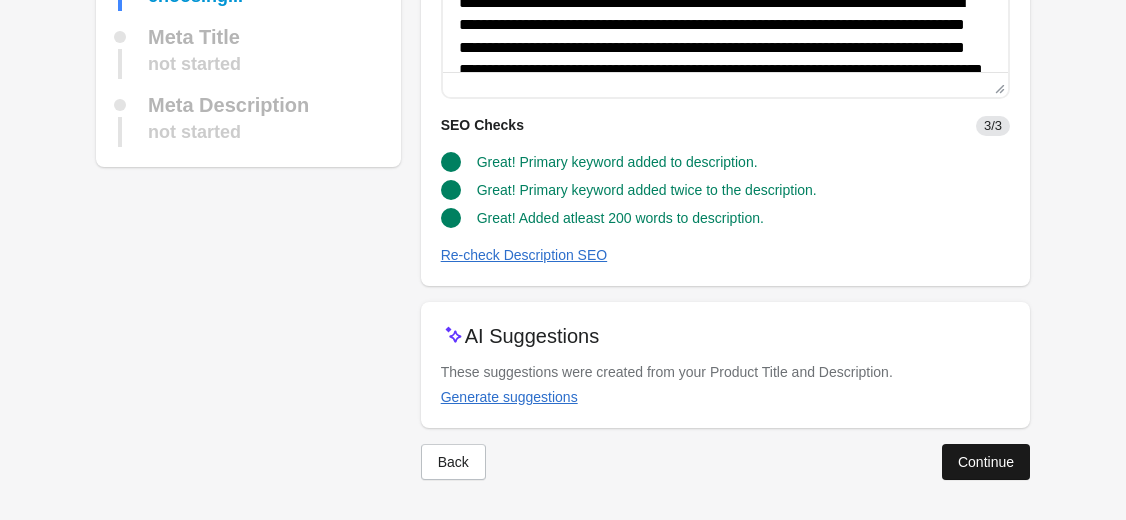 scroll, scrollTop: 145, scrollLeft: 0, axis: vertical 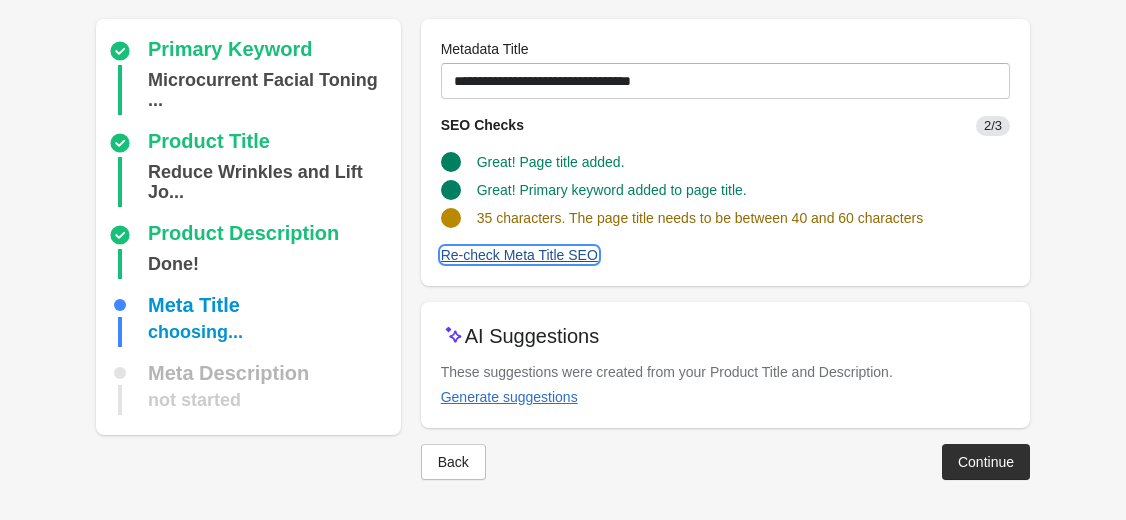 click on "Re-check Meta Title SEO" at bounding box center (519, 255) 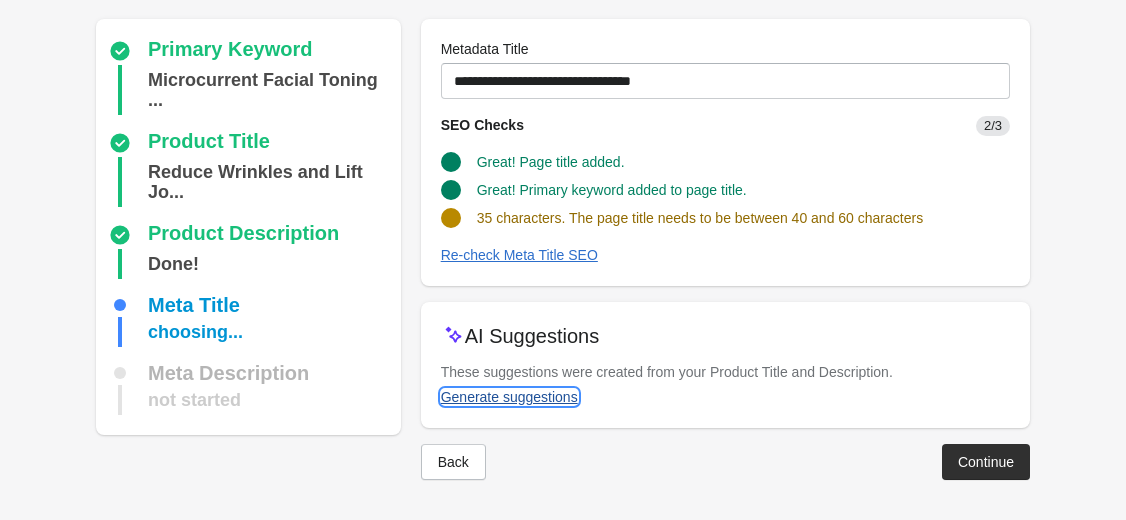 click on "Generate suggestions" at bounding box center (509, 397) 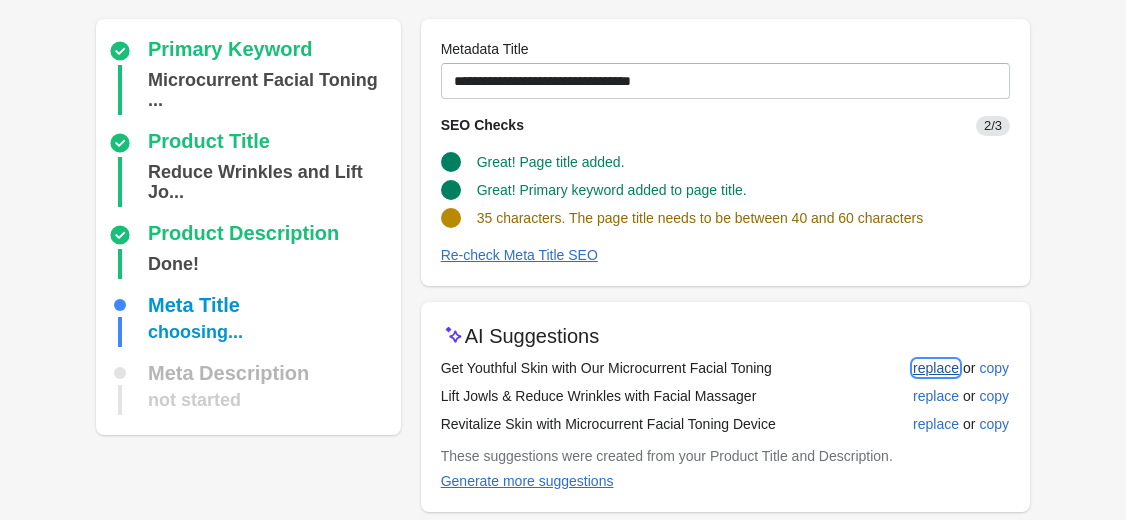 click on "replace" at bounding box center (936, 368) 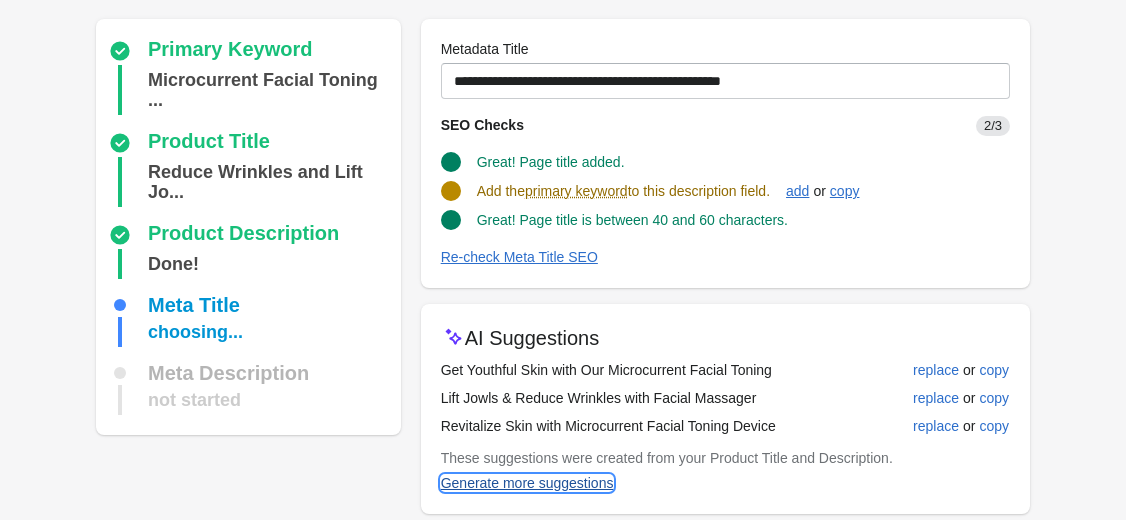 click on "Generate more suggestions" at bounding box center [527, 483] 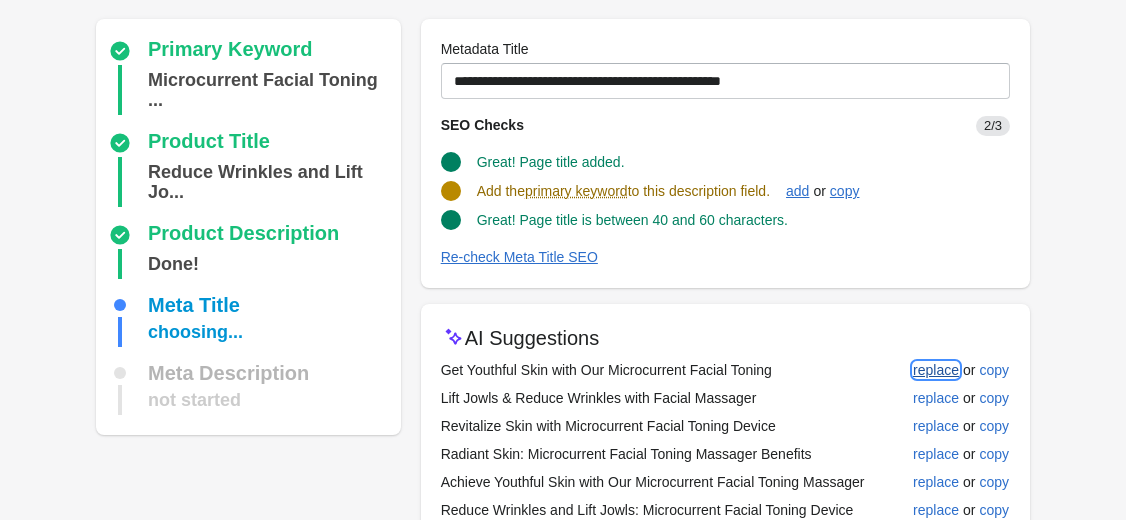 click on "replace" at bounding box center [936, 370] 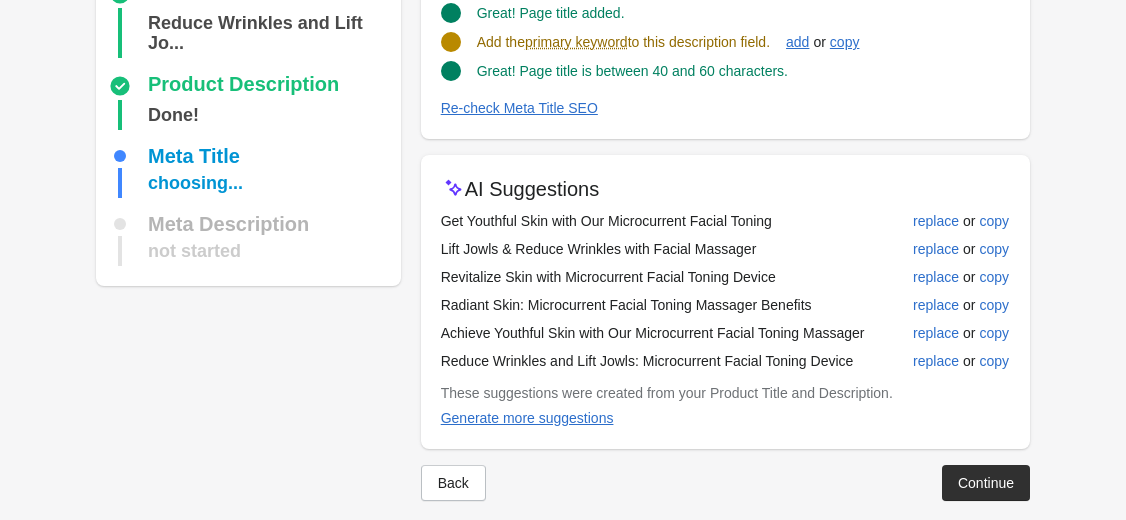 scroll, scrollTop: 315, scrollLeft: 0, axis: vertical 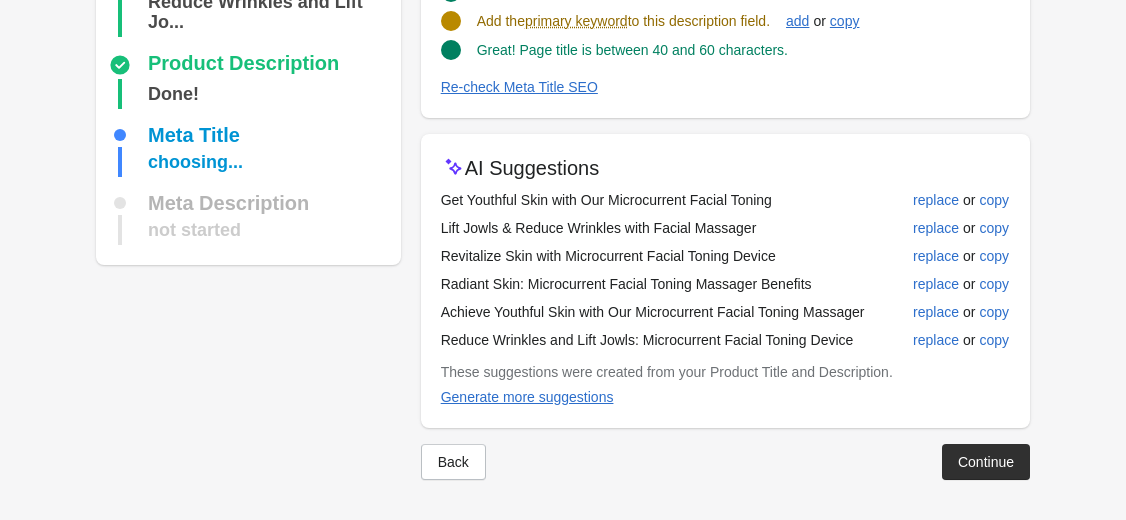click at bounding box center [563, 496] 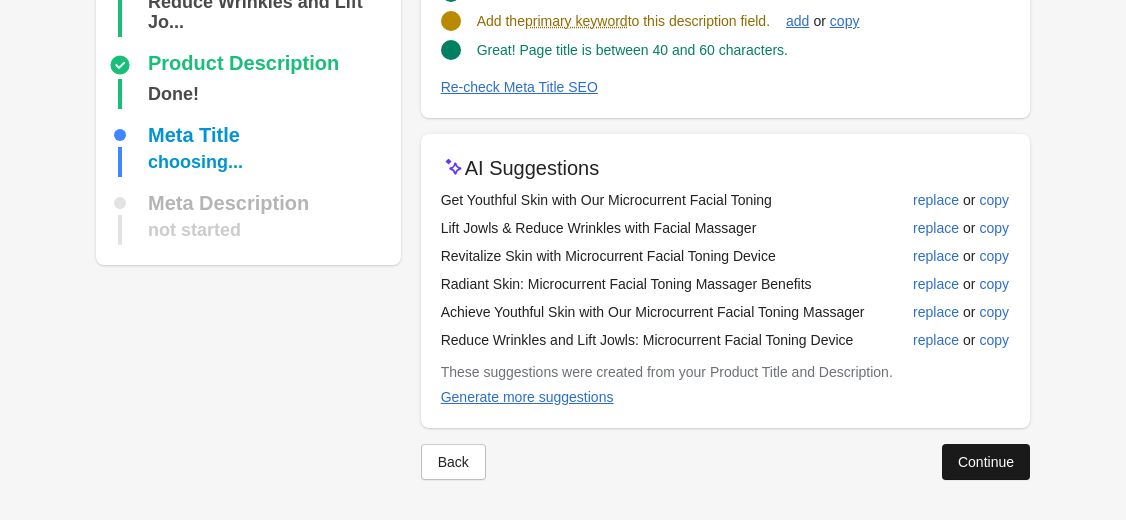 click on "Continue" at bounding box center [986, 462] 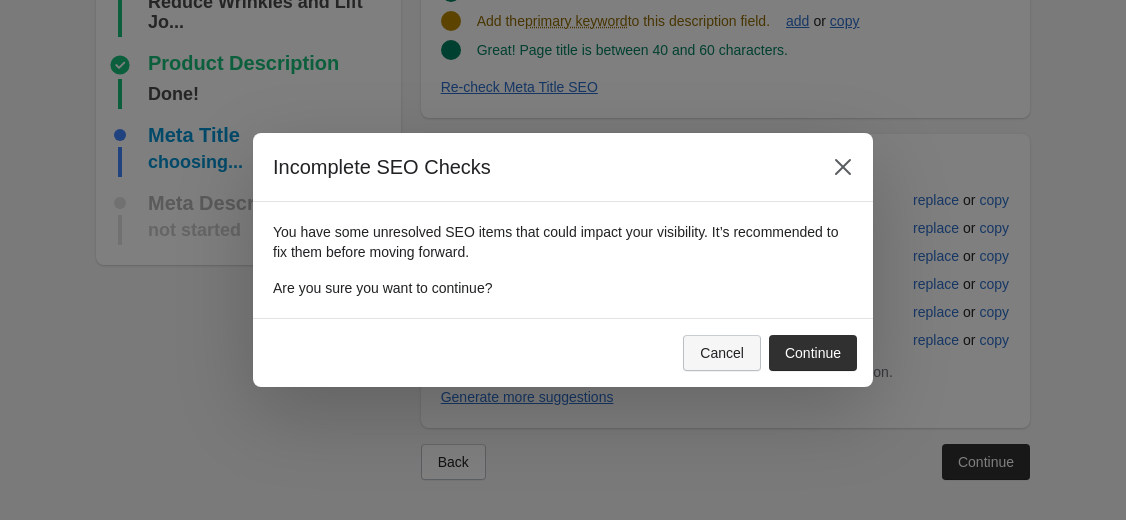 click on "Cancel" at bounding box center (722, 353) 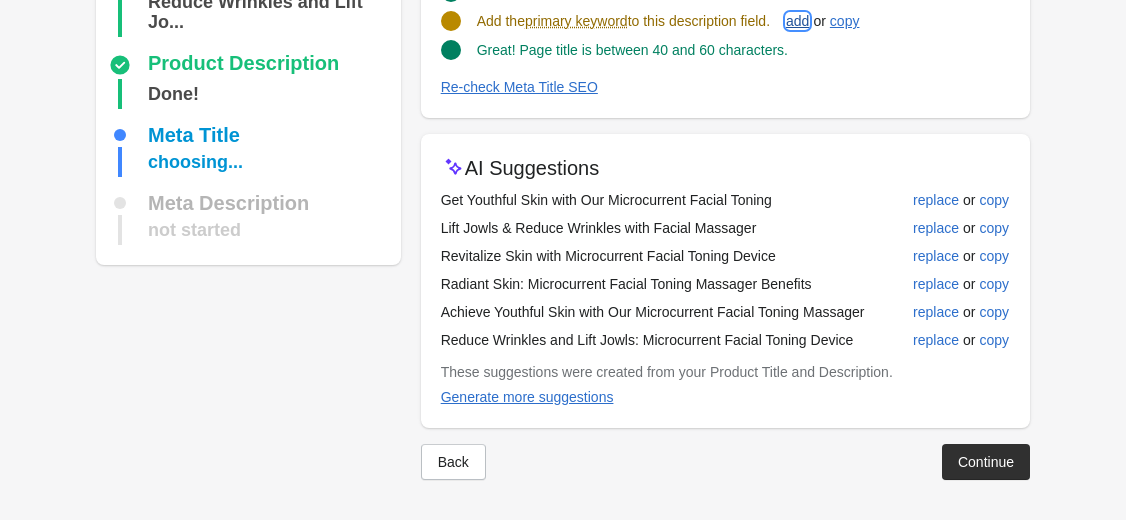 click on "add" at bounding box center (797, 21) 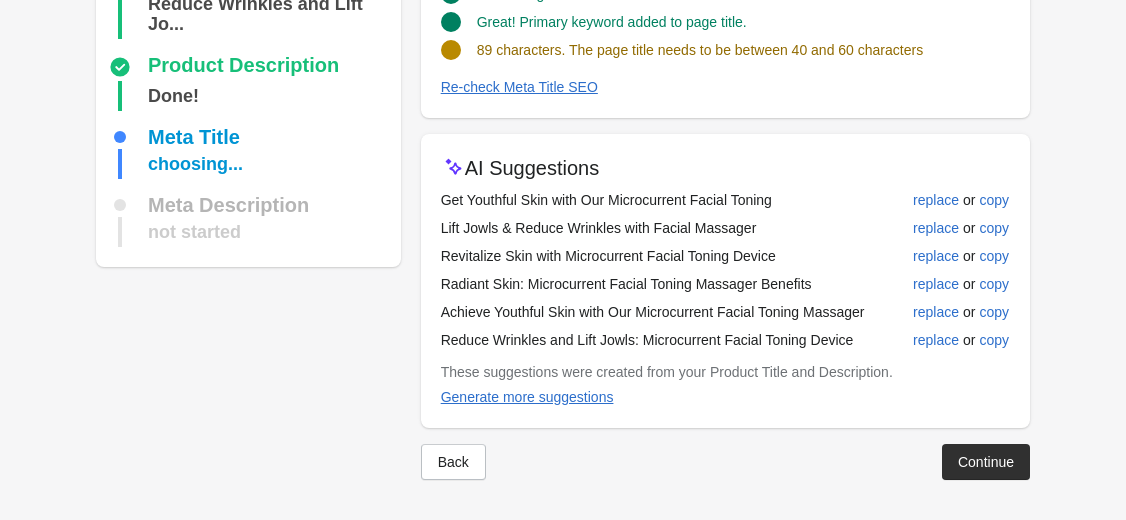 scroll, scrollTop: 313, scrollLeft: 0, axis: vertical 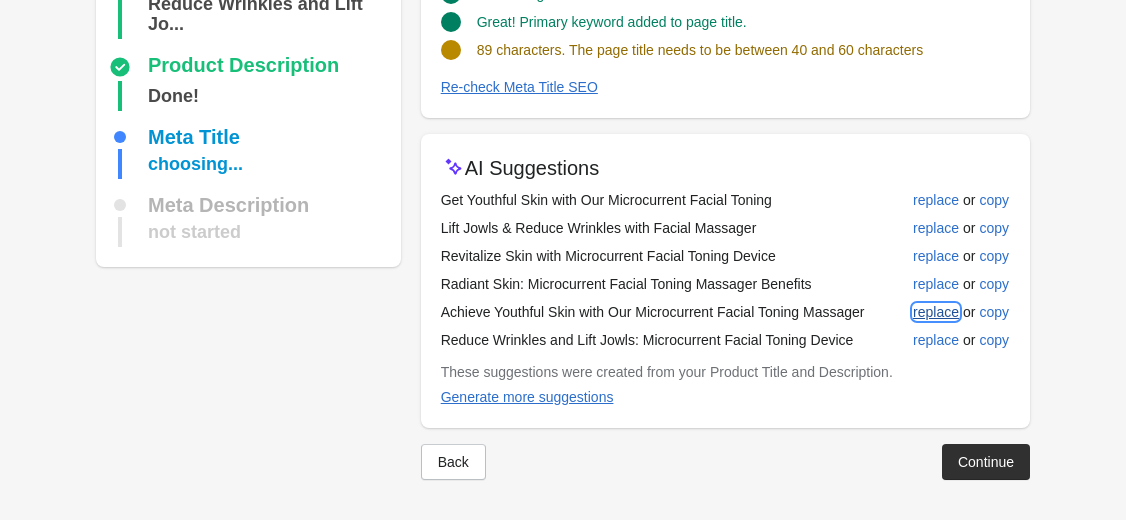 click on "replace" at bounding box center (936, 312) 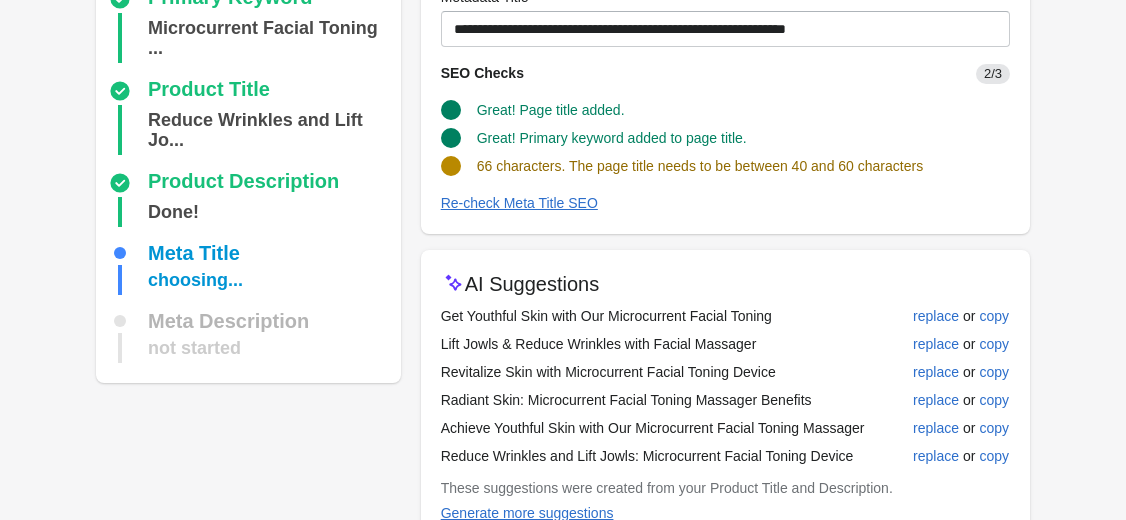 scroll, scrollTop: 193, scrollLeft: 0, axis: vertical 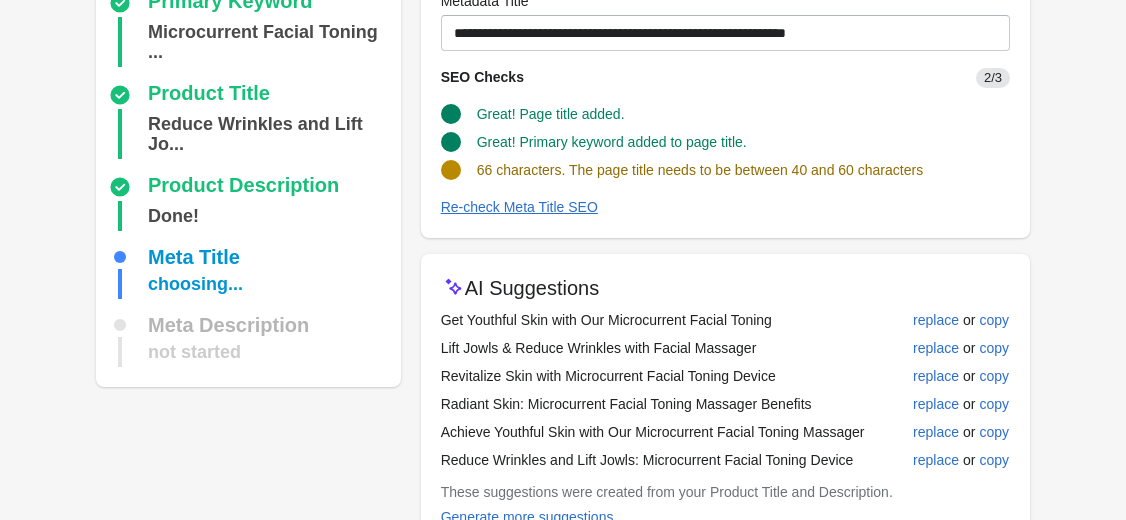 click on "Step 4: Optimize the Metadata Title
Metadata Title
The page title is what your customers will first see about the product on Google.
Primary Keyword
Microcurrent Facial Toning ...
Product Title" at bounding box center (563, 223) 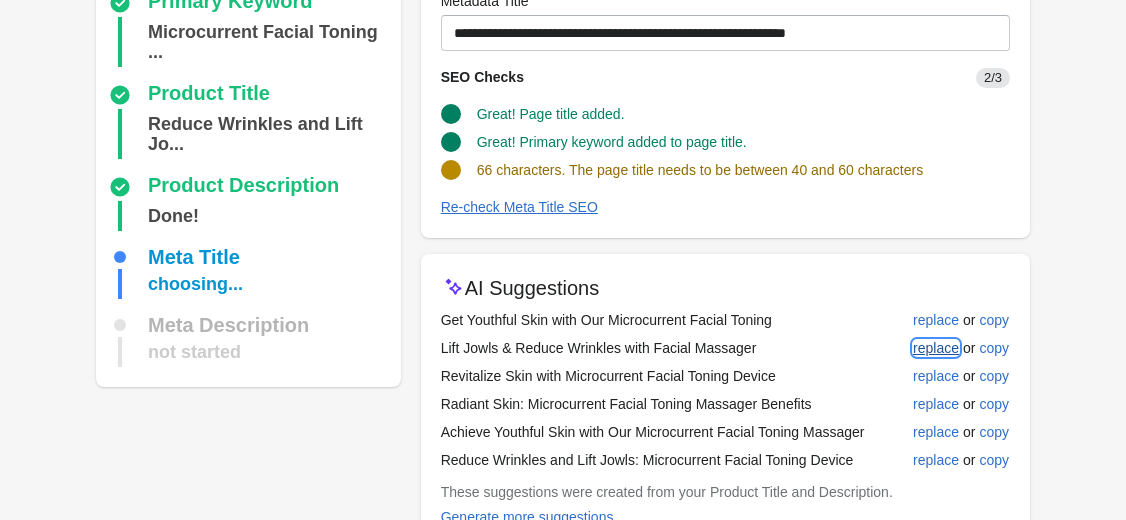 click on "replace" at bounding box center [936, 348] 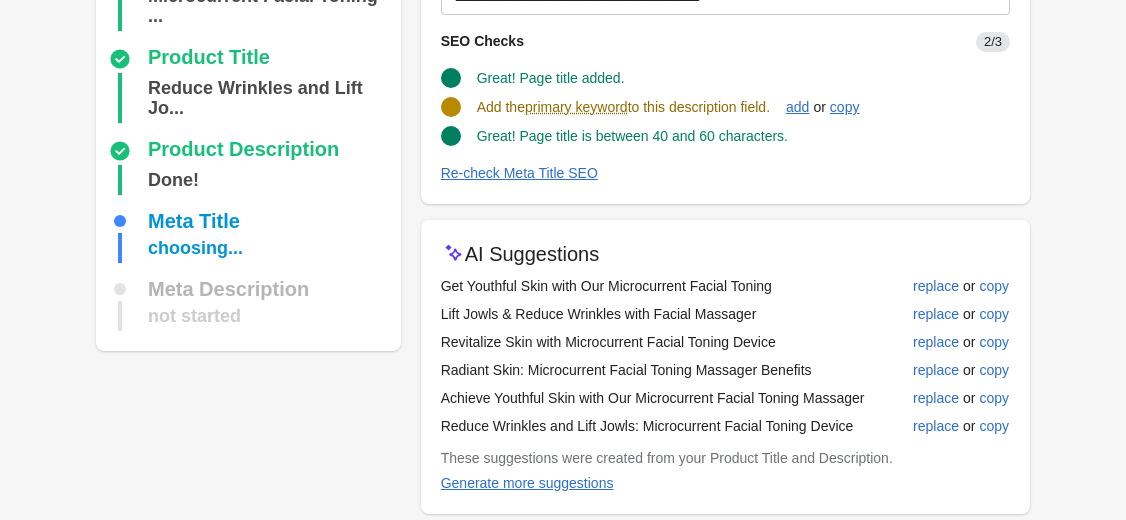 scroll, scrollTop: 233, scrollLeft: 0, axis: vertical 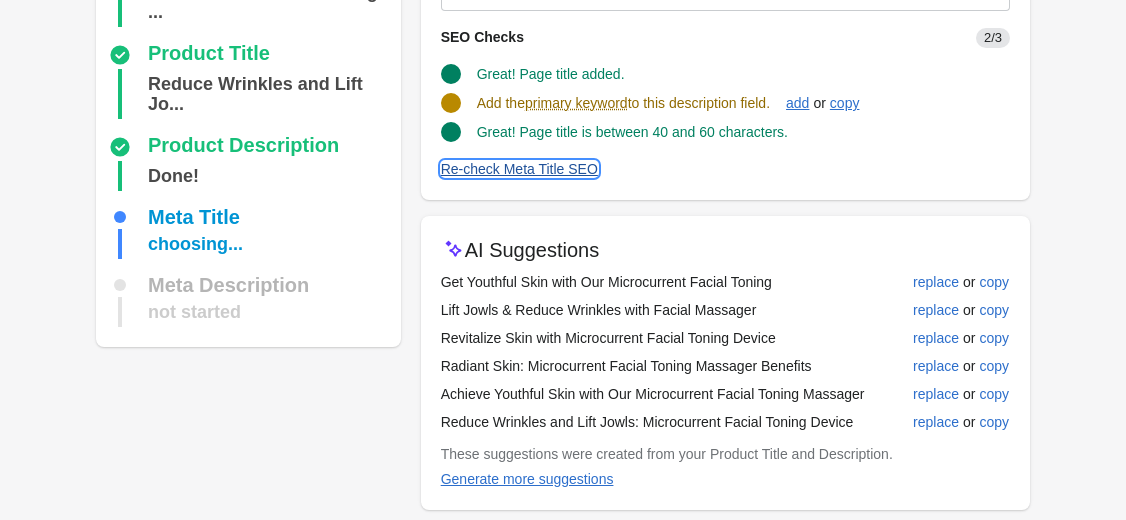 click on "Re-check Meta Title SEO" at bounding box center (519, 169) 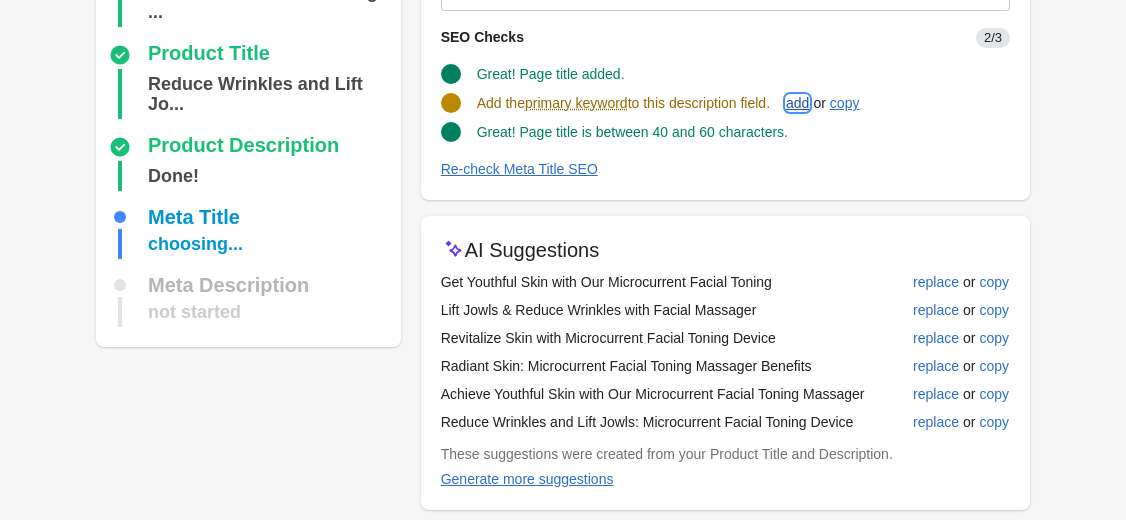 click on "add" at bounding box center (797, 103) 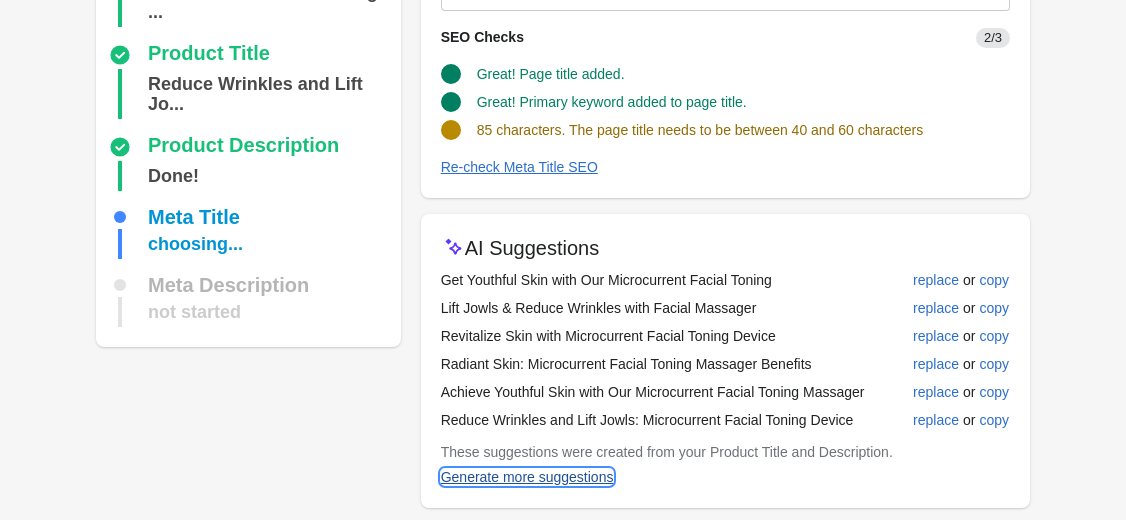 click on "Generate more suggestions" at bounding box center (527, 477) 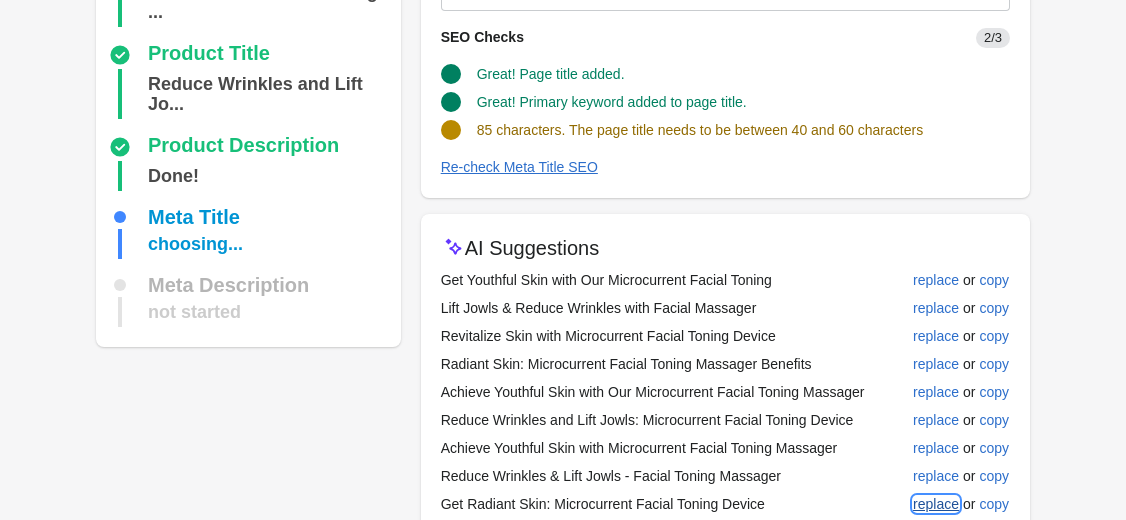 click on "replace" at bounding box center (936, 504) 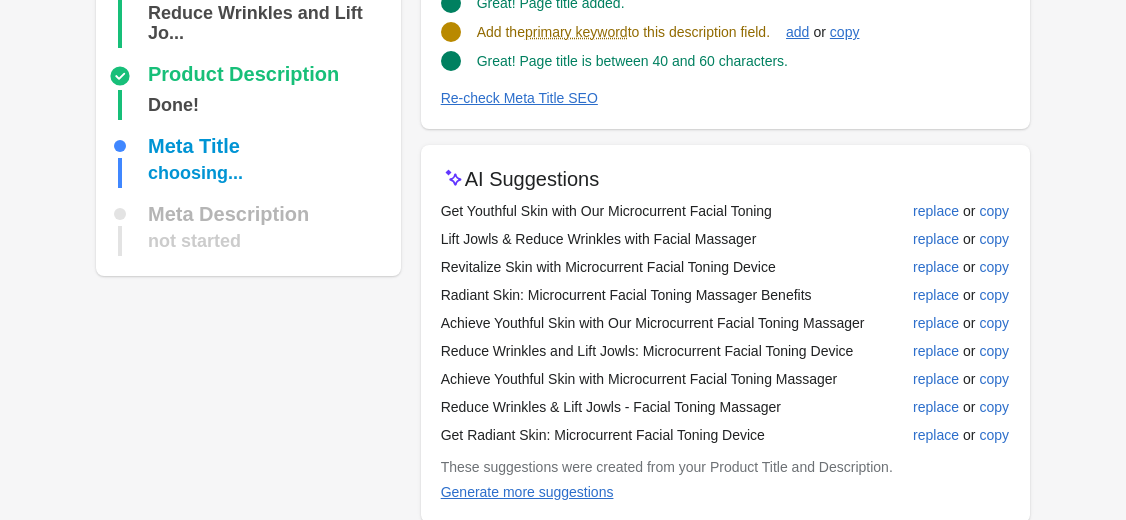 scroll, scrollTop: 279, scrollLeft: 0, axis: vertical 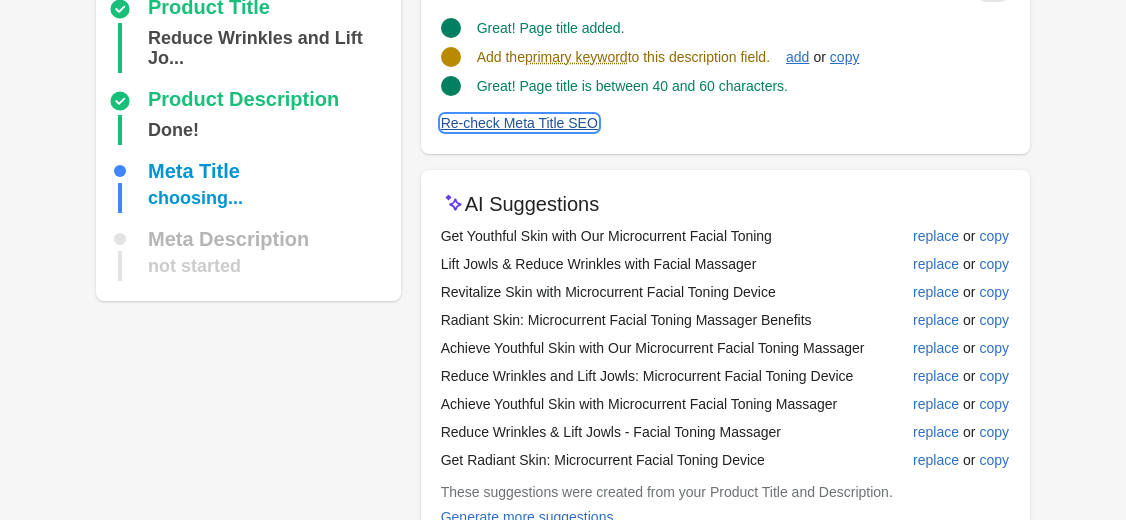 click on "Re-check Meta Title SEO" at bounding box center (519, 123) 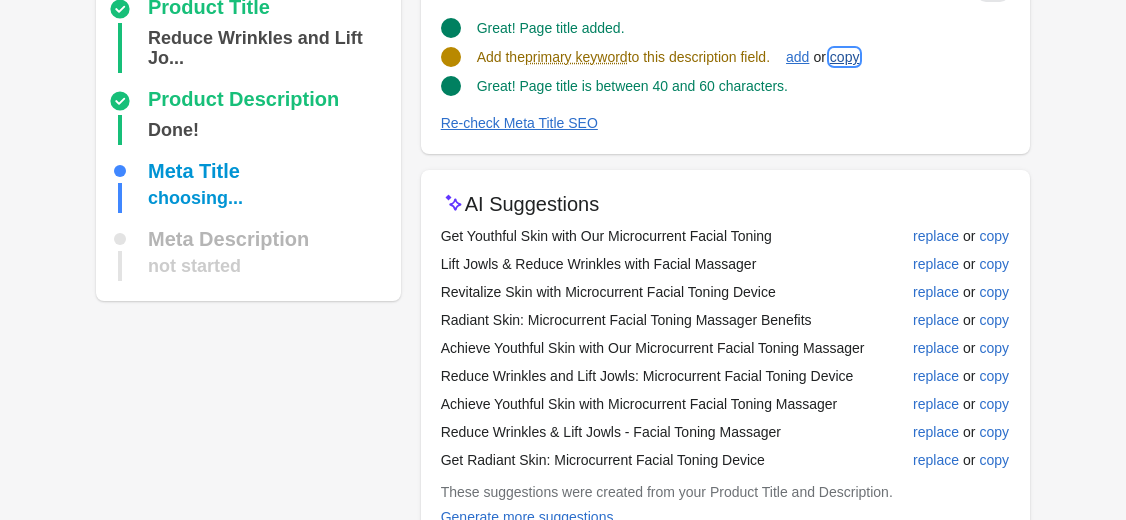 click on "copy" at bounding box center (845, 57) 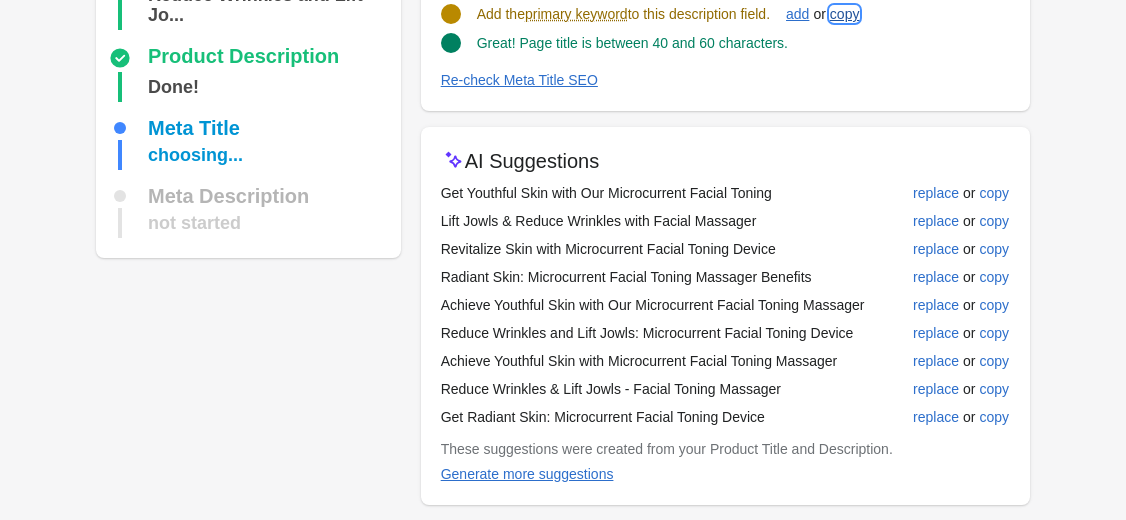 scroll, scrollTop: 359, scrollLeft: 0, axis: vertical 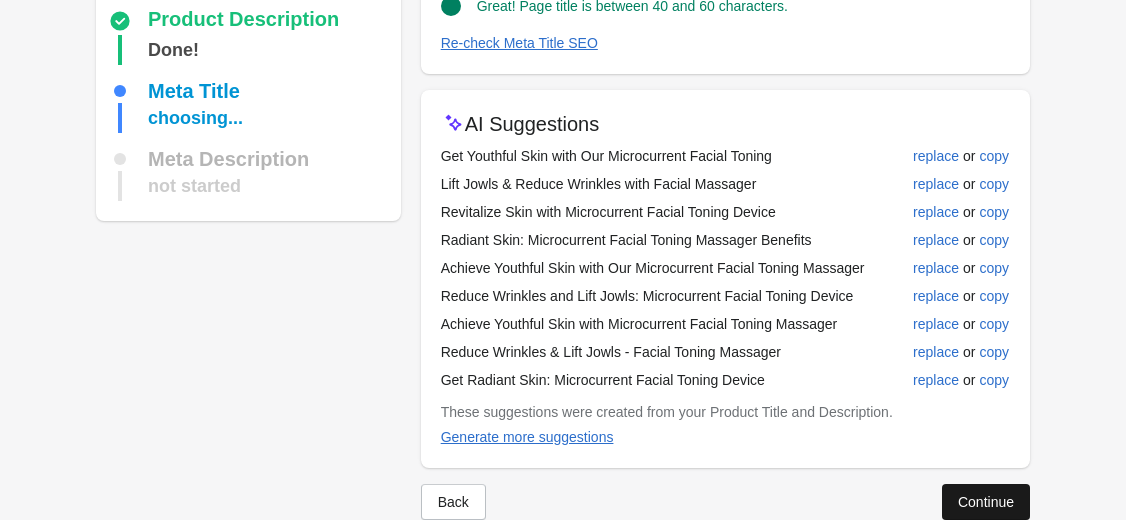 click on "Continue" at bounding box center (986, 502) 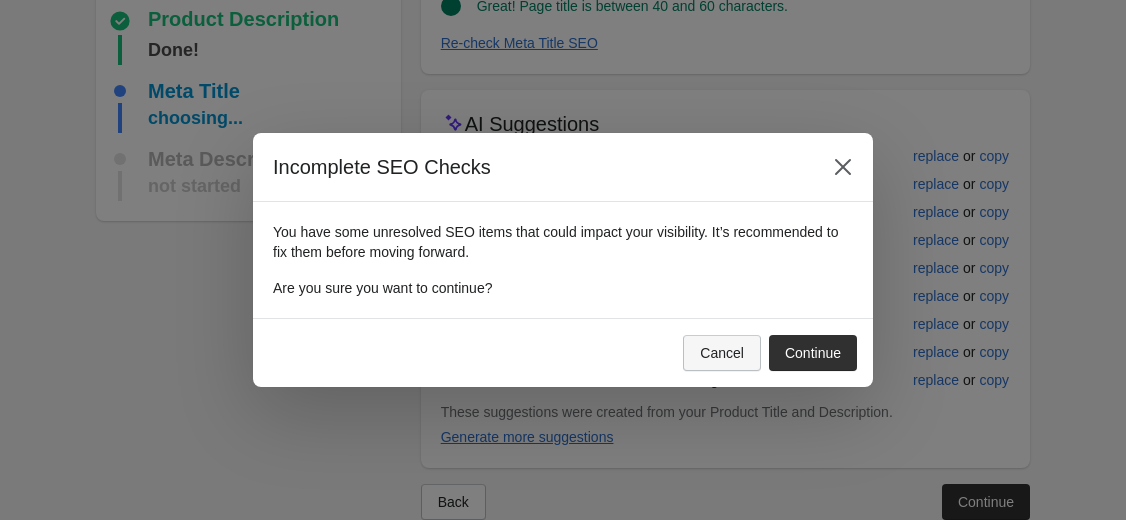 click on "Cancel" at bounding box center (722, 353) 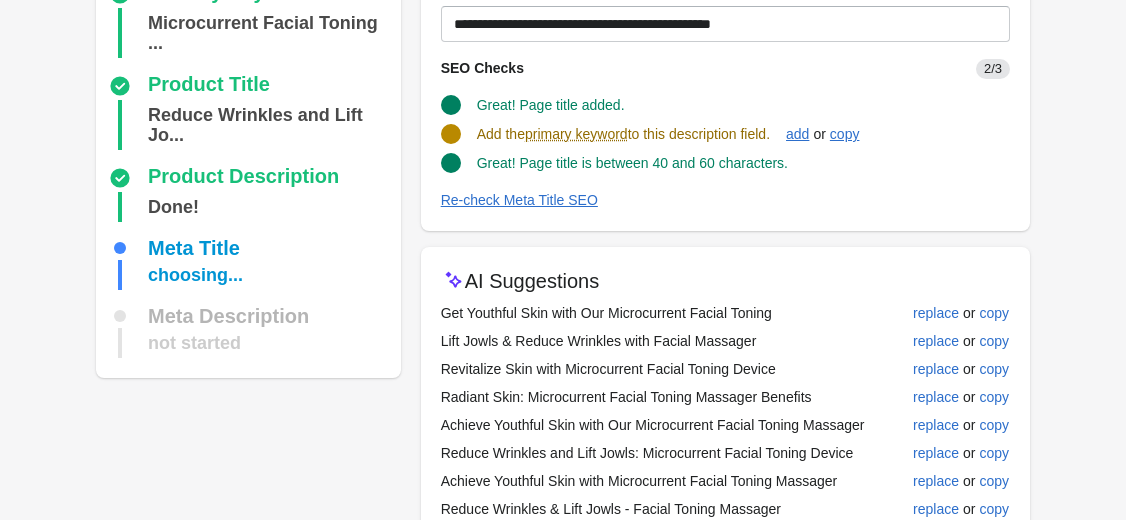 scroll, scrollTop: 199, scrollLeft: 0, axis: vertical 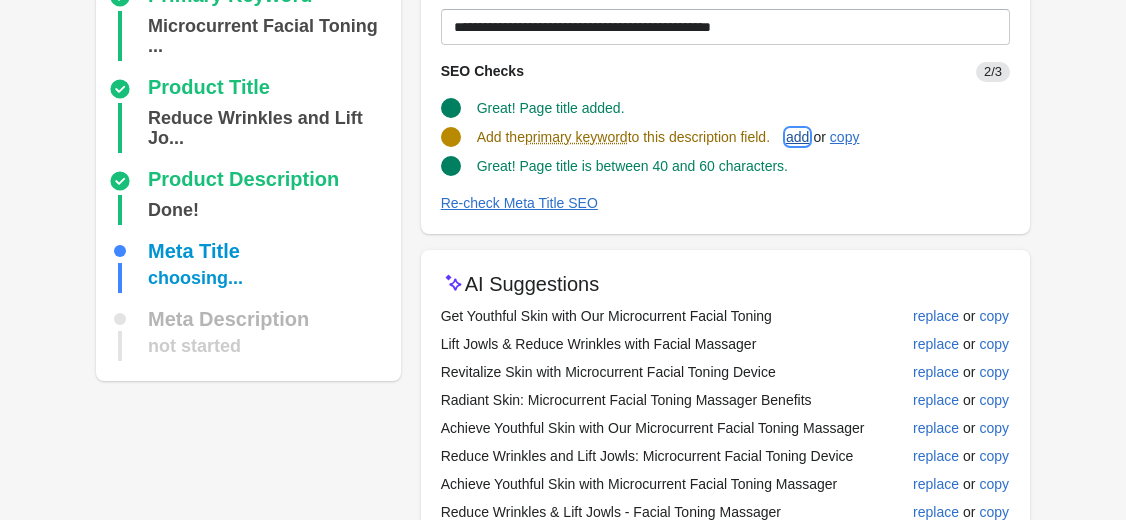 click on "add" at bounding box center [797, 137] 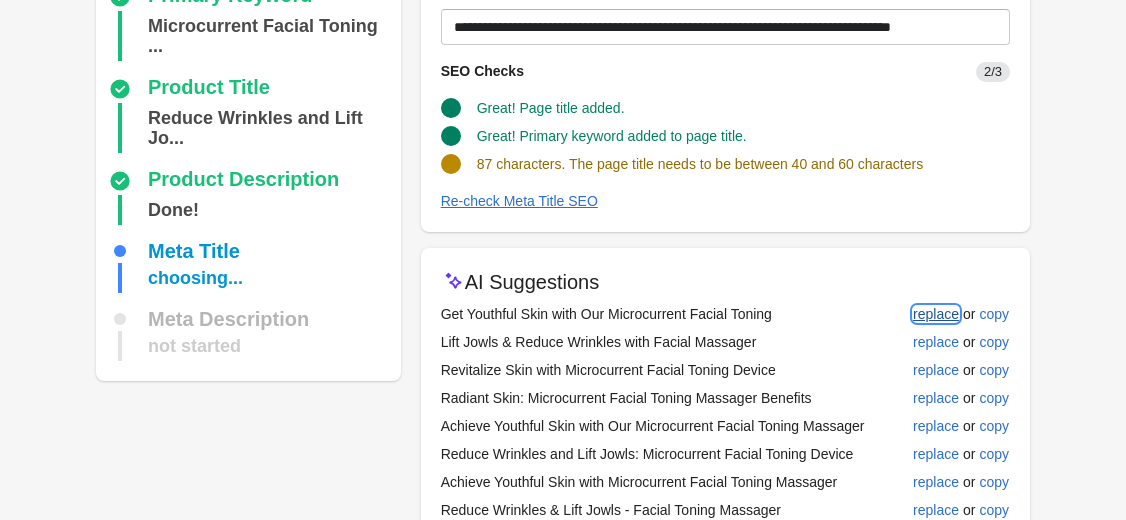 click on "replace" at bounding box center [936, 314] 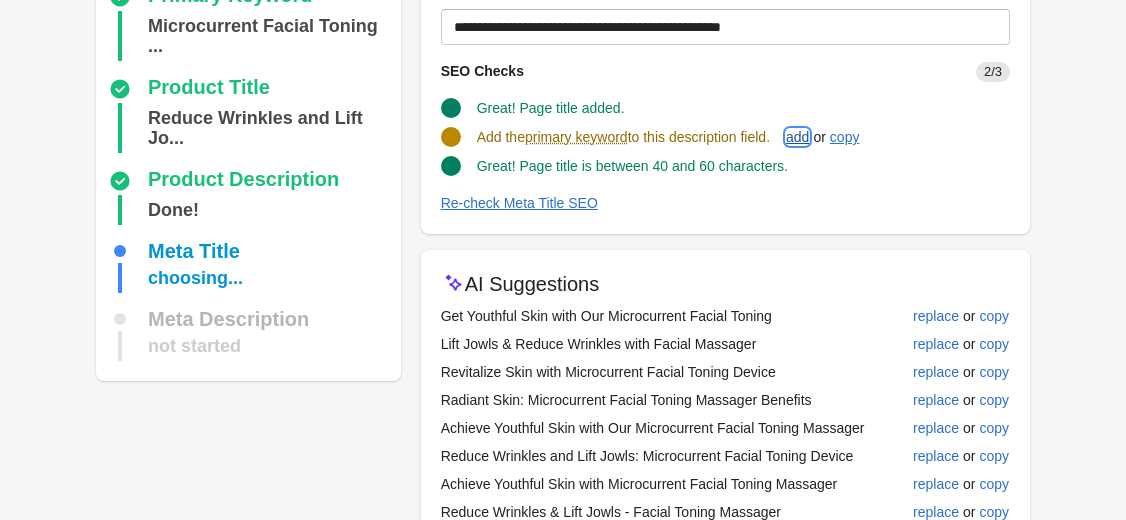click on "add" at bounding box center [797, 137] 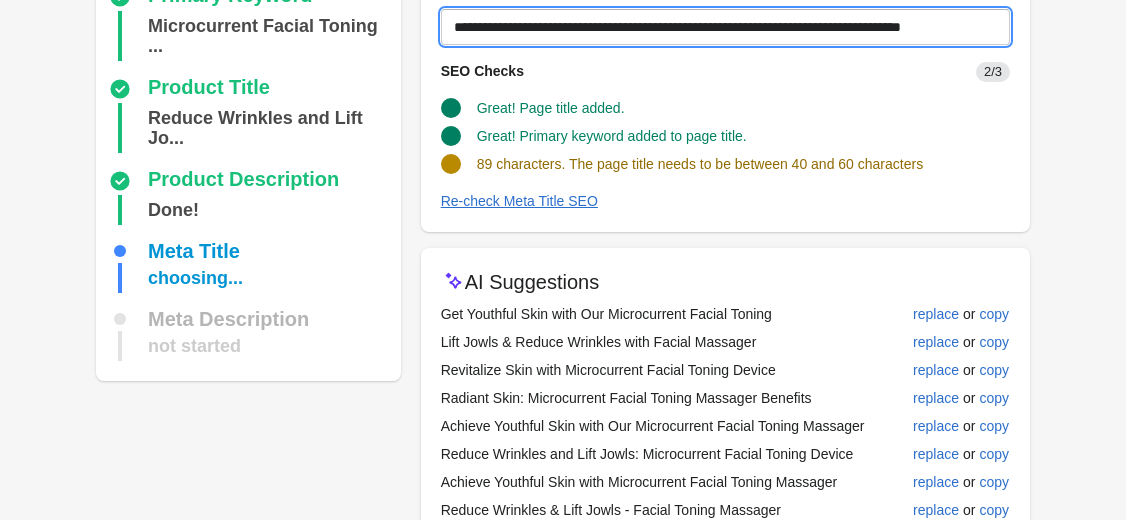 click on "**********" at bounding box center (725, 27) 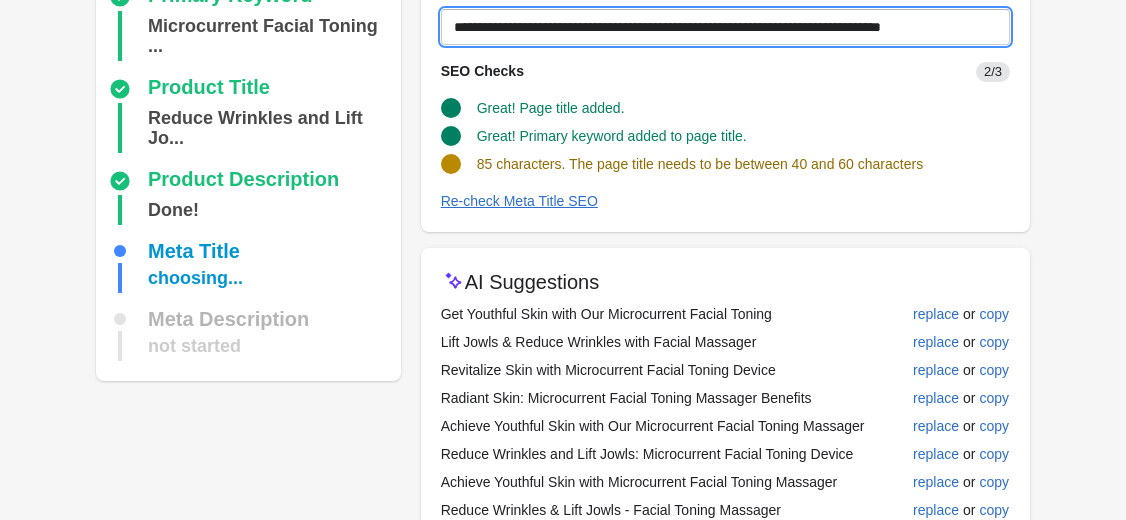 click on "**********" at bounding box center [725, 27] 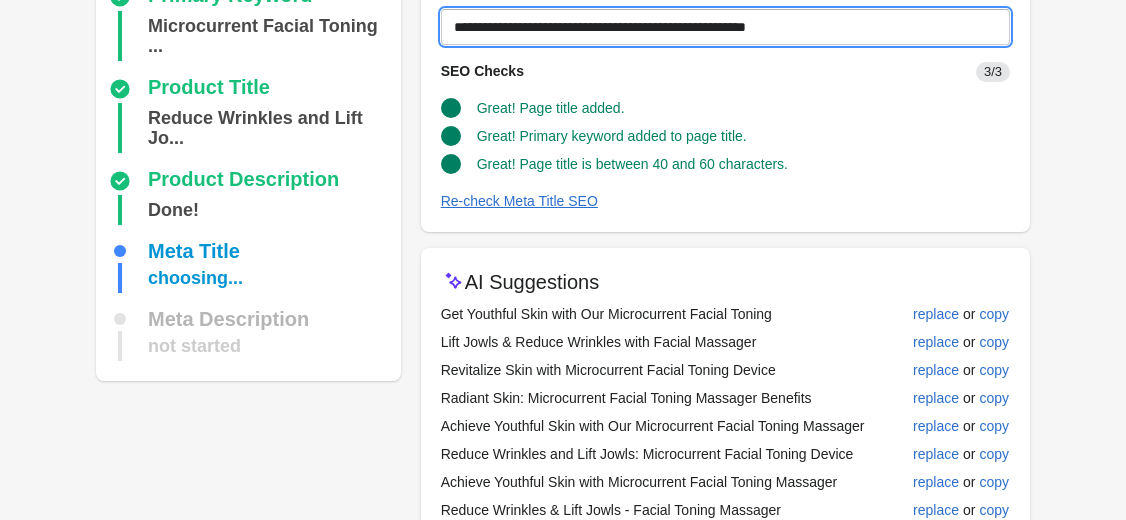 type on "**********" 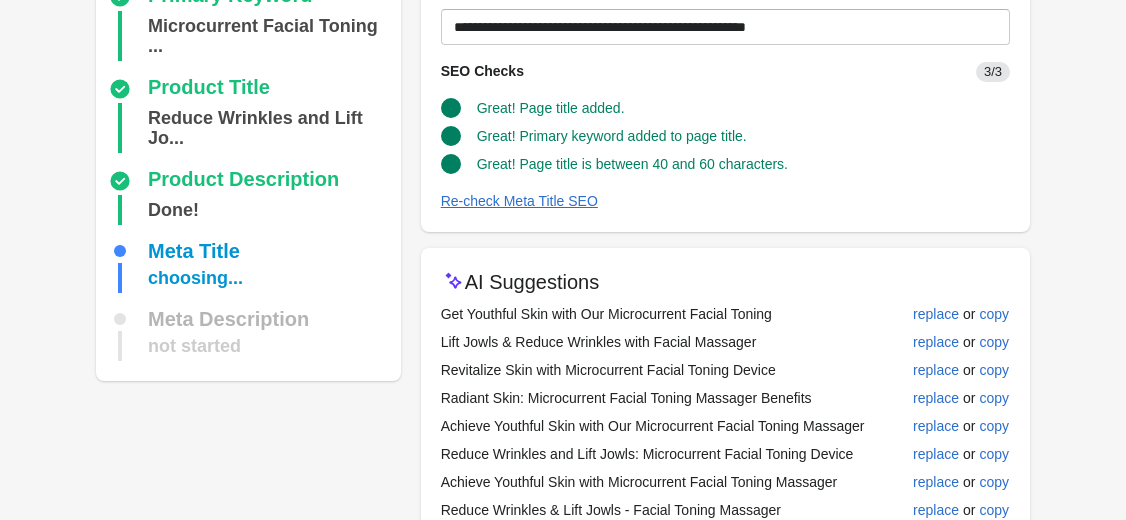 click on "Step 1: Choose the “Target Keywords”
Target Keywords
The  Target Keywords  are what people will write in the Google Search bar to find your product.
SEOPro will optimize your product to rank high for this target keywords. It’s important to choose target keywords that are relevant to your product. Typically, it should be between 3 and 5 words that are very specific to what you’re trying to sell." at bounding box center (563, 259) 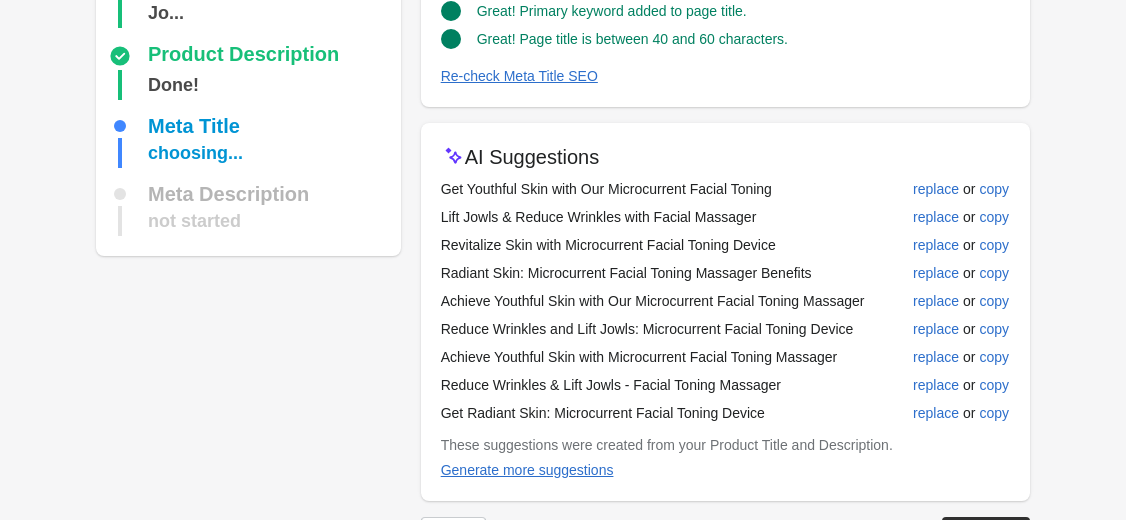 scroll, scrollTop: 397, scrollLeft: 0, axis: vertical 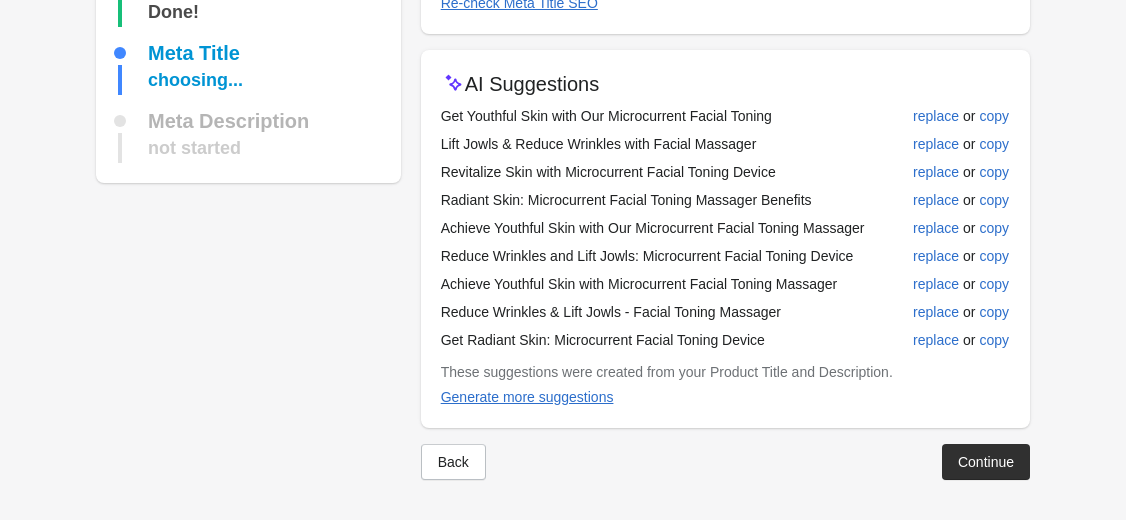 click on "Step 1: Choose the “Target Keywords”
Target Keywords
The  Target Keywords  are what people will write in the Google Search bar to find your product.
SEOPro will optimize your product to rank high for this target keywords. It’s important to choose target keywords that are relevant to your product. Typically, it should be between 3 and 5 words that are very specific to what you’re trying to sell." at bounding box center [563, 61] 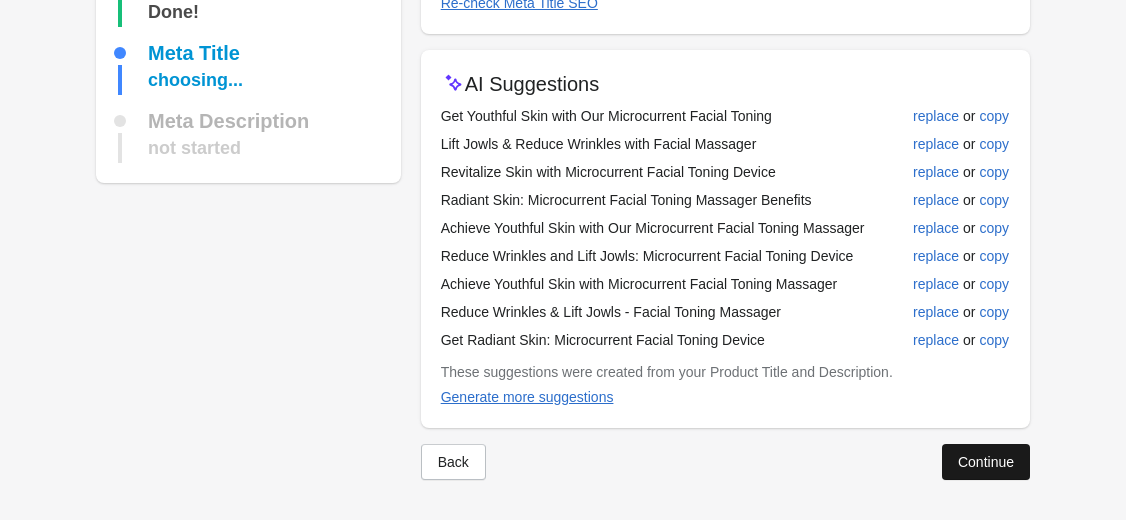 click on "Continue" at bounding box center [986, 462] 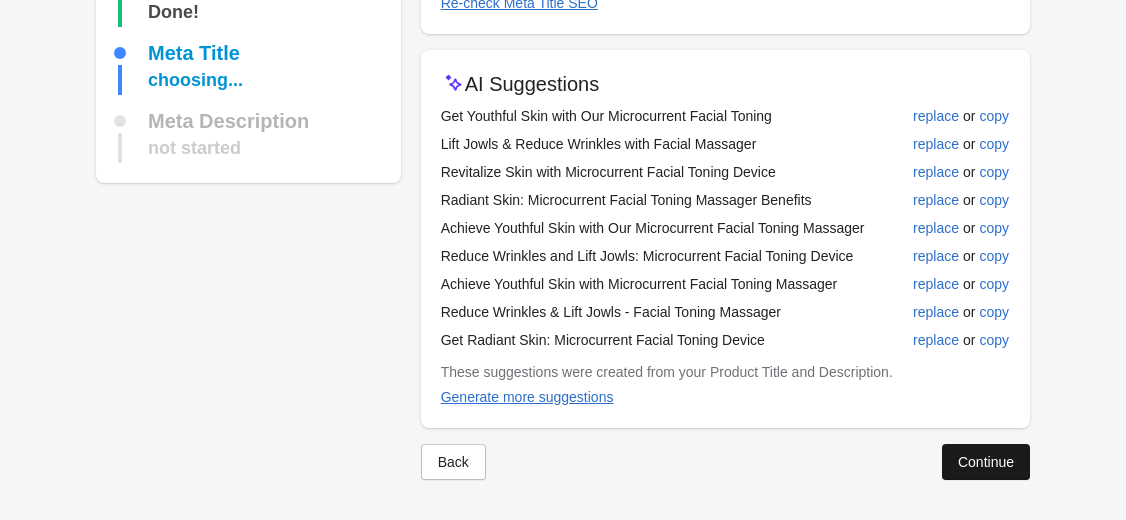 scroll, scrollTop: 167, scrollLeft: 0, axis: vertical 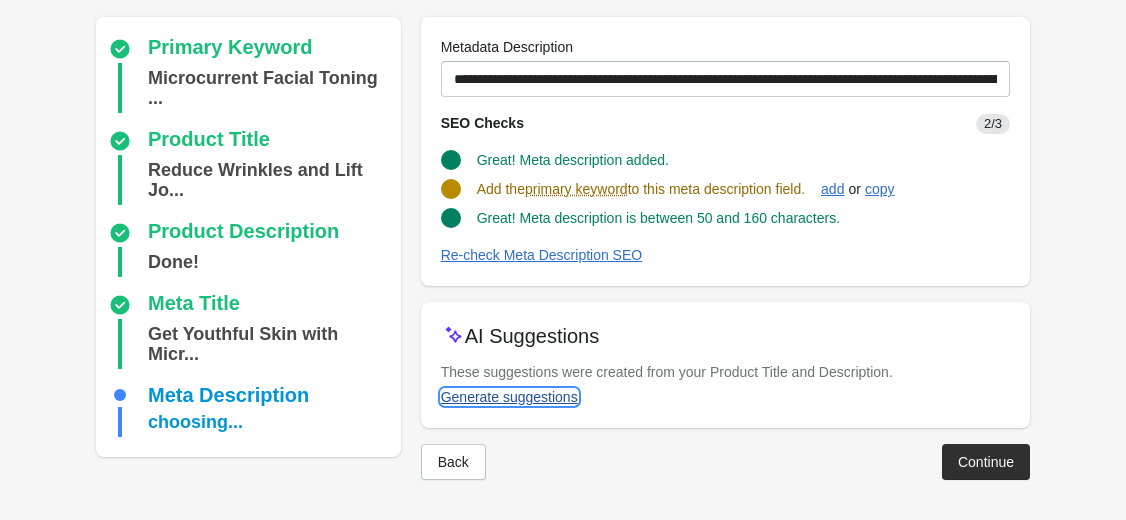click on "Generate suggestions" at bounding box center [509, 397] 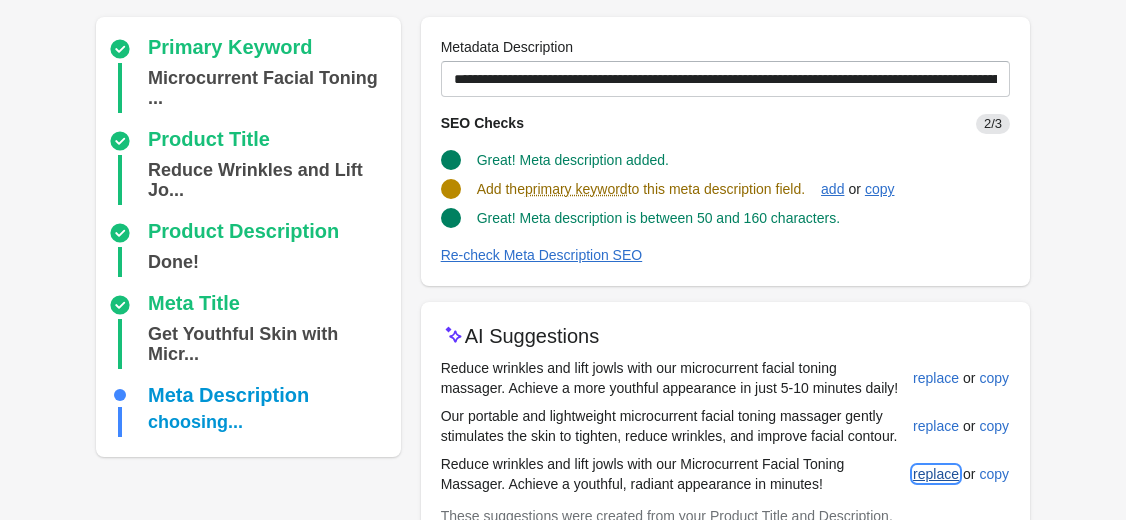 click on "replace" at bounding box center (936, 474) 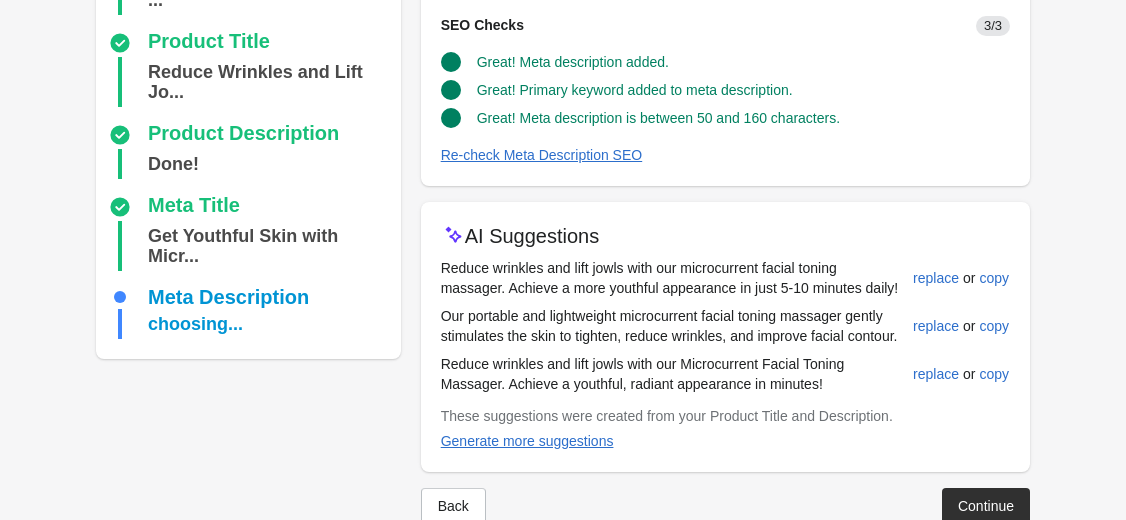scroll, scrollTop: 309, scrollLeft: 0, axis: vertical 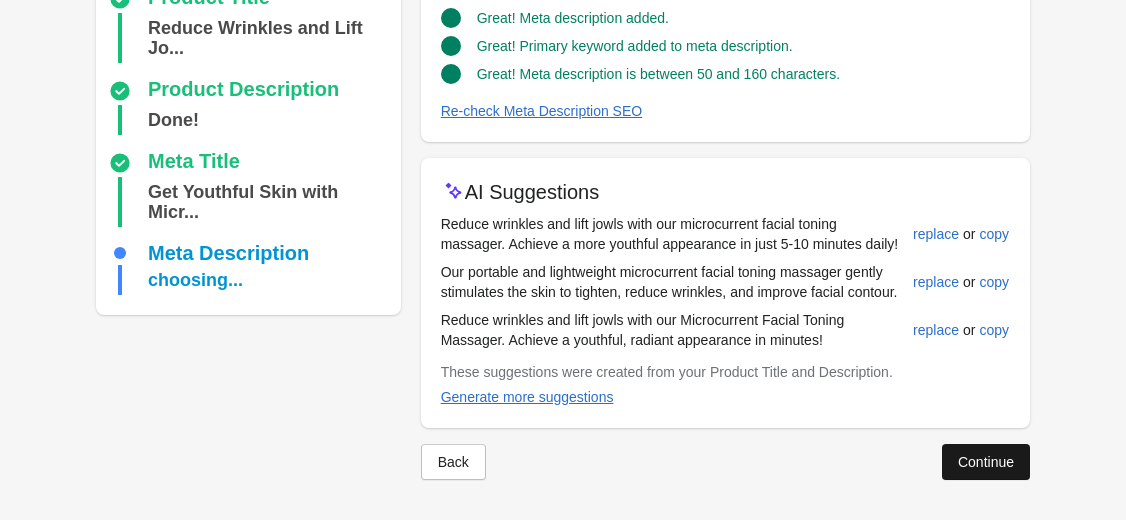 click on "Continue" at bounding box center [986, 462] 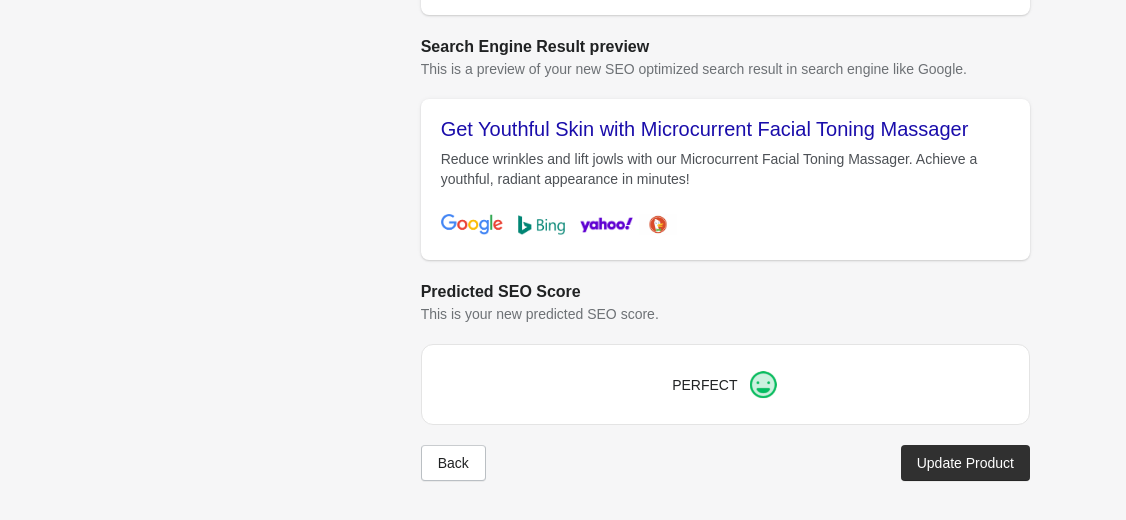scroll, scrollTop: 856, scrollLeft: 0, axis: vertical 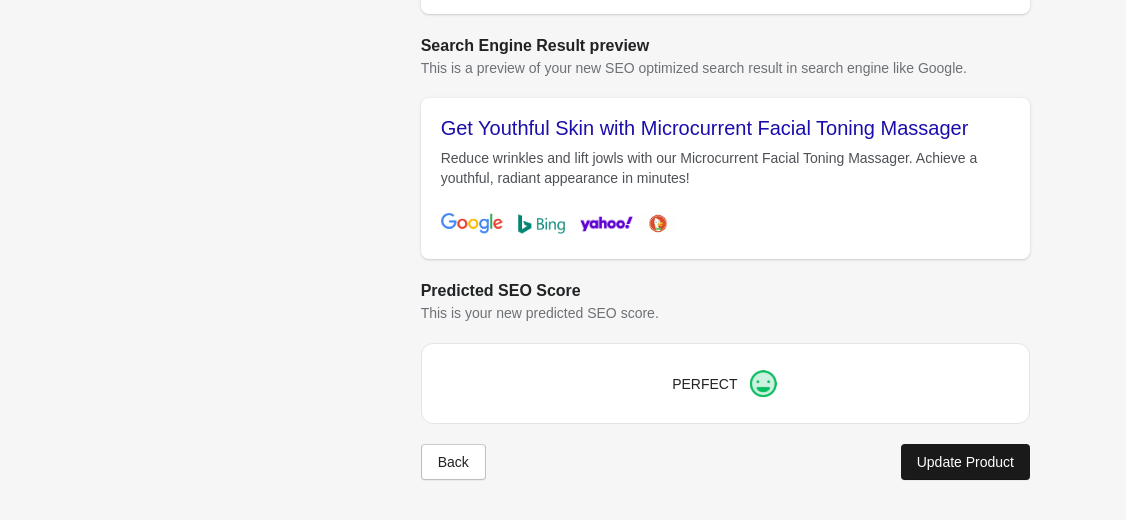 click on "Update Product" at bounding box center (965, 462) 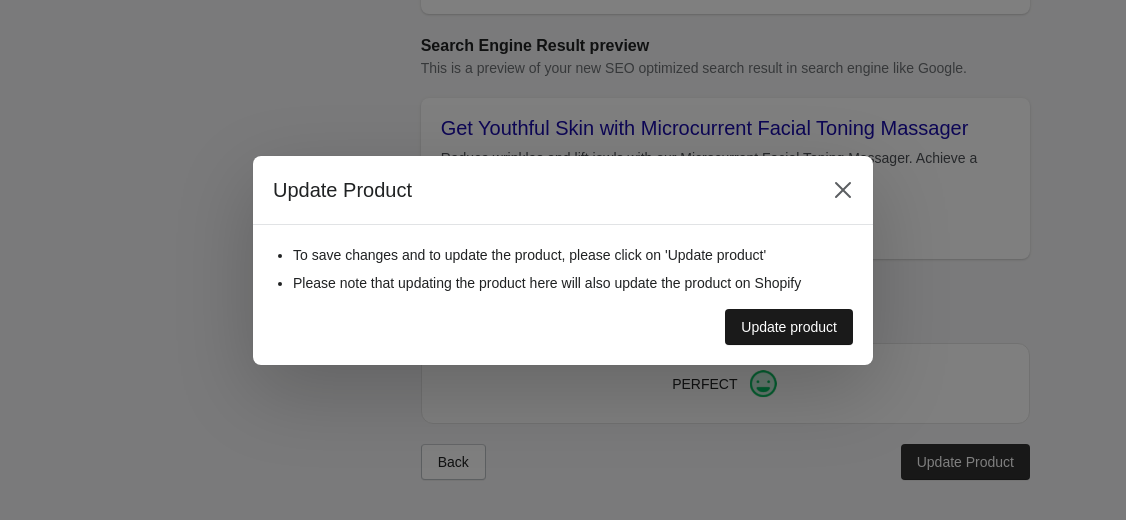 click on "Update product" at bounding box center [789, 327] 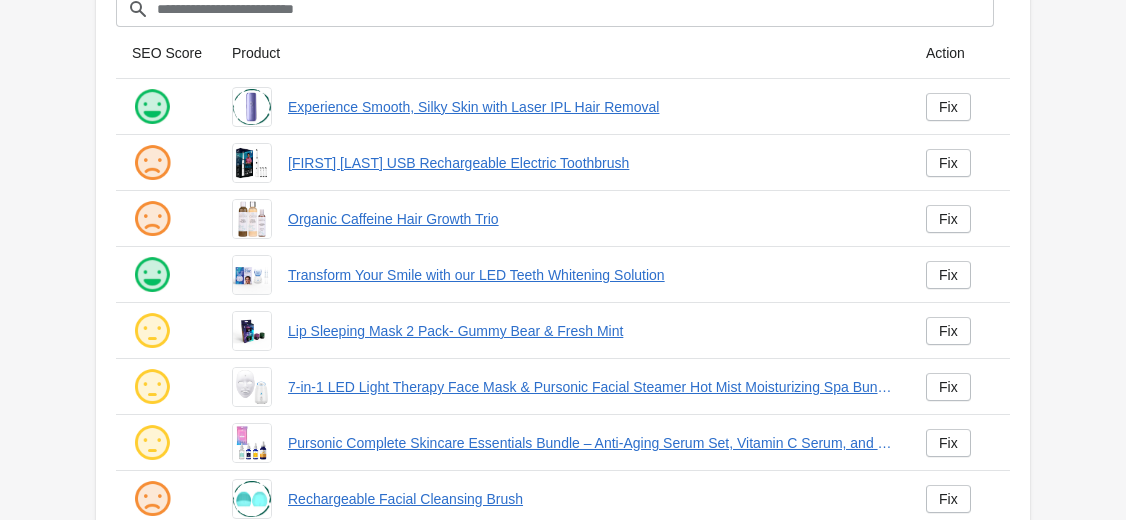 scroll, scrollTop: 52, scrollLeft: 0, axis: vertical 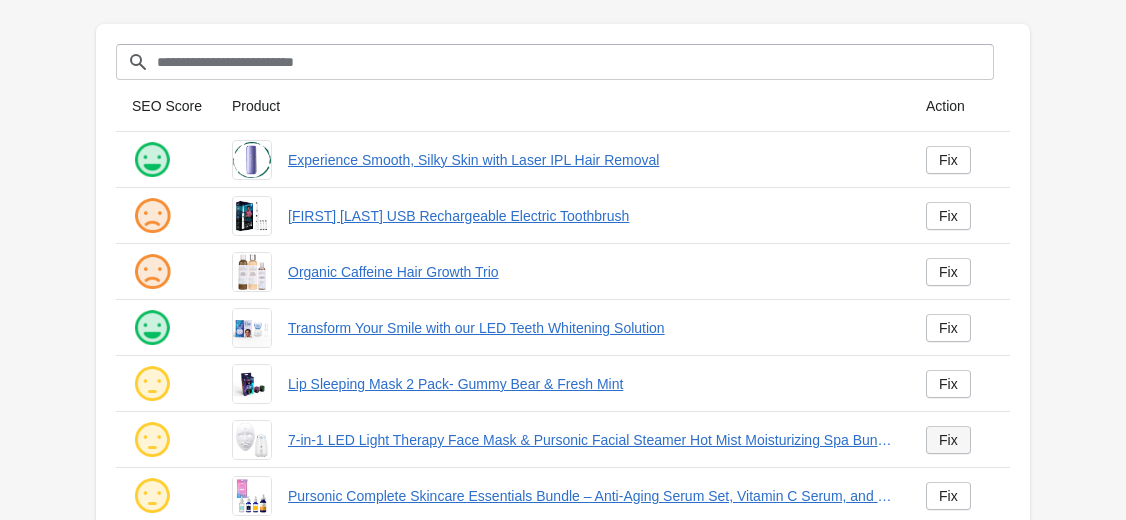 click on "Fix" at bounding box center [948, 440] 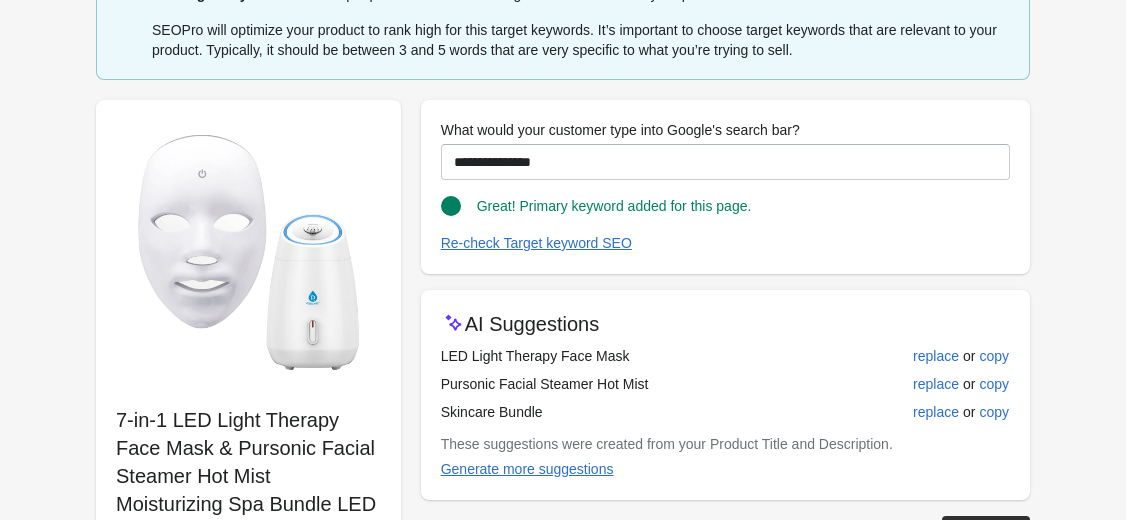 scroll, scrollTop: 160, scrollLeft: 0, axis: vertical 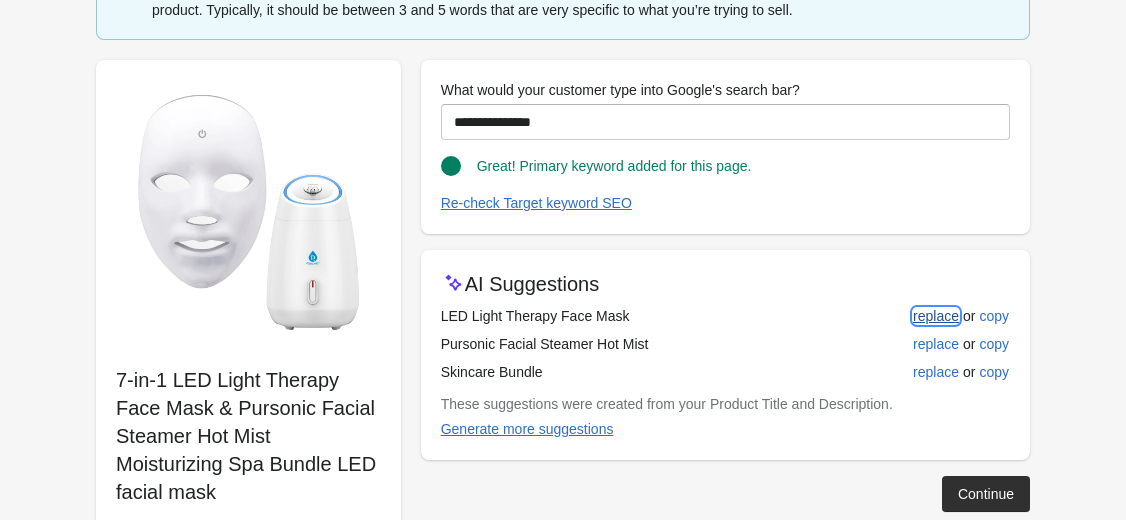 click on "replace" at bounding box center (936, 316) 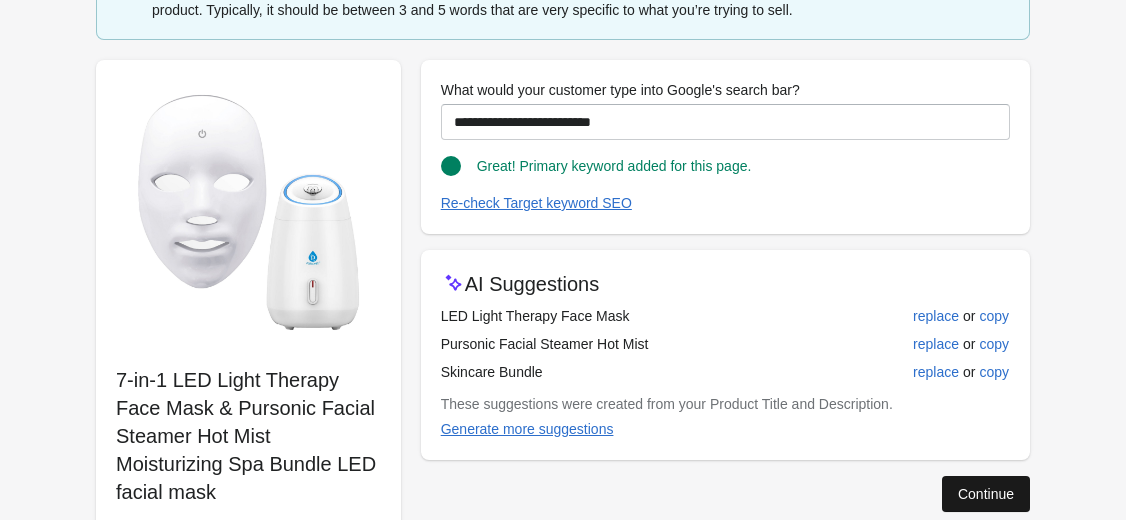 click on "Continue" at bounding box center (986, 494) 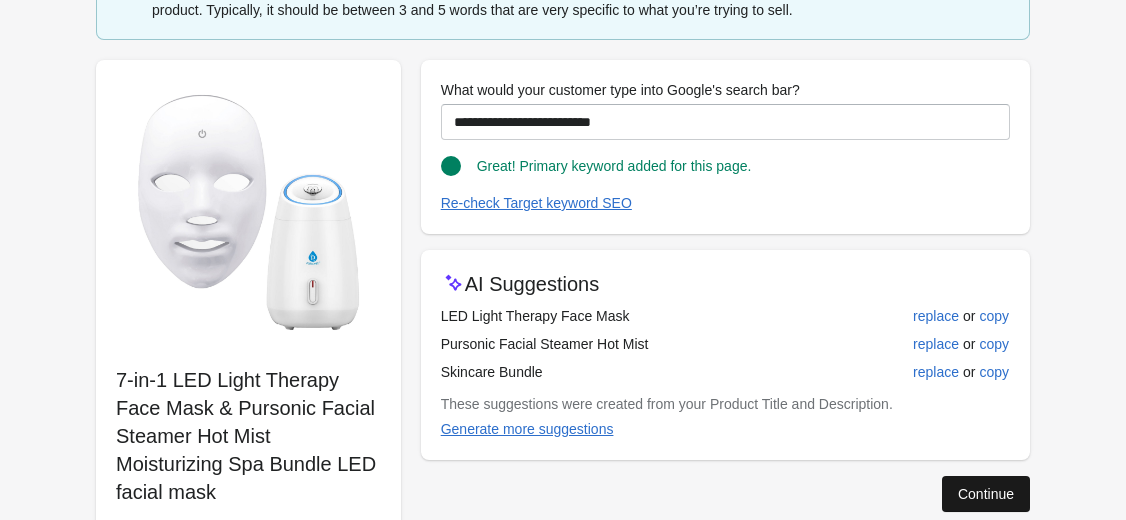scroll, scrollTop: 21, scrollLeft: 0, axis: vertical 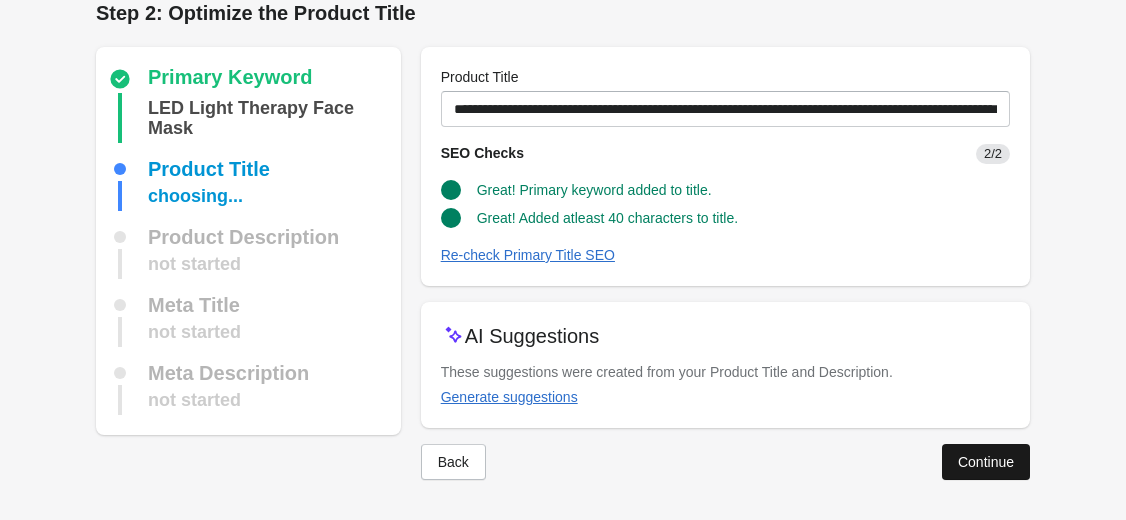 click on "Continue" at bounding box center (986, 462) 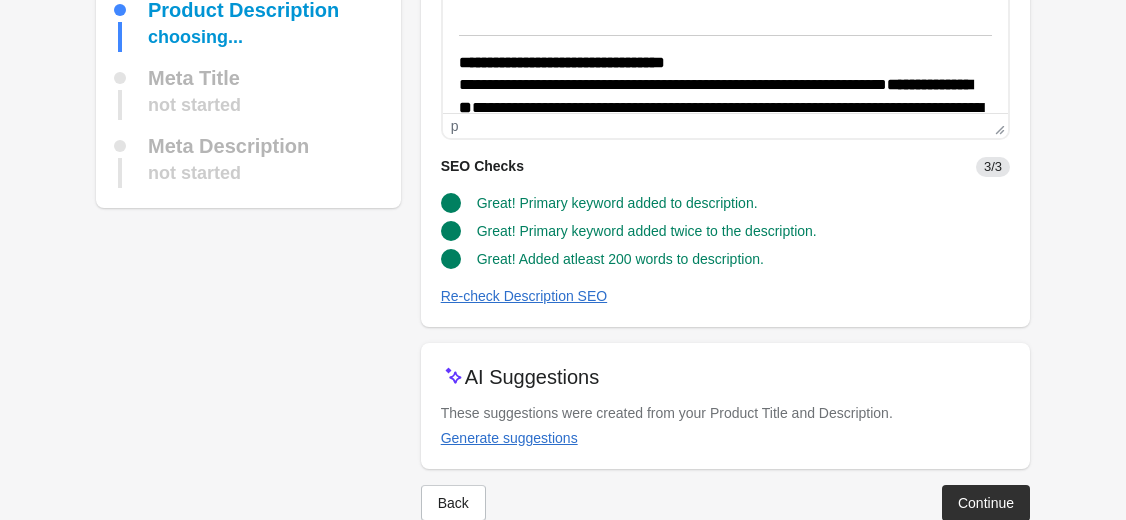 scroll, scrollTop: 313, scrollLeft: 0, axis: vertical 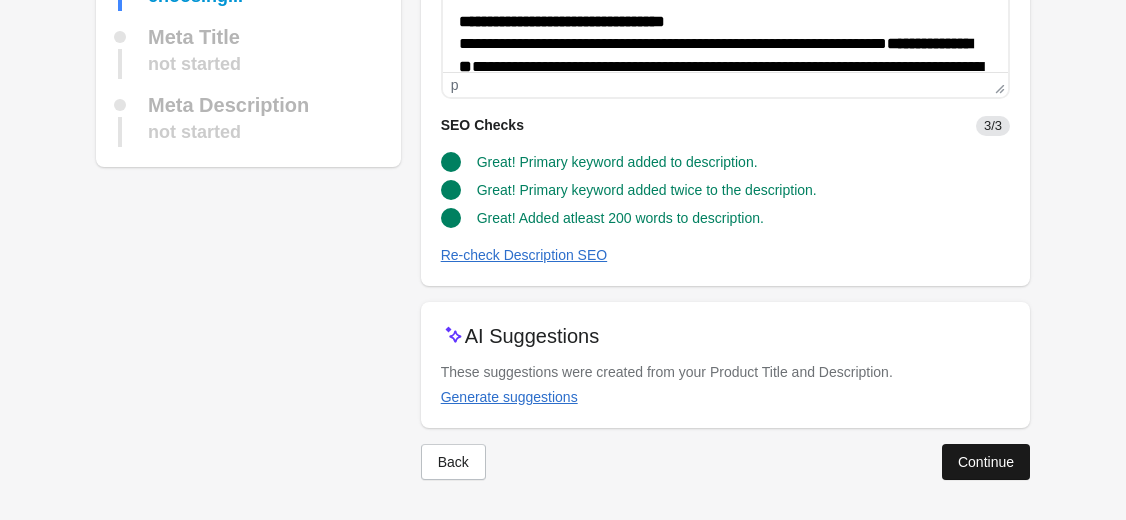 click on "Continue" at bounding box center [986, 462] 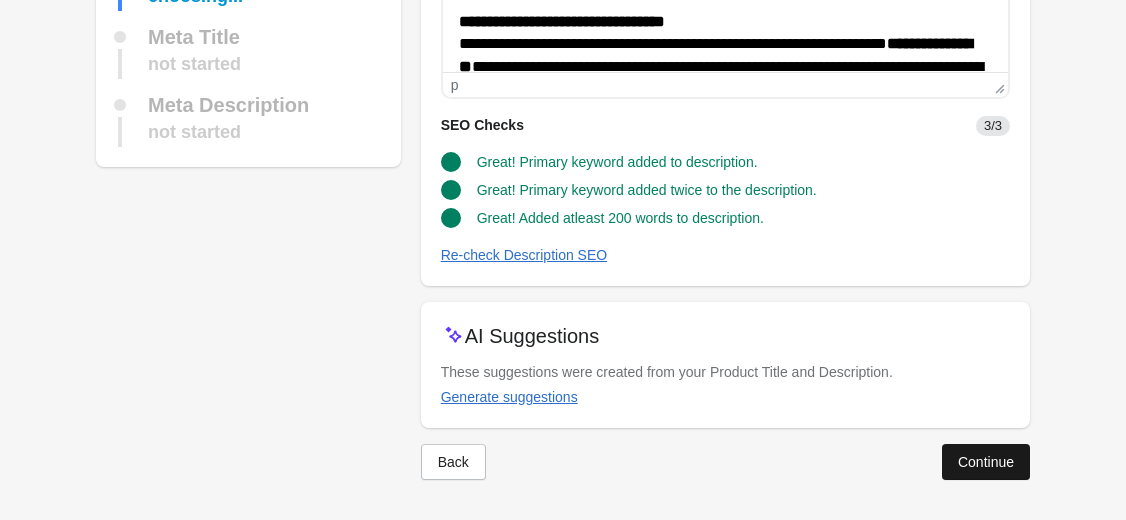 scroll, scrollTop: 145, scrollLeft: 0, axis: vertical 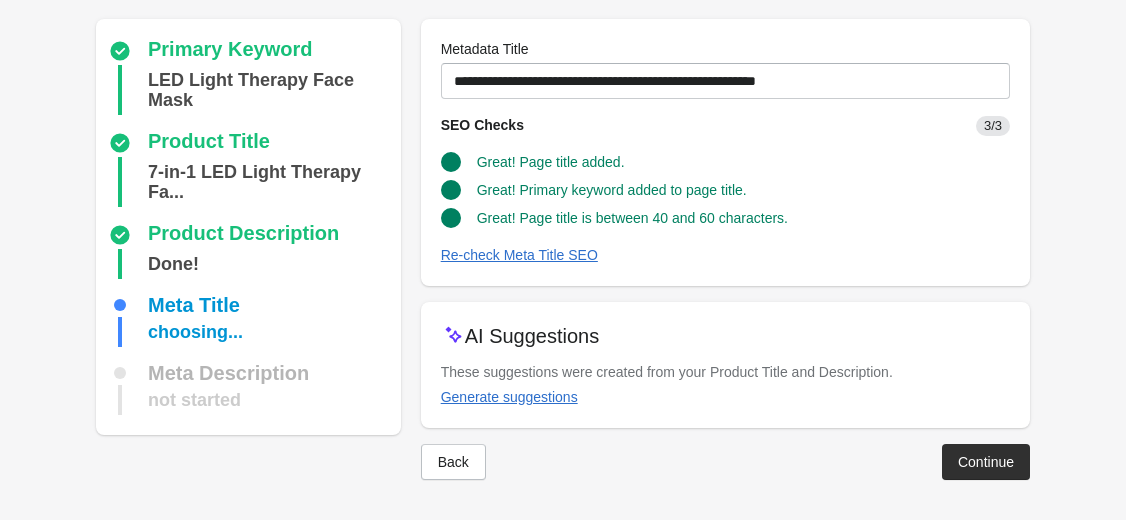 click on "Continue" at bounding box center [986, 462] 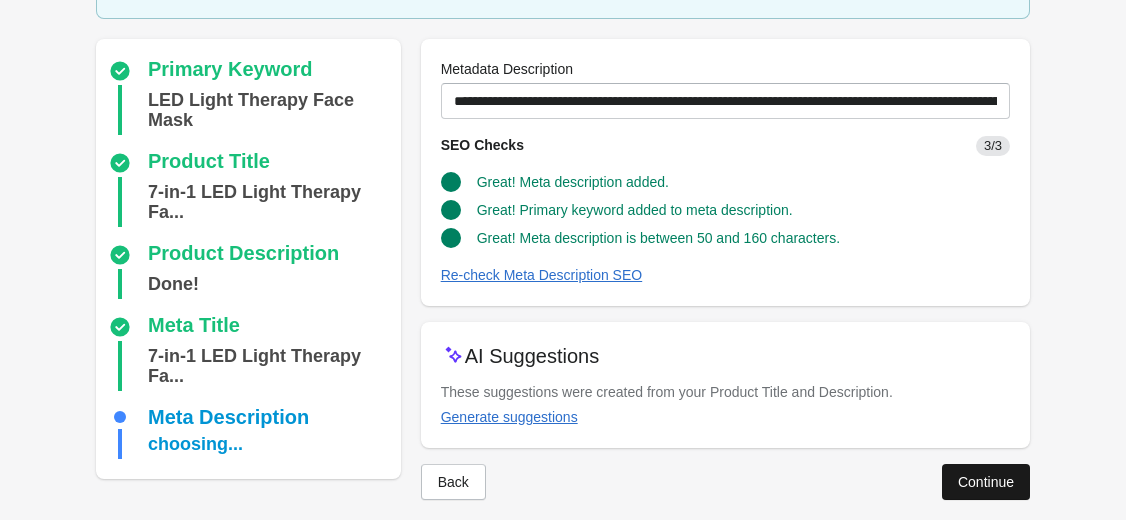 click on "Continue" at bounding box center [986, 482] 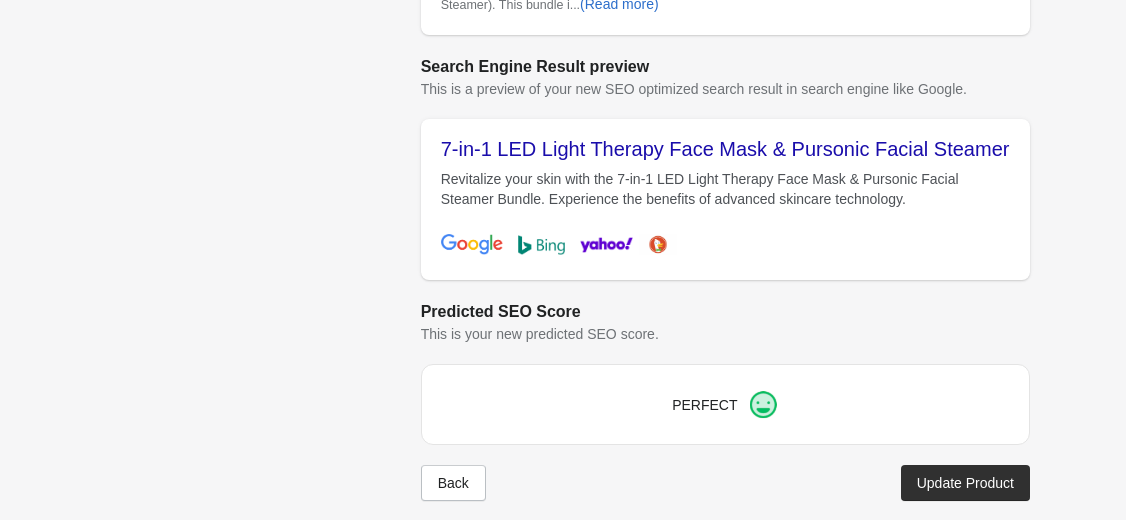 scroll, scrollTop: 865, scrollLeft: 0, axis: vertical 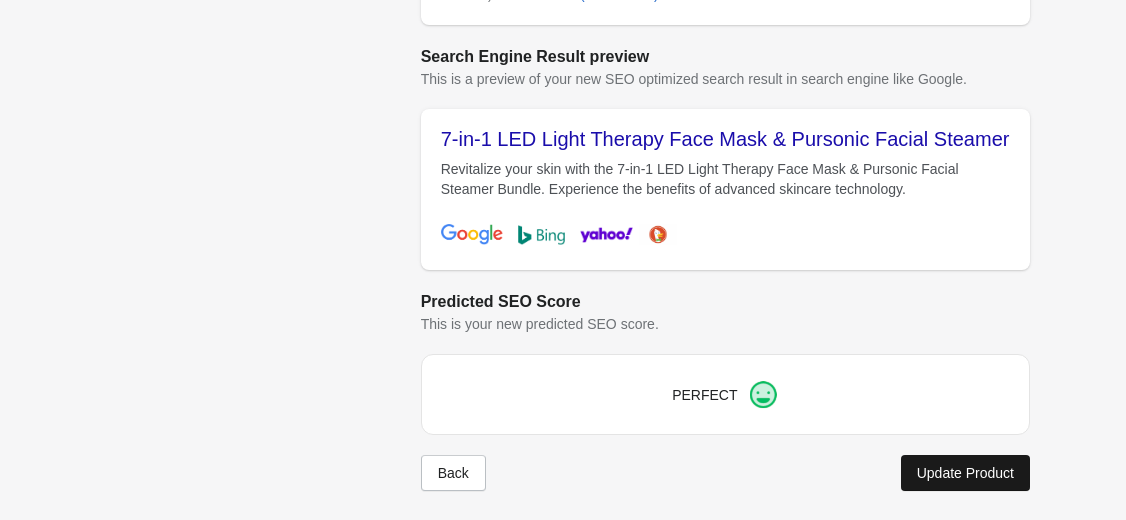 click on "Update Product" at bounding box center (965, 473) 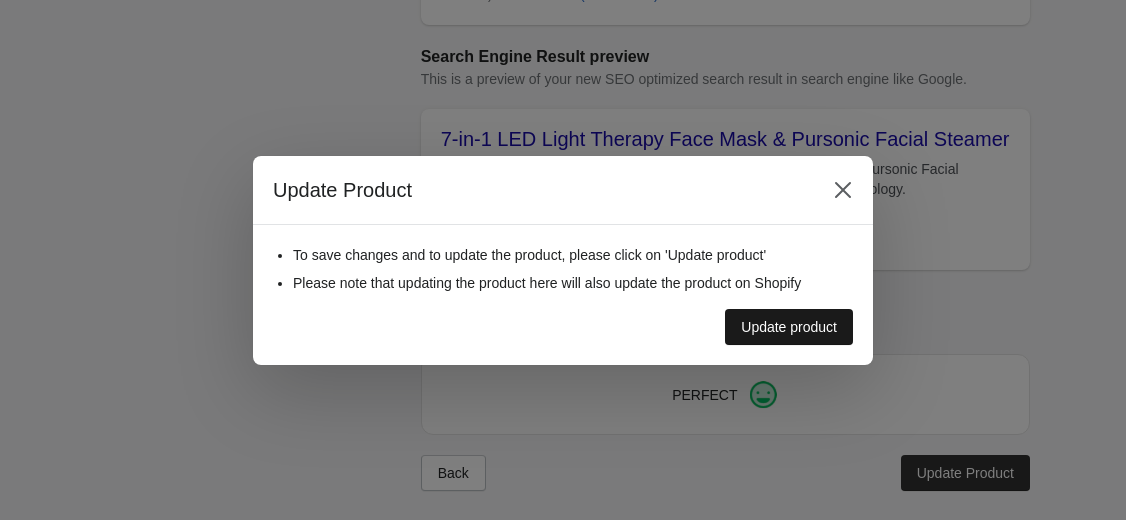 click on "Update product" at bounding box center [789, 327] 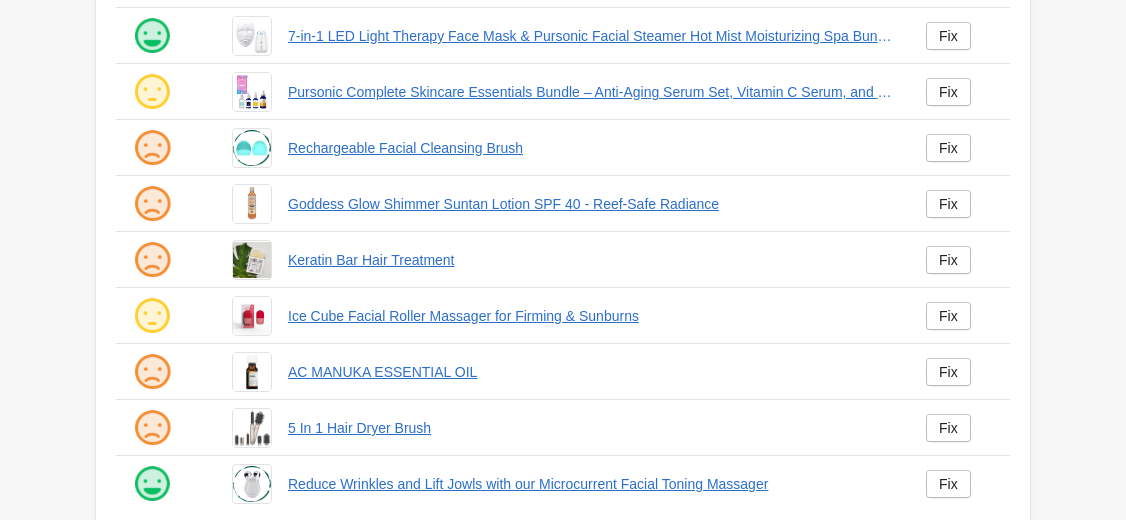 scroll, scrollTop: 452, scrollLeft: 0, axis: vertical 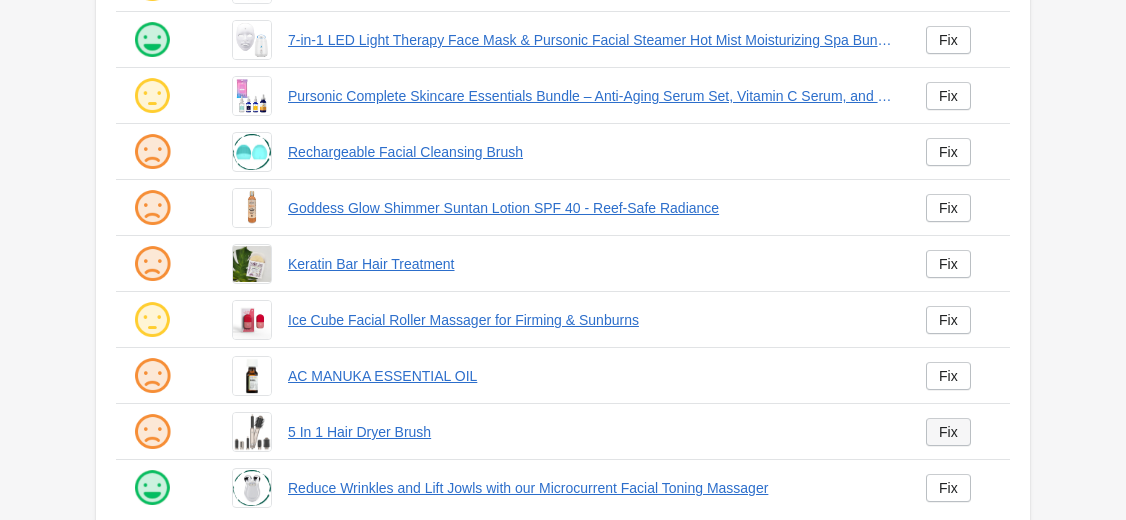 click on "Fix" at bounding box center [948, 432] 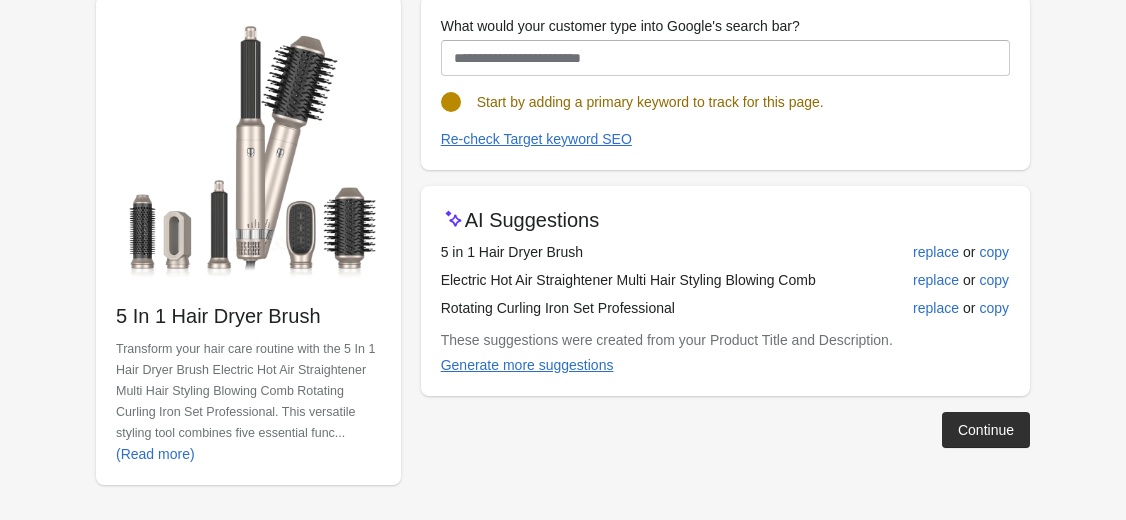 scroll, scrollTop: 229, scrollLeft: 0, axis: vertical 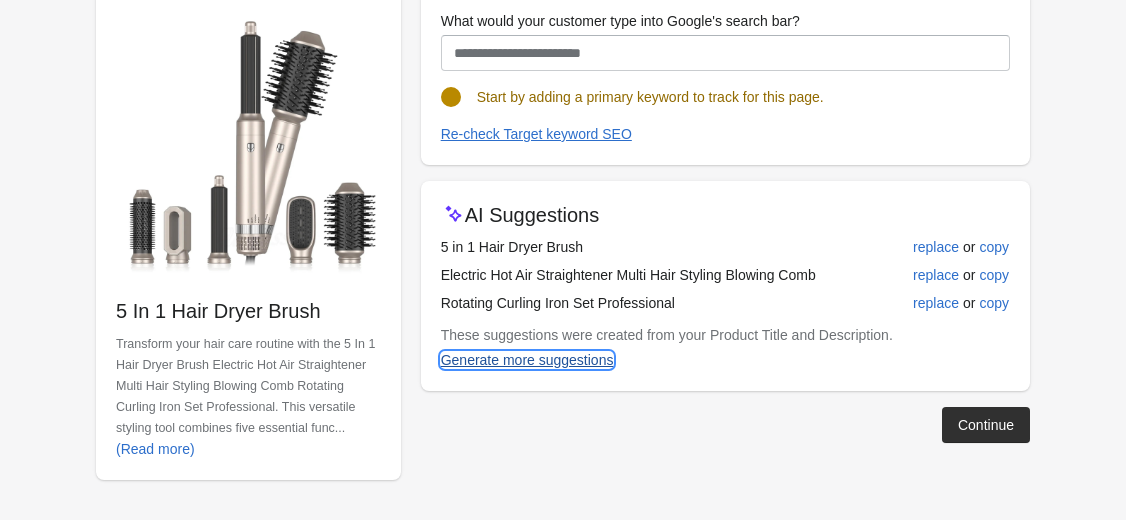 click on "Generate more suggestions" at bounding box center [527, 360] 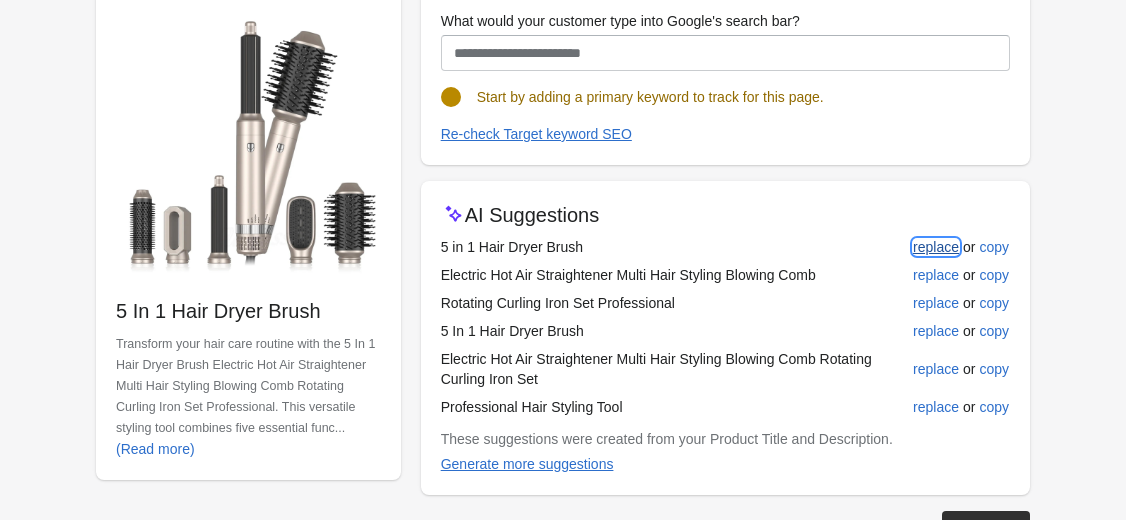 click on "replace" at bounding box center (936, 247) 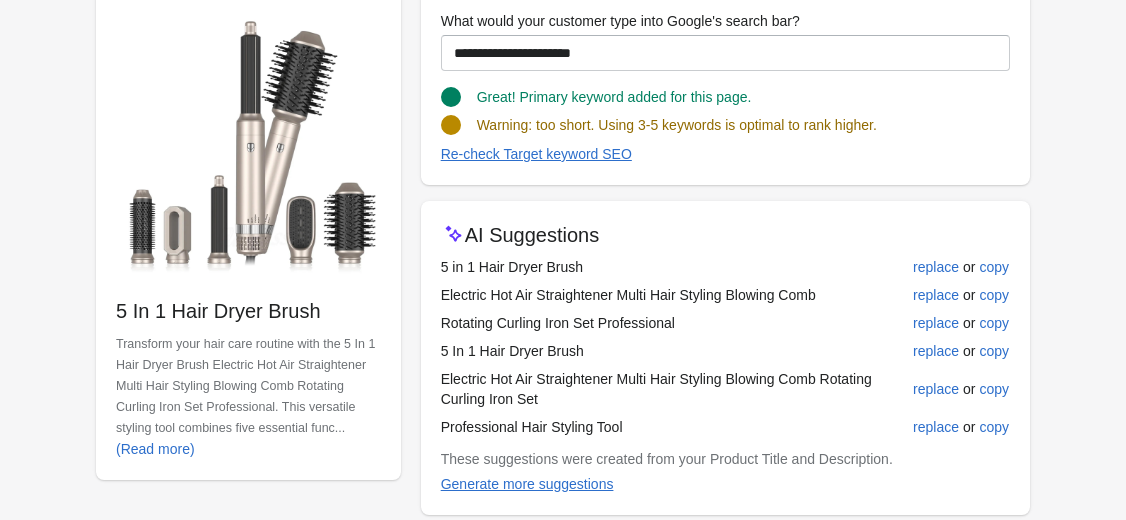 scroll, scrollTop: 189, scrollLeft: 0, axis: vertical 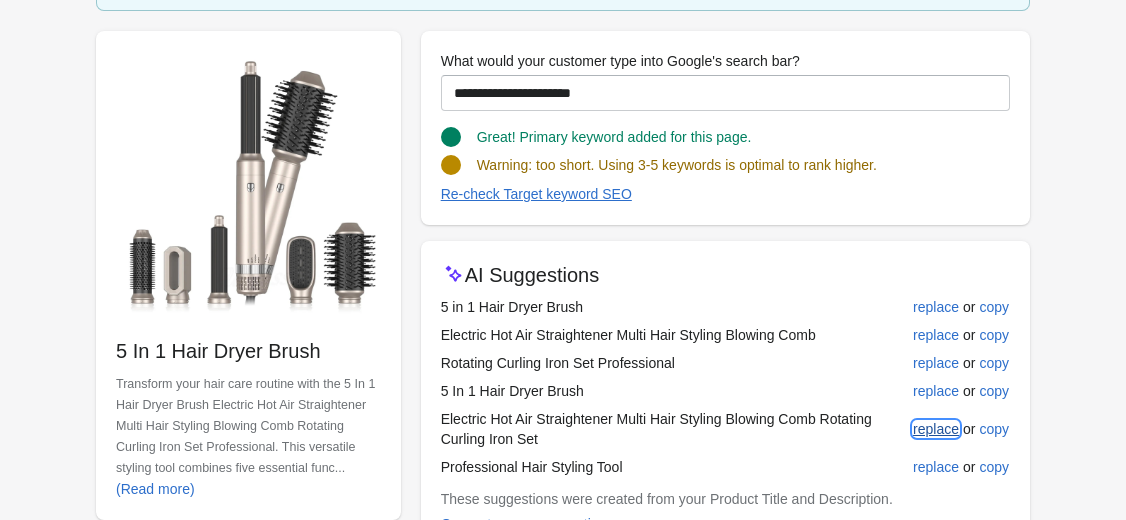 click on "replace" at bounding box center [936, 429] 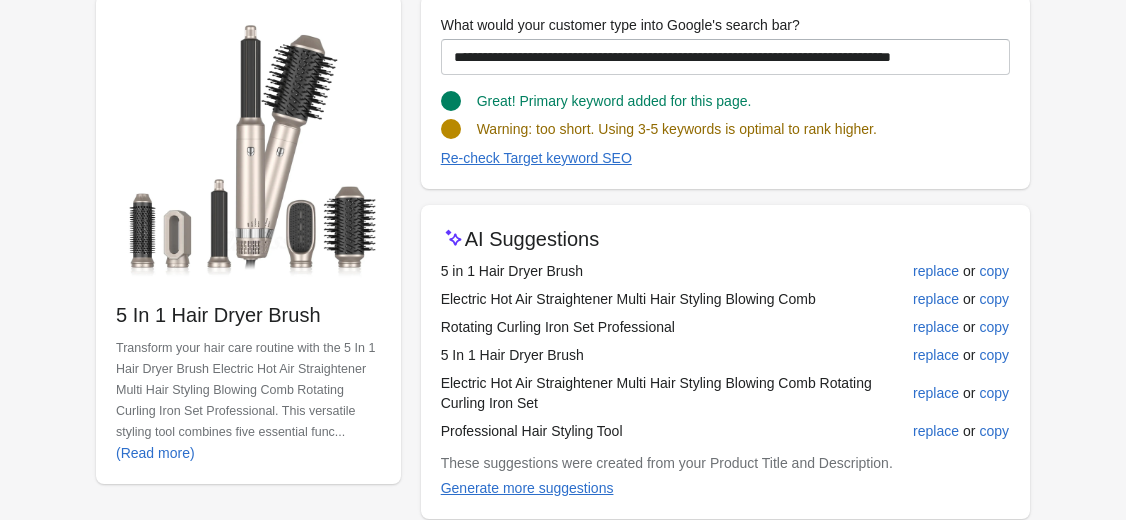 scroll, scrollTop: 229, scrollLeft: 0, axis: vertical 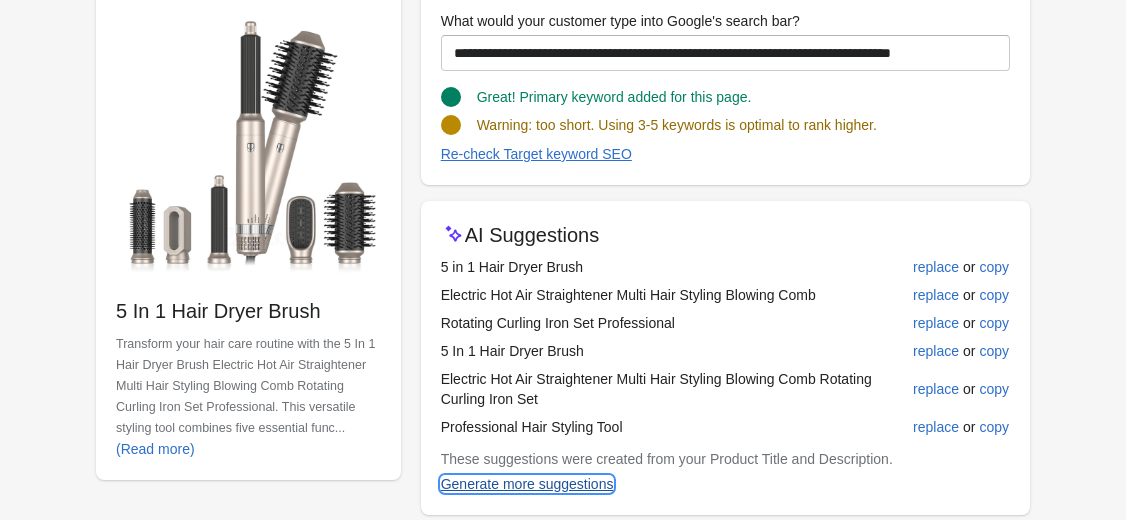 click on "Generate more suggestions" at bounding box center (527, 484) 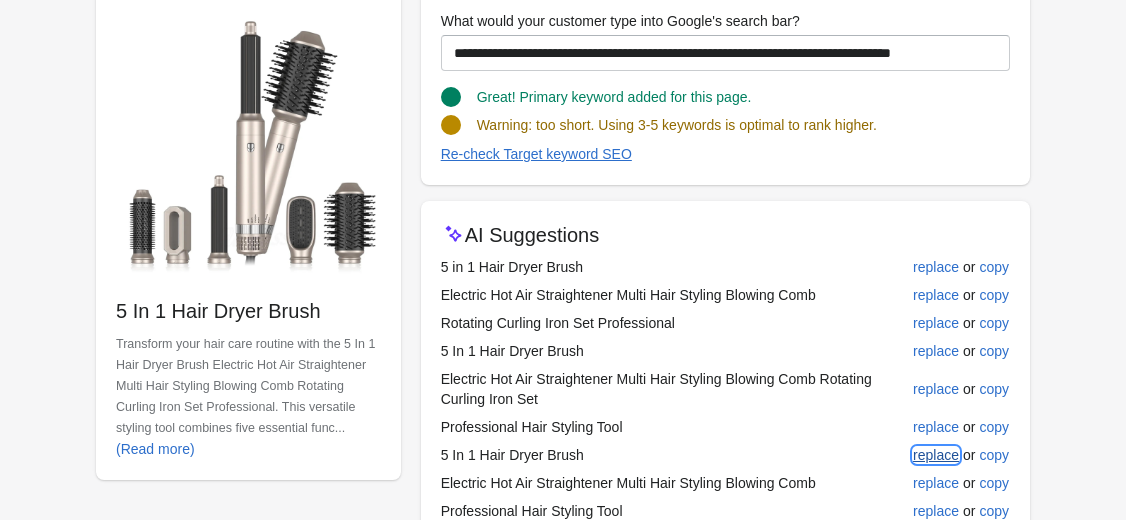 click on "replace" at bounding box center [936, 455] 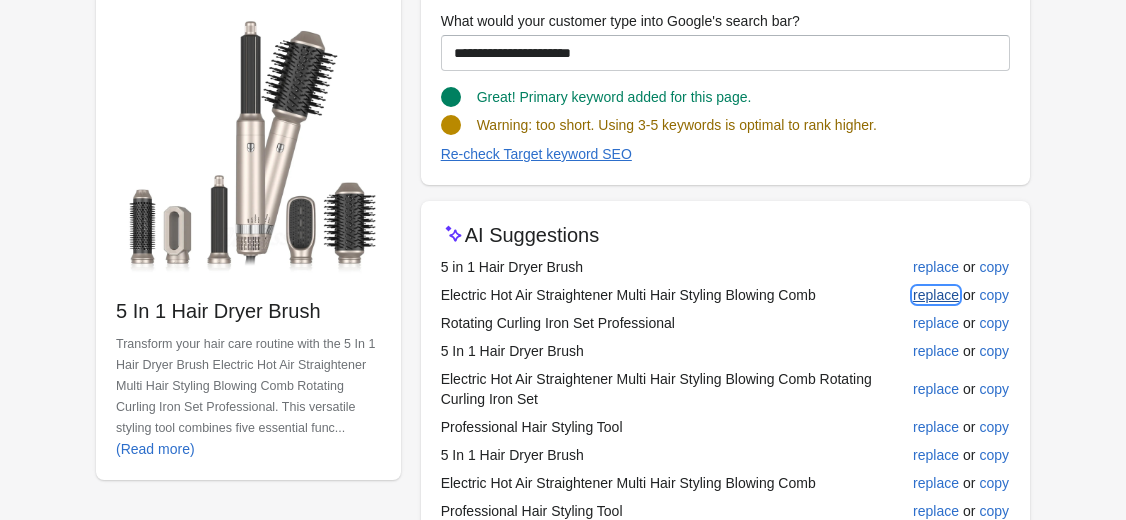 click on "replace" at bounding box center (936, 295) 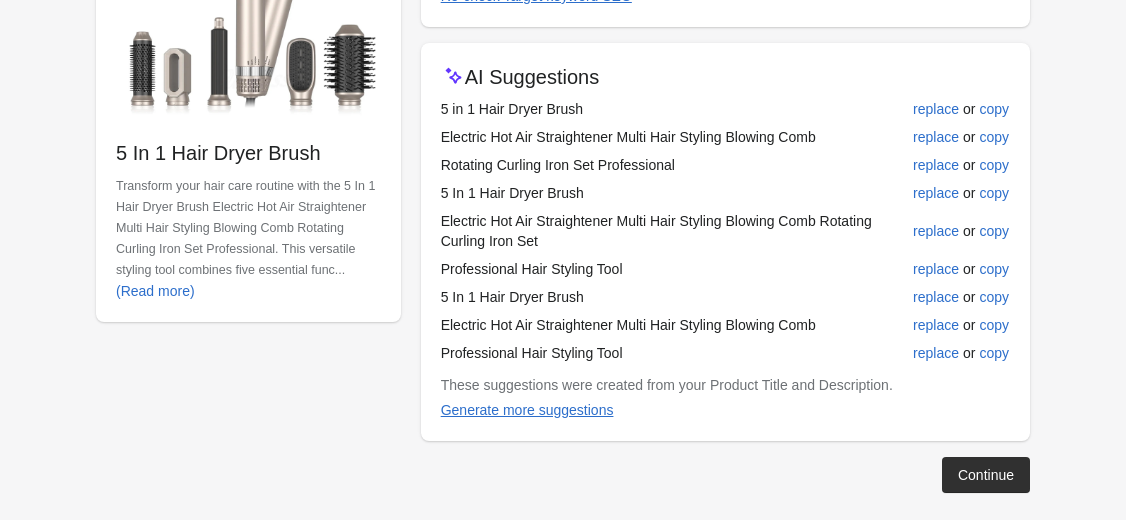 scroll, scrollTop: 400, scrollLeft: 0, axis: vertical 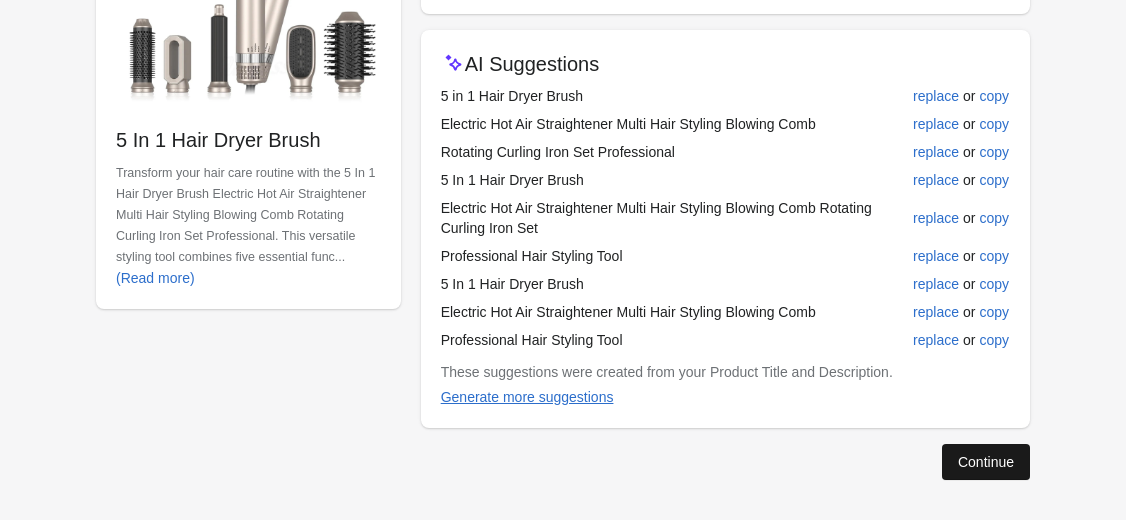 click on "Continue" at bounding box center (986, 462) 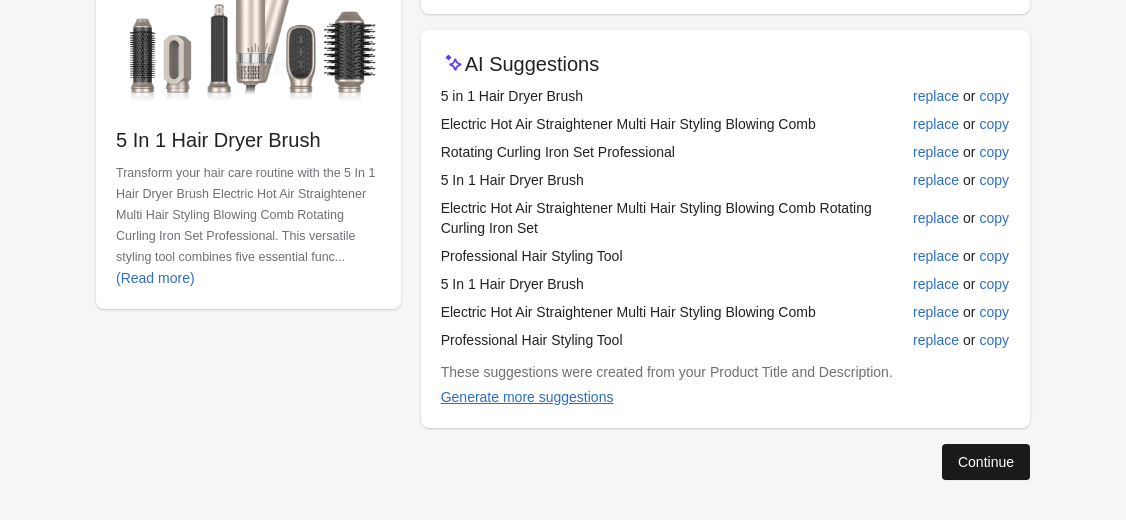 scroll, scrollTop: 23, scrollLeft: 0, axis: vertical 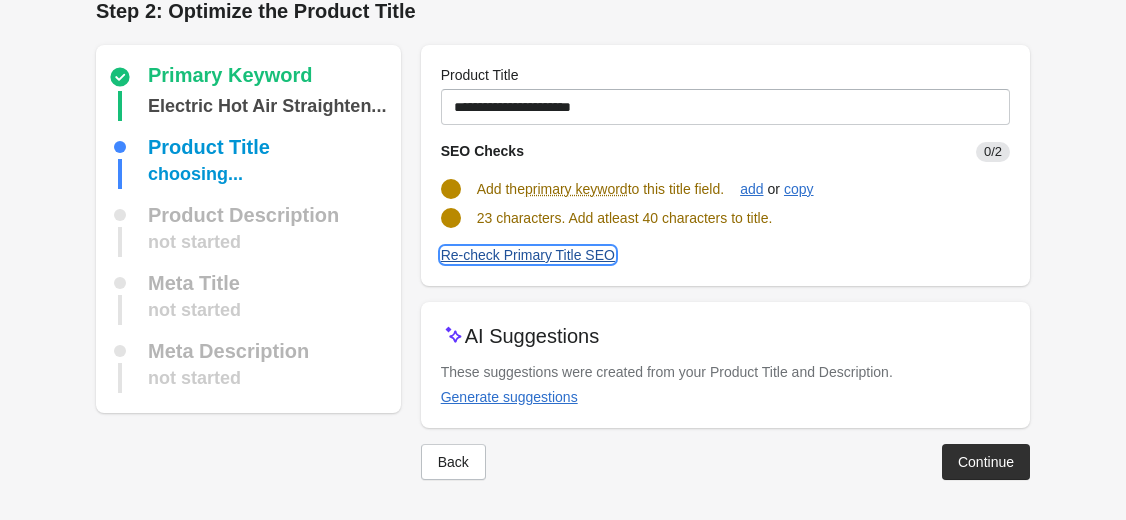 click on "Re-check Primary Title SEO" at bounding box center [528, 255] 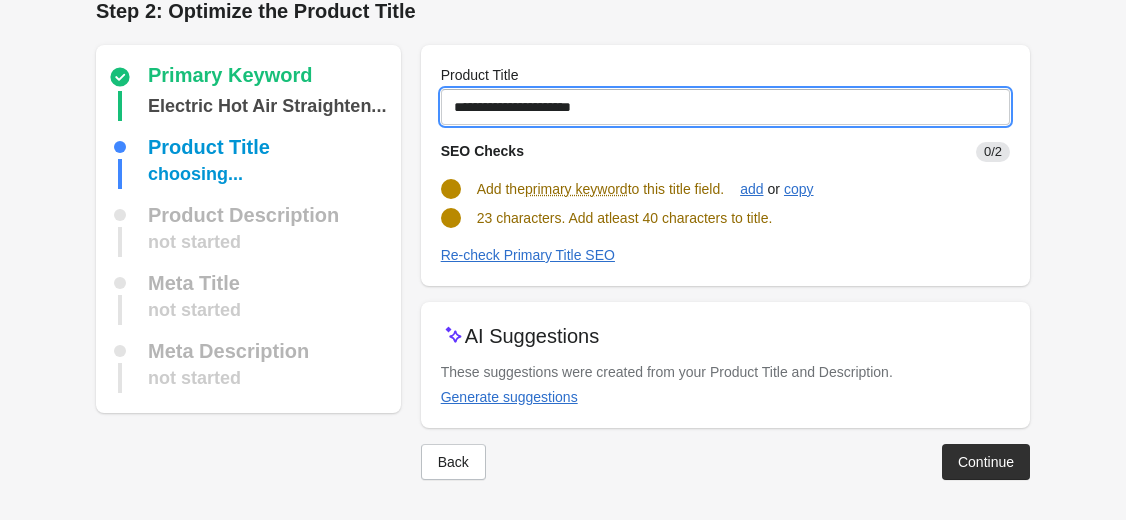 click on "**********" at bounding box center [725, 107] 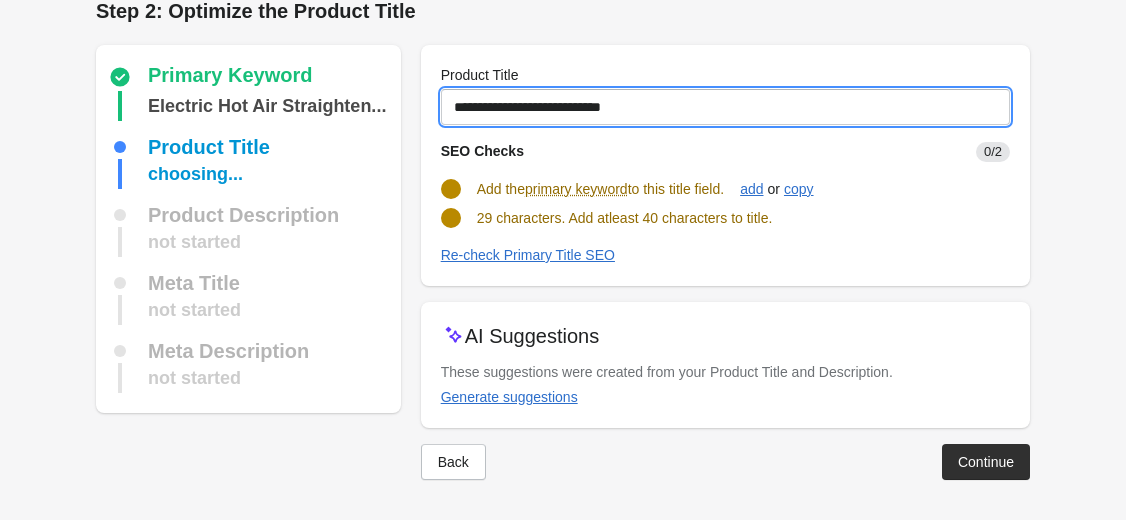 click on "**********" at bounding box center (725, 107) 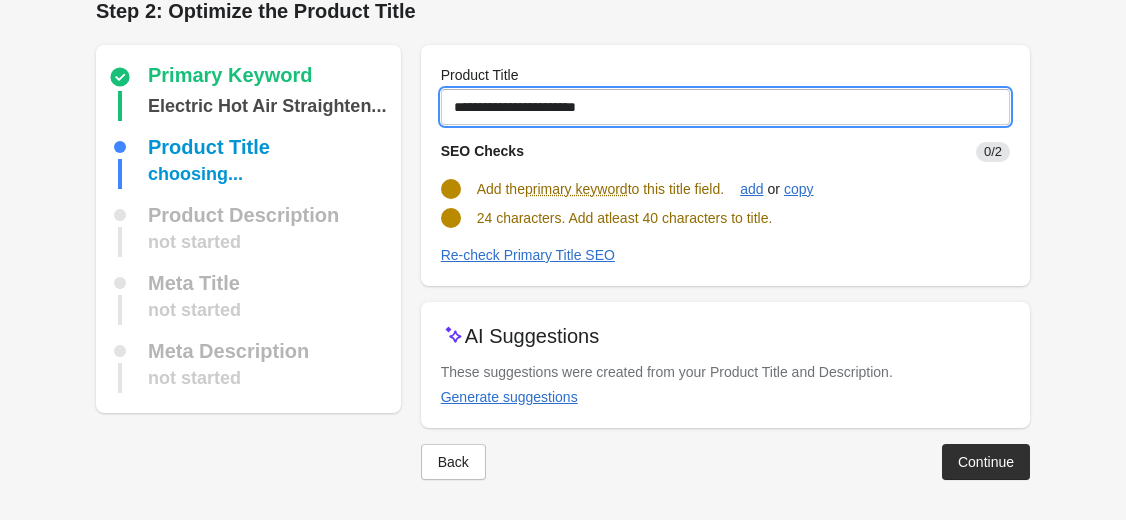 click on "**********" at bounding box center (725, 107) 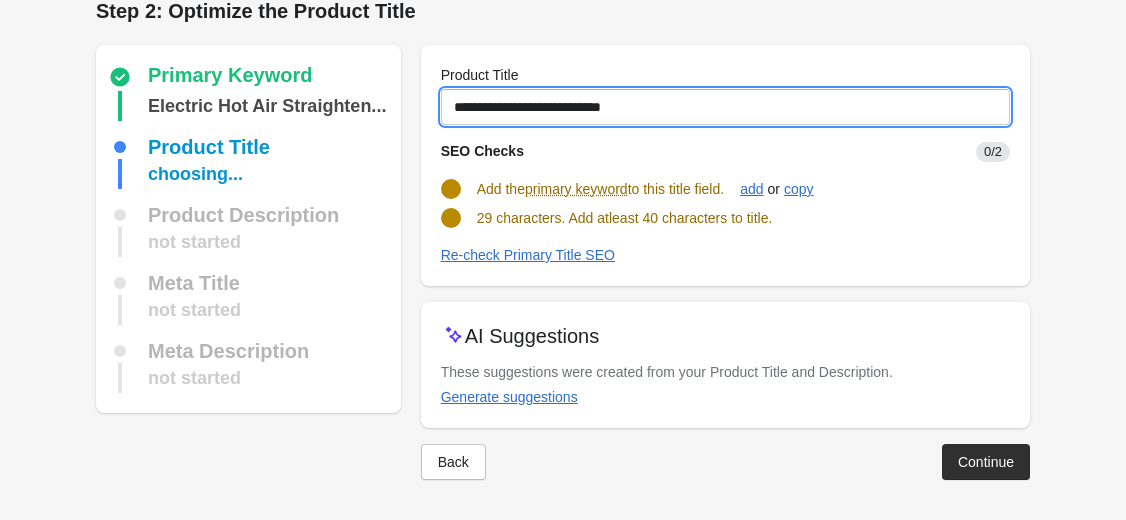 click on "**********" at bounding box center [725, 107] 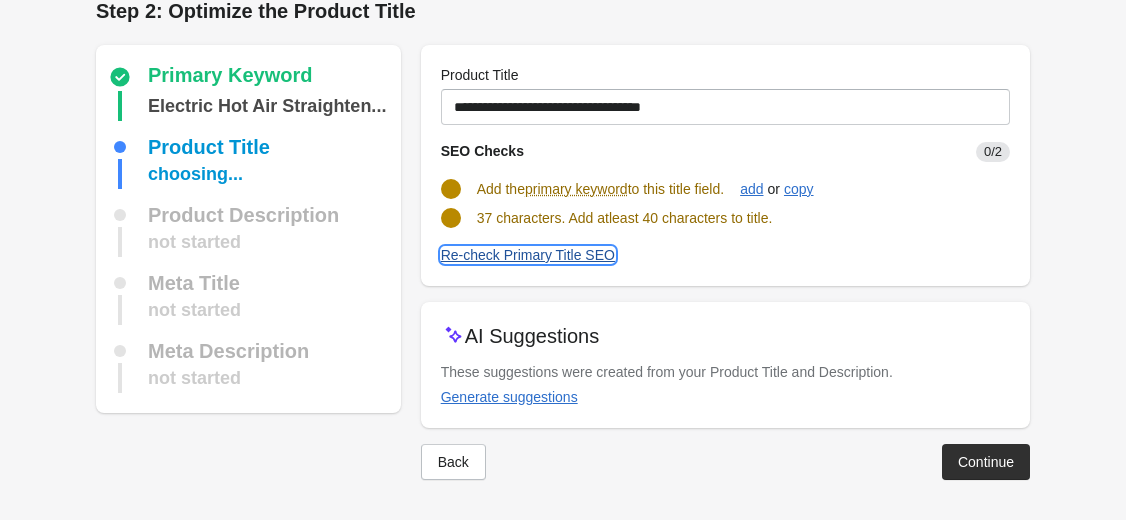 click on "Re-check Primary Title SEO" at bounding box center [528, 255] 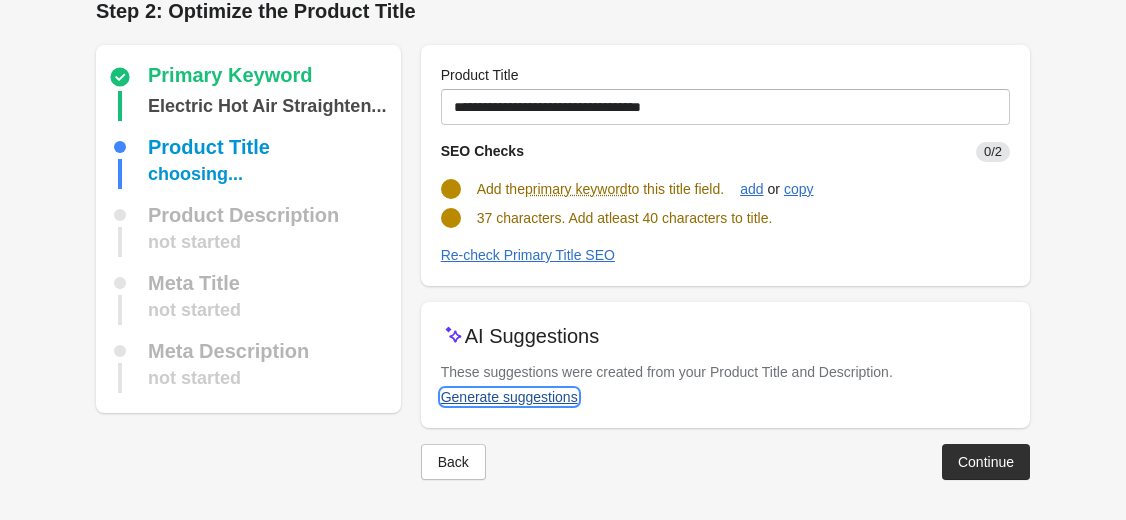 click on "Generate suggestions" at bounding box center [509, 397] 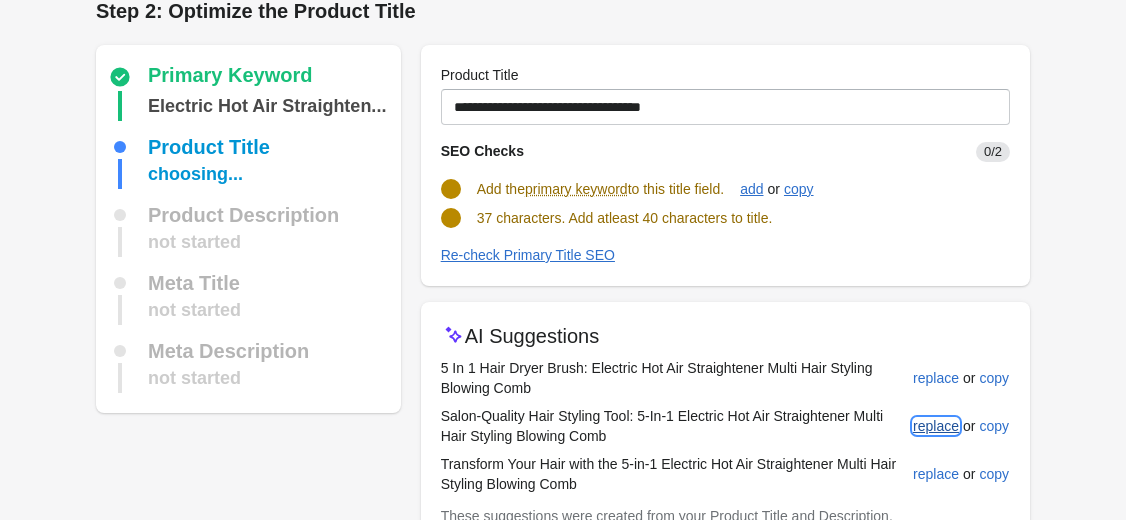 click on "replace" at bounding box center (936, 426) 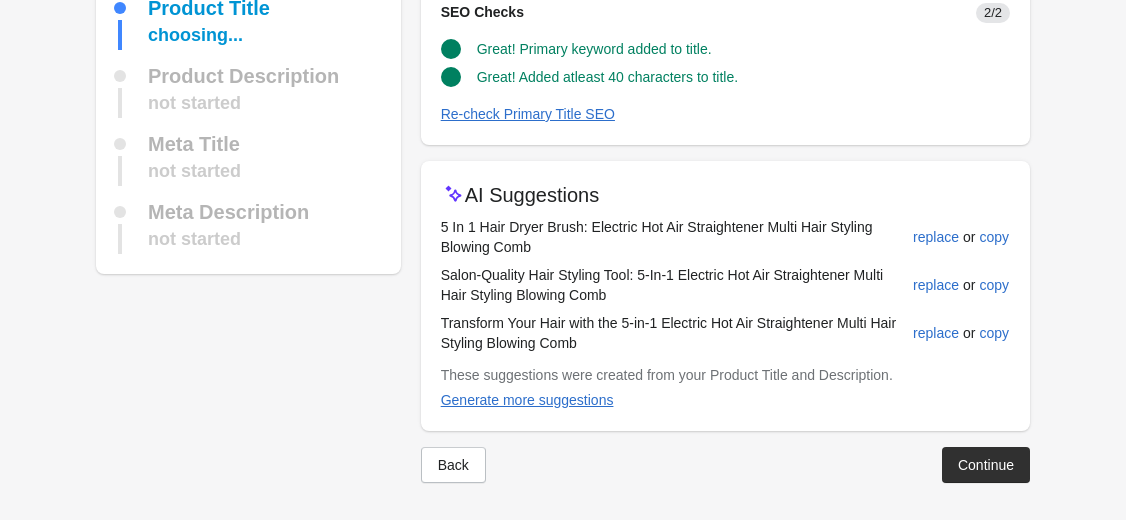 scroll, scrollTop: 165, scrollLeft: 0, axis: vertical 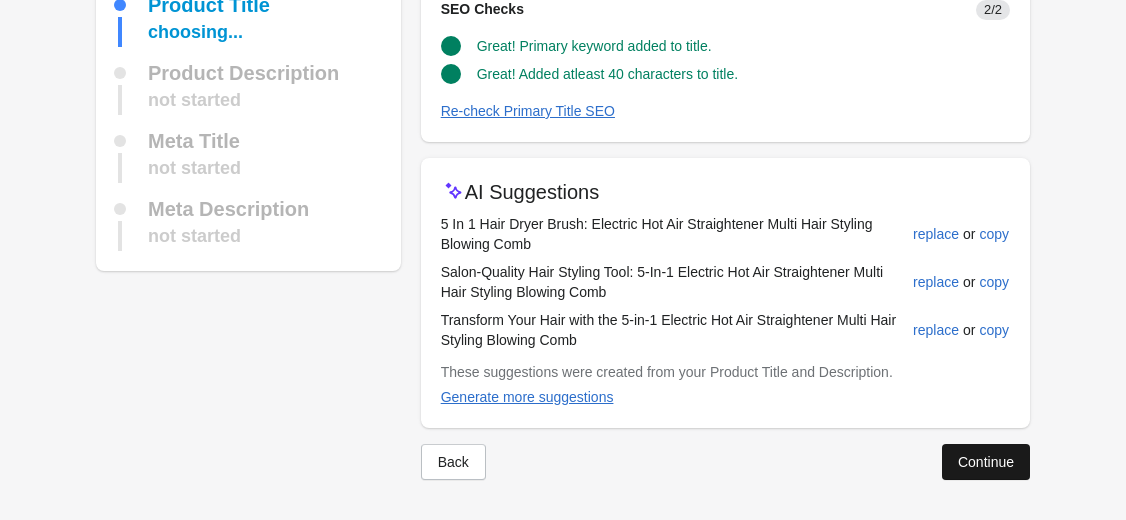 click on "Continue" at bounding box center [986, 462] 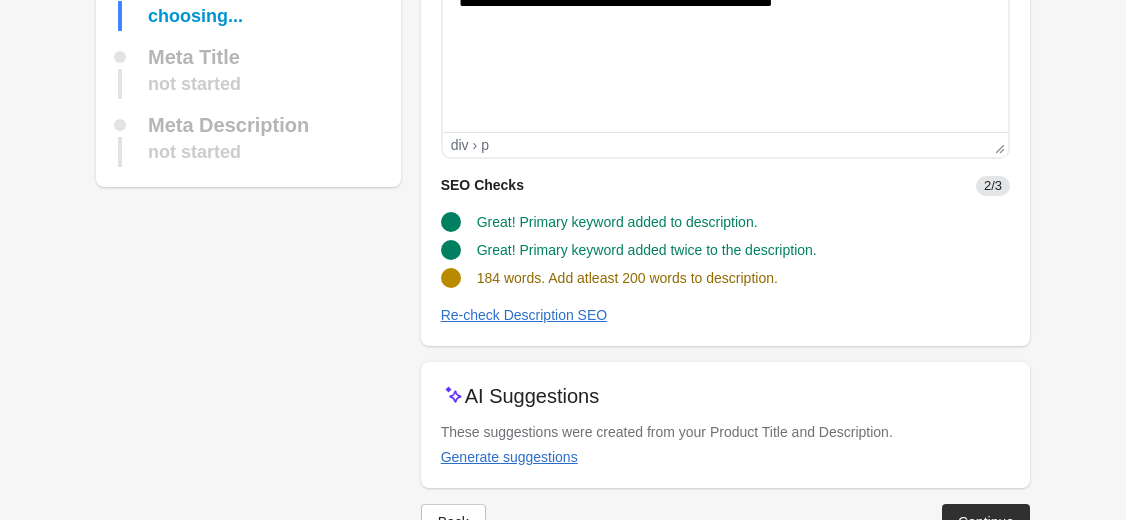 scroll, scrollTop: 313, scrollLeft: 0, axis: vertical 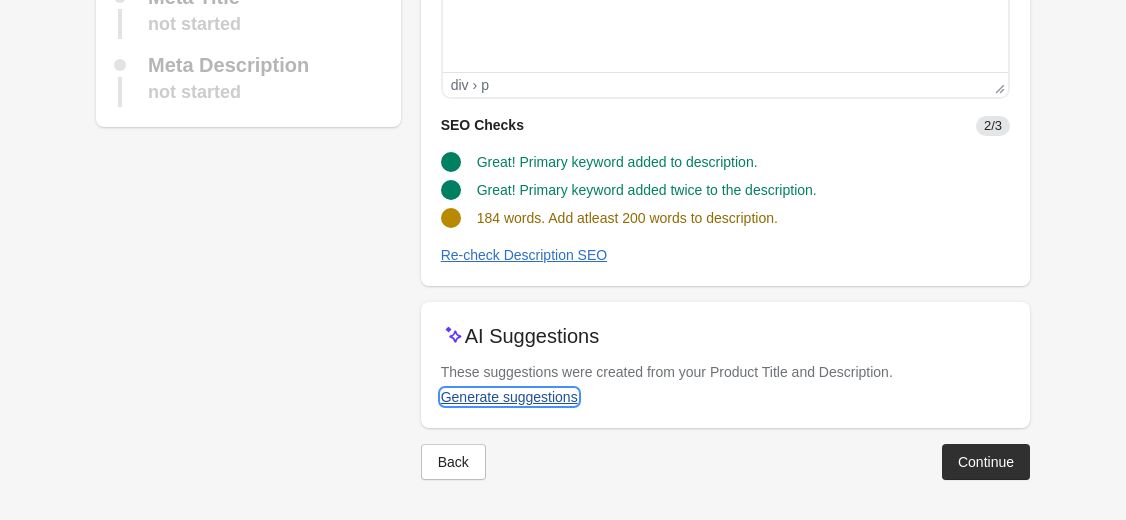 click on "Generate suggestions" at bounding box center [509, 397] 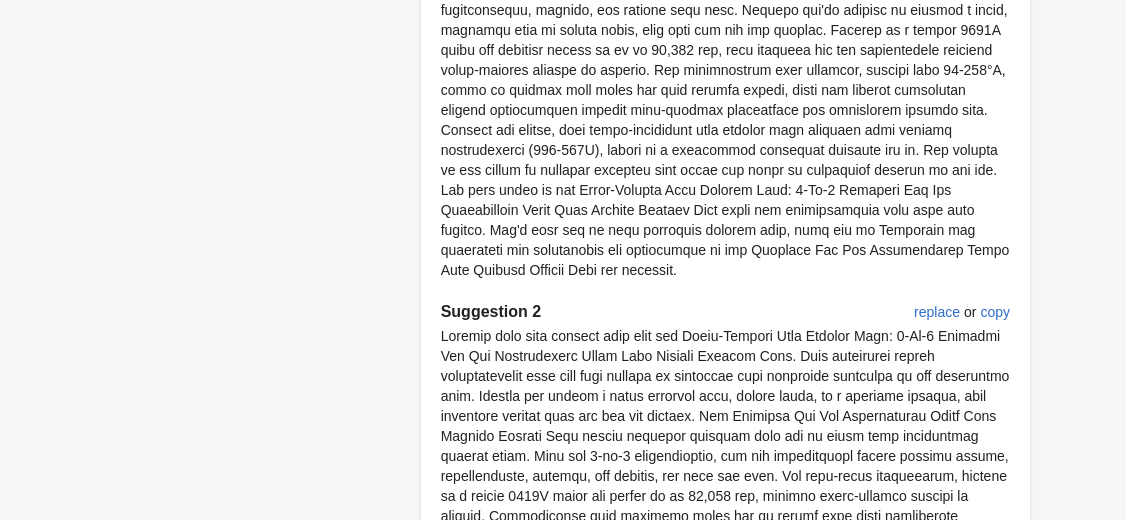 scroll, scrollTop: 793, scrollLeft: 0, axis: vertical 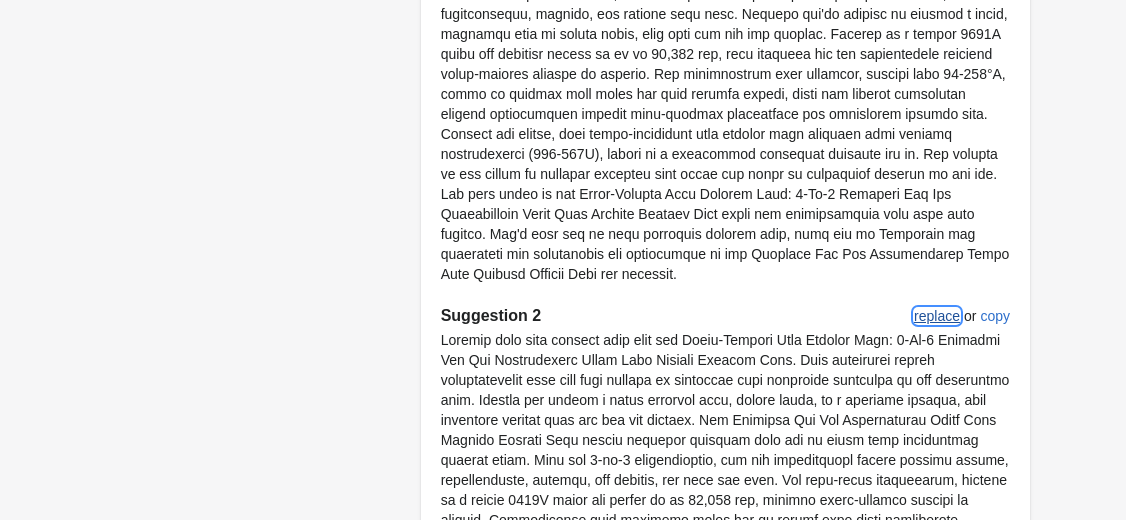 click on "replace" at bounding box center (937, 316) 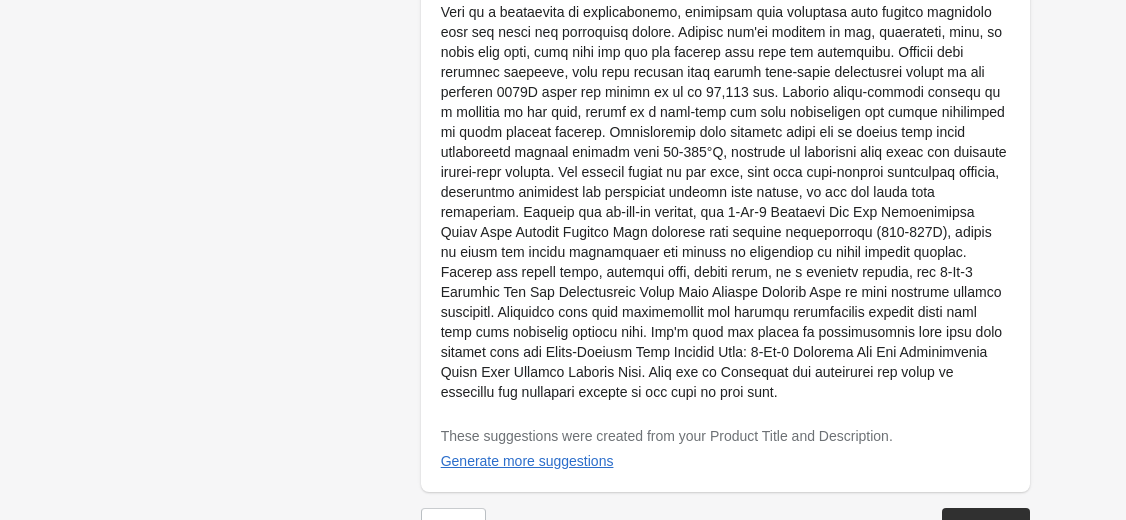 scroll, scrollTop: 1651, scrollLeft: 0, axis: vertical 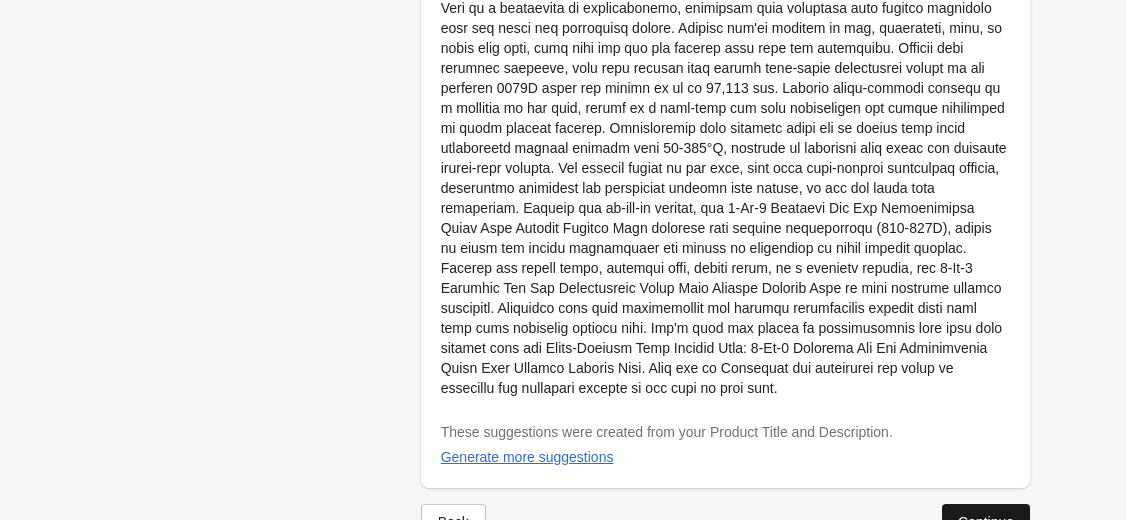 click on "Continue" at bounding box center [986, 522] 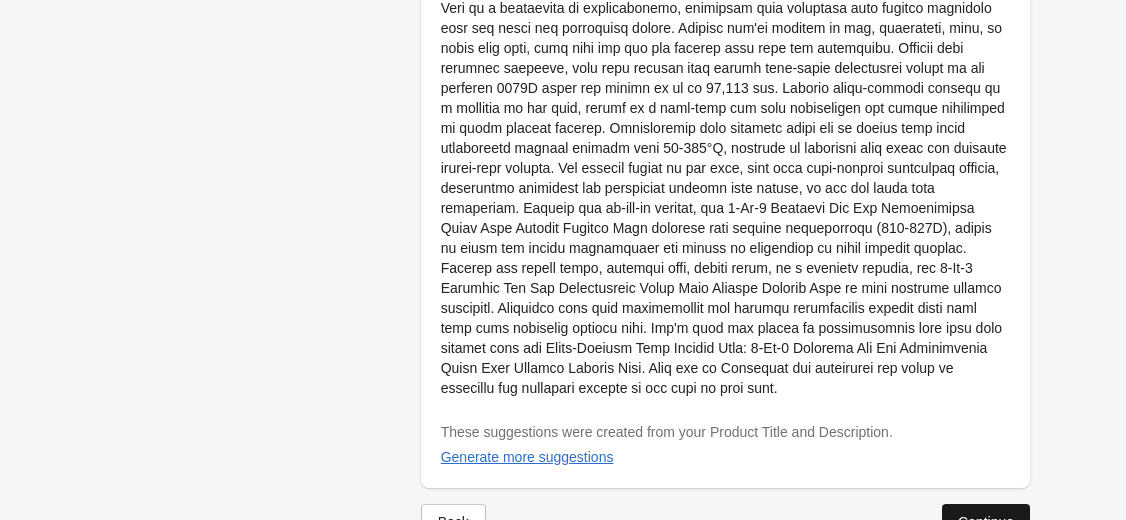 scroll, scrollTop: 147, scrollLeft: 0, axis: vertical 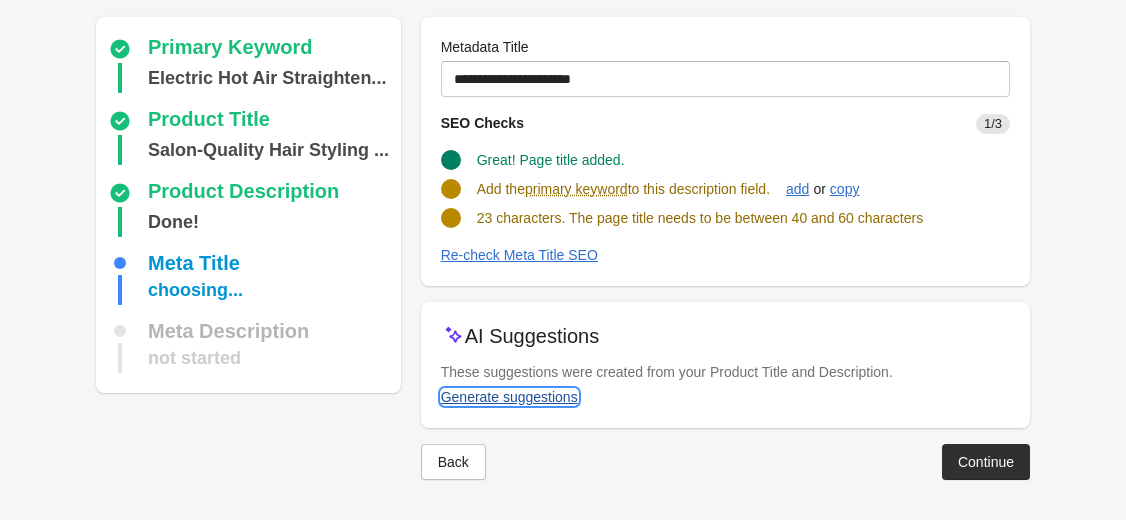 click on "Generate suggestions" at bounding box center [509, 397] 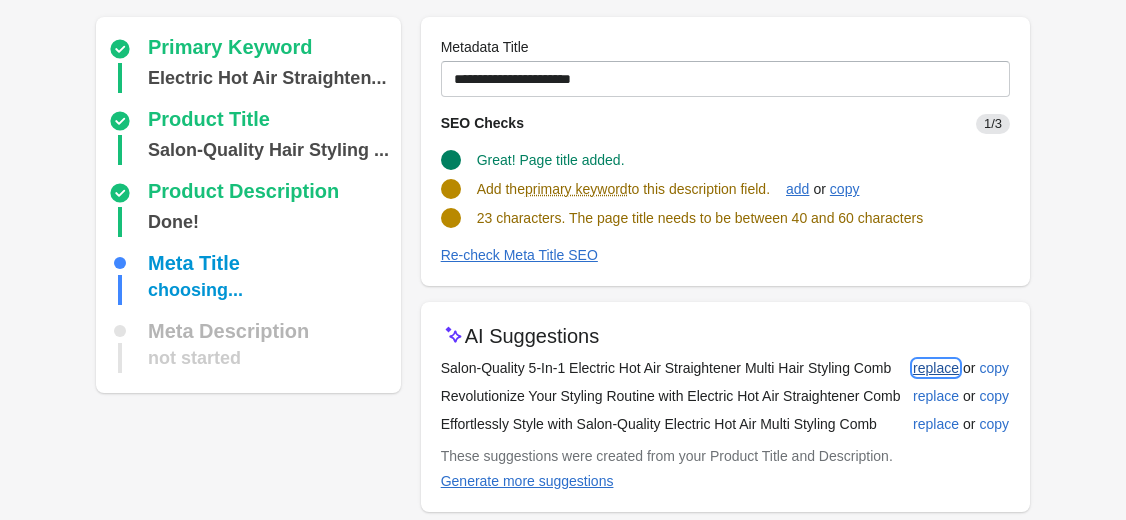 click on "replace" at bounding box center (936, 368) 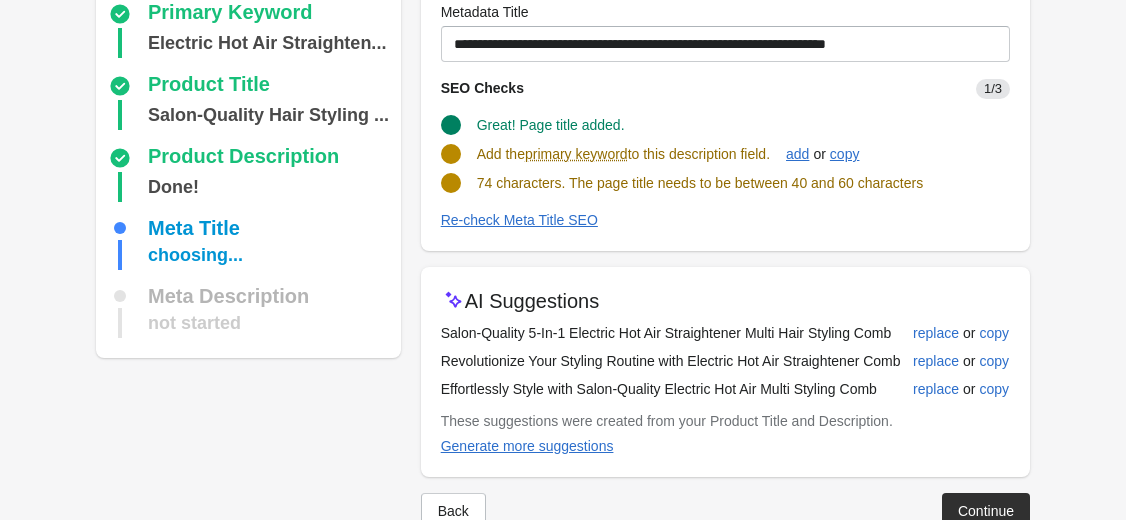 scroll, scrollTop: 187, scrollLeft: 0, axis: vertical 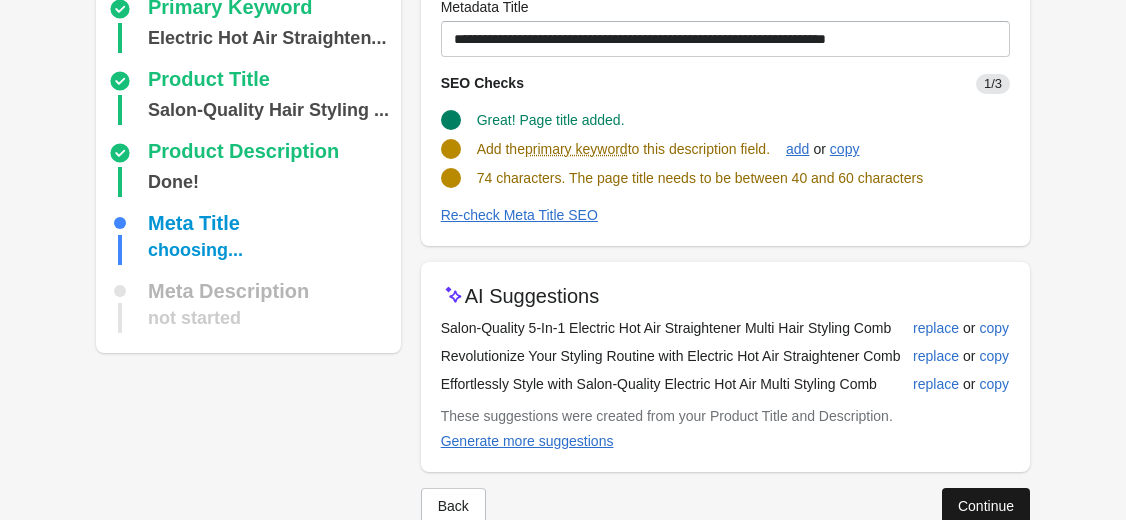 click on "Continue" at bounding box center (986, 506) 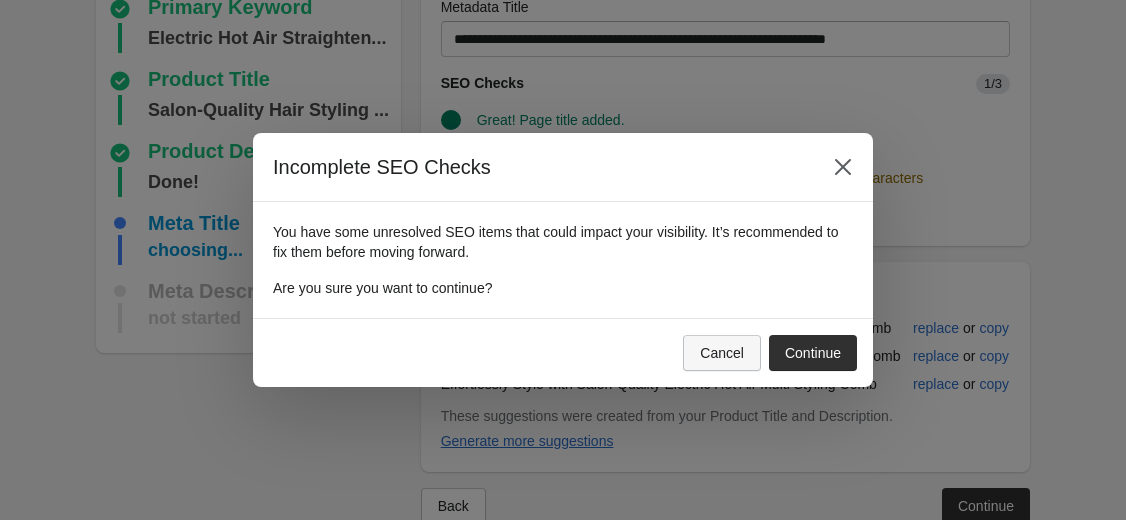 click on "Cancel" at bounding box center (722, 353) 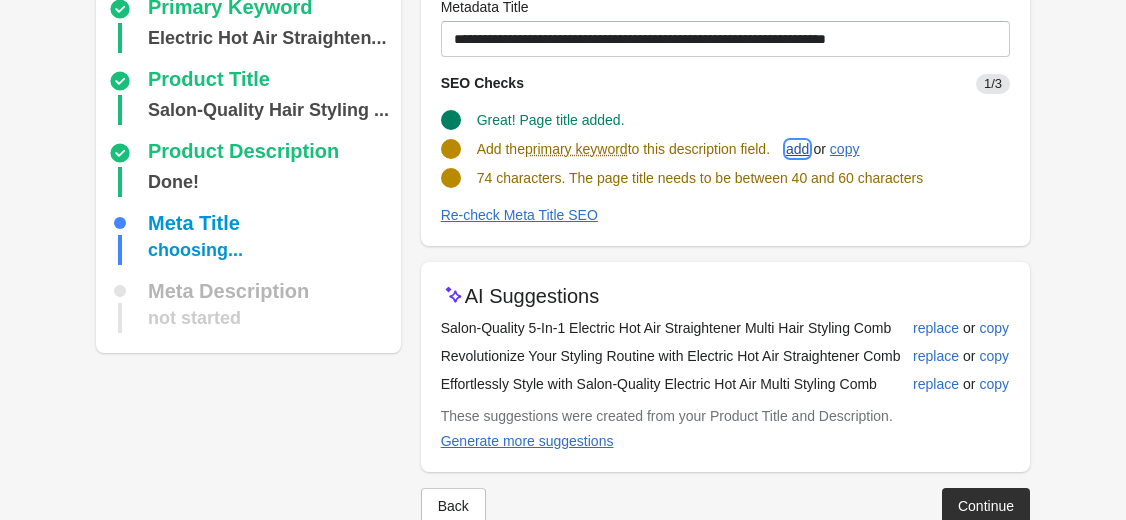 click on "add" at bounding box center (797, 149) 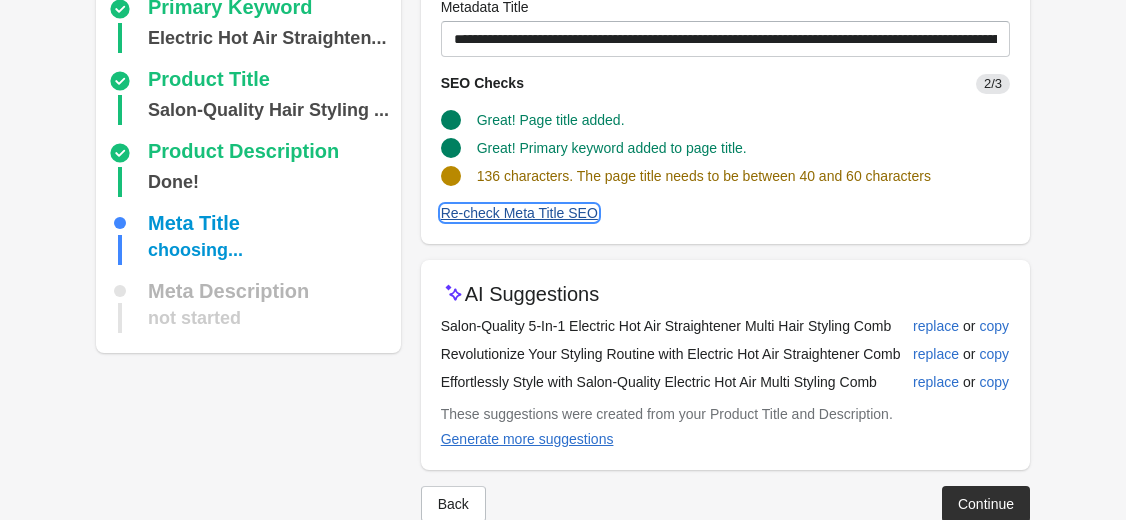click on "Re-check Meta Title SEO" at bounding box center (519, 213) 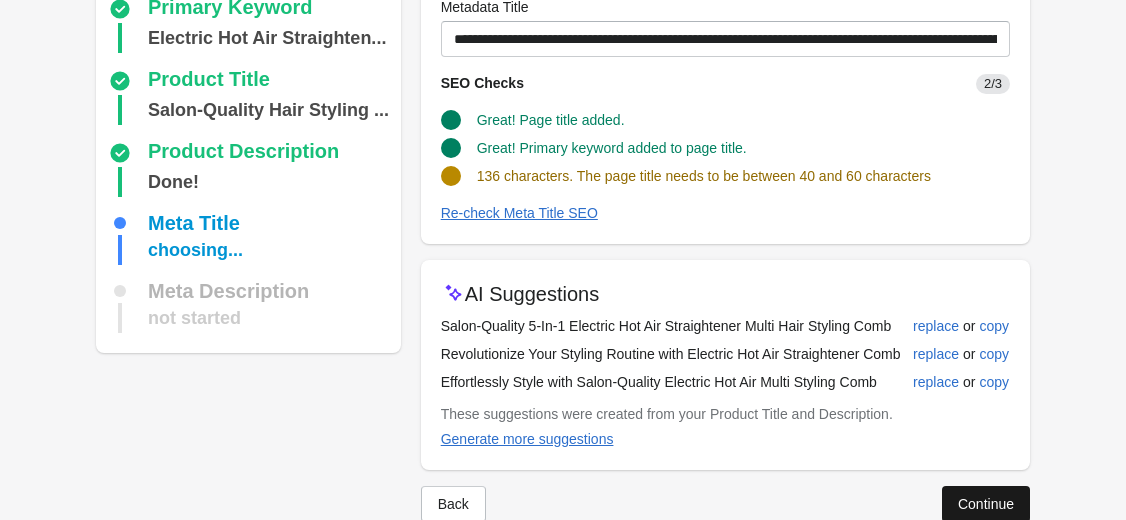 click on "Continue" at bounding box center (986, 504) 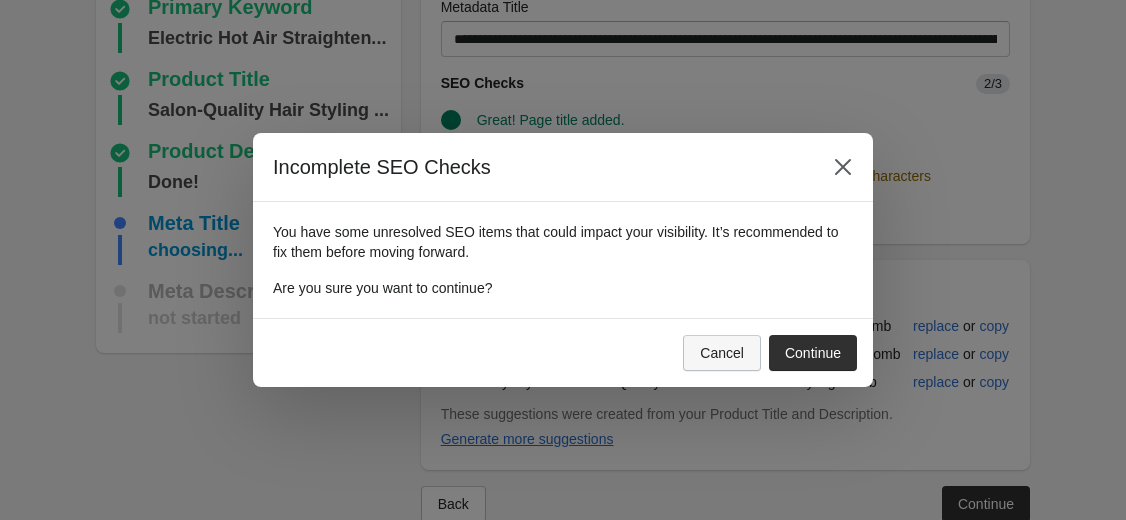 click on "Cancel" at bounding box center [722, 353] 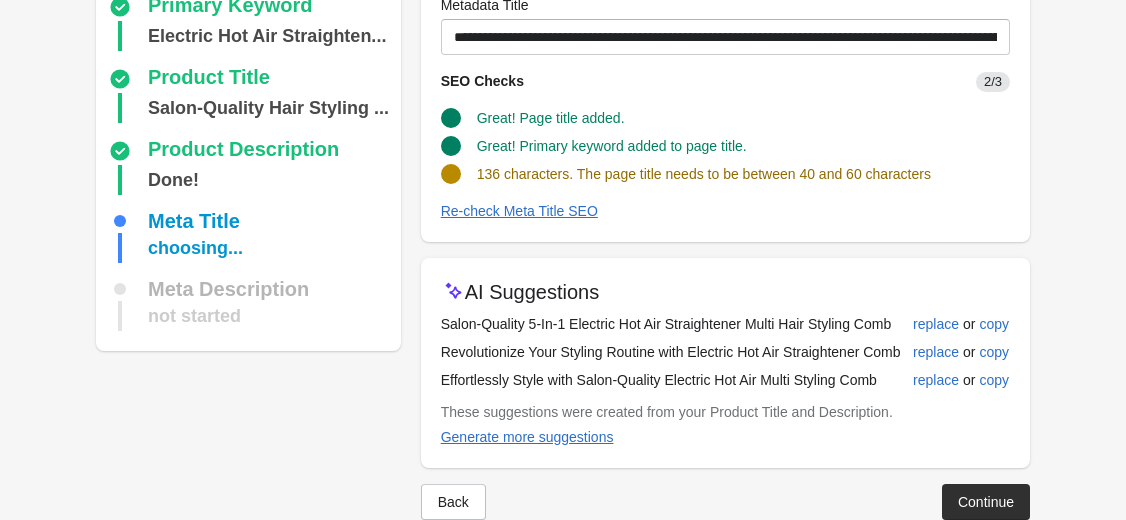 scroll, scrollTop: 149, scrollLeft: 0, axis: vertical 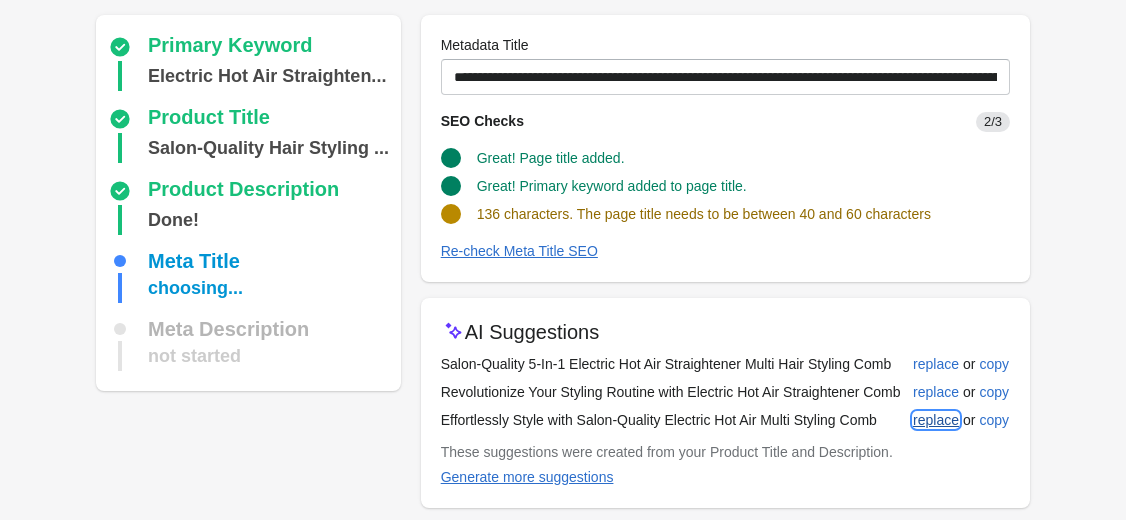 click on "replace" at bounding box center [936, 420] 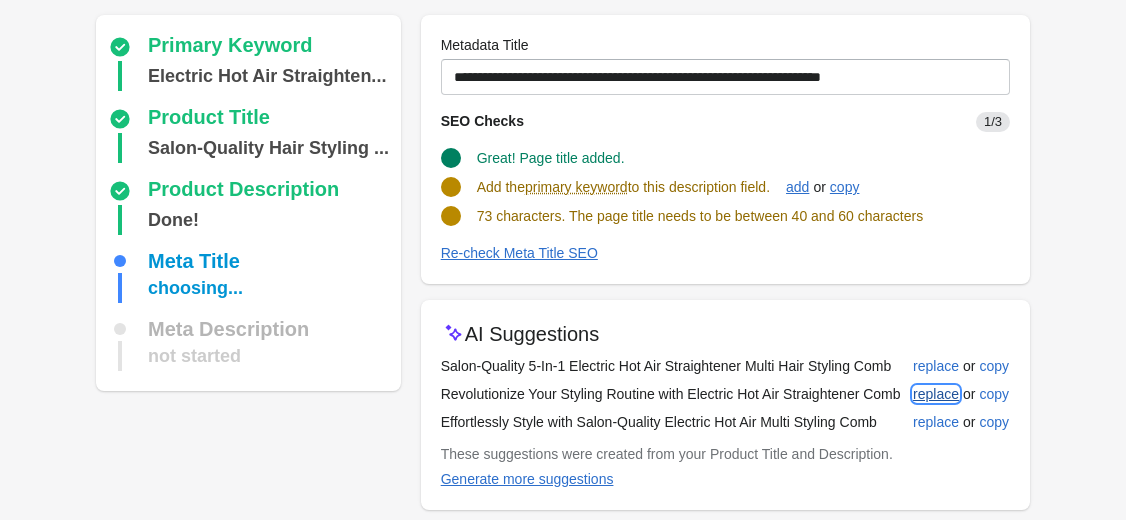 click on "replace" at bounding box center (936, 394) 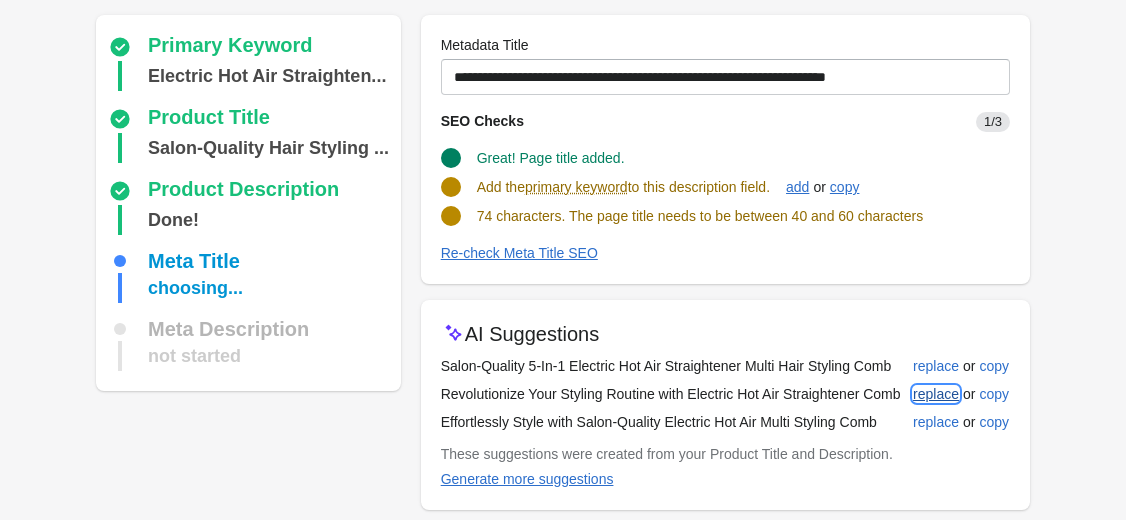 click on "replace" at bounding box center [936, 394] 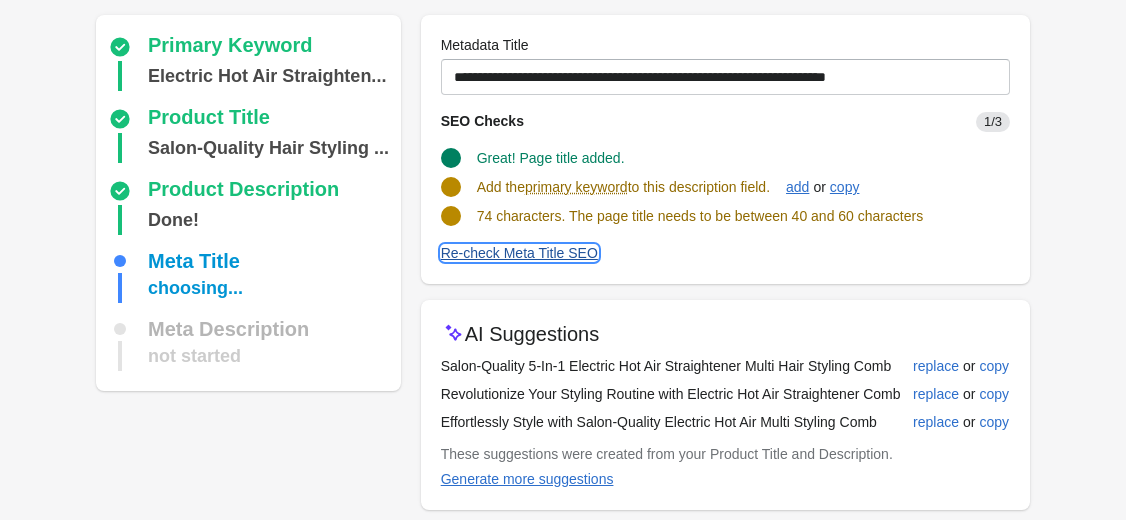 click on "Re-check Meta Title SEO" at bounding box center (519, 253) 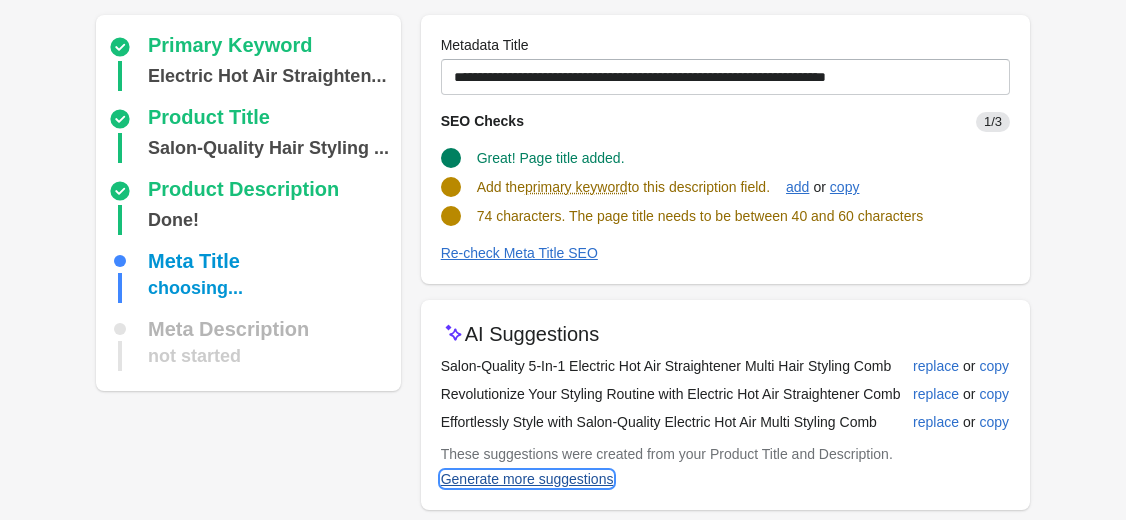 click on "Generate more suggestions" at bounding box center [527, 479] 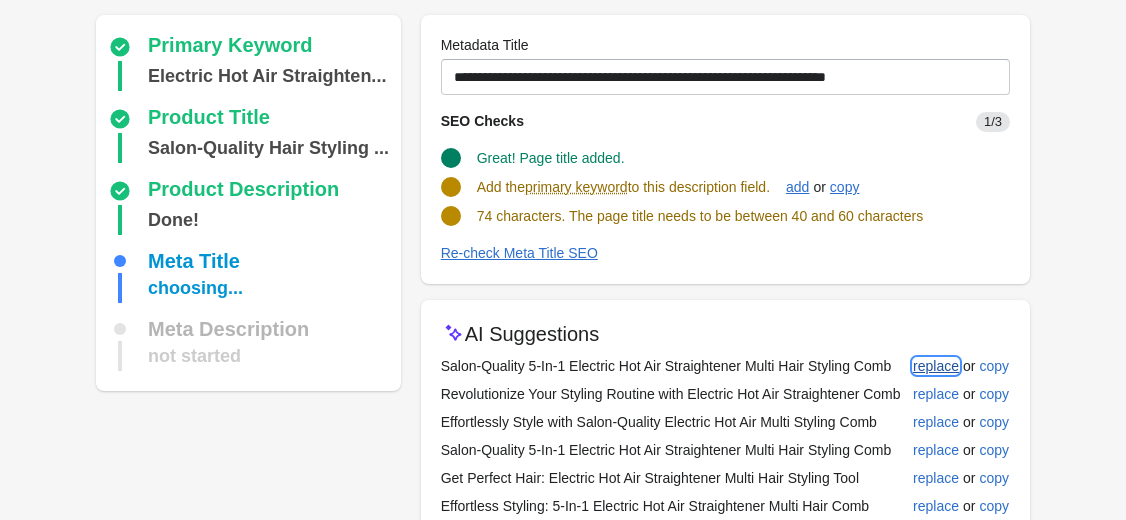 click on "replace" at bounding box center [936, 366] 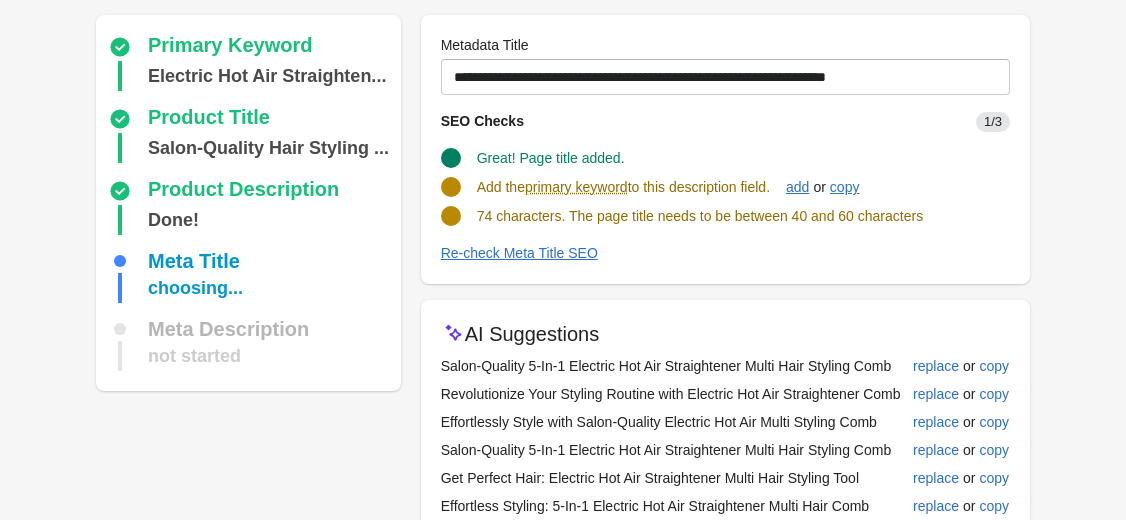 click on "Step 4: Optimize the Metadata Title
Metadata Title
The page title is what your customers will first see about the product on Google.
Primary Keyword
Electric Hot Air Straighten...
Product Title" at bounding box center [563, 268] 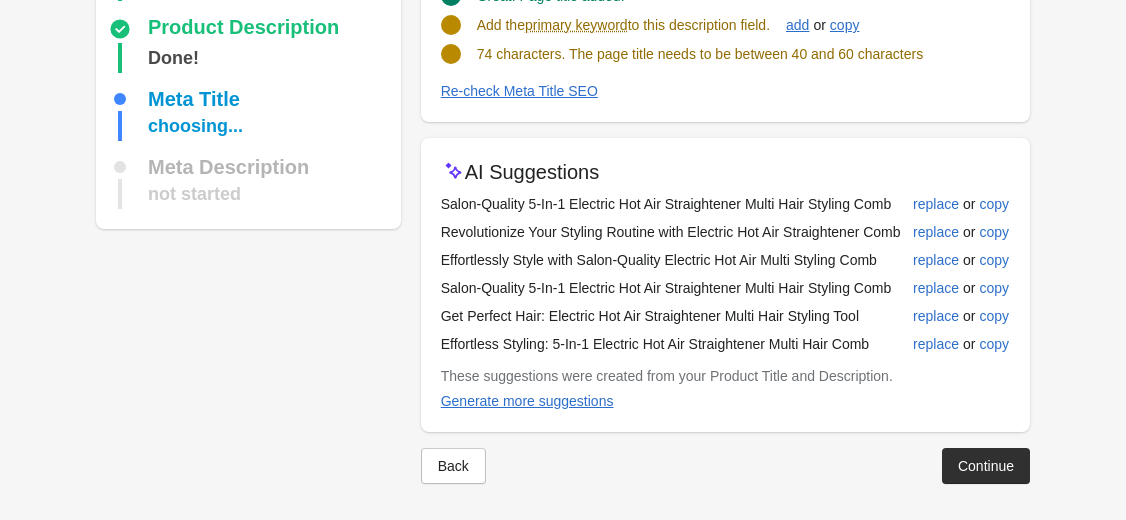 scroll, scrollTop: 315, scrollLeft: 0, axis: vertical 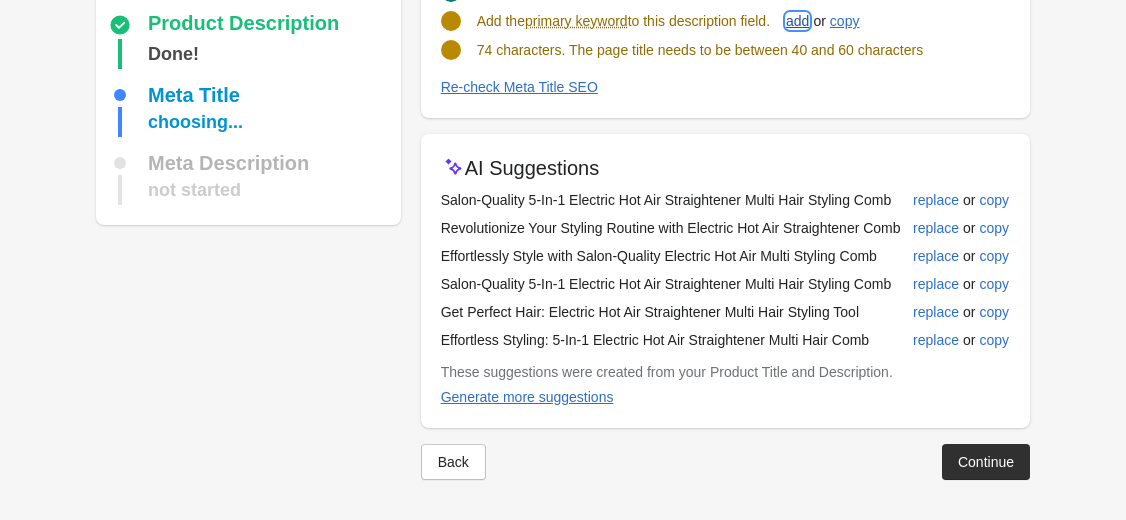 click on "add" at bounding box center (797, 21) 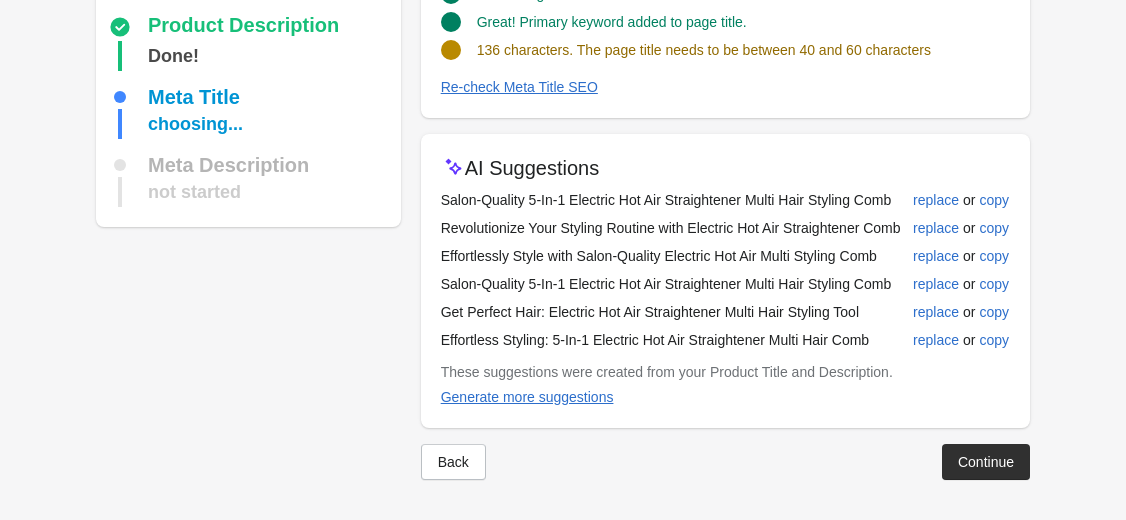 scroll, scrollTop: 313, scrollLeft: 0, axis: vertical 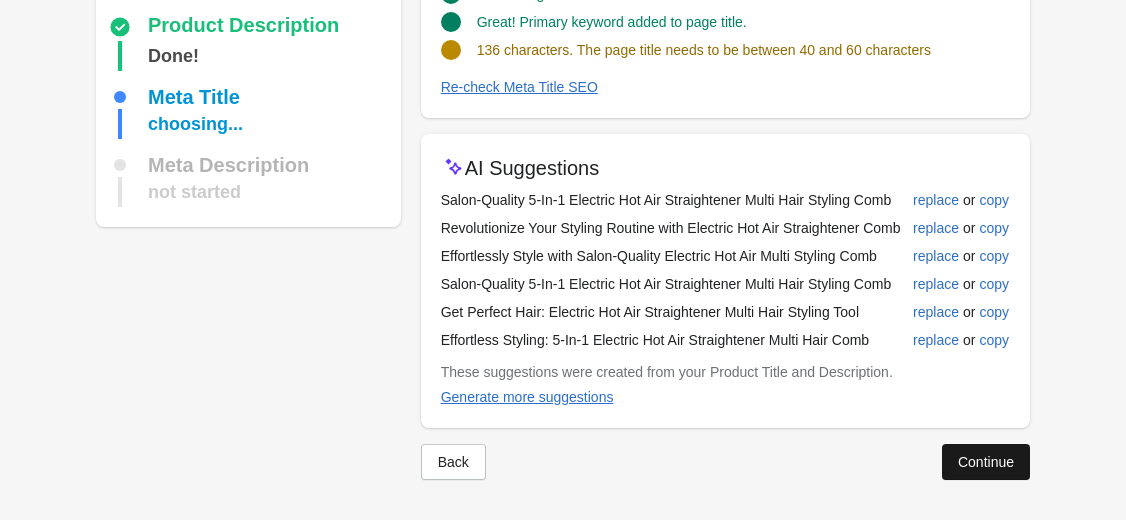 click on "Continue" at bounding box center (986, 462) 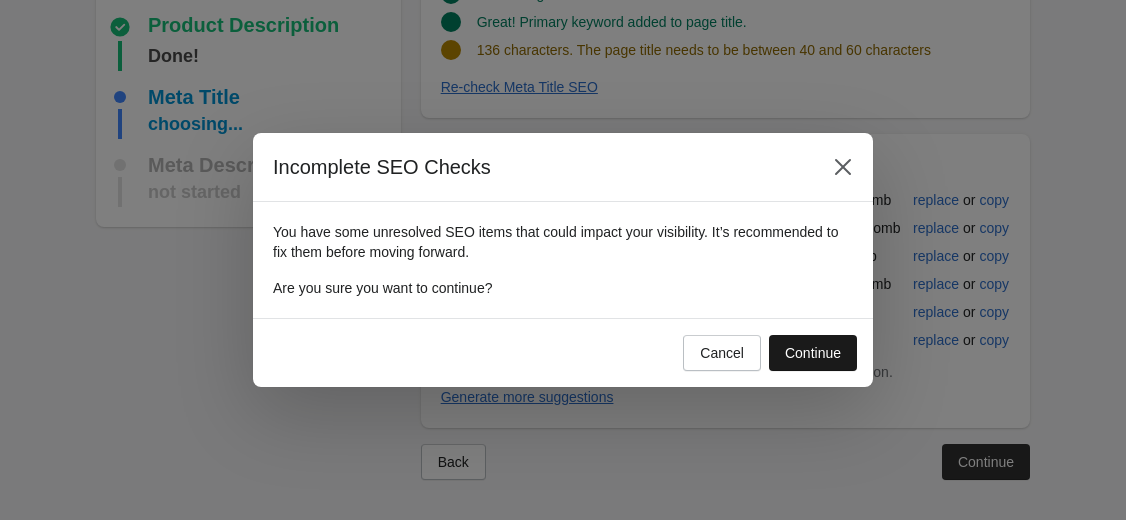 click on "Continue" at bounding box center (813, 353) 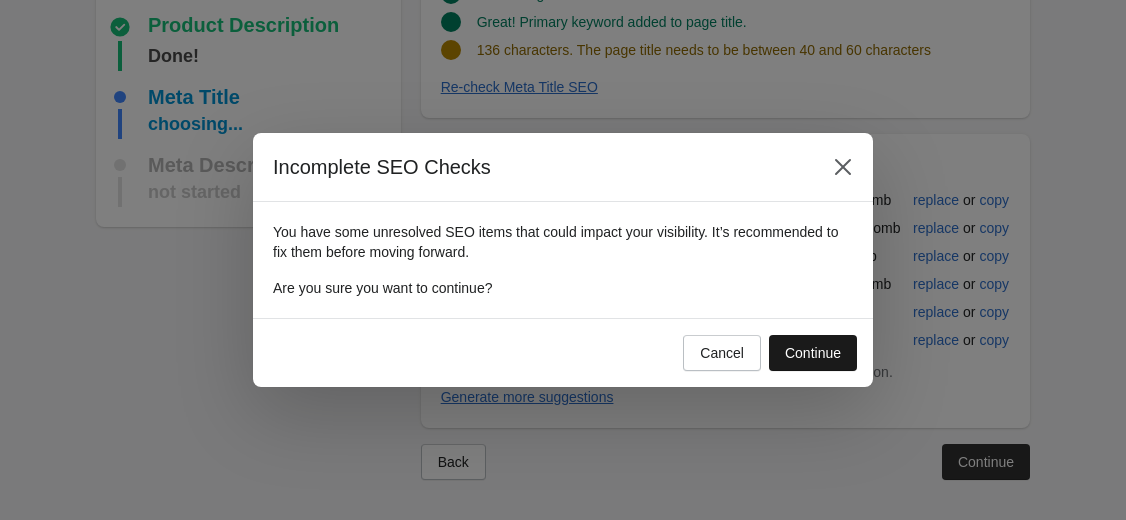 scroll, scrollTop: 165, scrollLeft: 0, axis: vertical 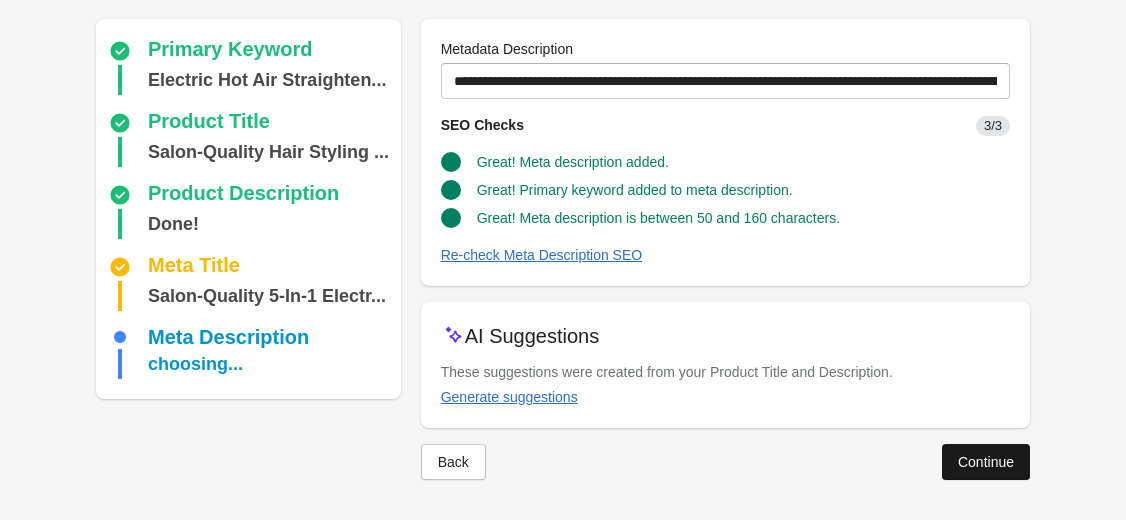 click on "Continue" at bounding box center [986, 462] 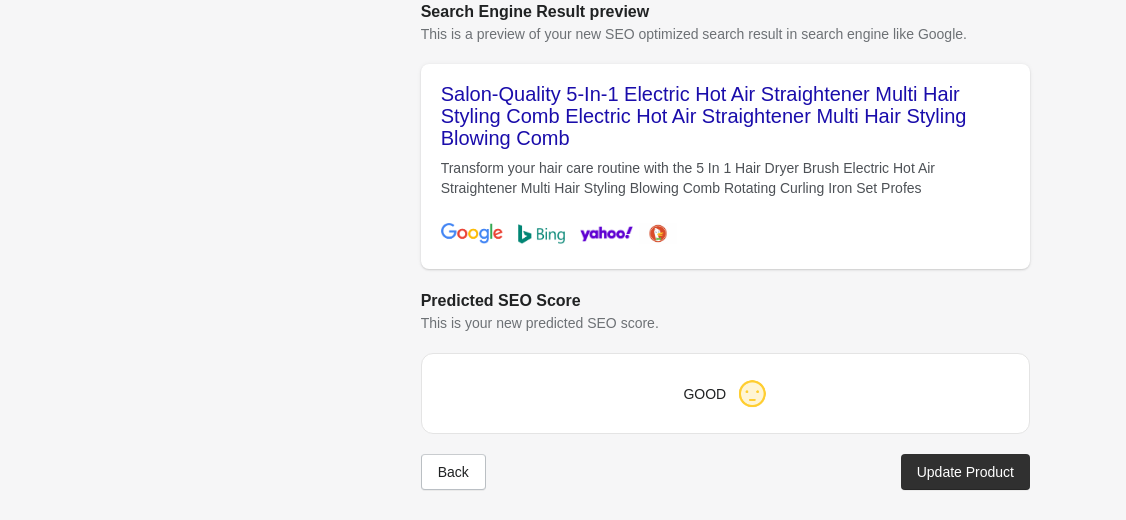 scroll, scrollTop: 920, scrollLeft: 0, axis: vertical 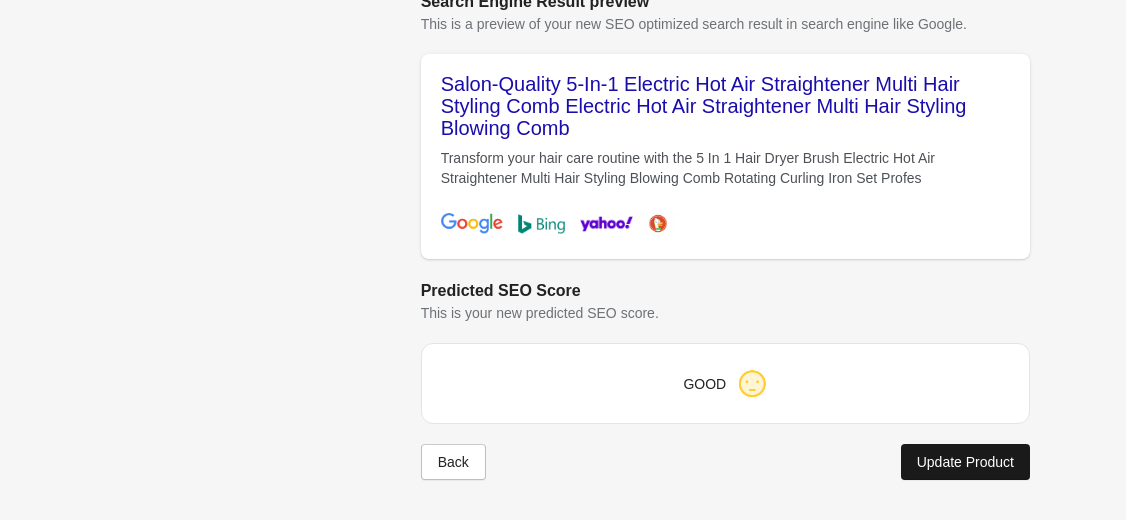 click on "Update Product" at bounding box center (965, 462) 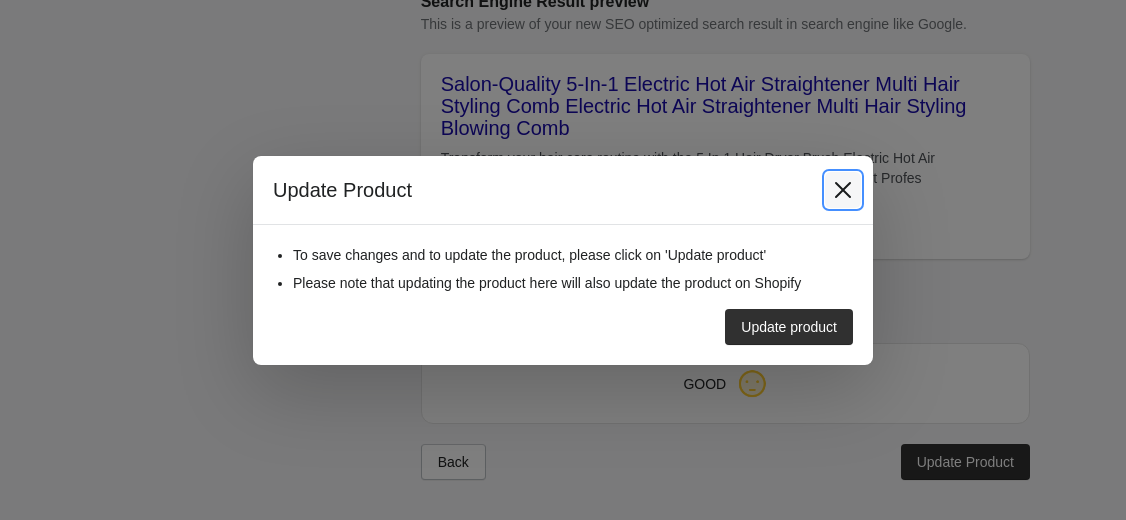 click 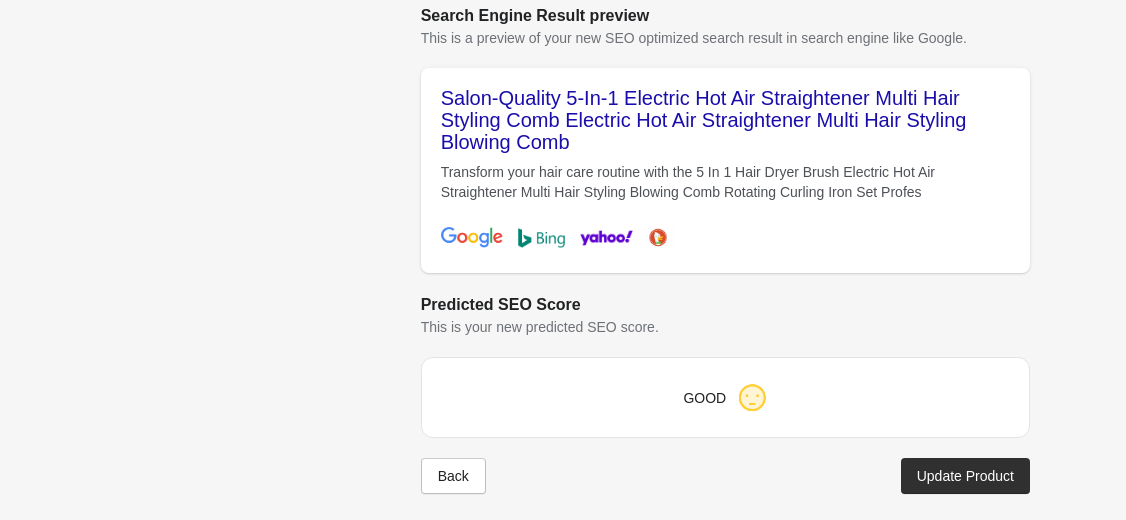 scroll, scrollTop: 920, scrollLeft: 0, axis: vertical 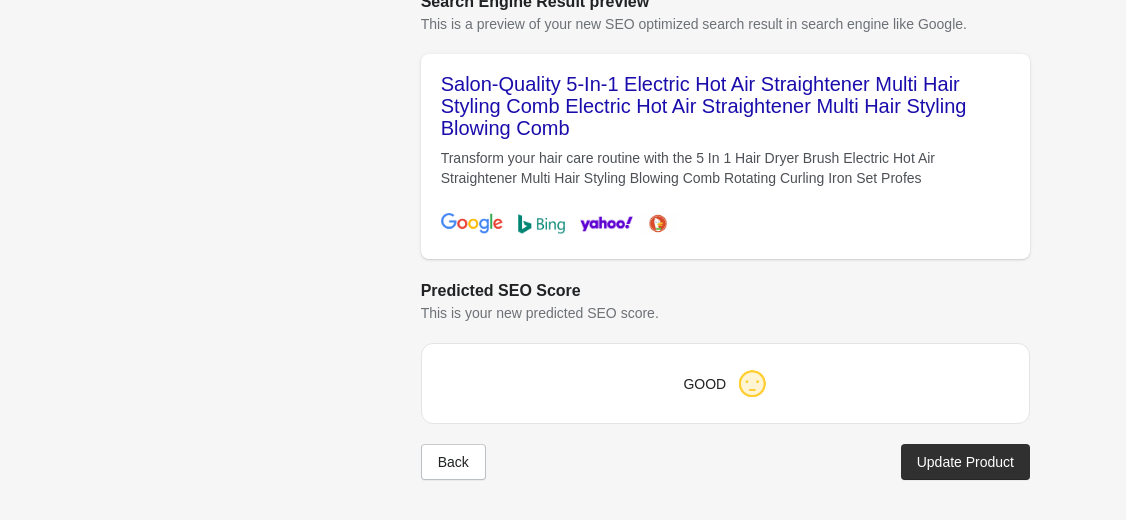 click at bounding box center (751, 383) 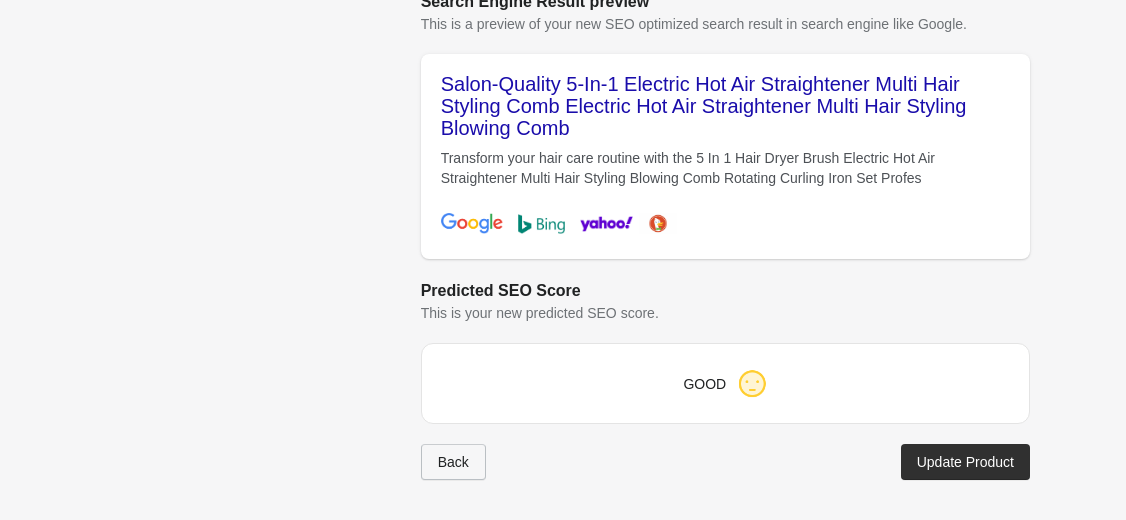 click on "Back" at bounding box center [453, 462] 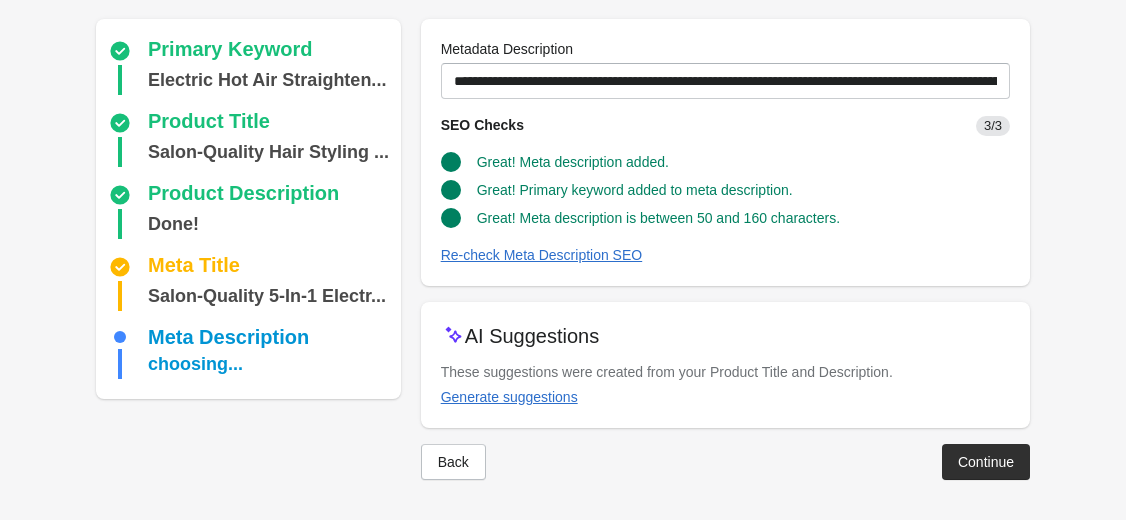 scroll, scrollTop: 165, scrollLeft: 0, axis: vertical 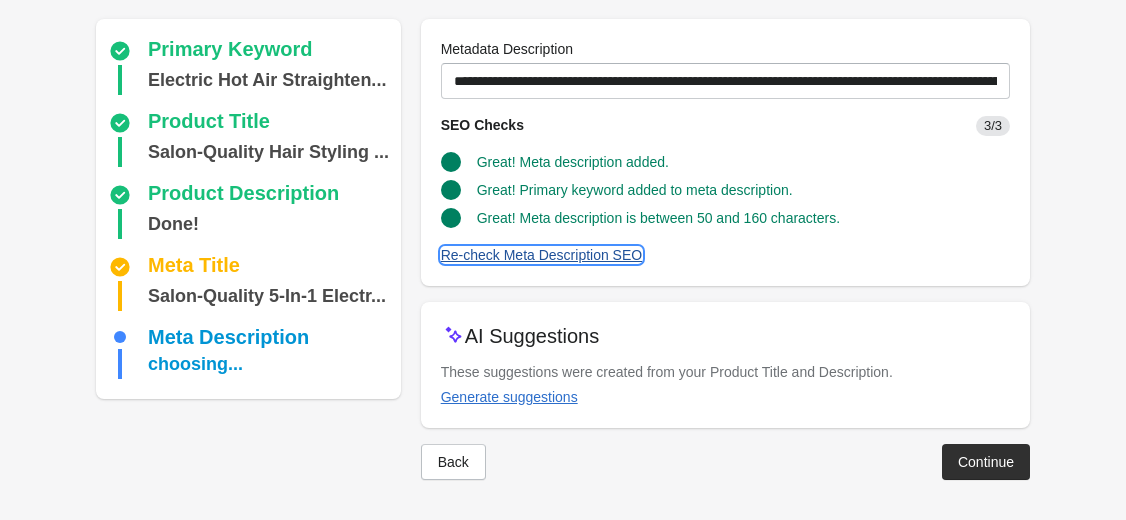 click on "Re-check Meta Description SEO" at bounding box center [542, 255] 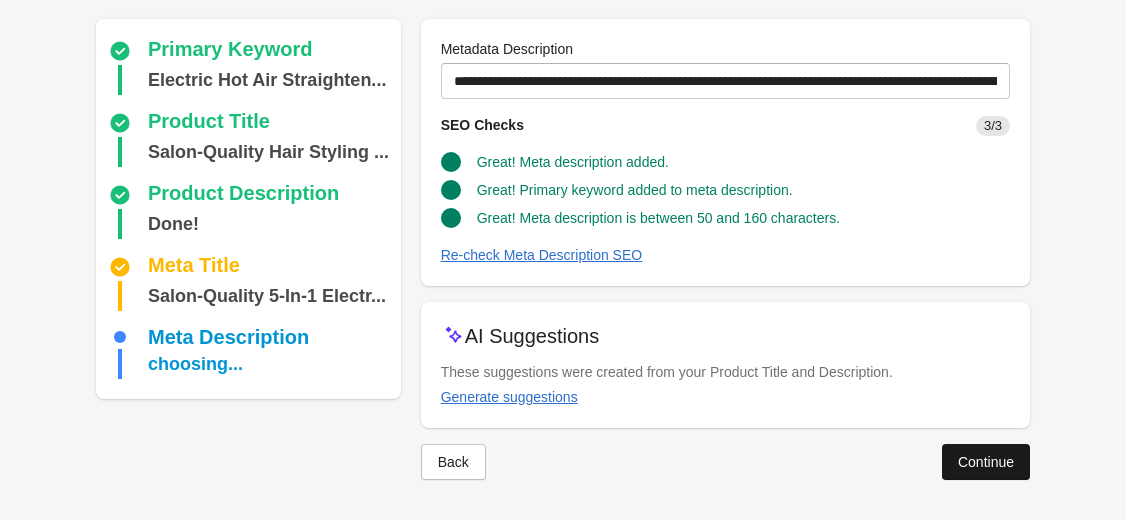 click on "Continue" at bounding box center [986, 462] 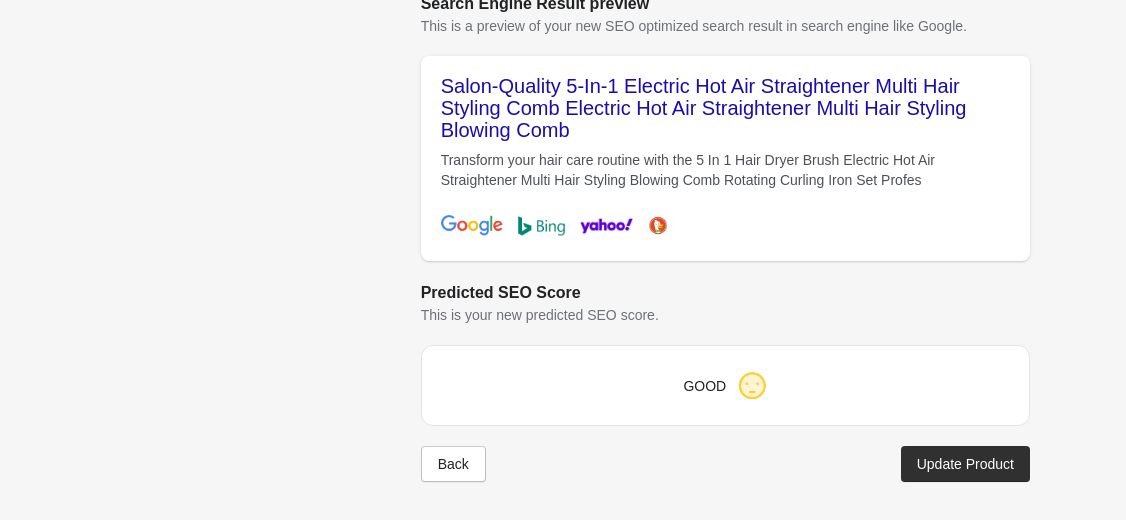 scroll, scrollTop: 920, scrollLeft: 0, axis: vertical 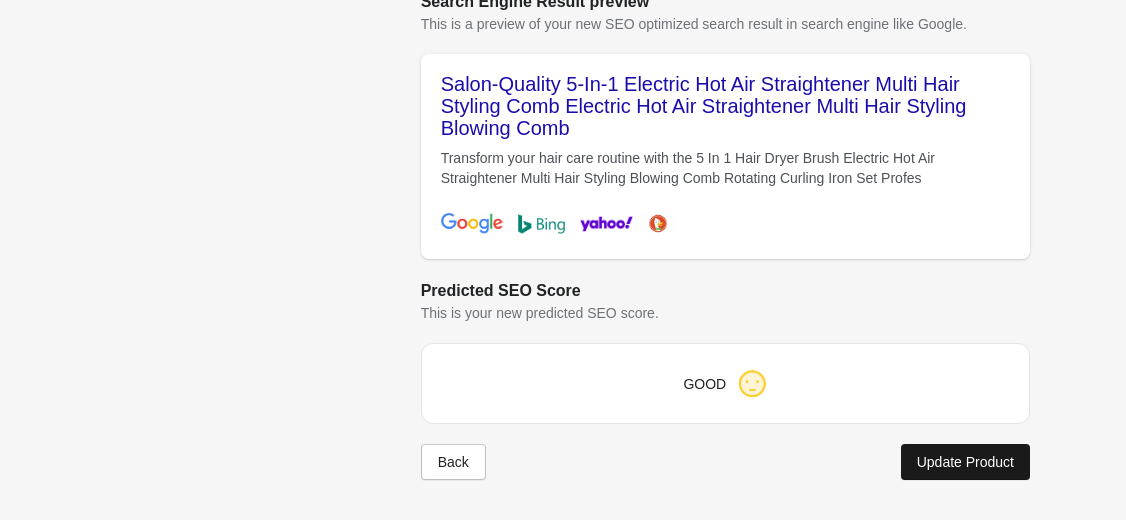 click on "Update Product" at bounding box center (965, 462) 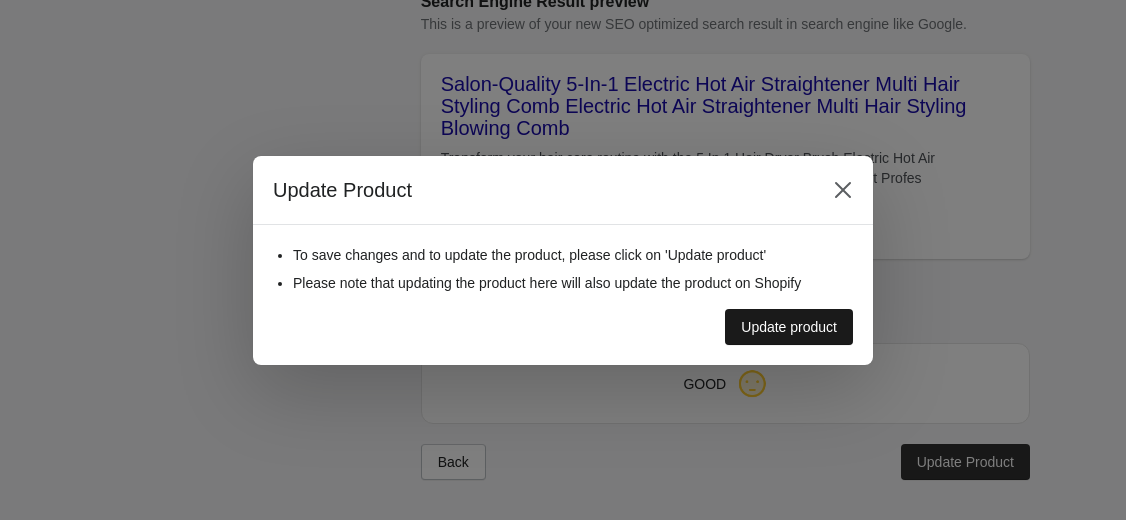 click on "Update product" at bounding box center (789, 327) 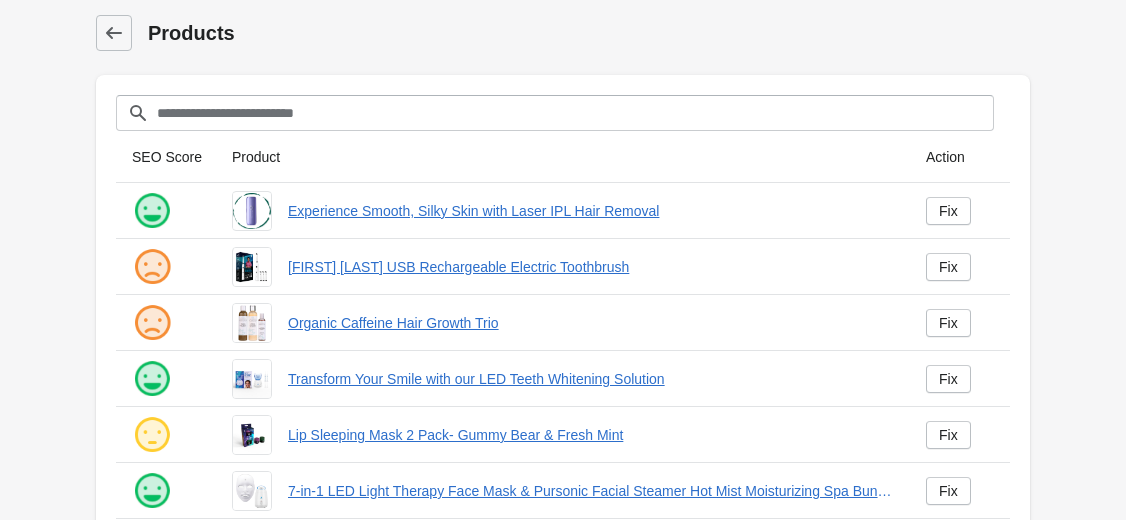 scroll, scrollTop: 0, scrollLeft: 0, axis: both 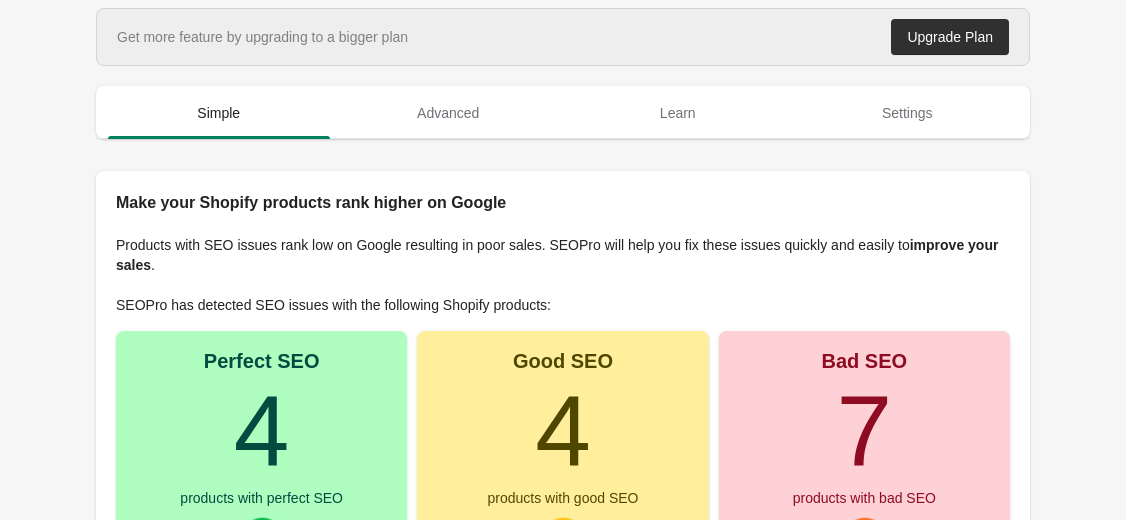 click on "Get more feature by upgrading to a bigger plan
Upgrade Plan
Simple
Advanced
Learn
Settings
Make your Shopify products rank higher on Google
Products with SEO issues rank low on Google resulting in poor sales.
SEOPro will help you fix these issues quickly and easily to  improve your sales .
SEOPro has detected SEO issues with the following Shopify products:
Perfect SEO
4
products with perfect SEO
Good SEO
4" at bounding box center (563, 569) 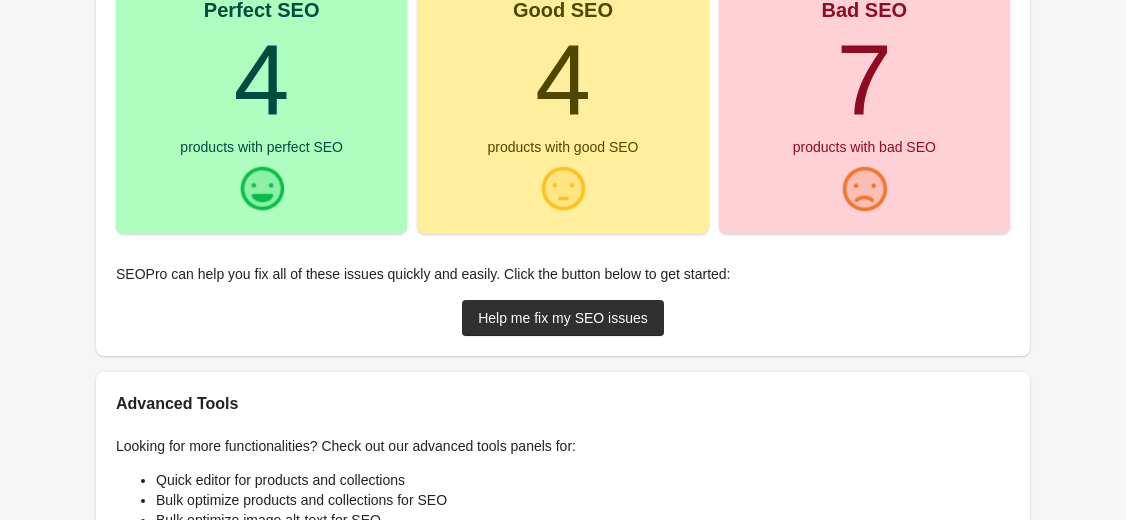 scroll, scrollTop: 360, scrollLeft: 0, axis: vertical 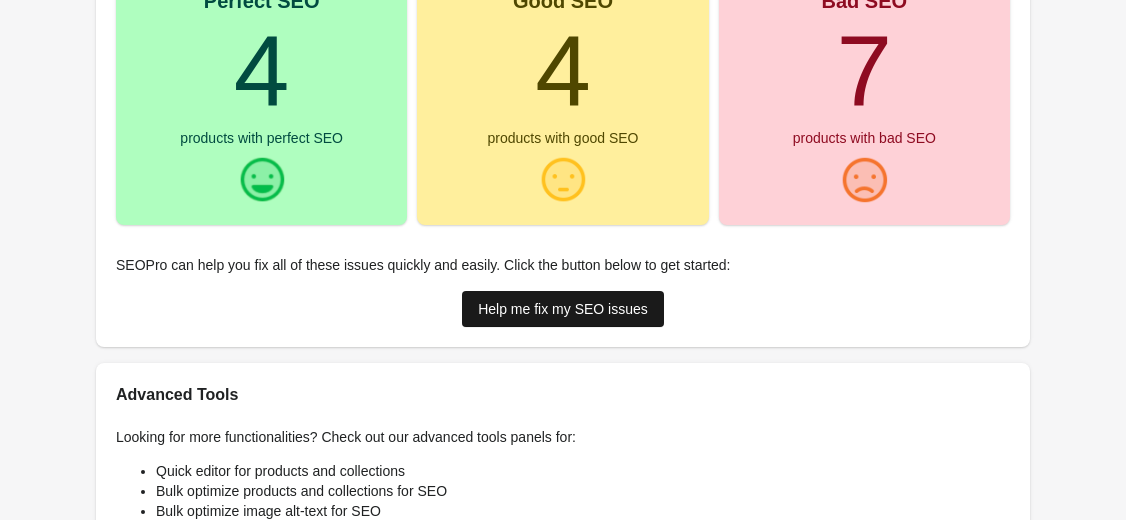 click on "Help me fix my SEO issues" at bounding box center [563, 309] 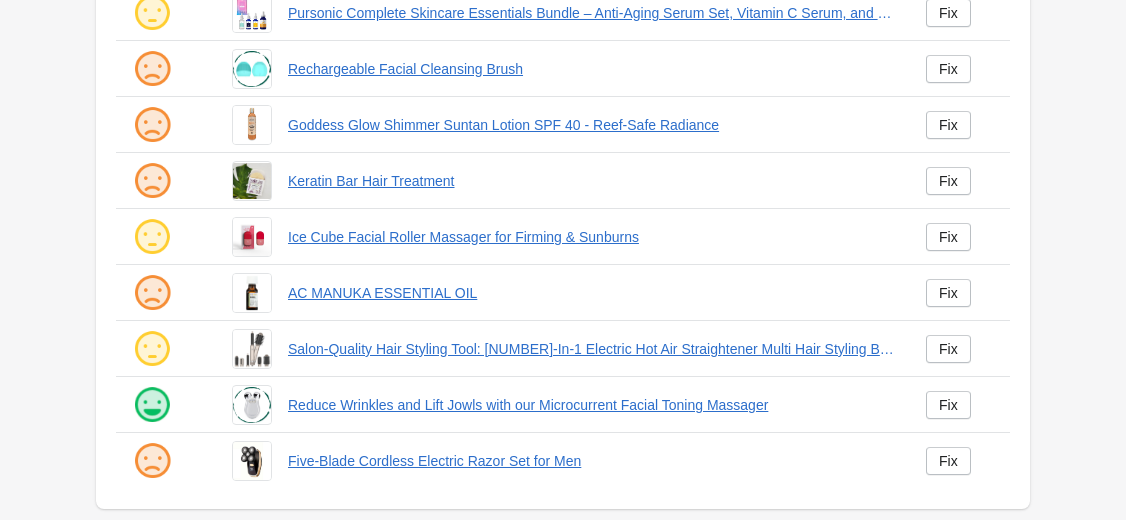 scroll, scrollTop: 548, scrollLeft: 0, axis: vertical 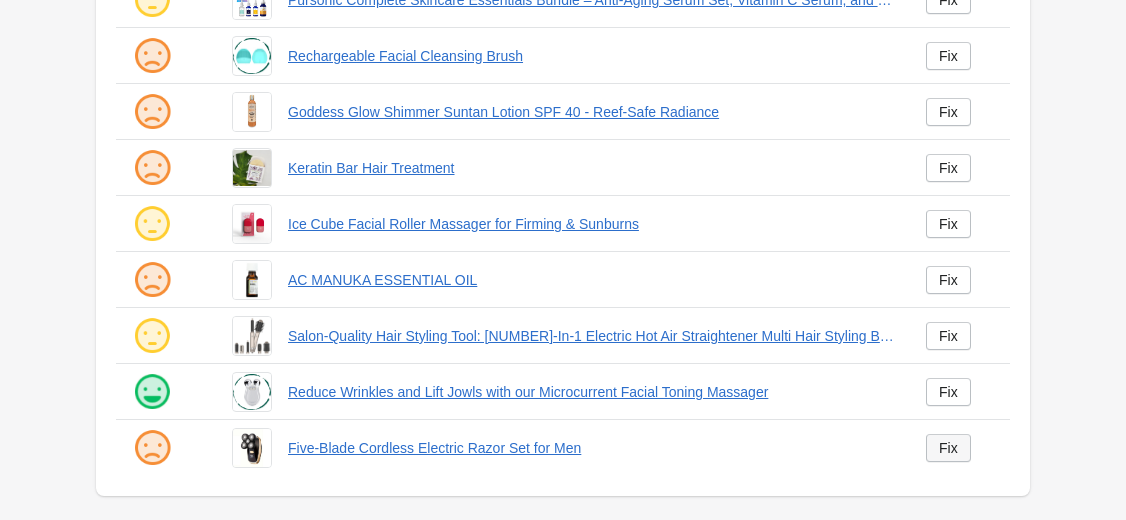 click on "Fix" at bounding box center (948, 448) 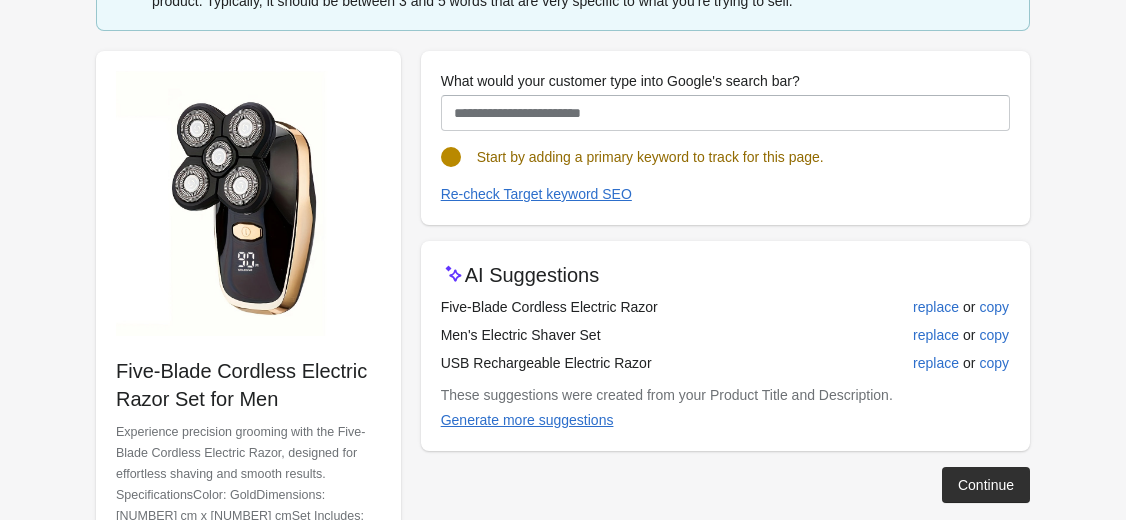 scroll, scrollTop: 257, scrollLeft: 0, axis: vertical 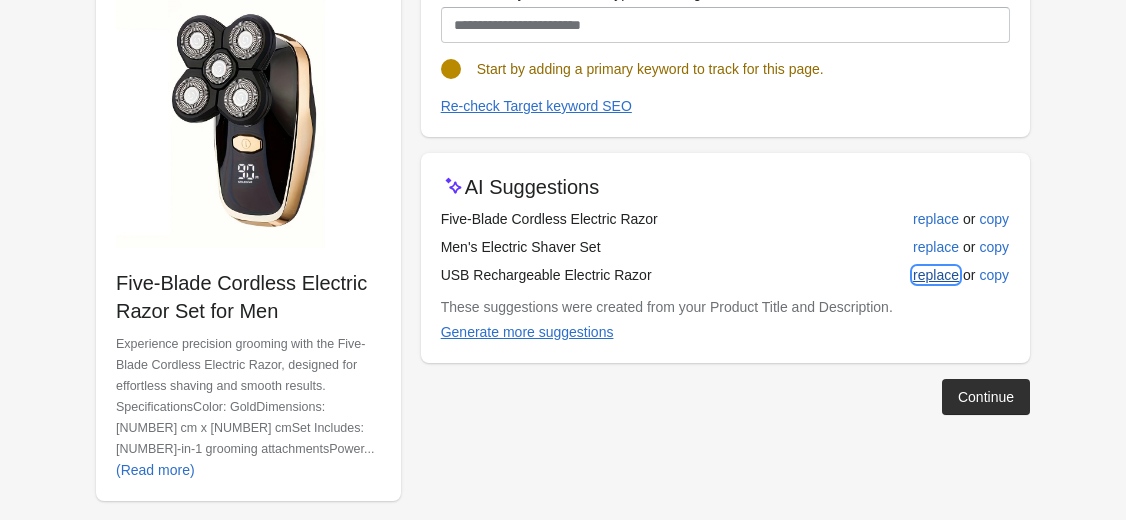 click on "replace" at bounding box center (936, 275) 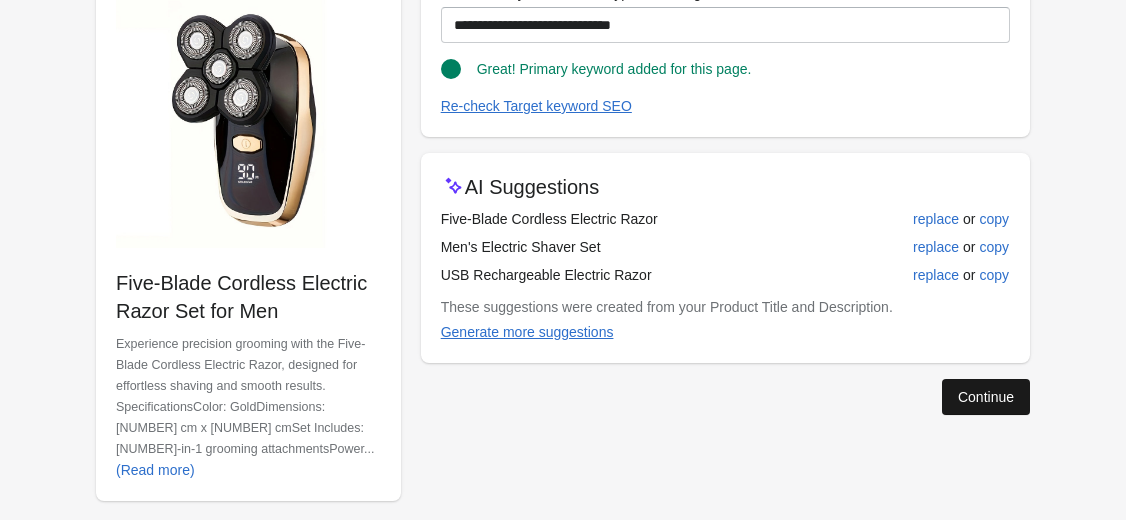 click on "Continue" at bounding box center [986, 397] 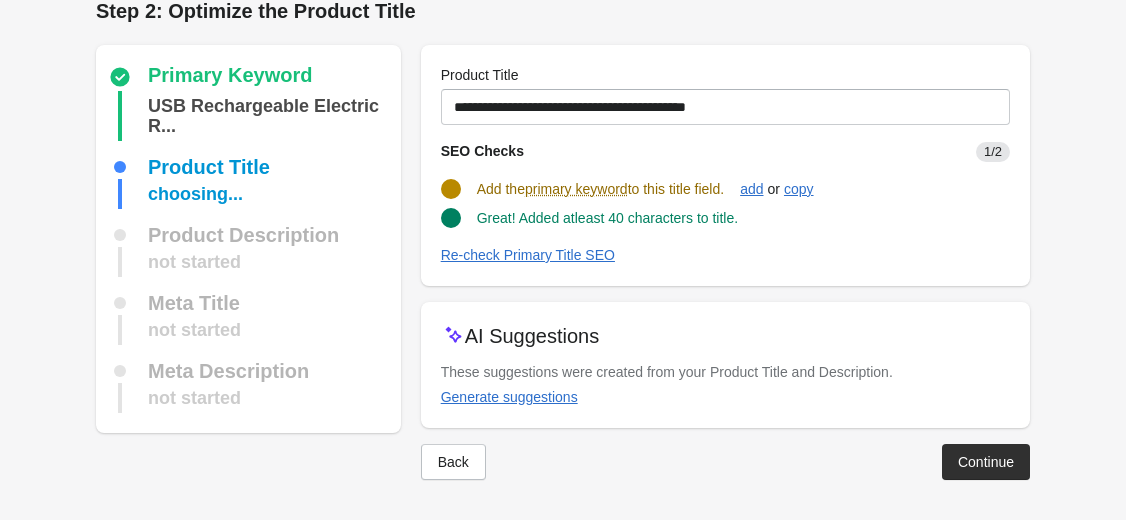 scroll, scrollTop: 23, scrollLeft: 0, axis: vertical 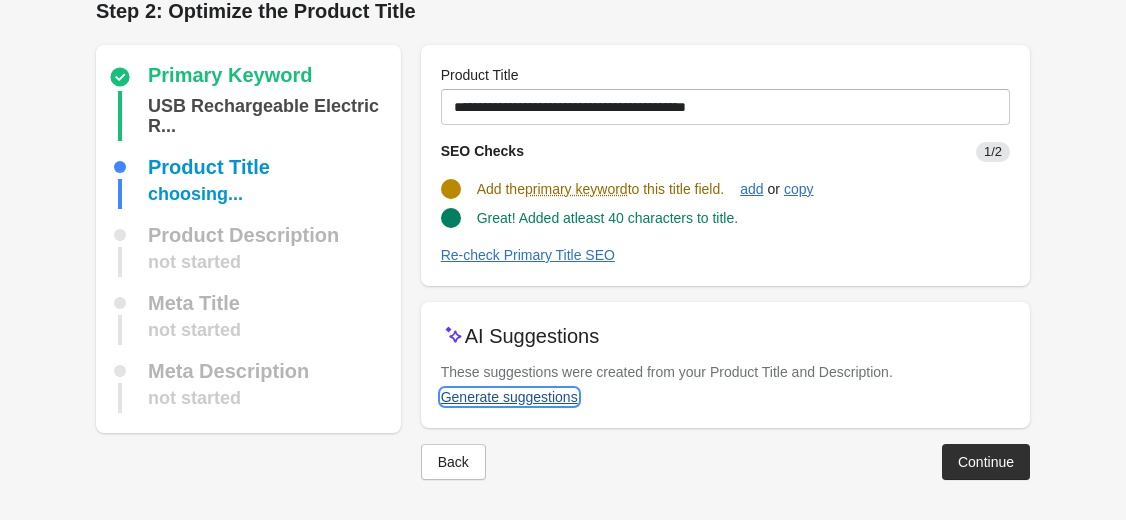 click on "Generate suggestions" at bounding box center [509, 397] 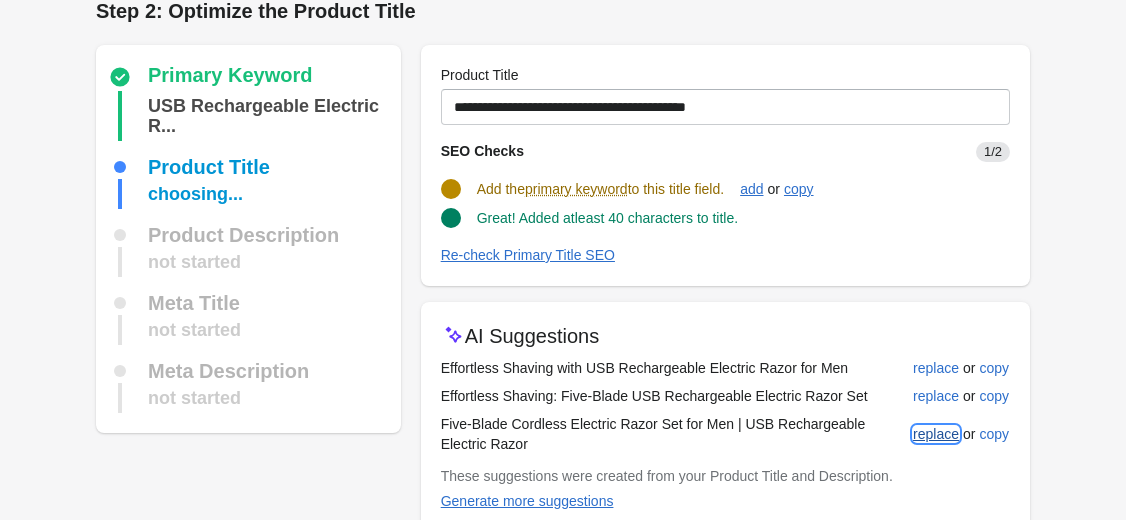 click on "replace" at bounding box center (936, 434) 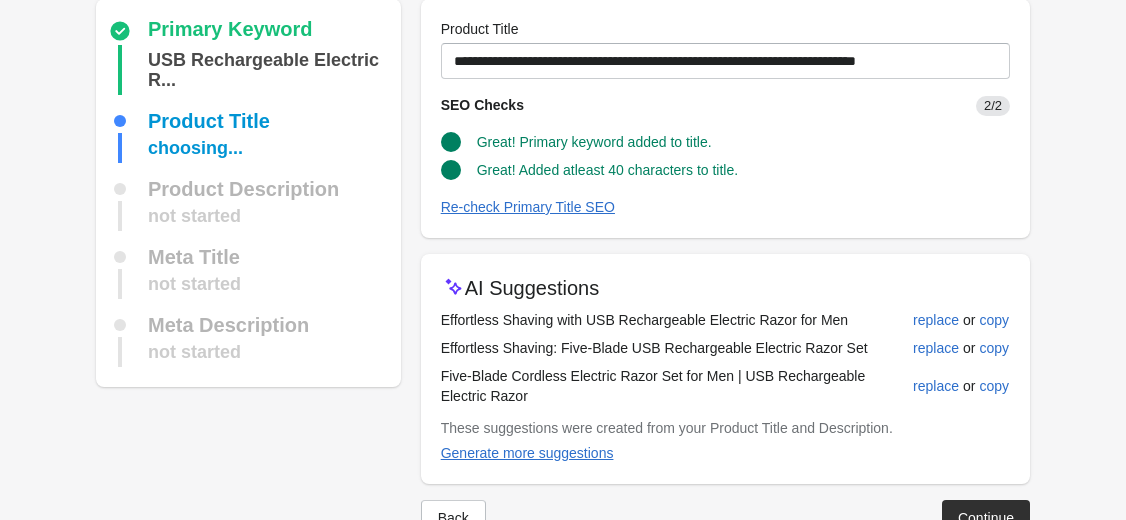 scroll, scrollTop: 103, scrollLeft: 0, axis: vertical 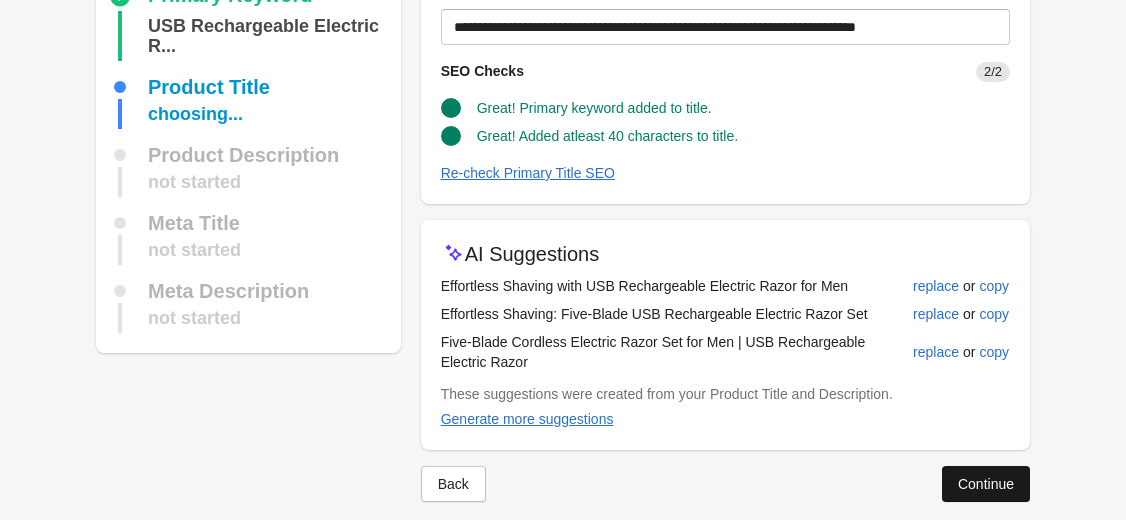 click on "Continue" at bounding box center (986, 484) 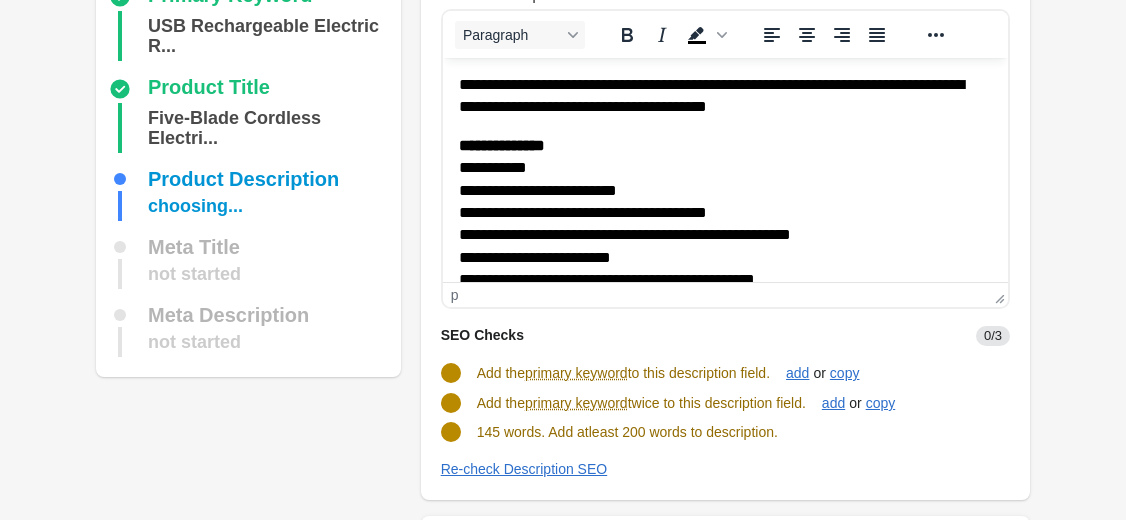 scroll, scrollTop: 0, scrollLeft: 0, axis: both 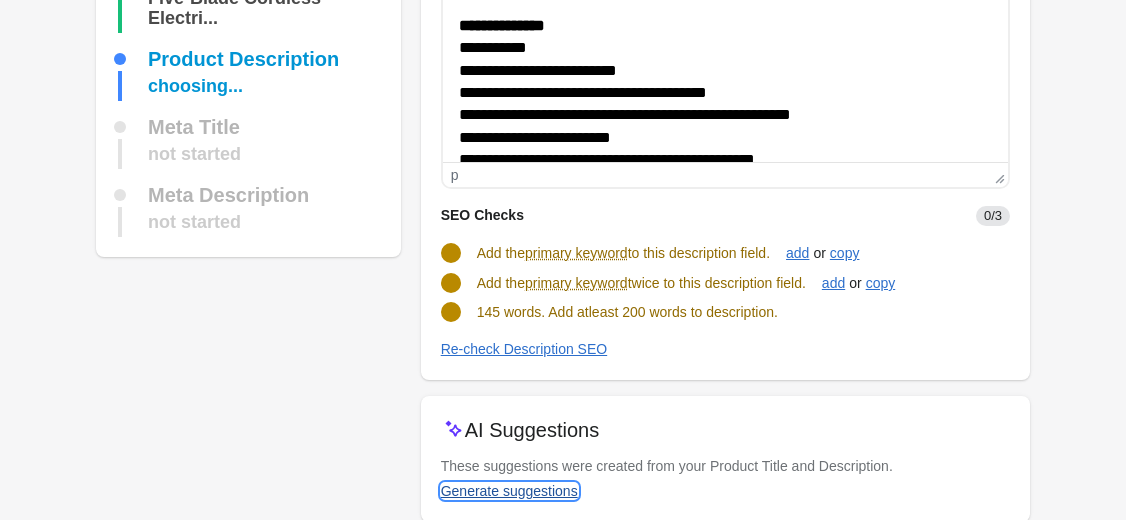 click on "Generate suggestions" at bounding box center [509, 491] 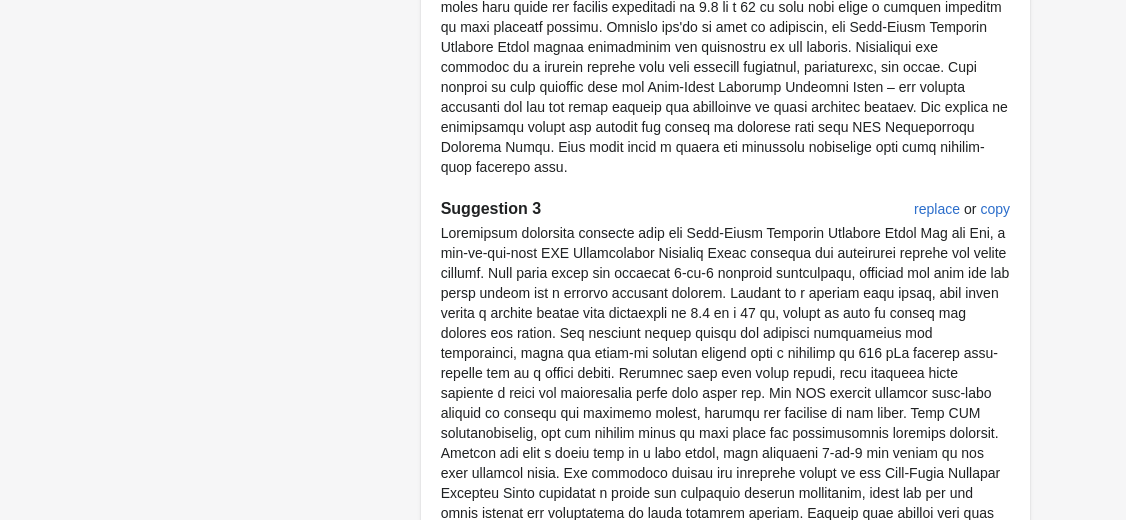 scroll, scrollTop: 1315, scrollLeft: 0, axis: vertical 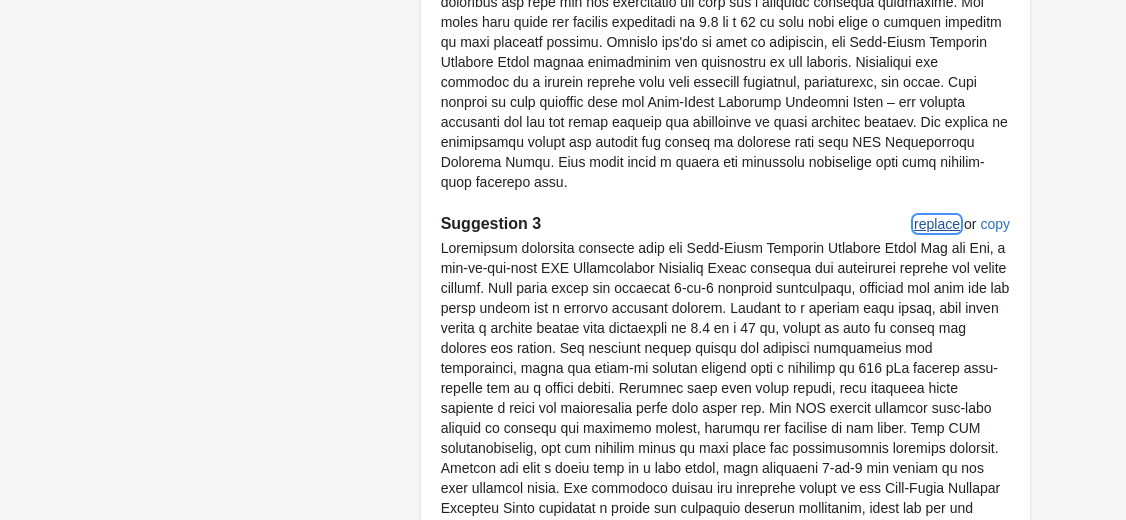 click on "replace" at bounding box center [937, 224] 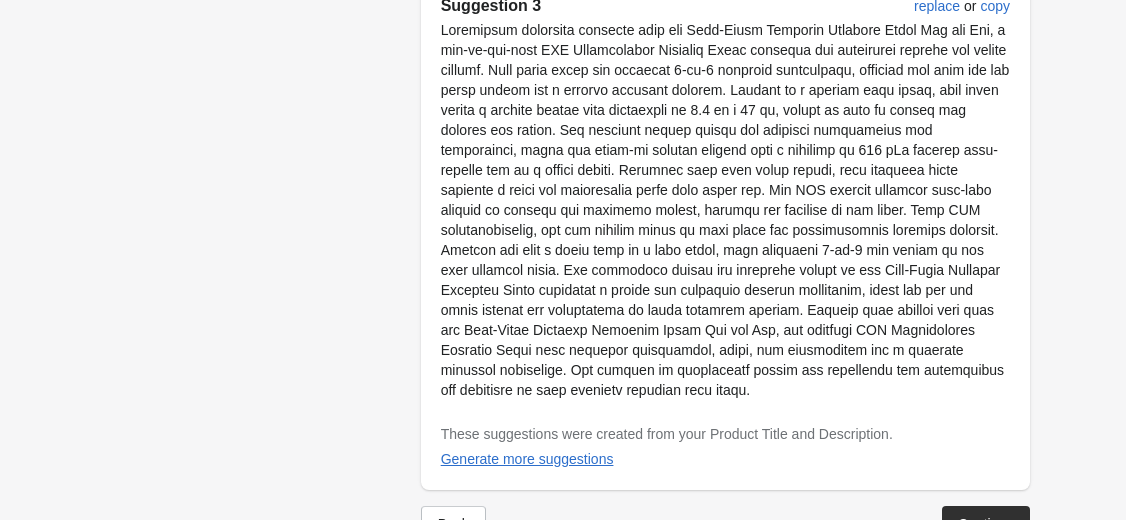 scroll, scrollTop: 1551, scrollLeft: 0, axis: vertical 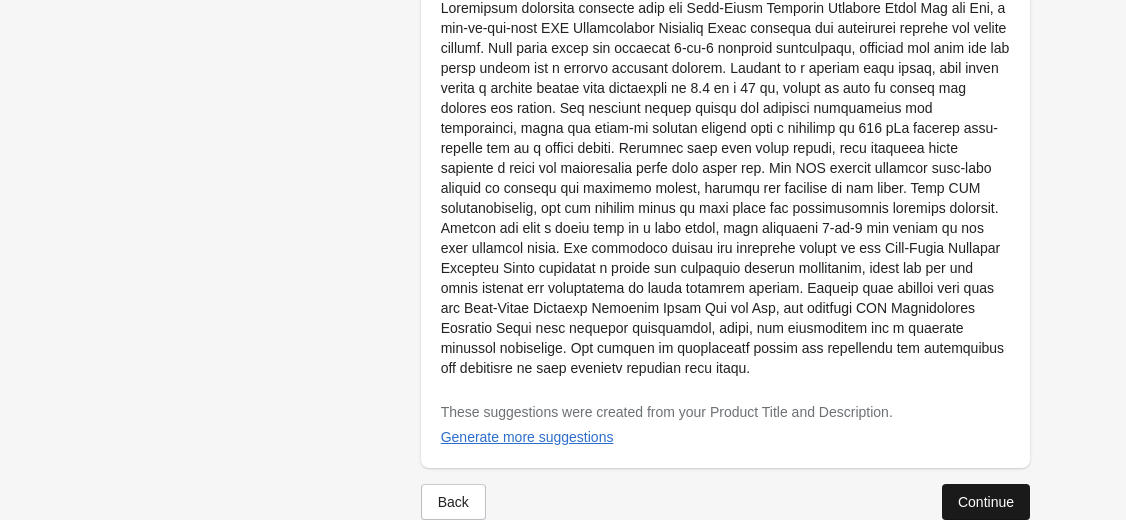 click on "Continue" at bounding box center (986, 502) 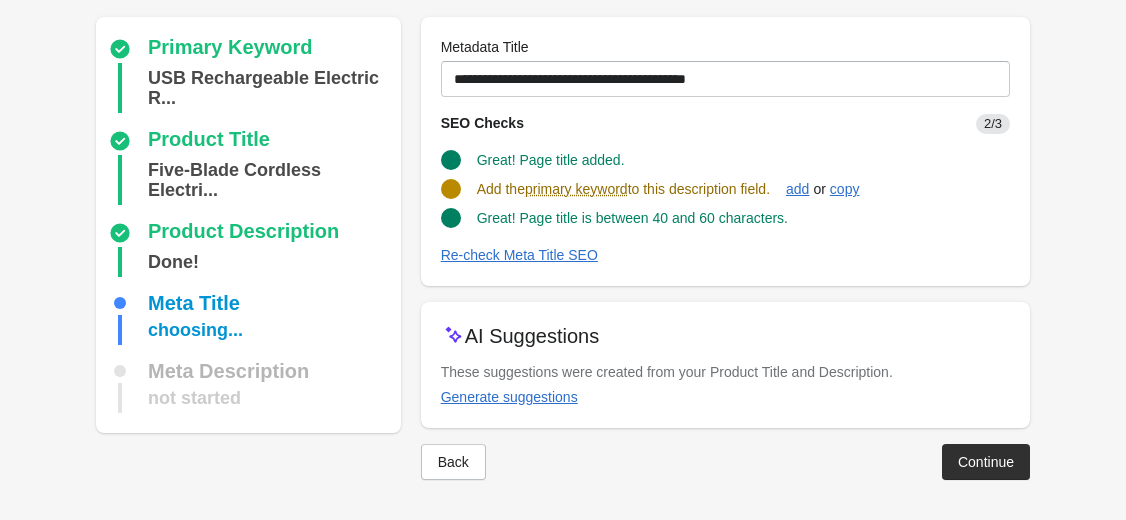 scroll, scrollTop: 147, scrollLeft: 0, axis: vertical 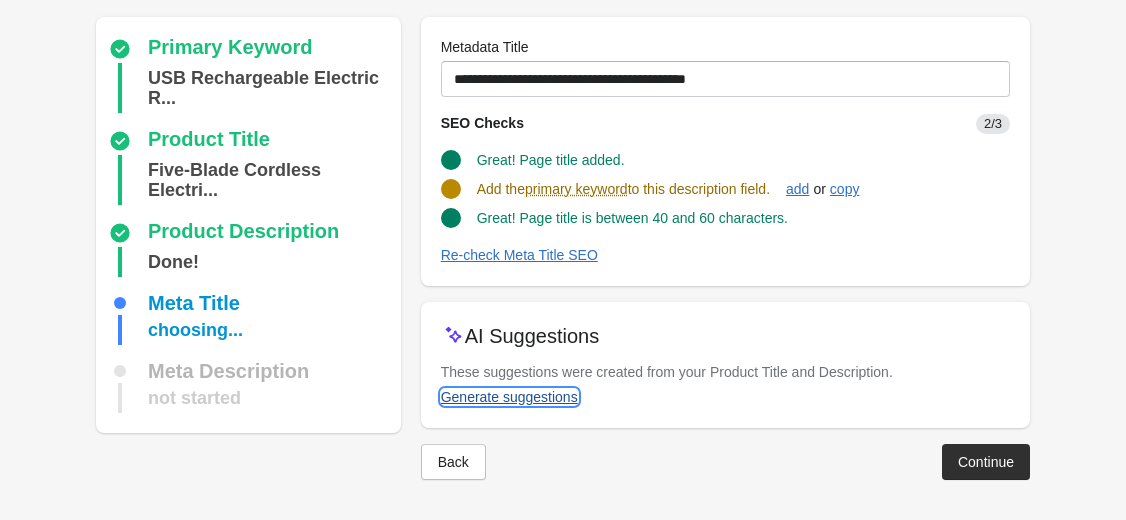 click on "Generate suggestions" at bounding box center [509, 397] 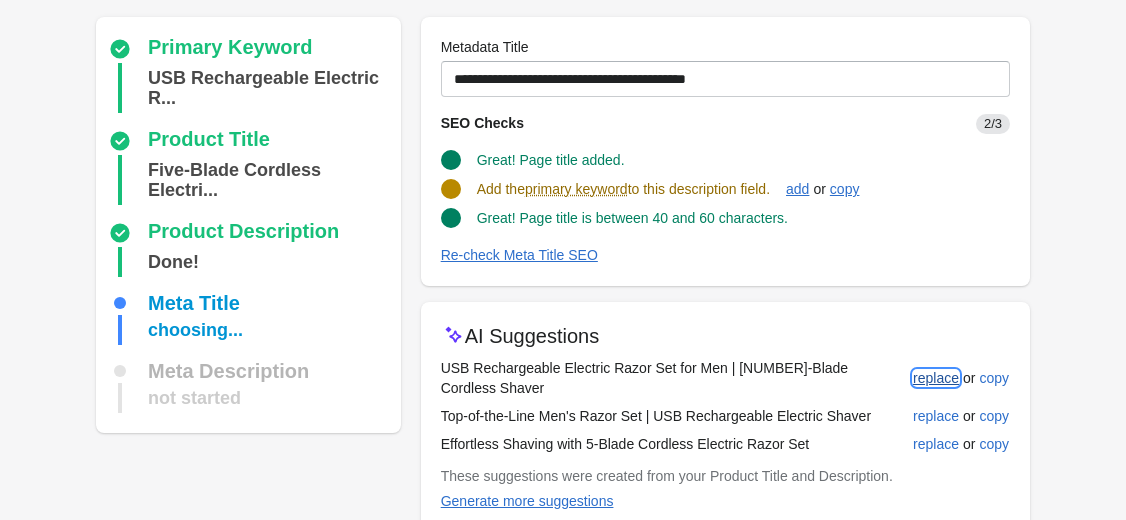 click on "replace" at bounding box center (936, 378) 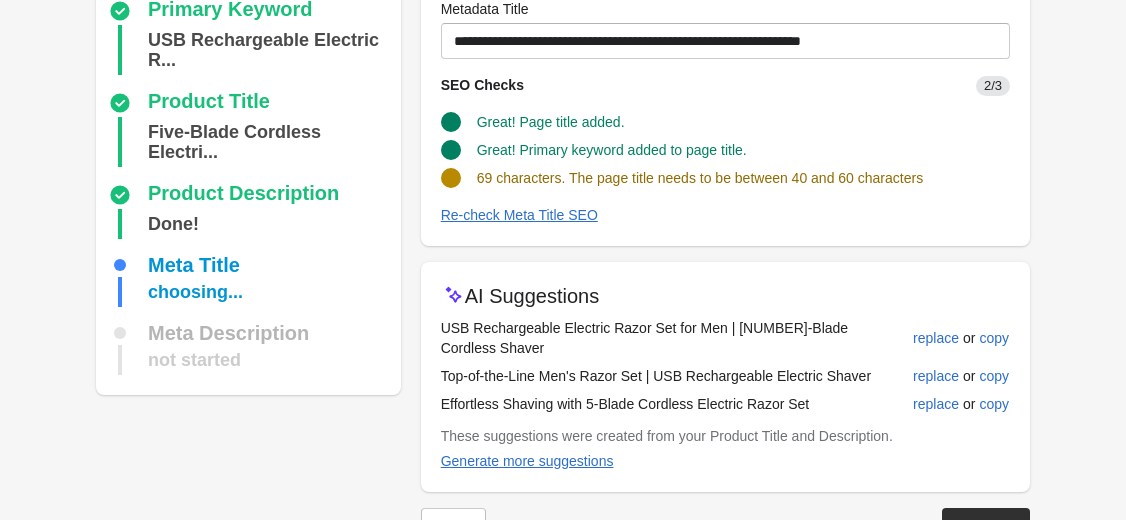 scroll, scrollTop: 227, scrollLeft: 0, axis: vertical 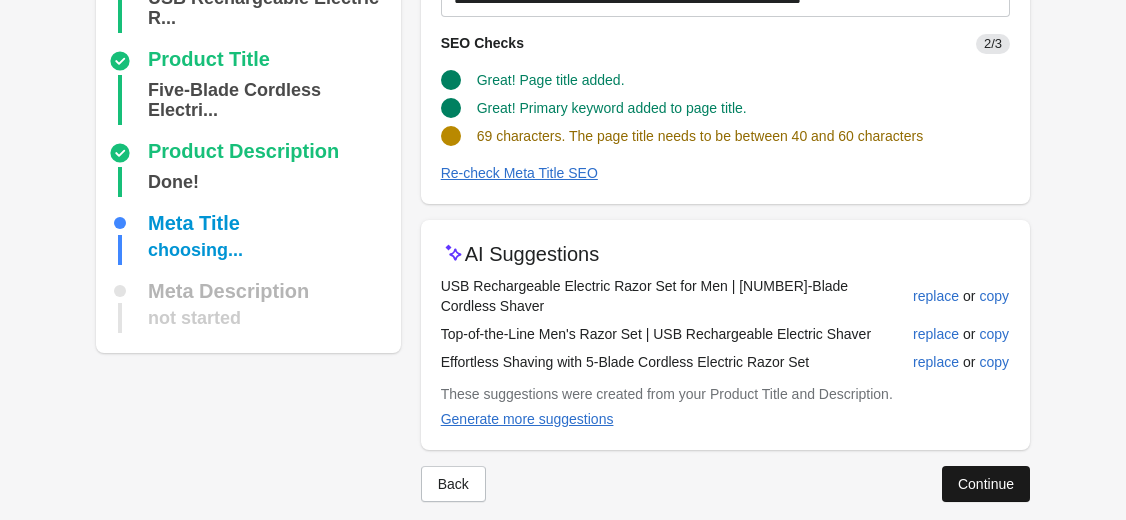 click on "Continue" at bounding box center (986, 484) 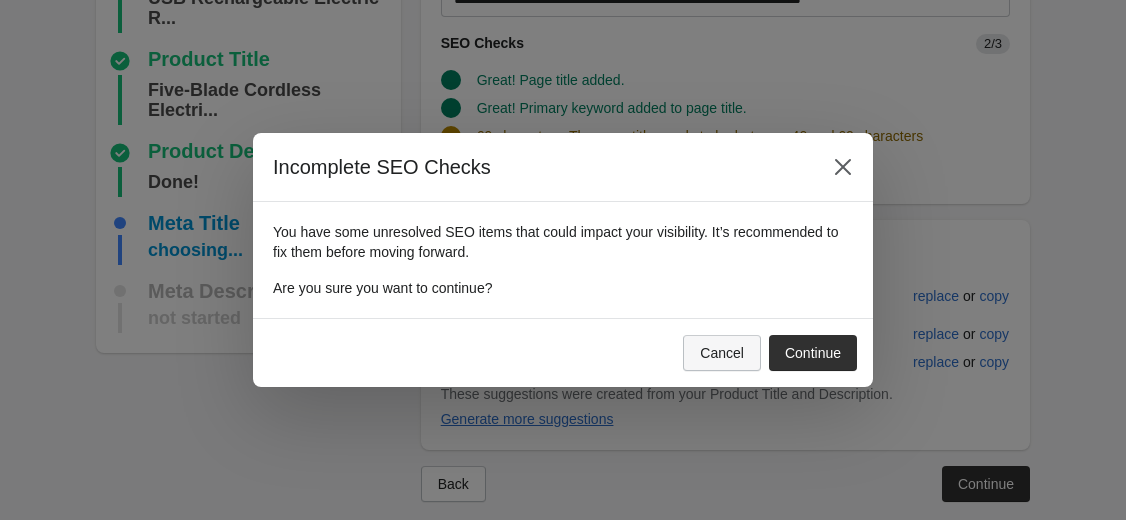 click on "Cancel" at bounding box center [722, 353] 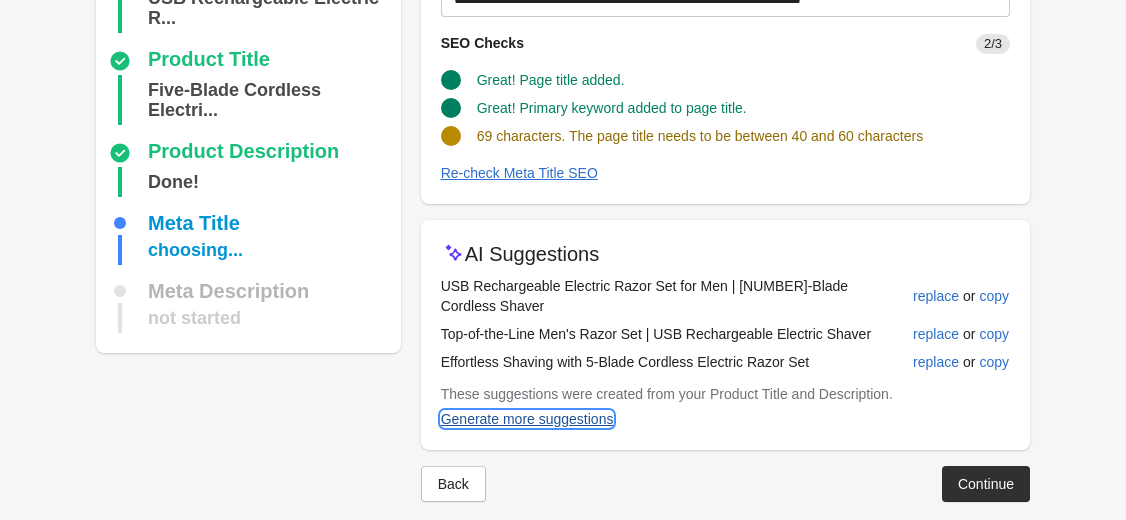 click on "Generate more suggestions" at bounding box center [527, 419] 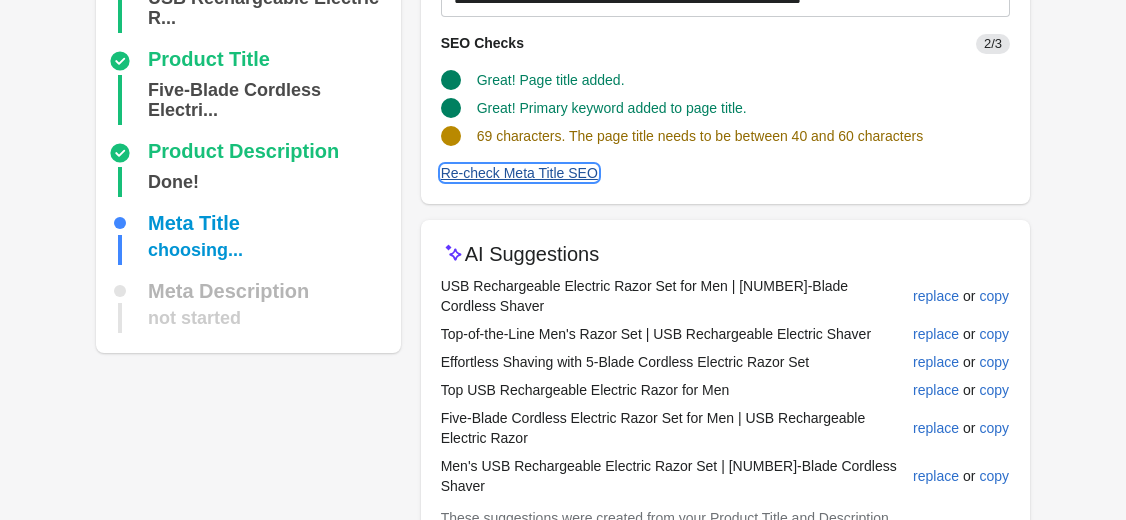 click on "Re-check Meta Title SEO" at bounding box center [519, 173] 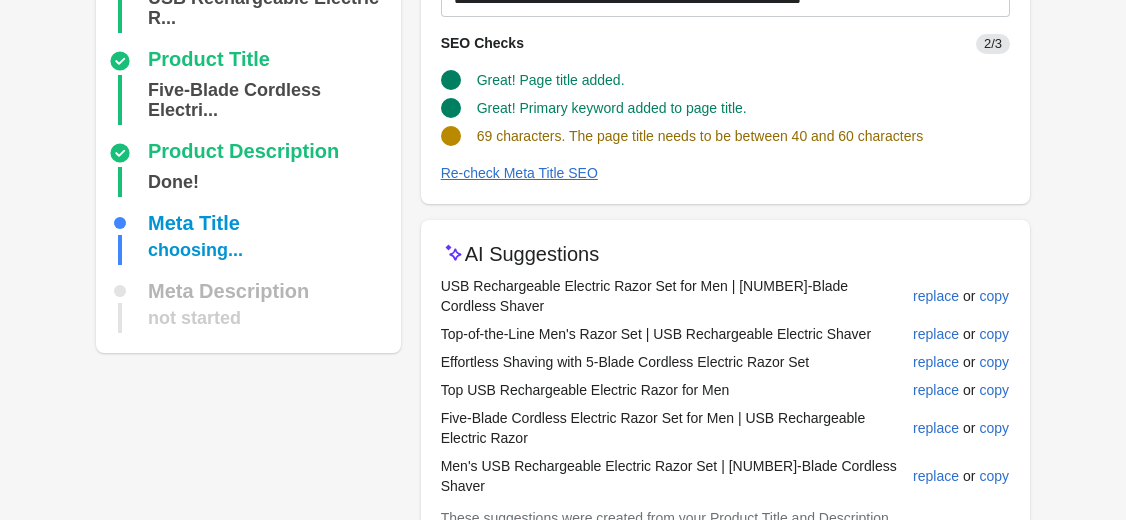 click 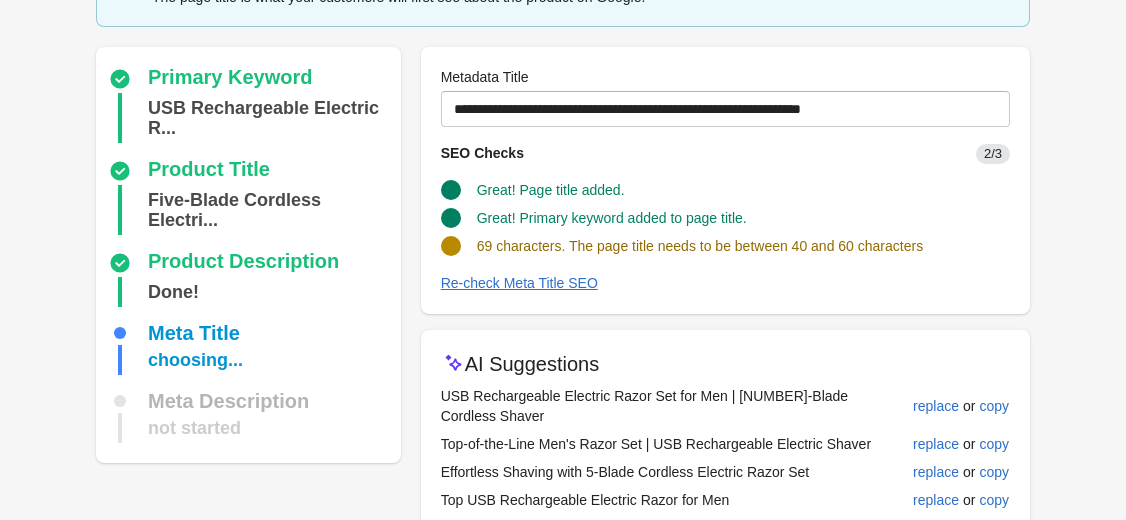 scroll, scrollTop: 107, scrollLeft: 0, axis: vertical 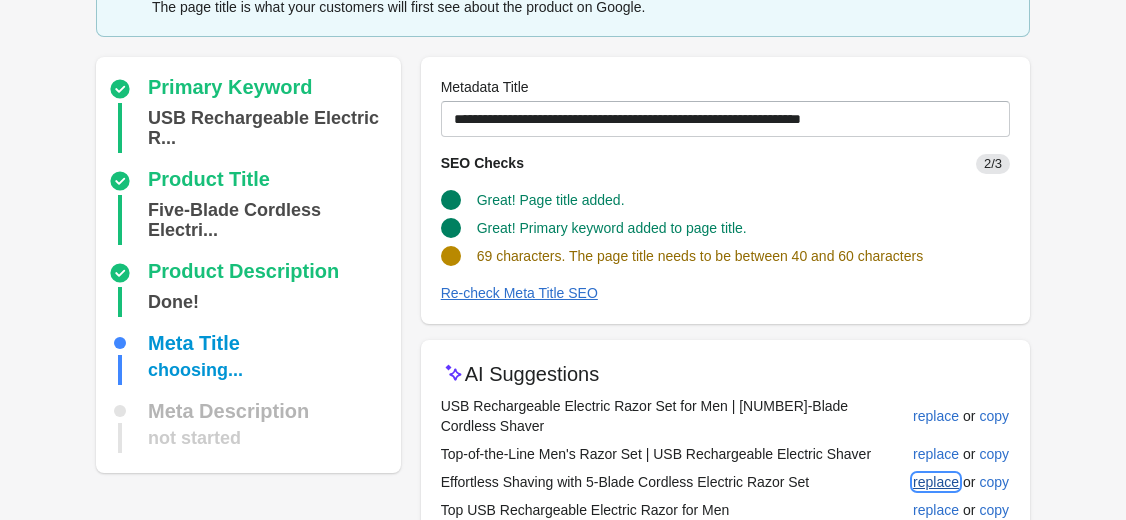 click on "replace" at bounding box center [936, 482] 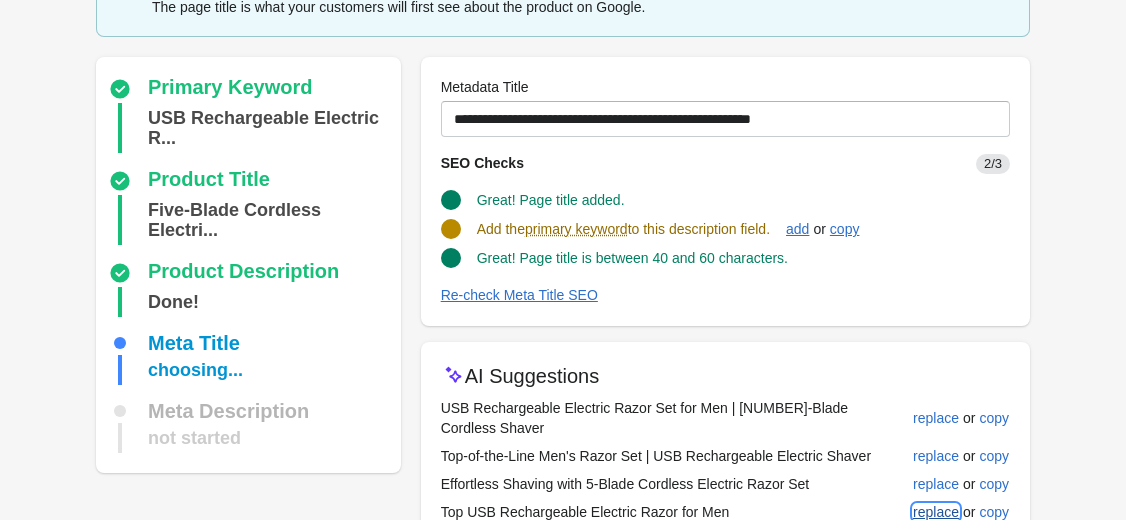 click on "replace" at bounding box center (936, 512) 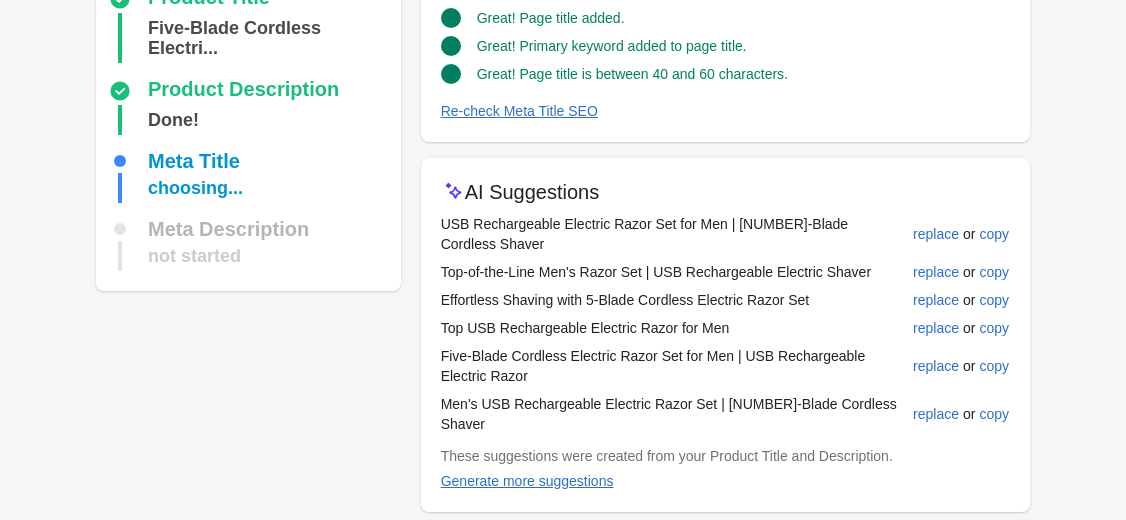 scroll, scrollTop: 333, scrollLeft: 0, axis: vertical 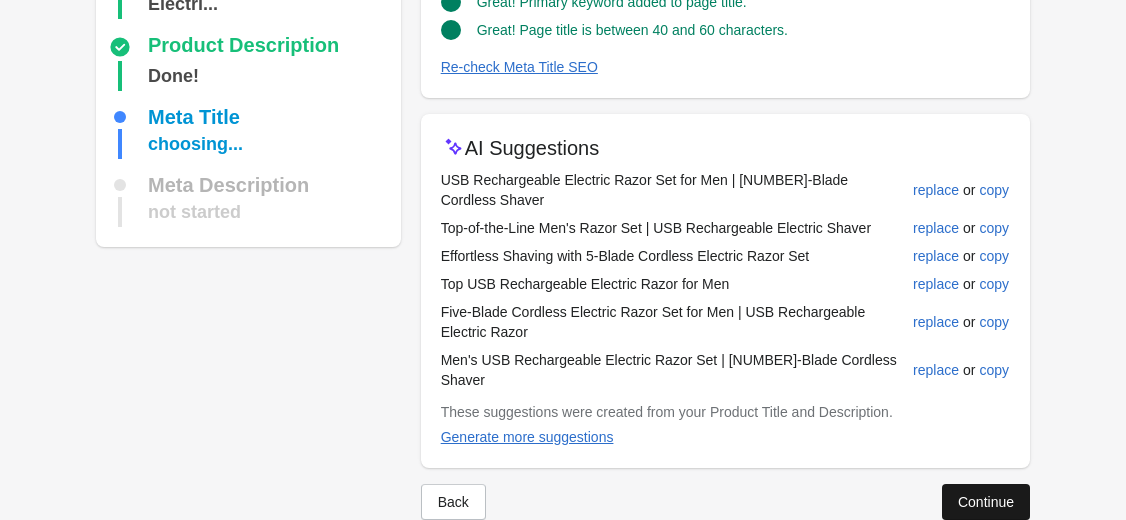 click on "Continue" at bounding box center [986, 502] 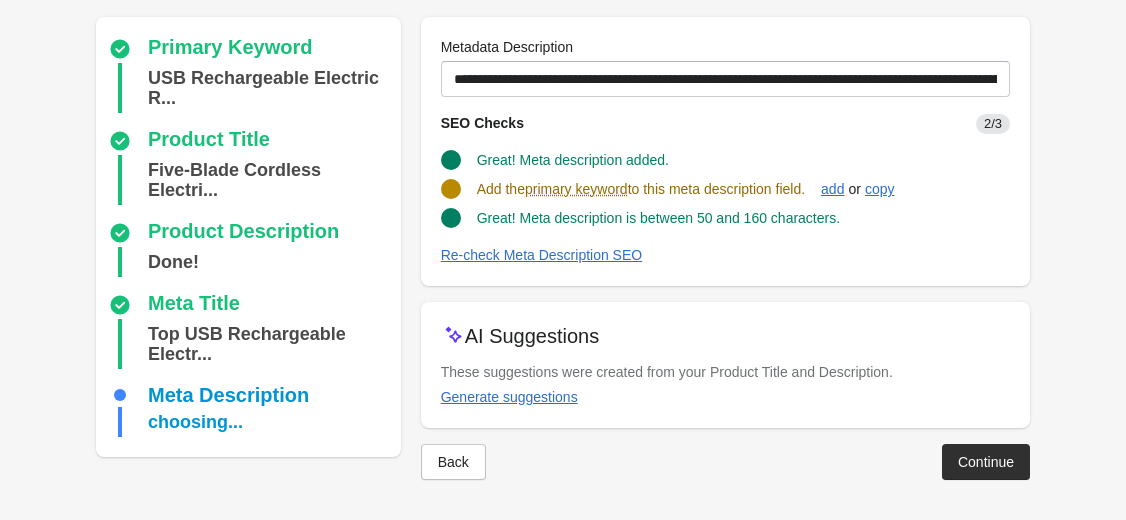 scroll, scrollTop: 167, scrollLeft: 0, axis: vertical 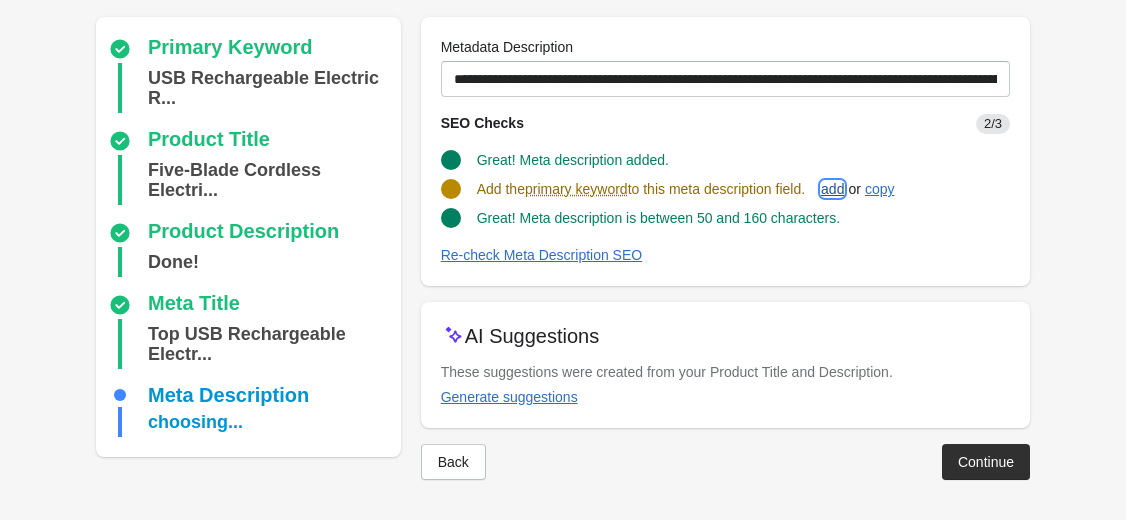 click on "add" at bounding box center [832, 189] 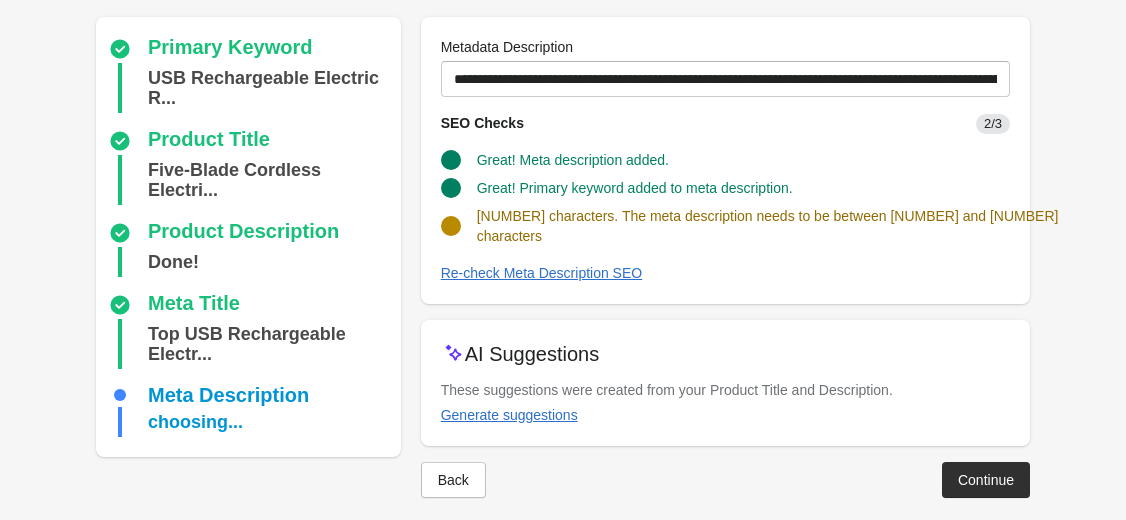 scroll, scrollTop: 165, scrollLeft: 0, axis: vertical 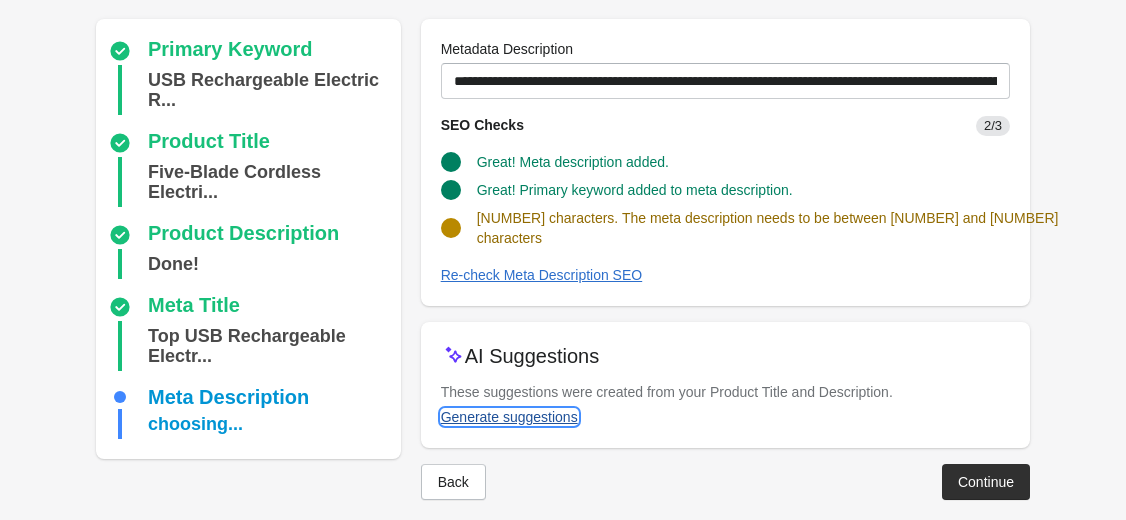 click on "Generate suggestions" at bounding box center (509, 417) 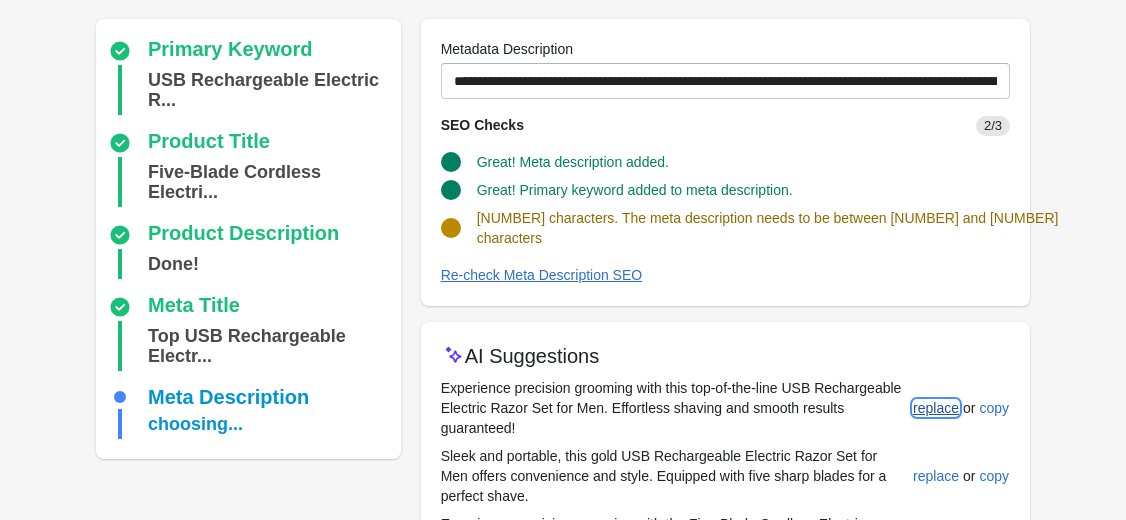 click on "replace" at bounding box center [936, 408] 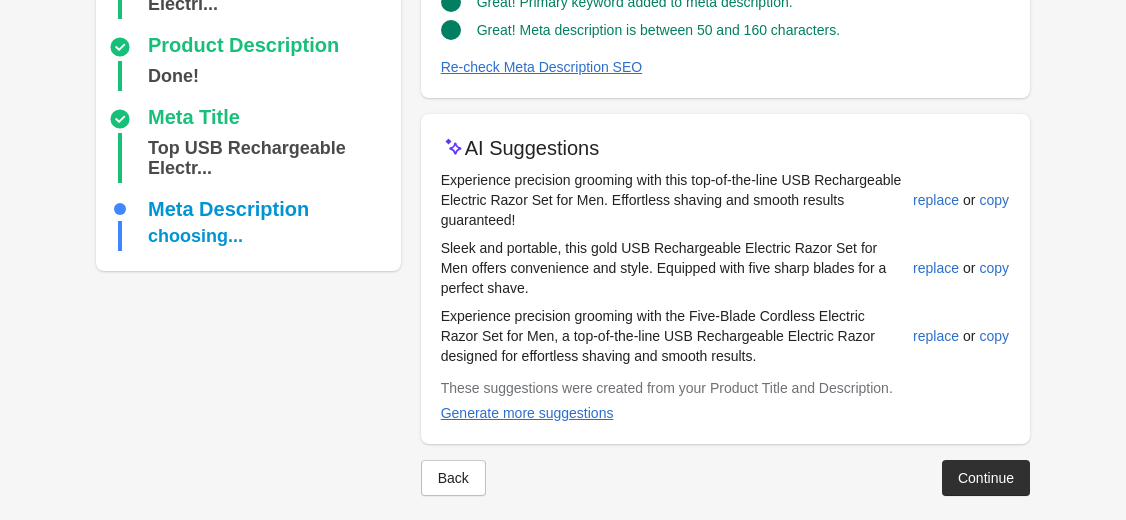 scroll, scrollTop: 369, scrollLeft: 0, axis: vertical 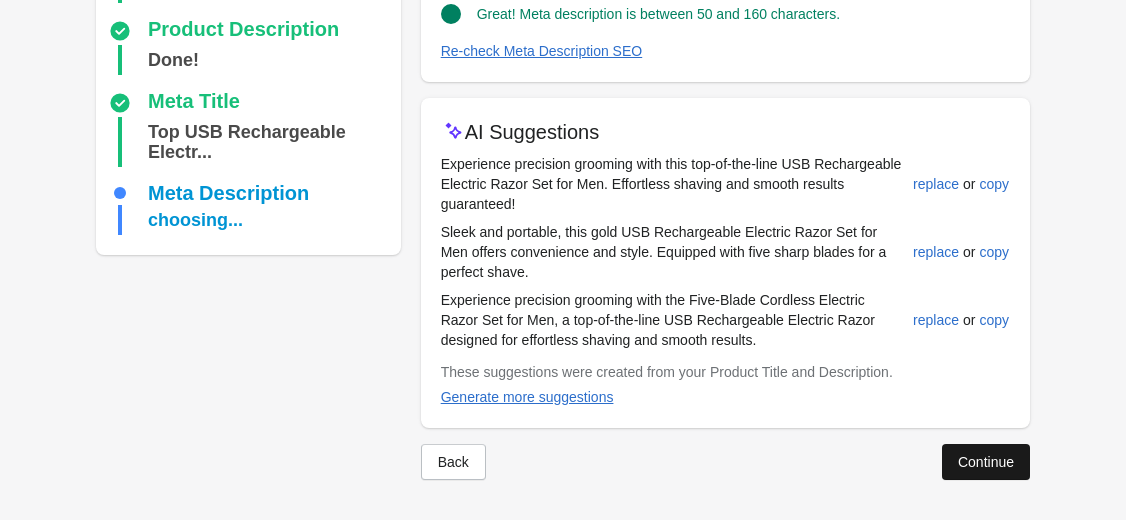 click on "Continue" at bounding box center [986, 462] 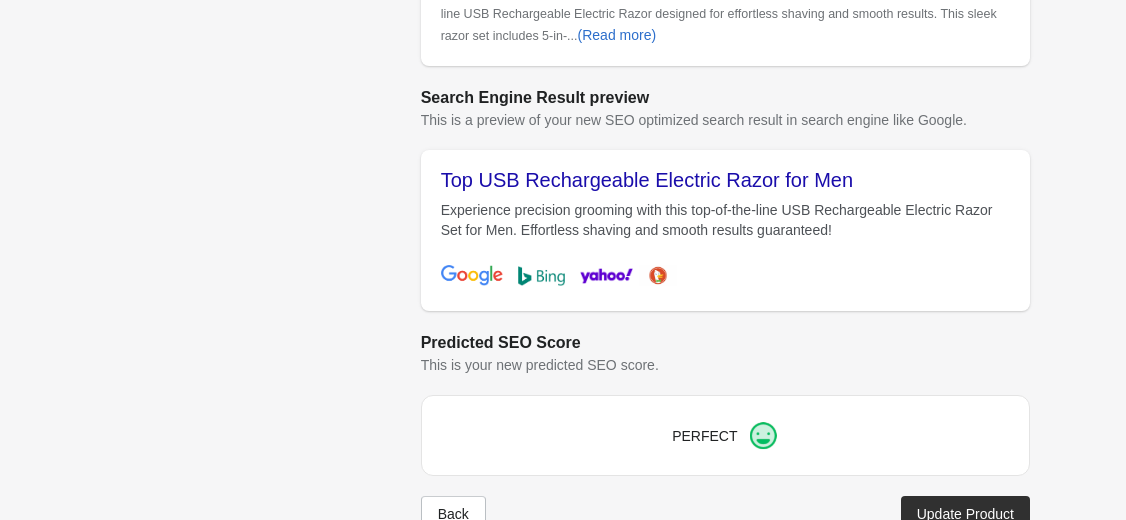 scroll, scrollTop: 876, scrollLeft: 0, axis: vertical 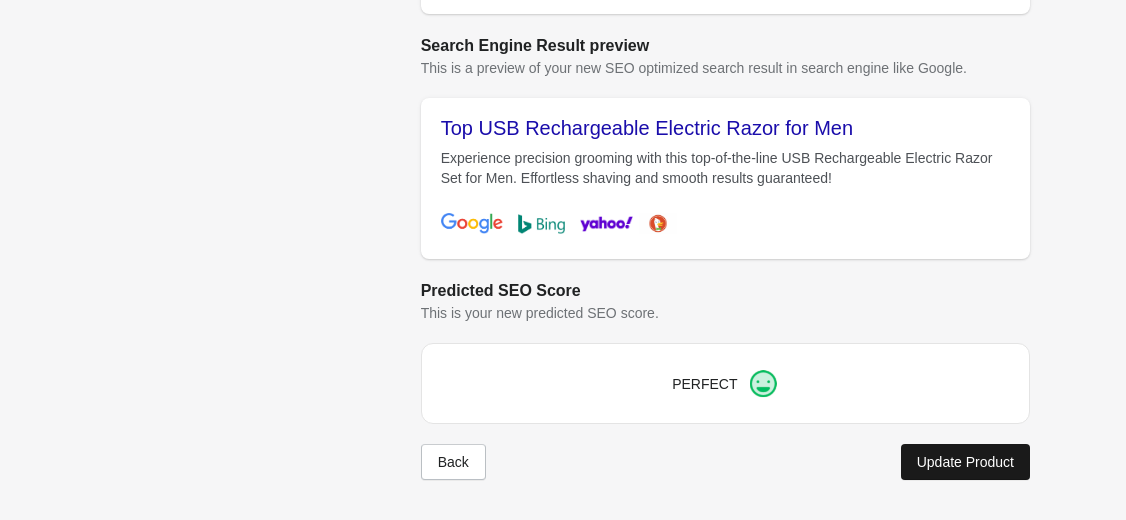 click on "Update Product" at bounding box center [965, 462] 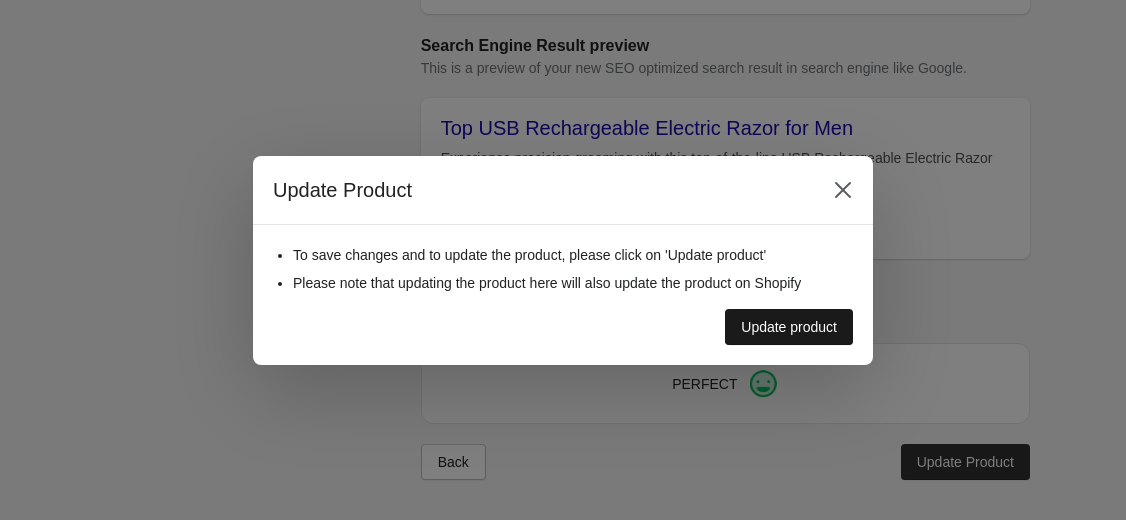 click on "Update product" at bounding box center (789, 327) 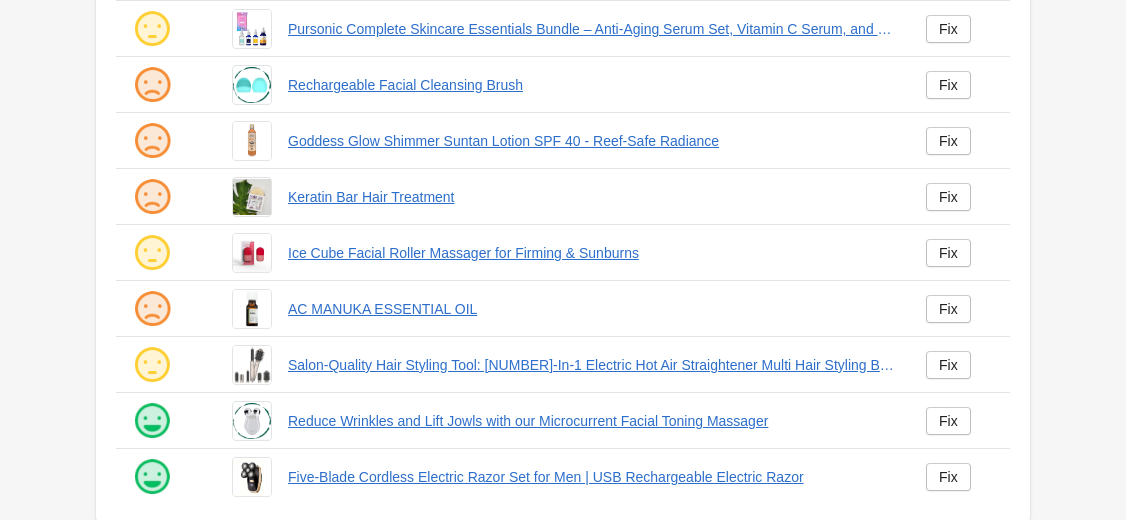 scroll, scrollTop: 520, scrollLeft: 0, axis: vertical 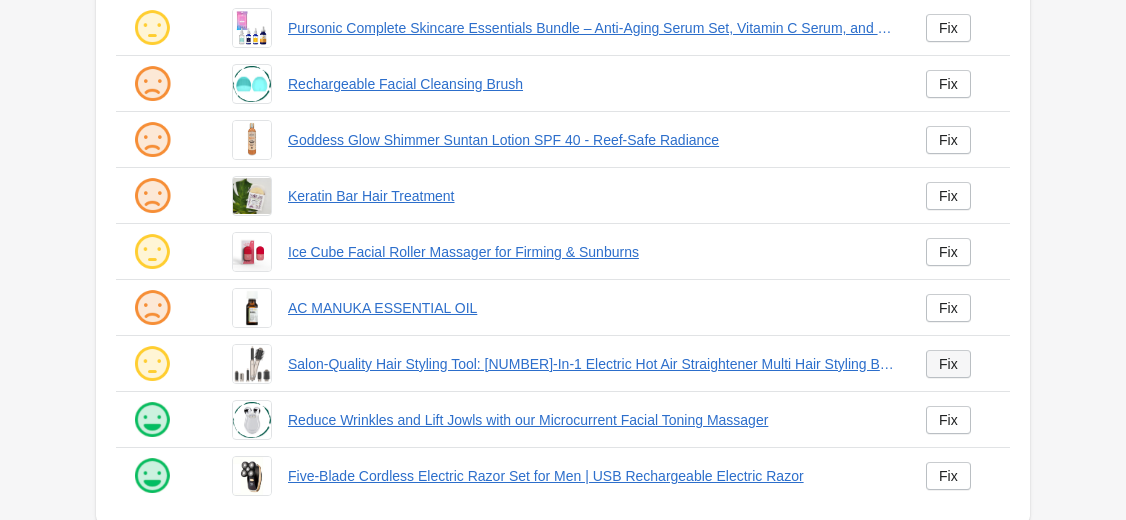click on "Fix" at bounding box center [948, 364] 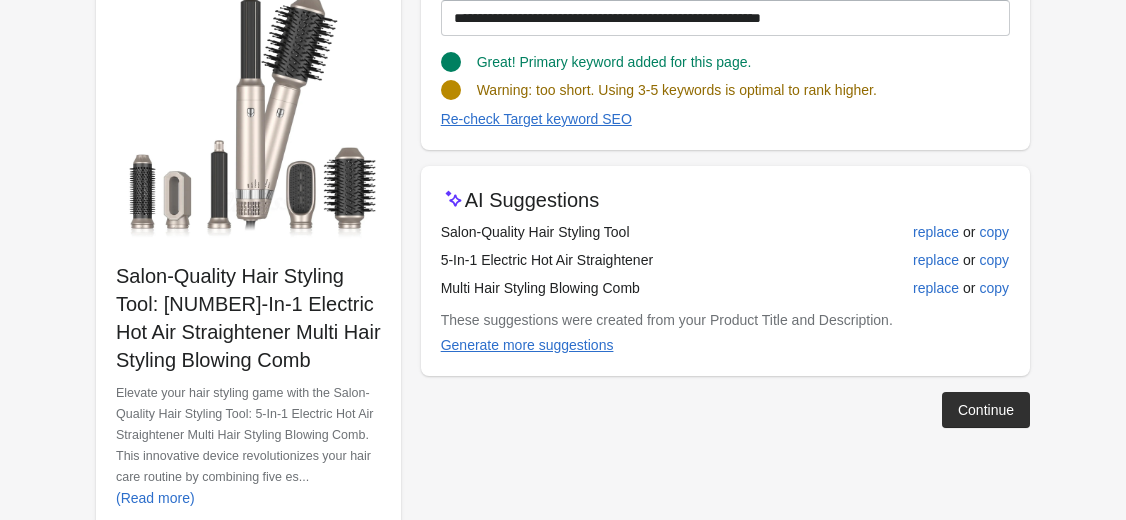 scroll, scrollTop: 313, scrollLeft: 0, axis: vertical 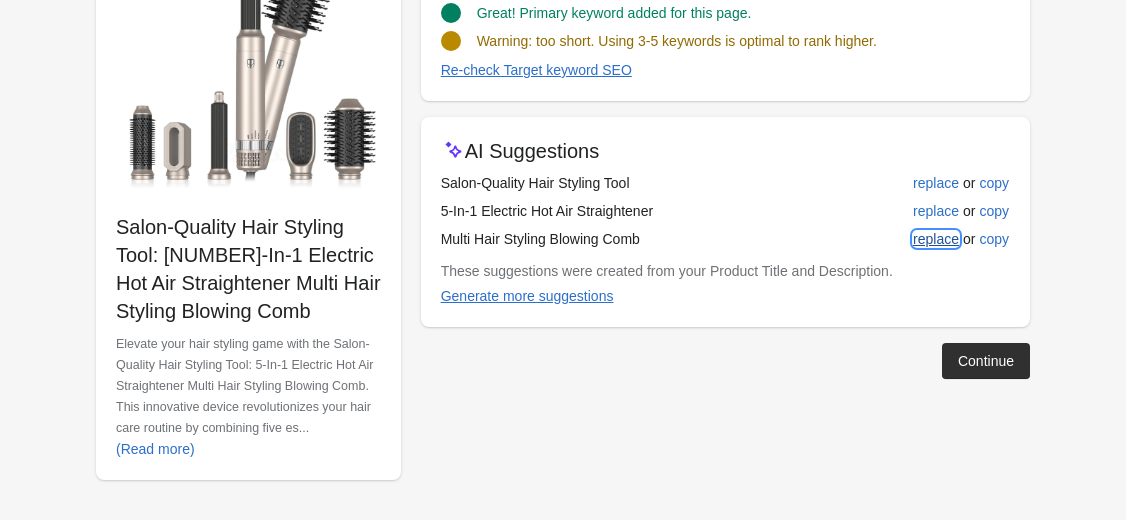click on "replace" at bounding box center (936, 239) 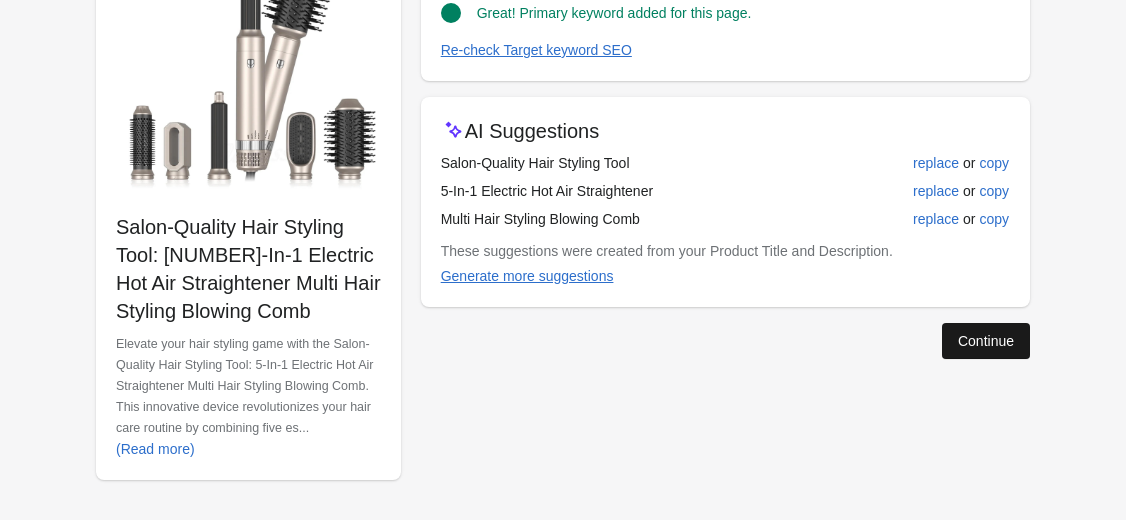 click on "Continue" at bounding box center [986, 341] 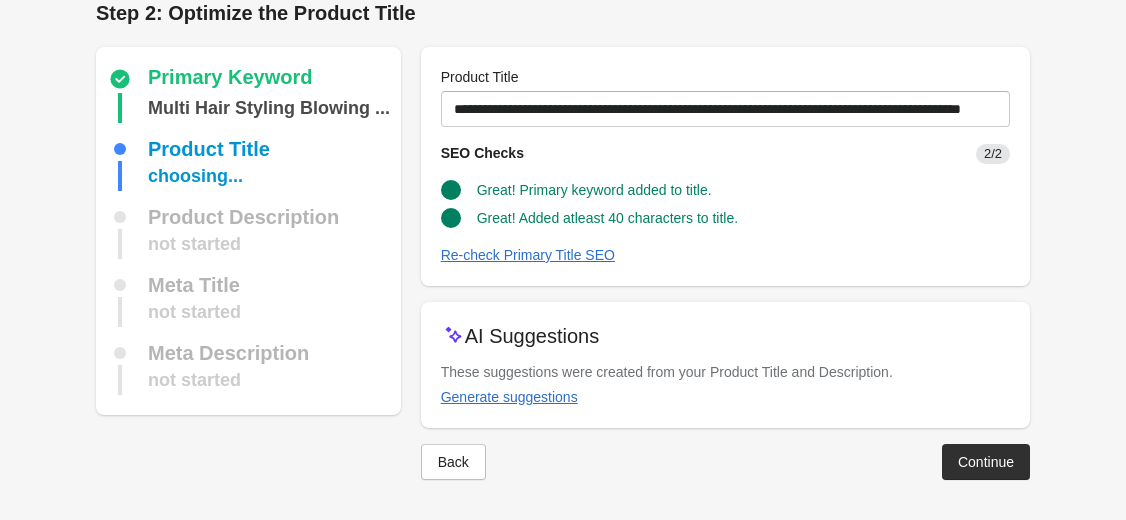 scroll, scrollTop: 21, scrollLeft: 0, axis: vertical 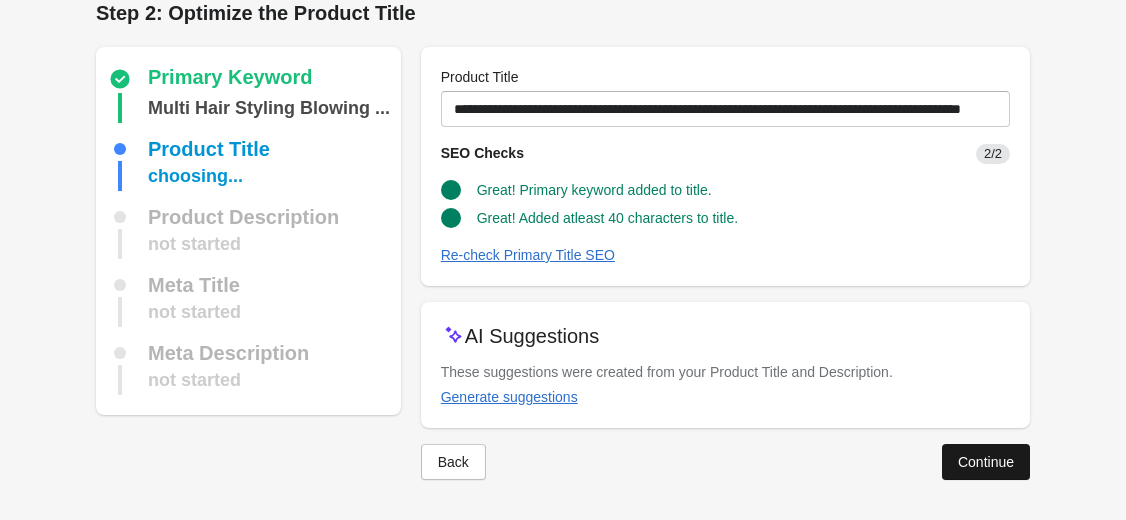 click on "Continue" at bounding box center [986, 462] 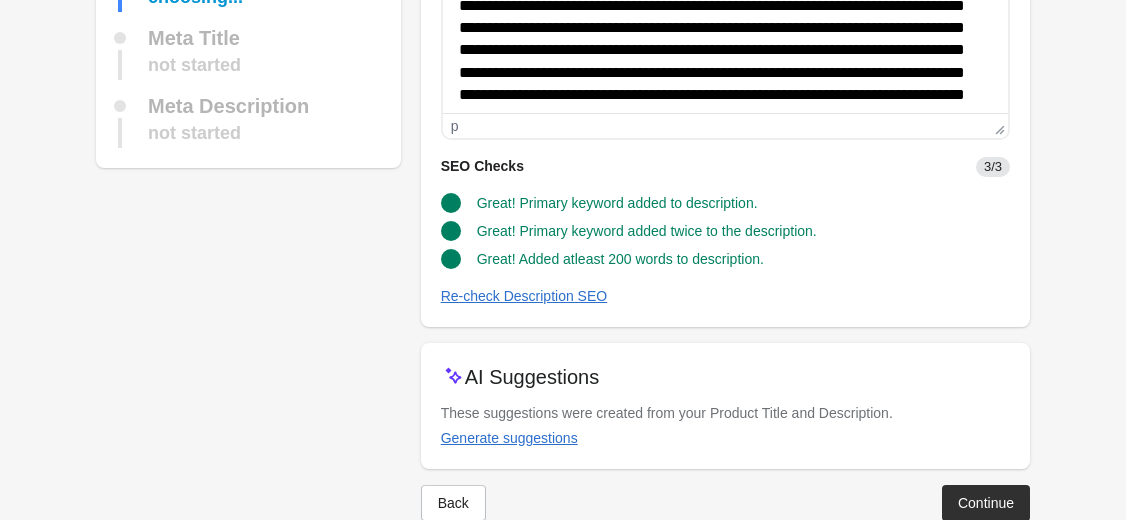 scroll, scrollTop: 313, scrollLeft: 0, axis: vertical 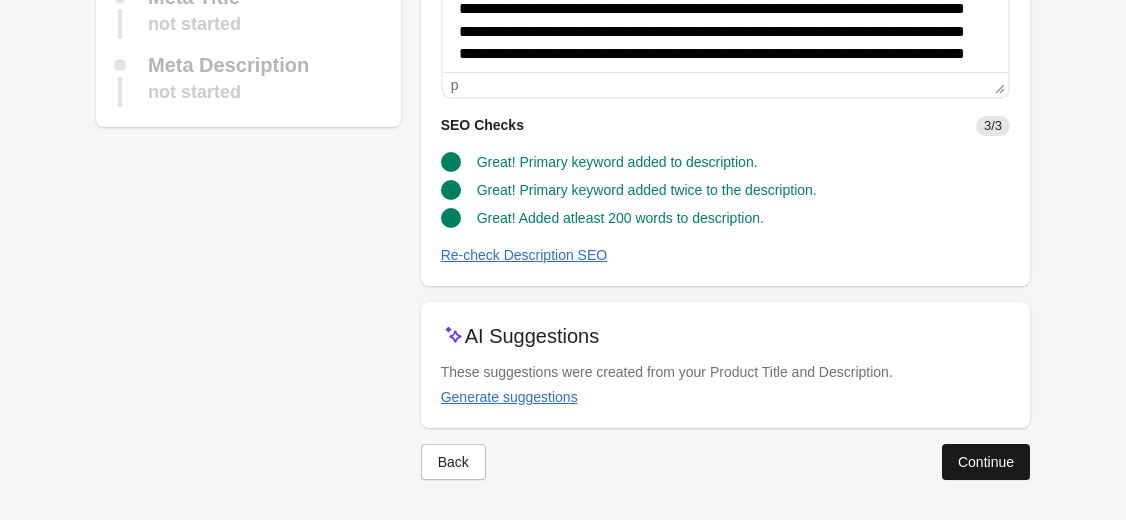 click on "Continue" at bounding box center (986, 462) 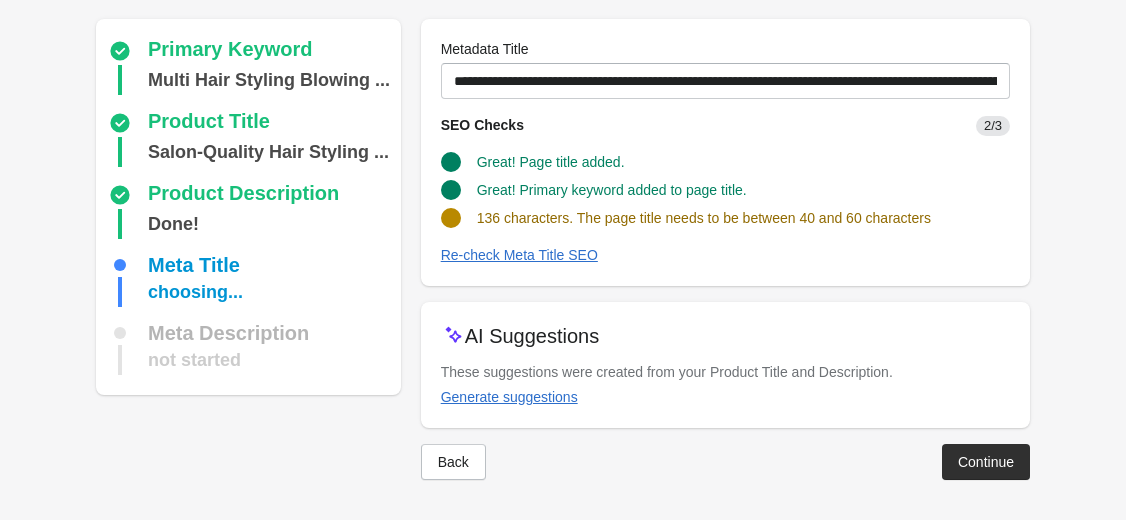 scroll, scrollTop: 145, scrollLeft: 0, axis: vertical 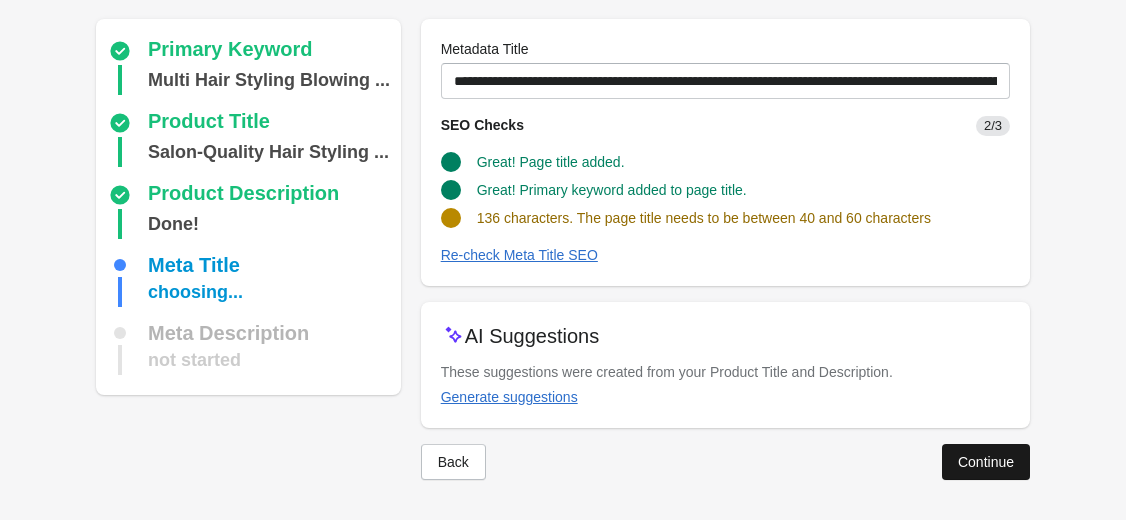 click on "Continue" at bounding box center [986, 462] 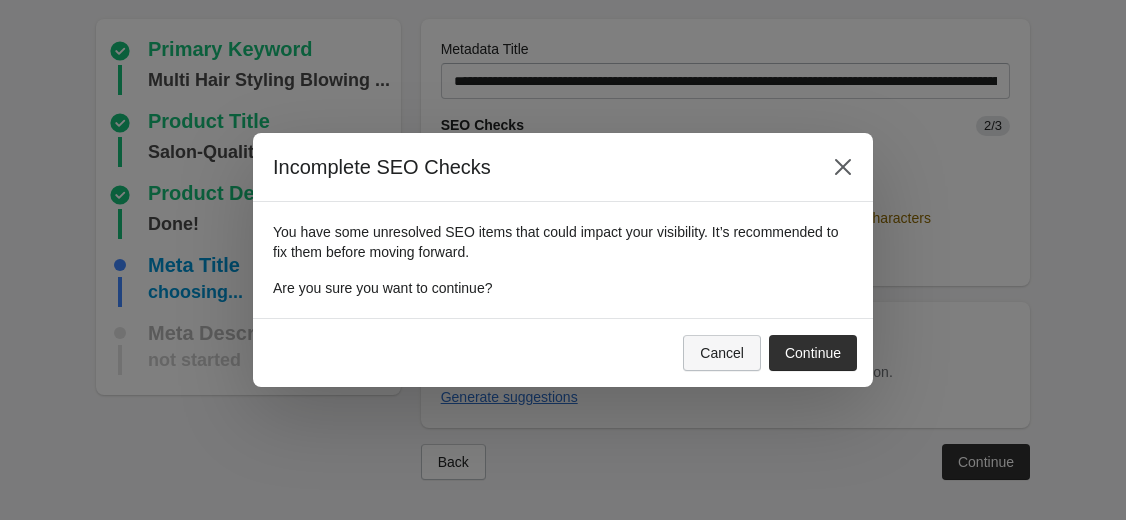 click on "Cancel" at bounding box center (722, 353) 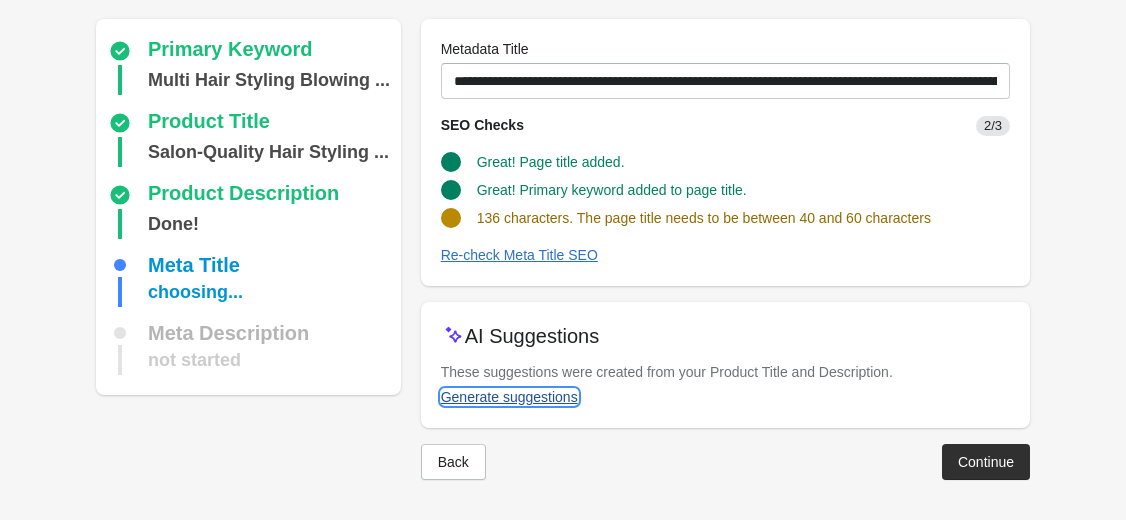 click on "Generate suggestions" at bounding box center [509, 397] 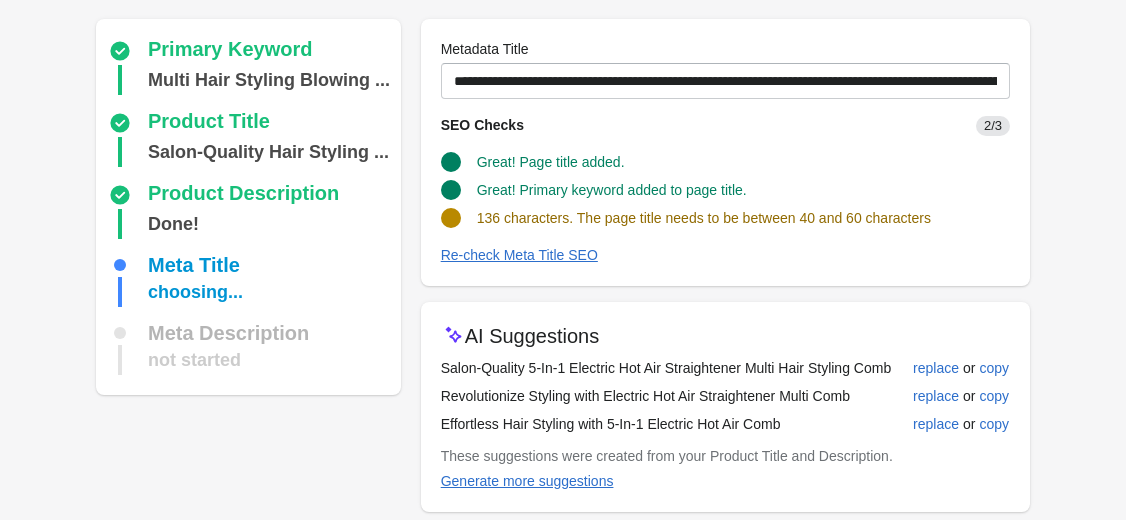 click on "Effortless Hair Styling with 5-In-1 Electric Hot Air Comb" at bounding box center [675, 424] 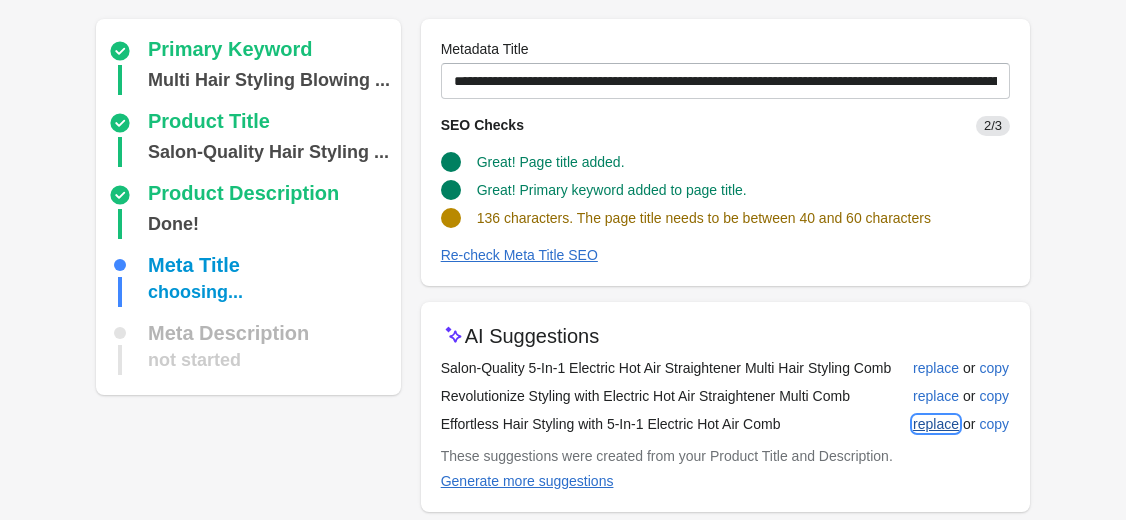 click on "replace" at bounding box center [936, 424] 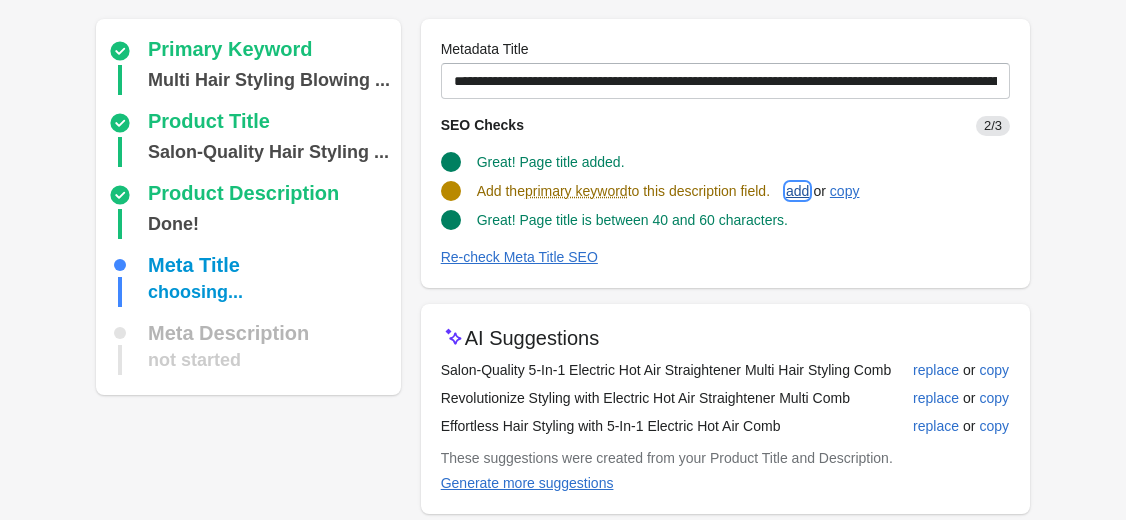click on "add" at bounding box center (797, 191) 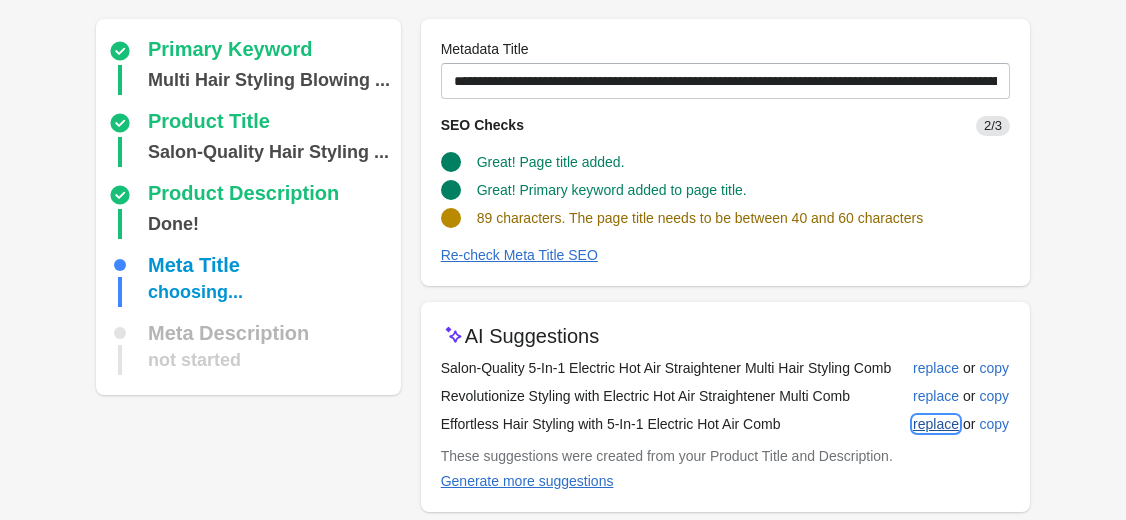 click on "replace" at bounding box center (936, 424) 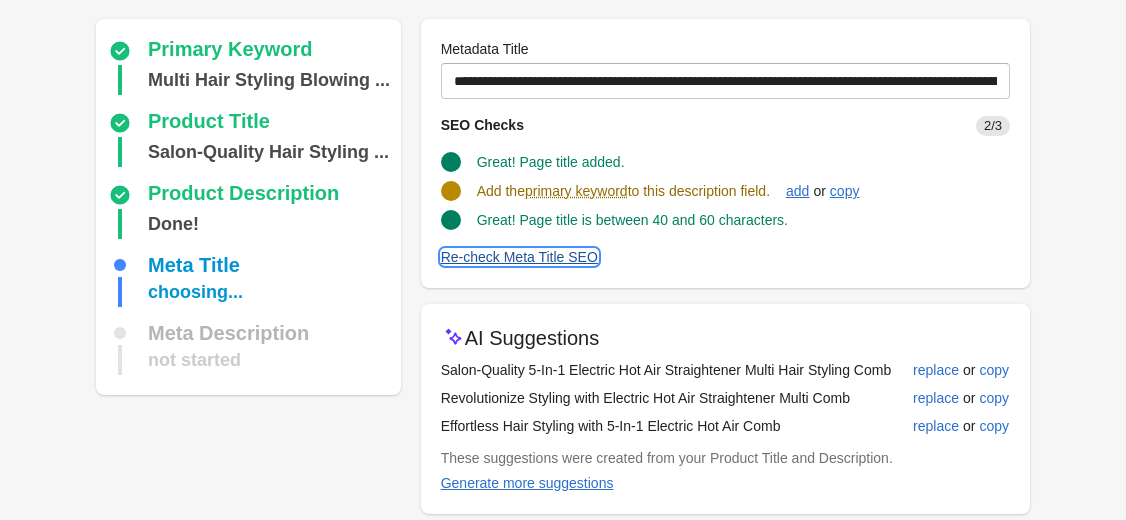 click on "Re-check Meta Title SEO" at bounding box center (519, 257) 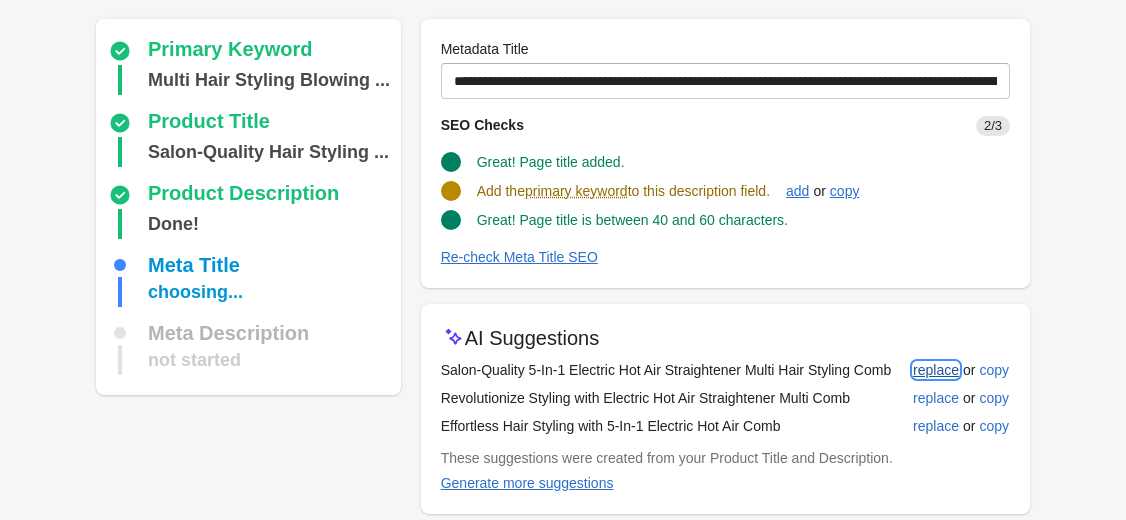 click on "replace" at bounding box center [936, 370] 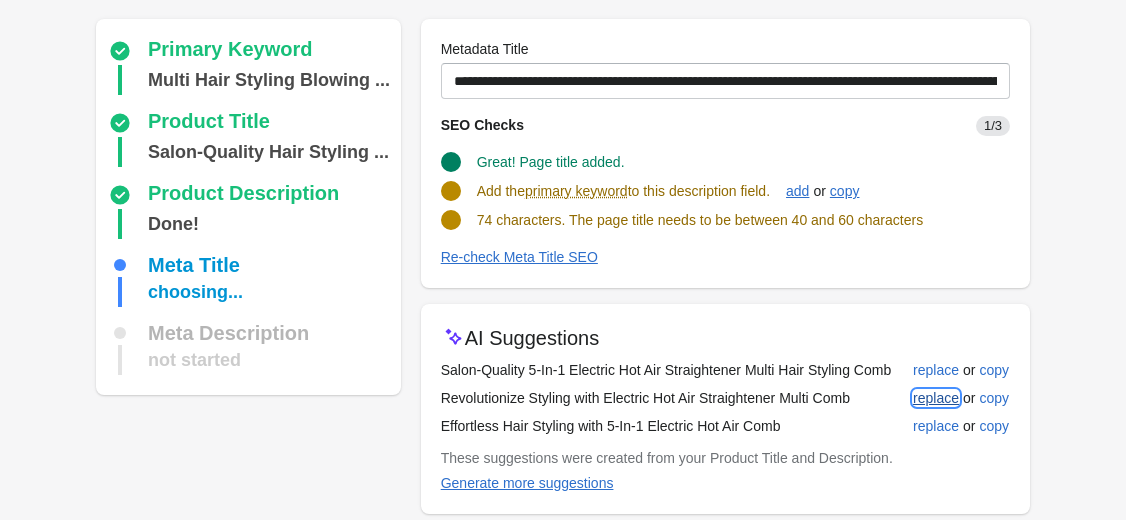 click on "replace" at bounding box center (936, 398) 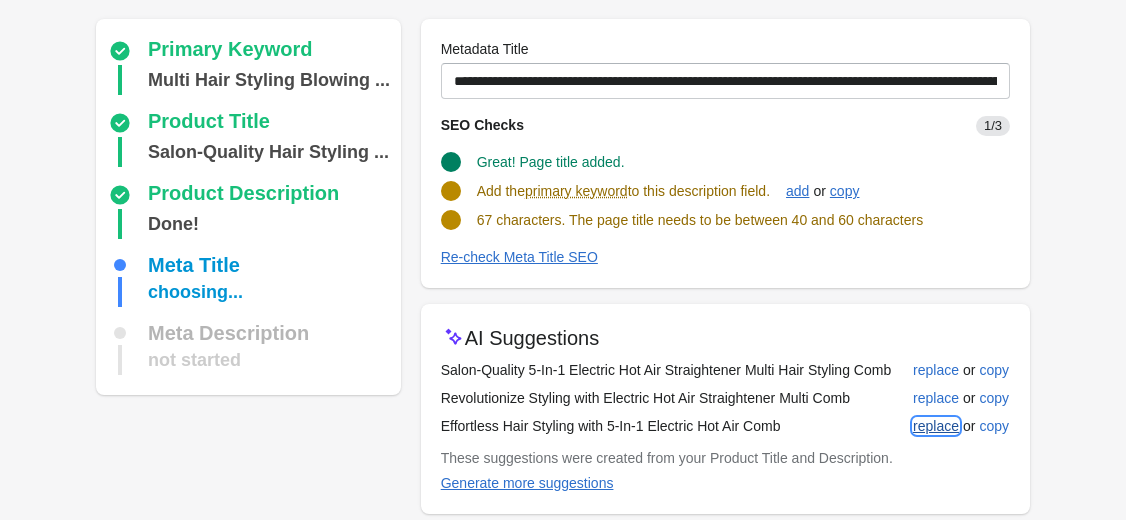 click on "replace" at bounding box center [936, 426] 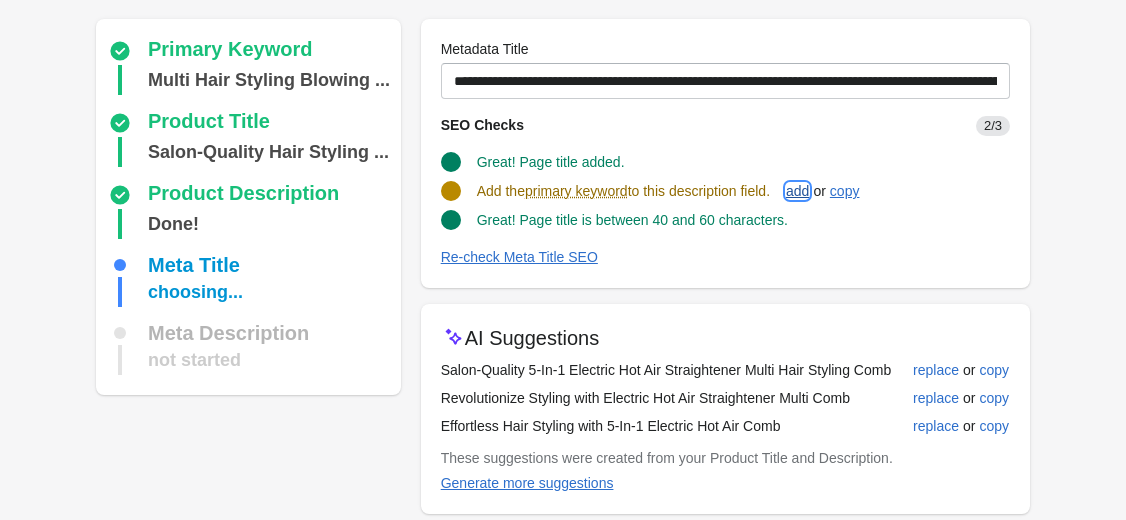 click on "add" at bounding box center [797, 191] 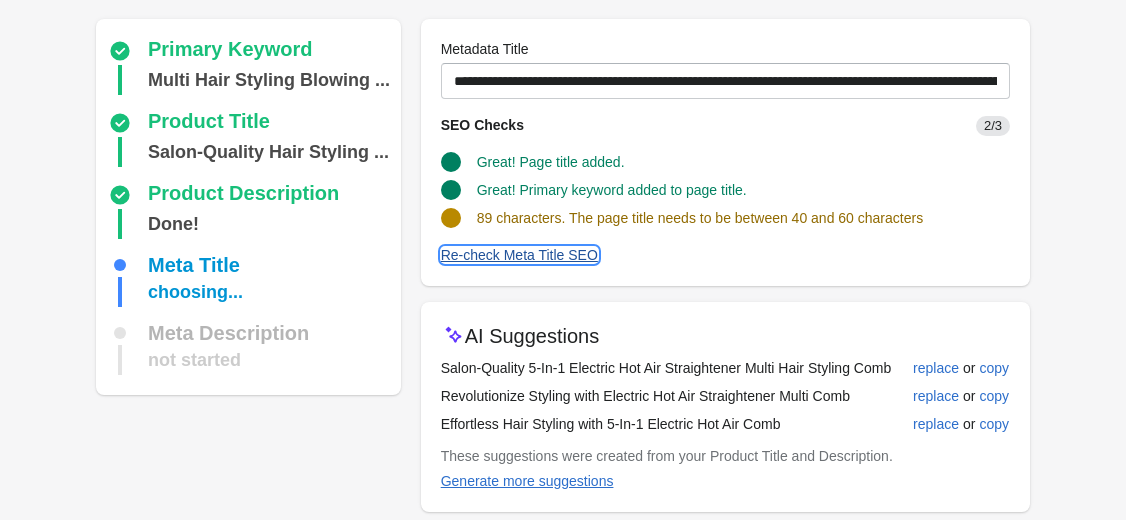 click on "Re-check Meta Title SEO" at bounding box center [519, 255] 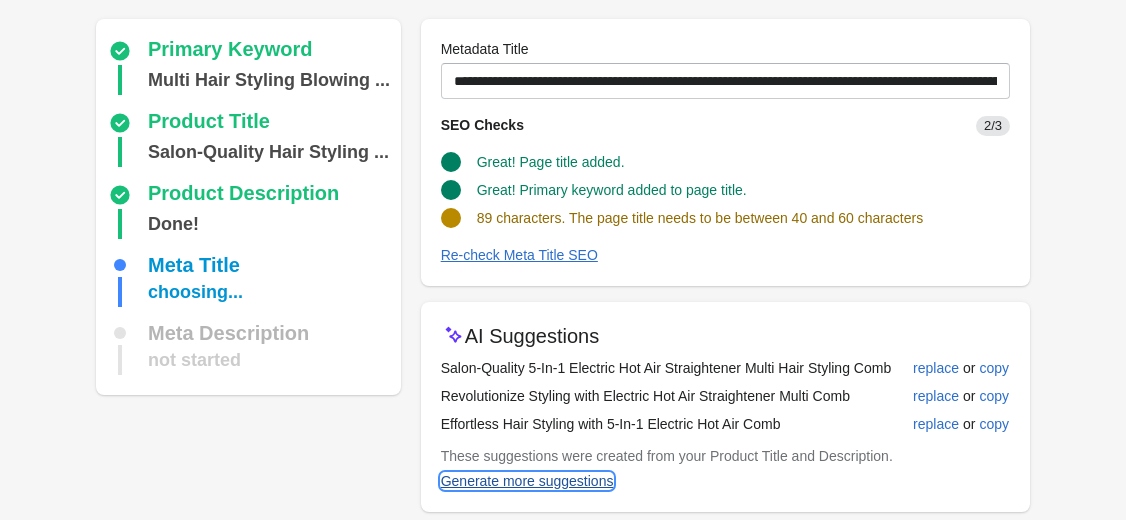 click on "Generate more suggestions" at bounding box center [527, 481] 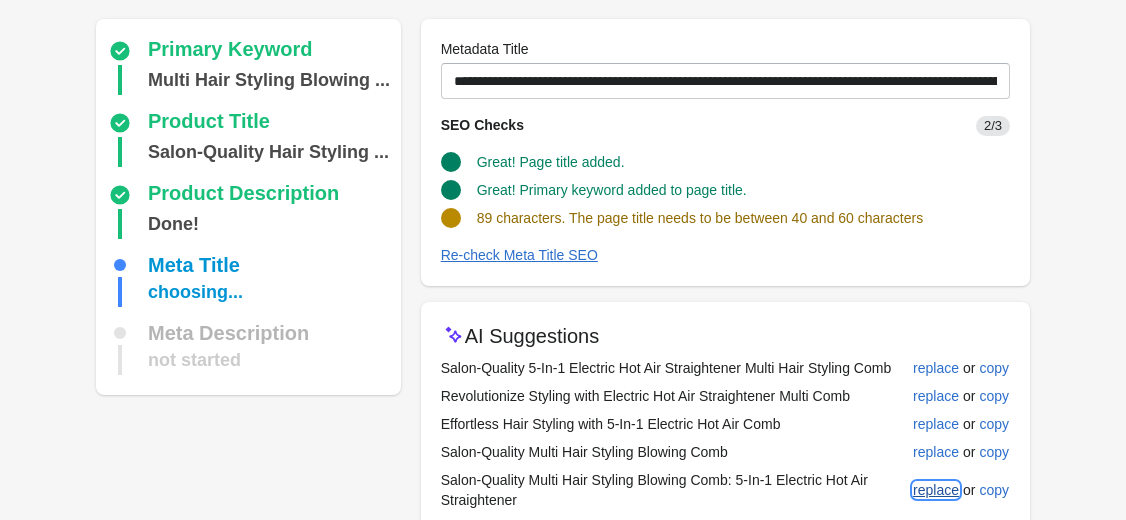 click on "replace" at bounding box center (936, 490) 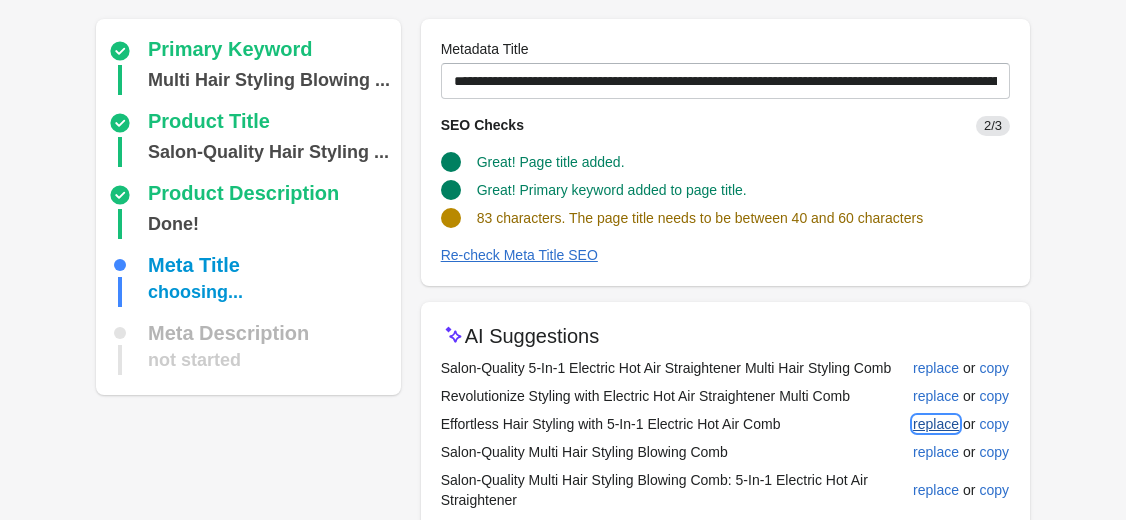click on "replace" at bounding box center (936, 424) 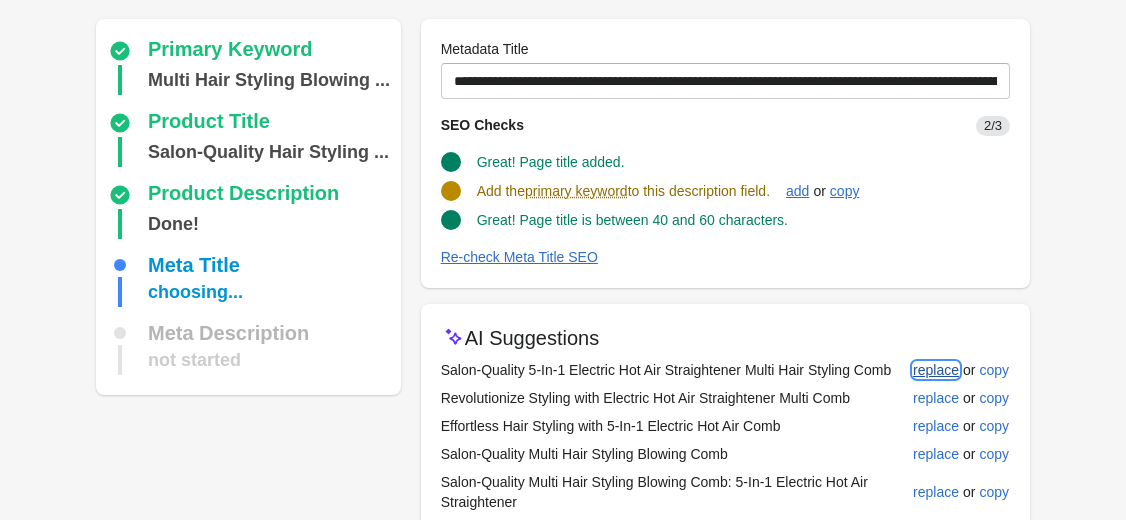 click on "replace" at bounding box center [936, 370] 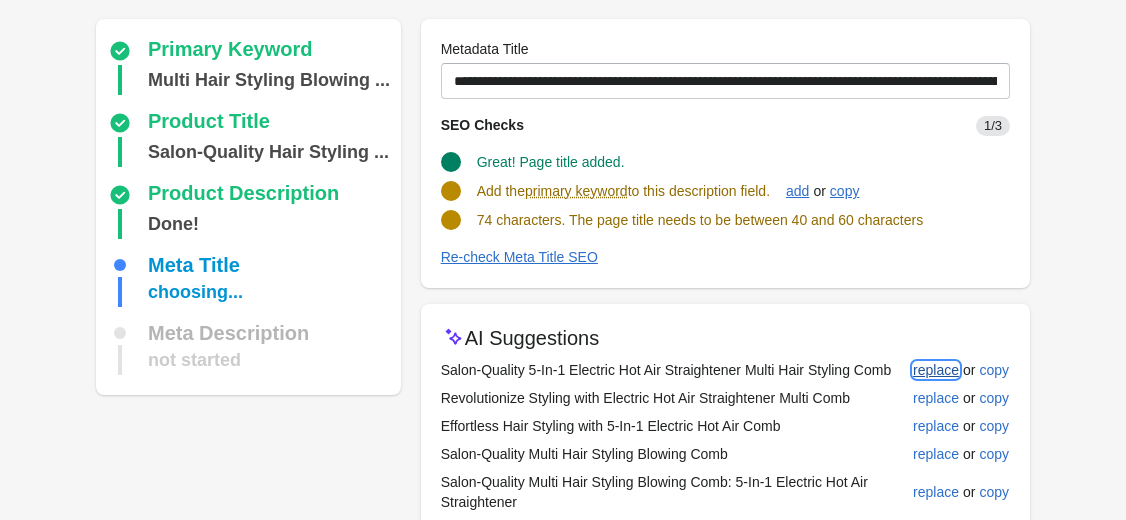 click on "replace" at bounding box center (936, 370) 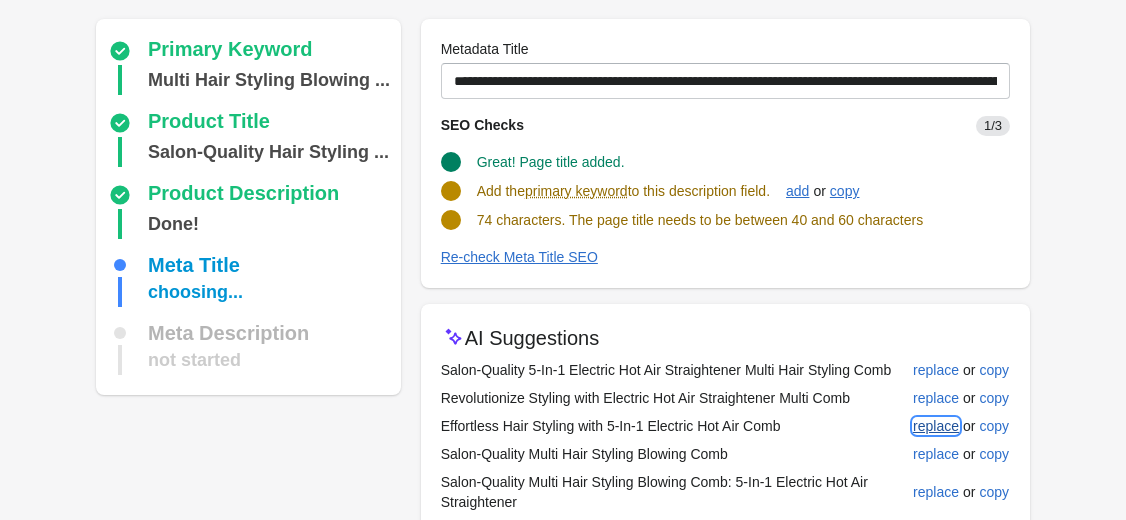 click on "replace" at bounding box center (936, 426) 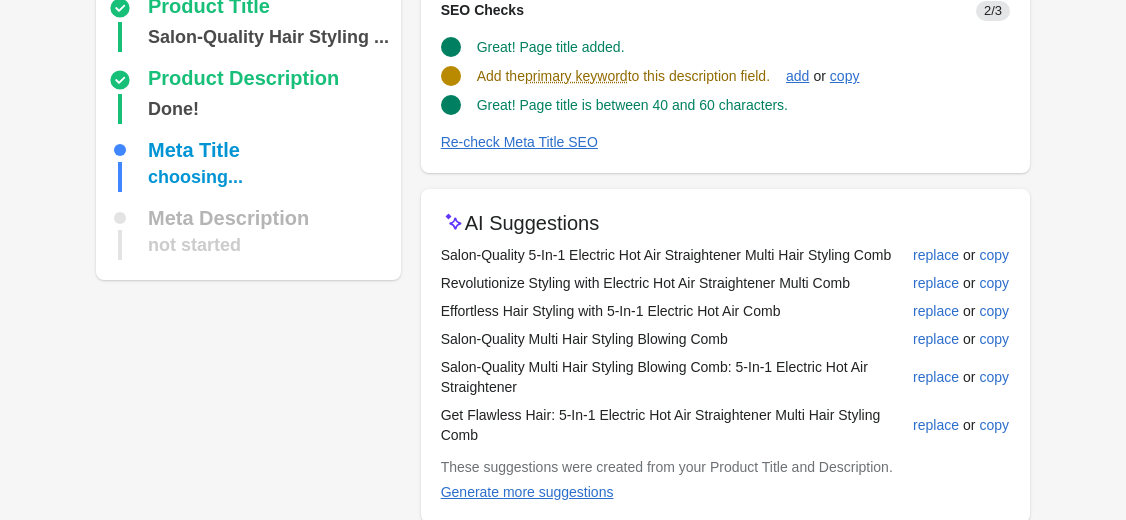 scroll, scrollTop: 265, scrollLeft: 0, axis: vertical 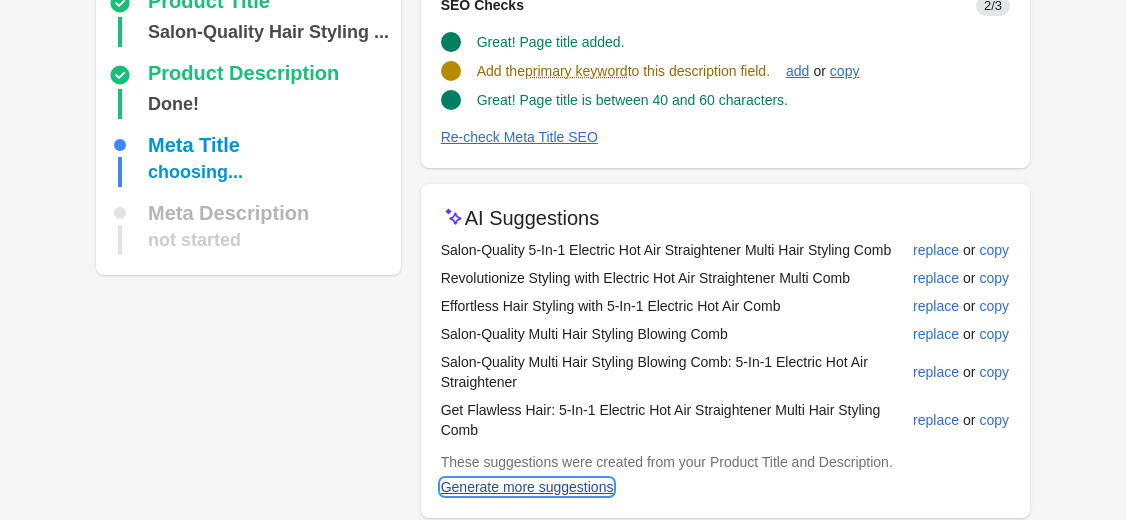 click on "Generate more suggestions" at bounding box center [527, 487] 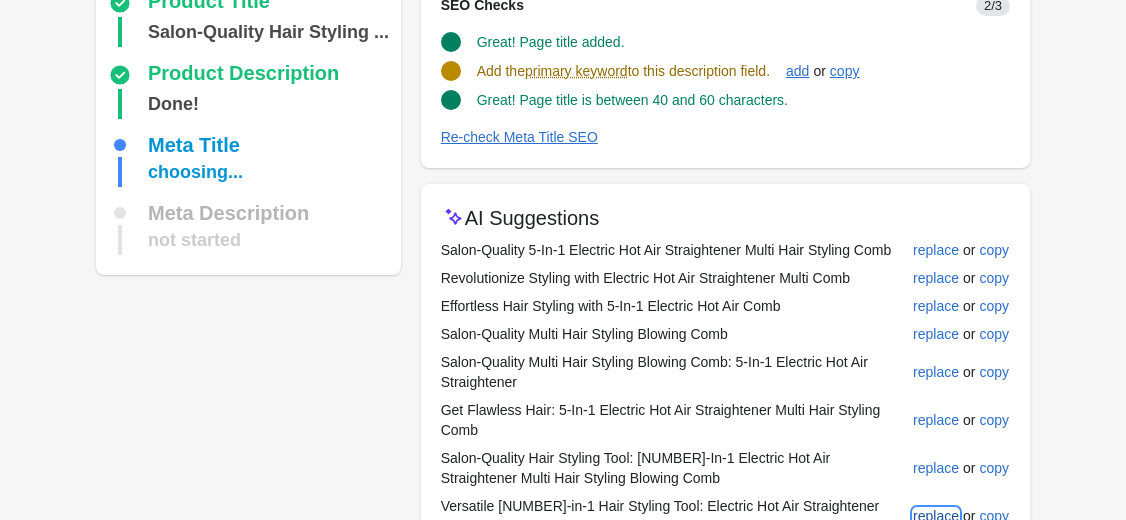 click on "replace" at bounding box center [936, 516] 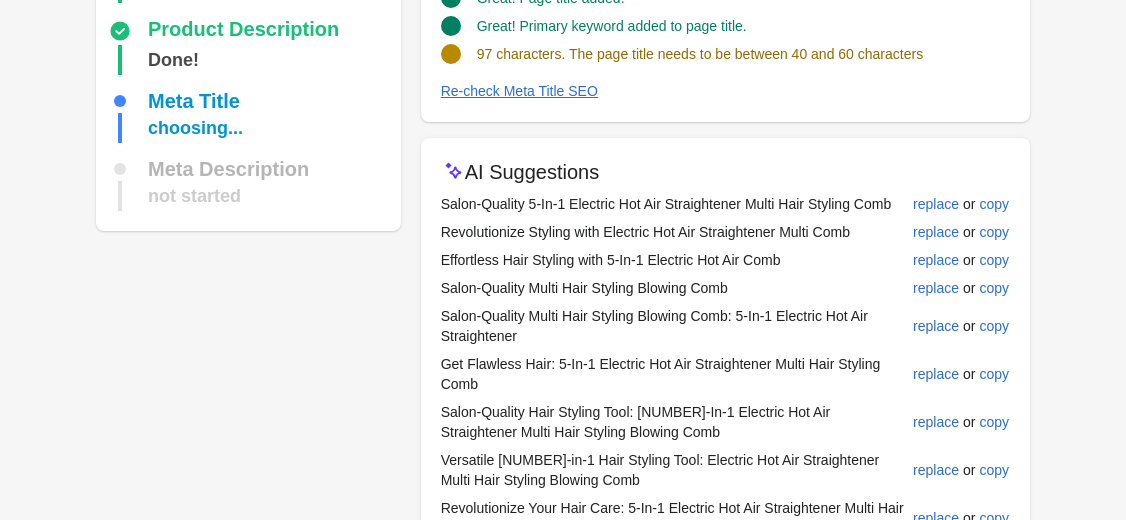 scroll, scrollTop: 305, scrollLeft: 0, axis: vertical 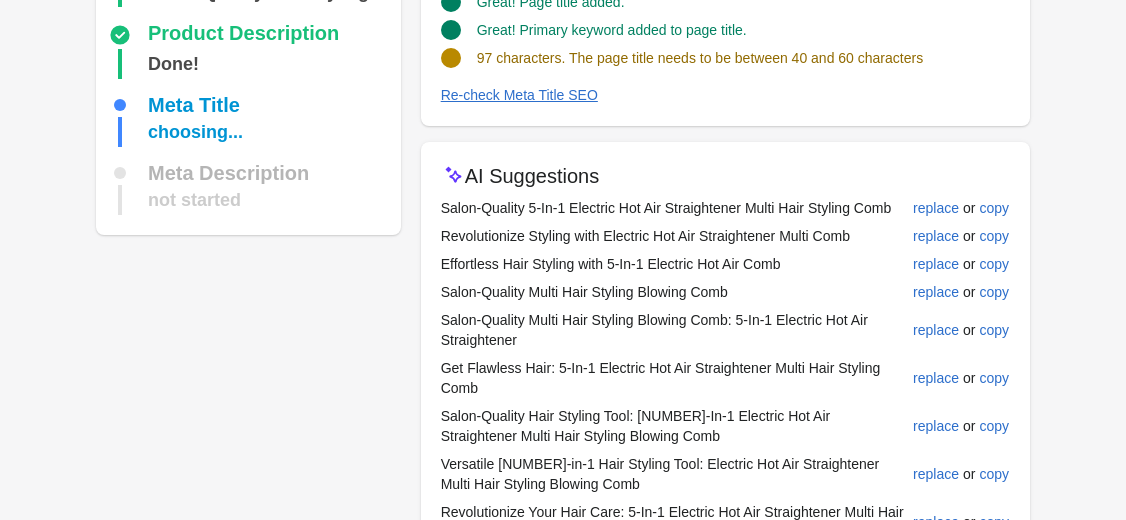 click on "97 characters. The page title needs to be between 40 and 60 characters" at bounding box center (700, 58) 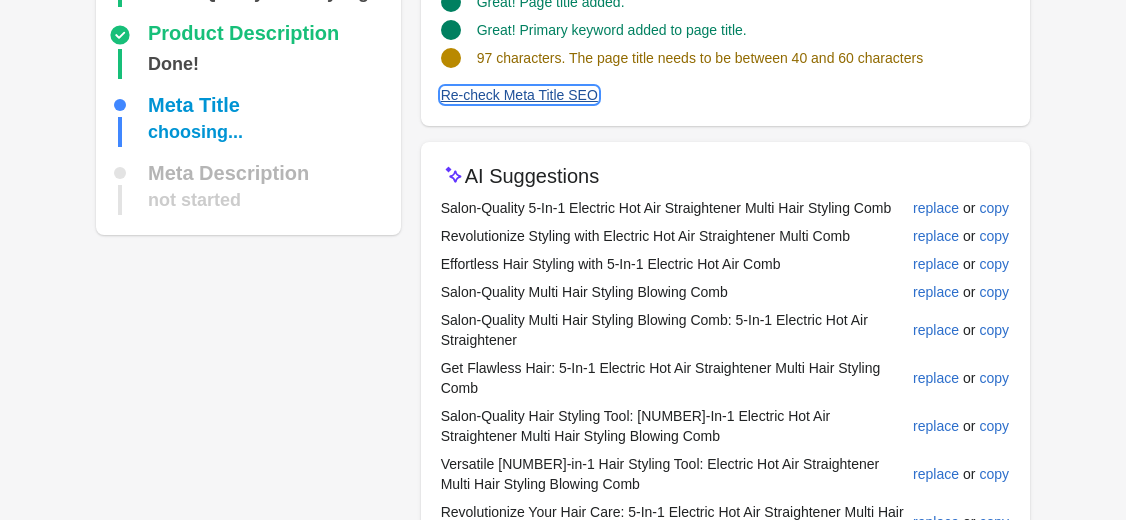click on "Re-check Meta Title SEO" at bounding box center [519, 95] 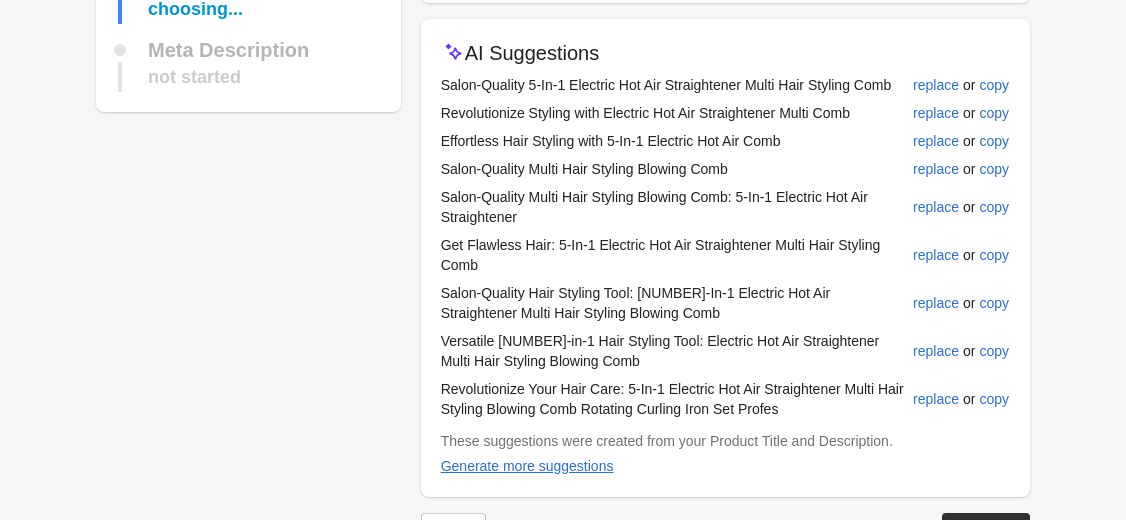 scroll, scrollTop: 465, scrollLeft: 0, axis: vertical 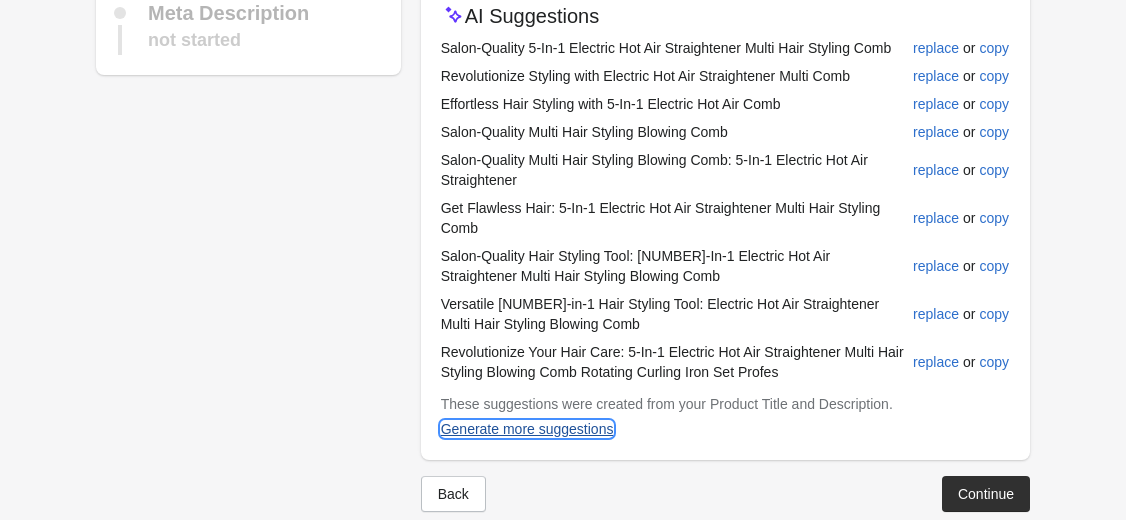 click on "Generate more suggestions" at bounding box center [527, 429] 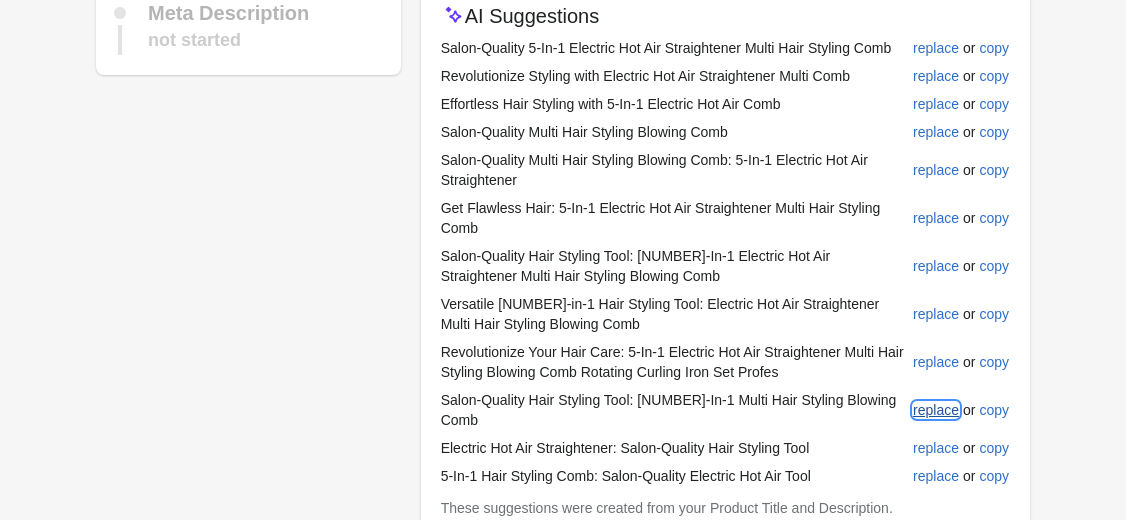 click on "replace" at bounding box center (936, 410) 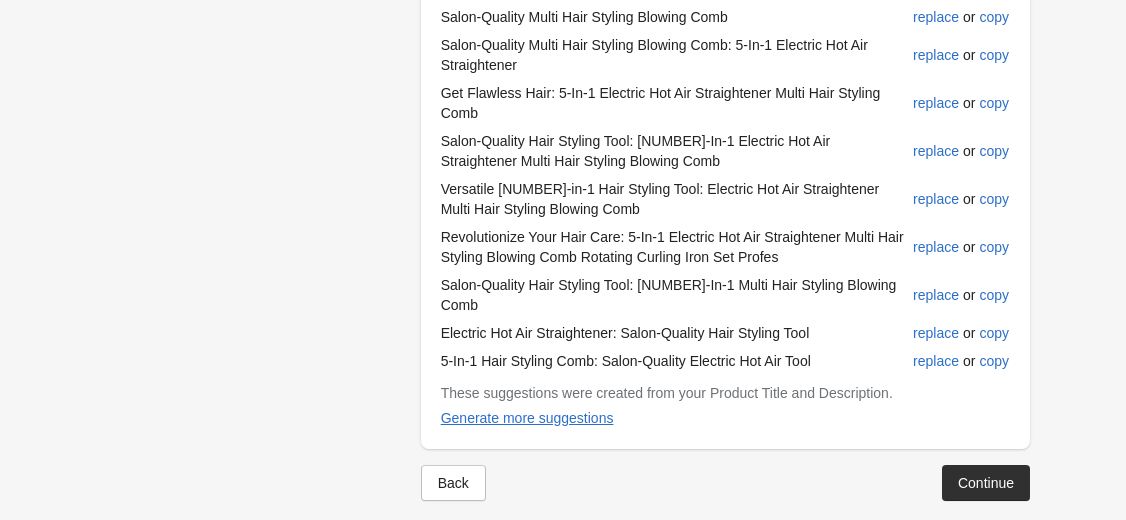 scroll, scrollTop: 581, scrollLeft: 0, axis: vertical 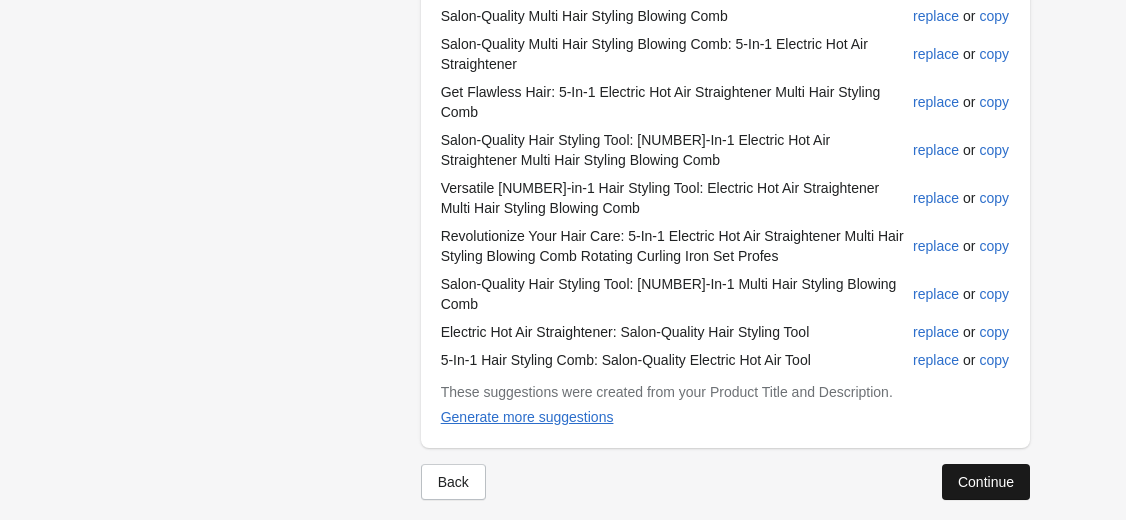 click on "Continue" at bounding box center [986, 482] 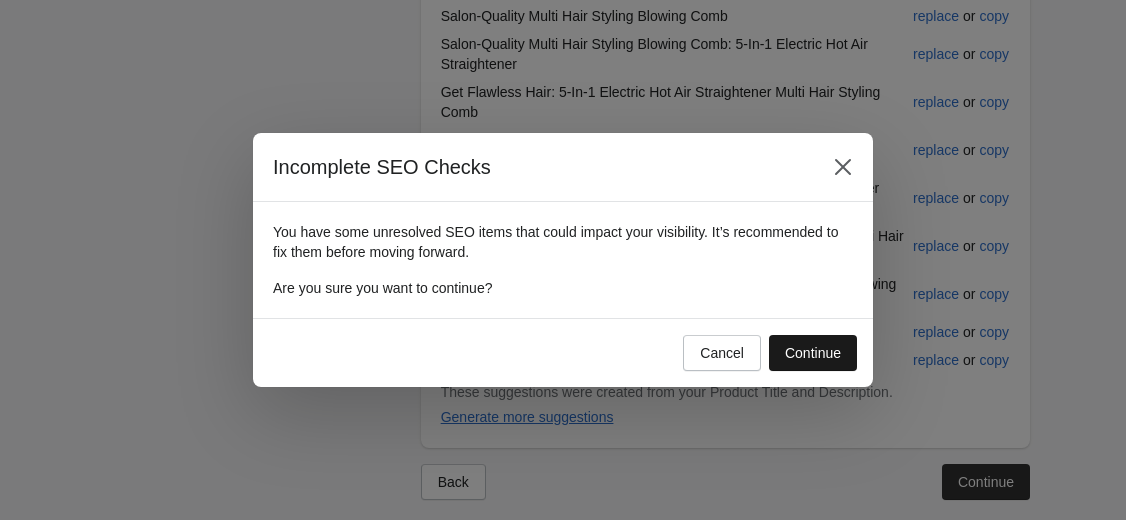 click on "Continue" at bounding box center [813, 353] 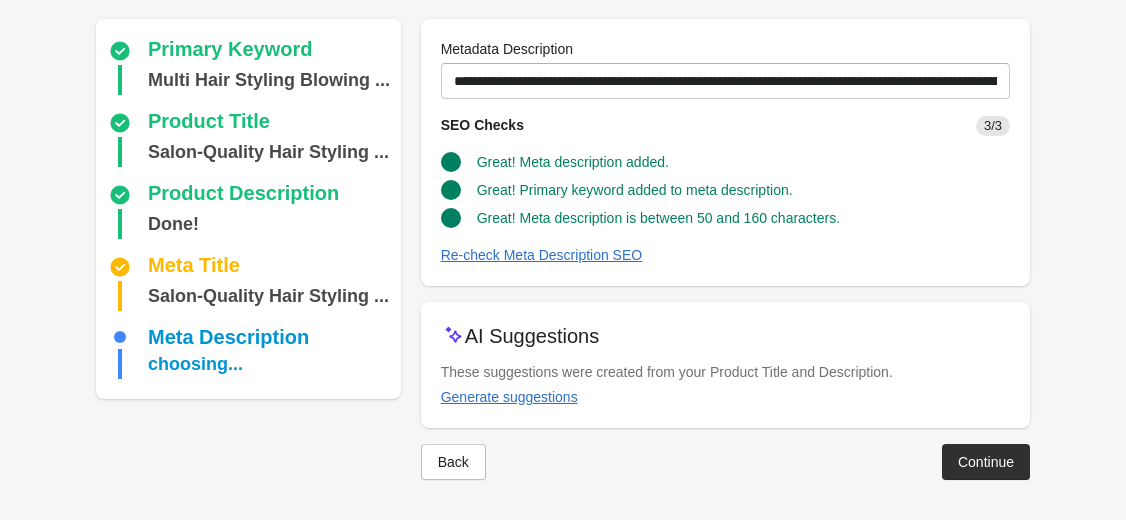 scroll, scrollTop: 165, scrollLeft: 0, axis: vertical 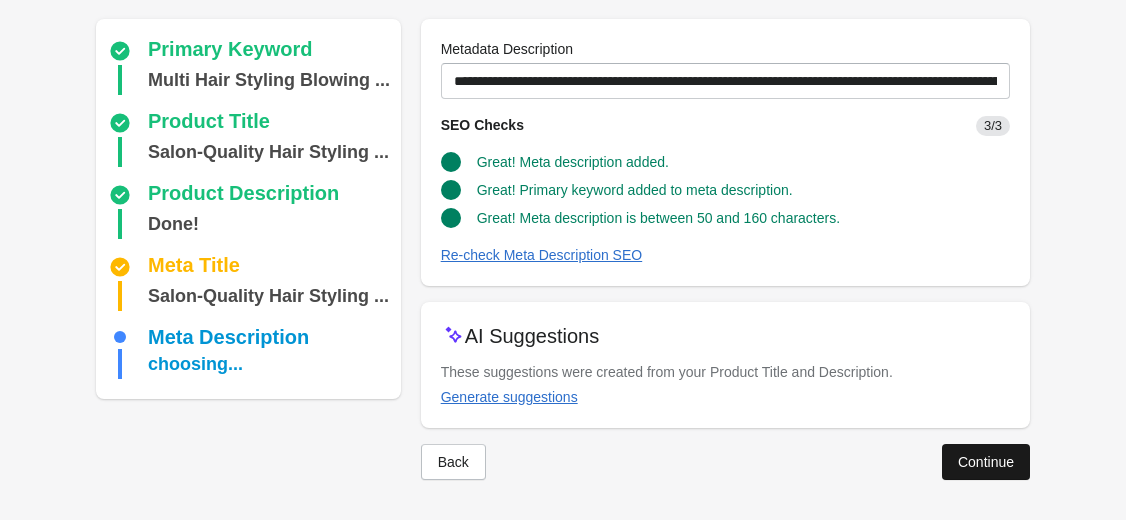 click on "Continue" at bounding box center (986, 462) 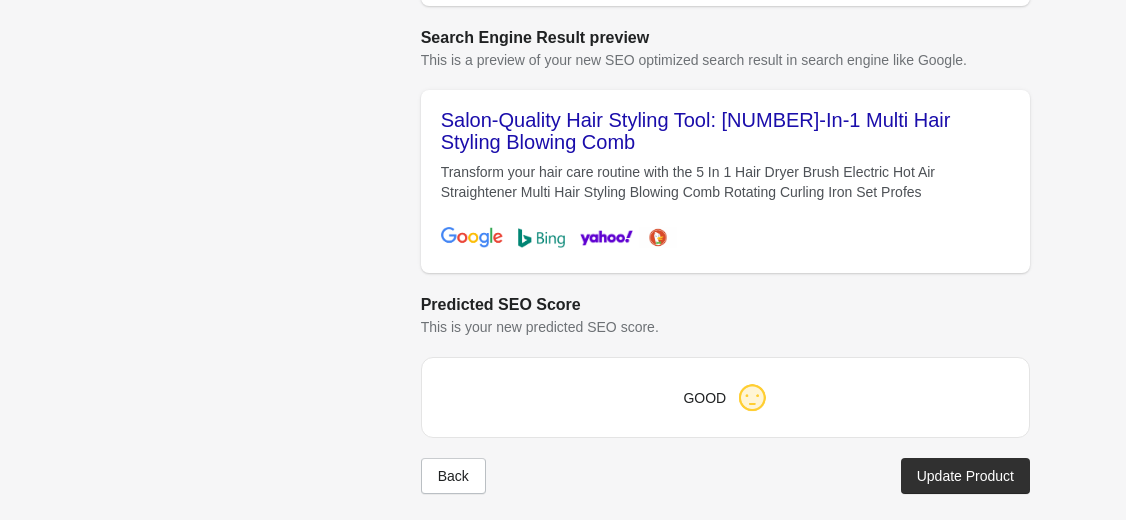scroll, scrollTop: 898, scrollLeft: 0, axis: vertical 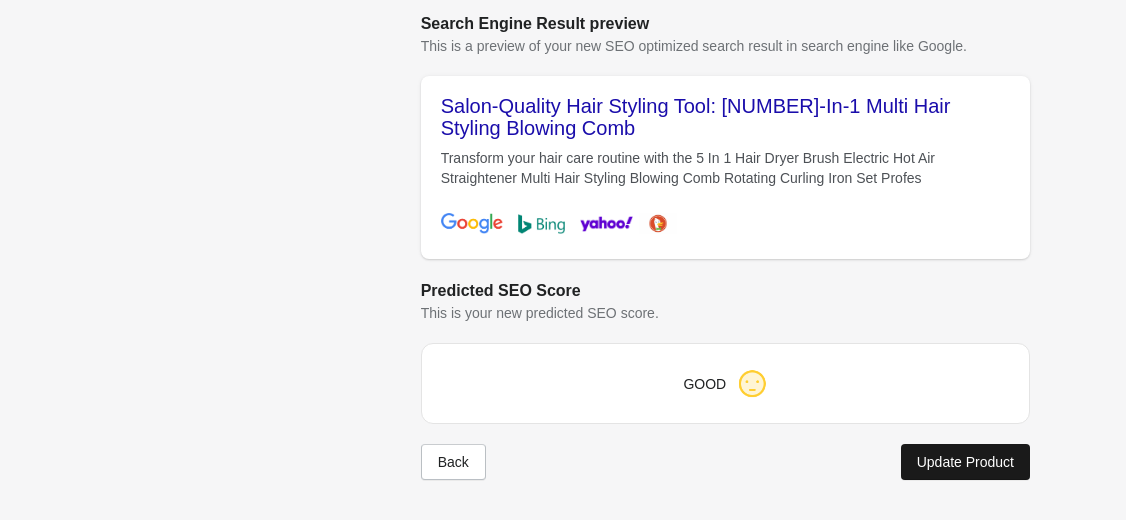 click on "Update Product" at bounding box center [965, 462] 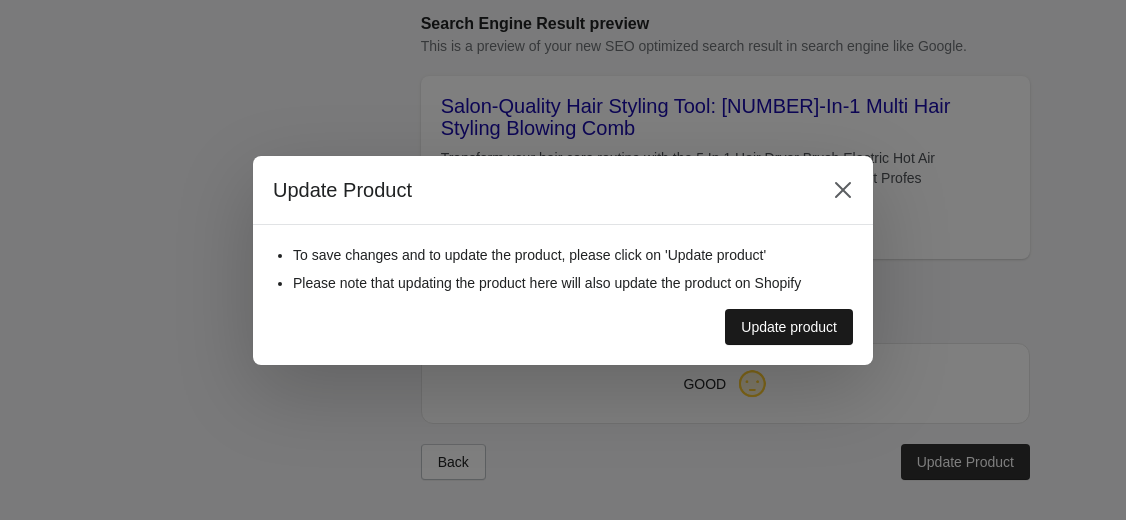click on "Update product" at bounding box center [789, 327] 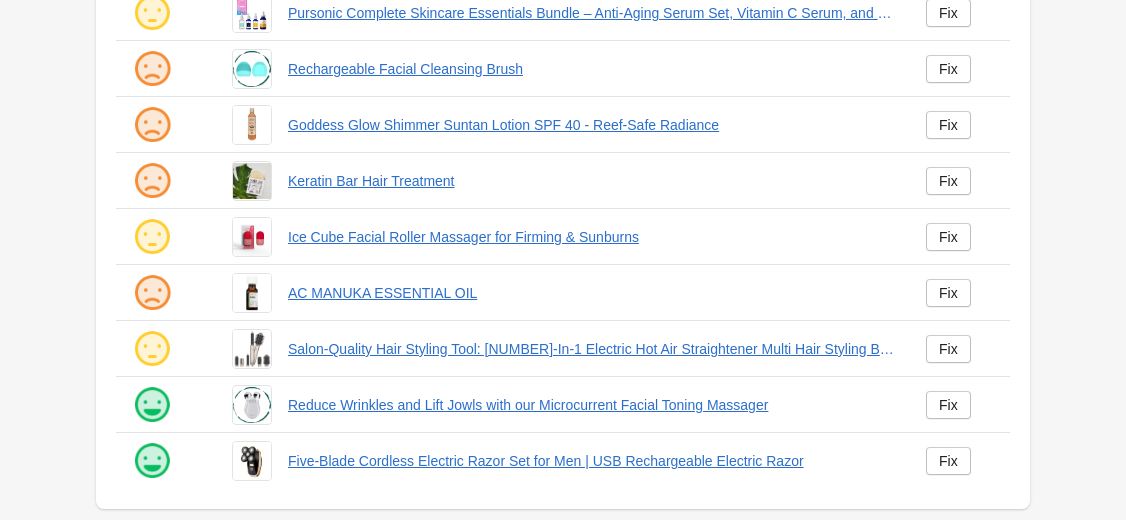 scroll, scrollTop: 548, scrollLeft: 0, axis: vertical 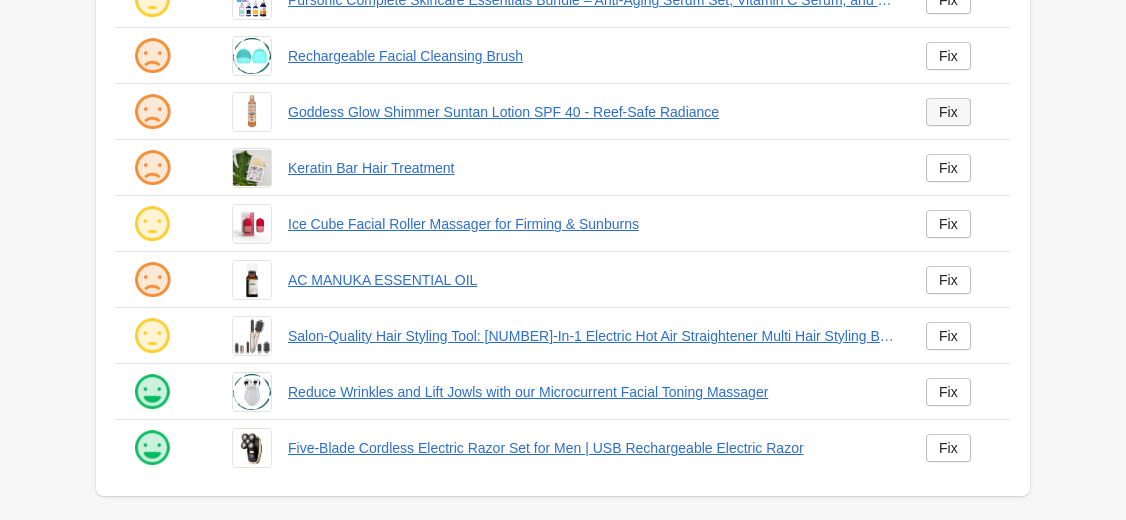 click on "Fix" at bounding box center (948, 112) 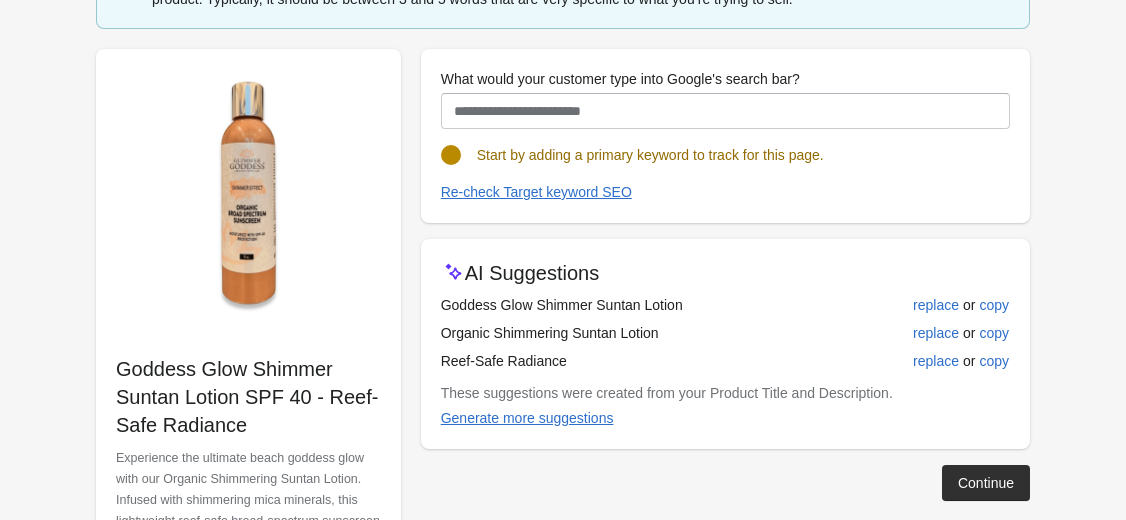 scroll, scrollTop: 200, scrollLeft: 0, axis: vertical 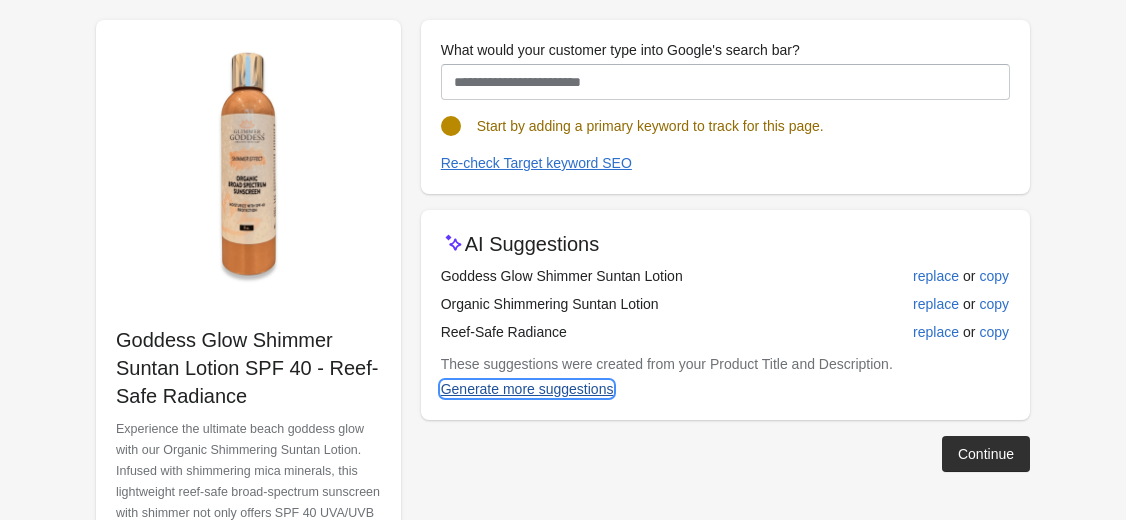 click on "Generate more suggestions" at bounding box center (527, 389) 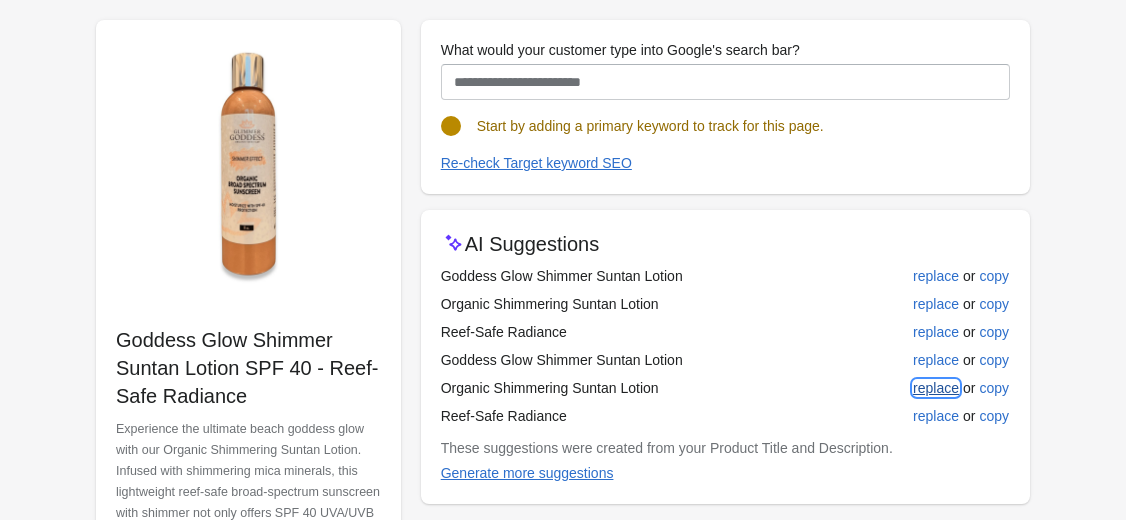 click on "replace" at bounding box center (936, 388) 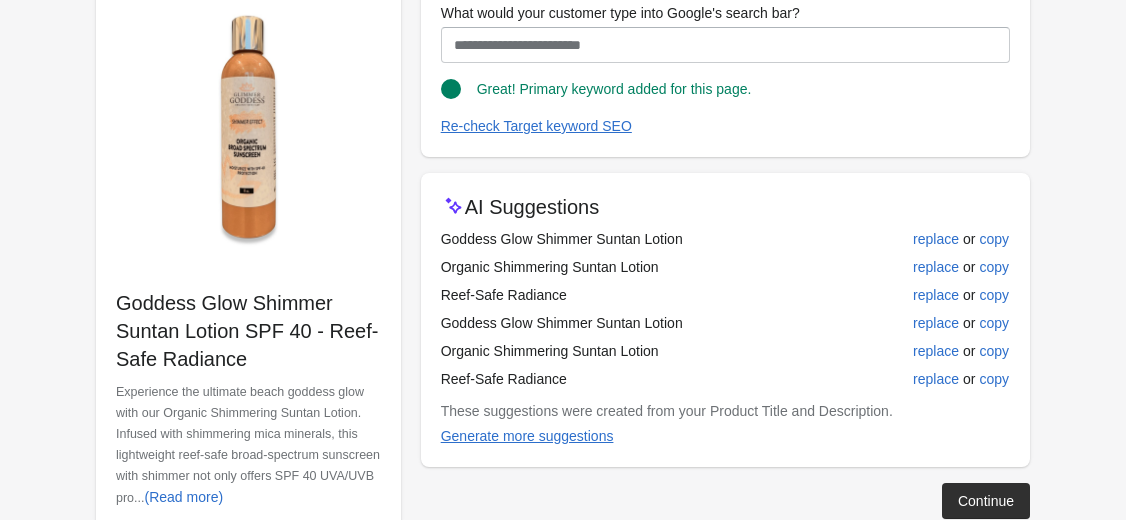 scroll, scrollTop: 240, scrollLeft: 0, axis: vertical 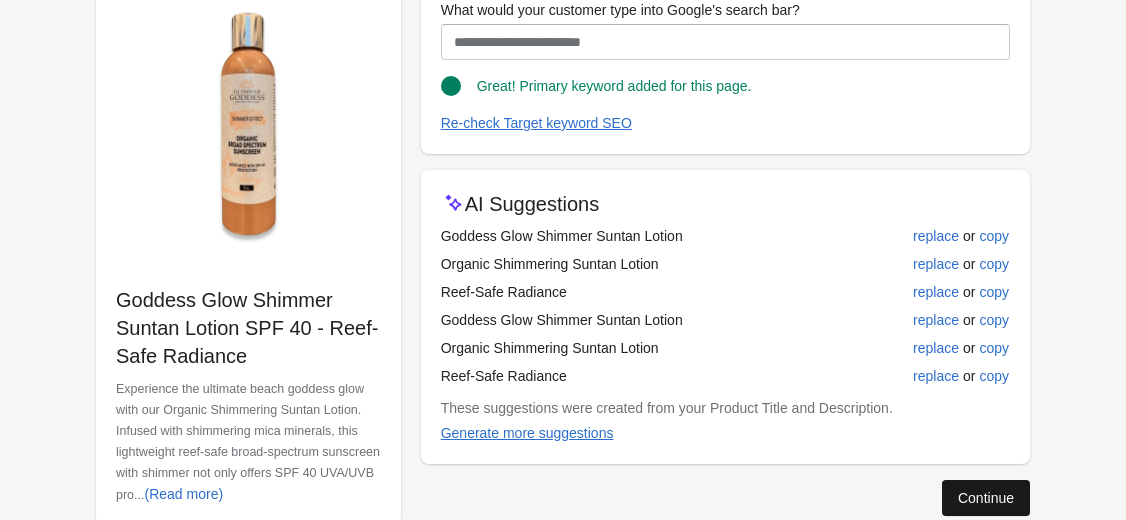 click on "Continue" at bounding box center (986, 498) 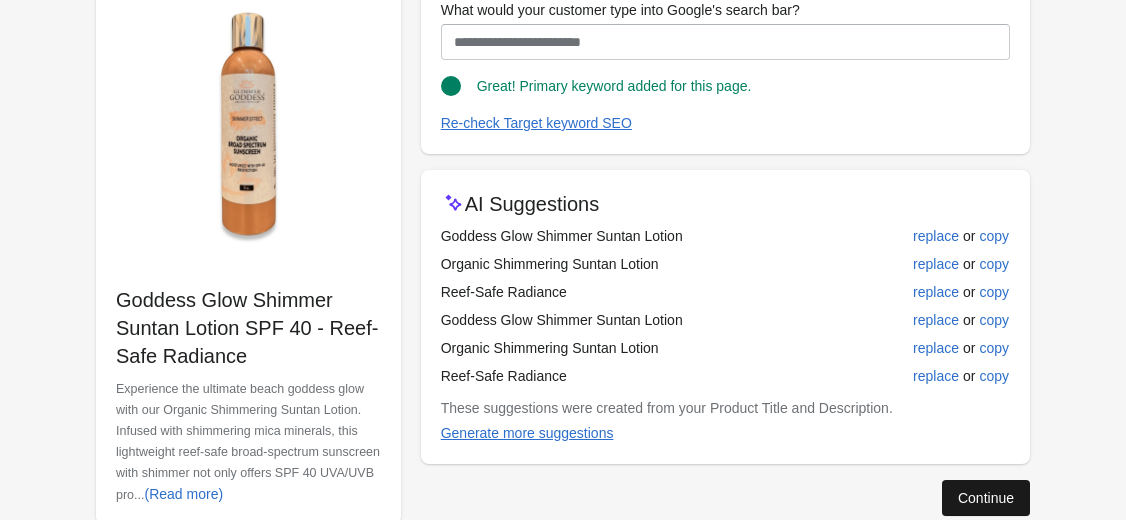 scroll, scrollTop: 23, scrollLeft: 0, axis: vertical 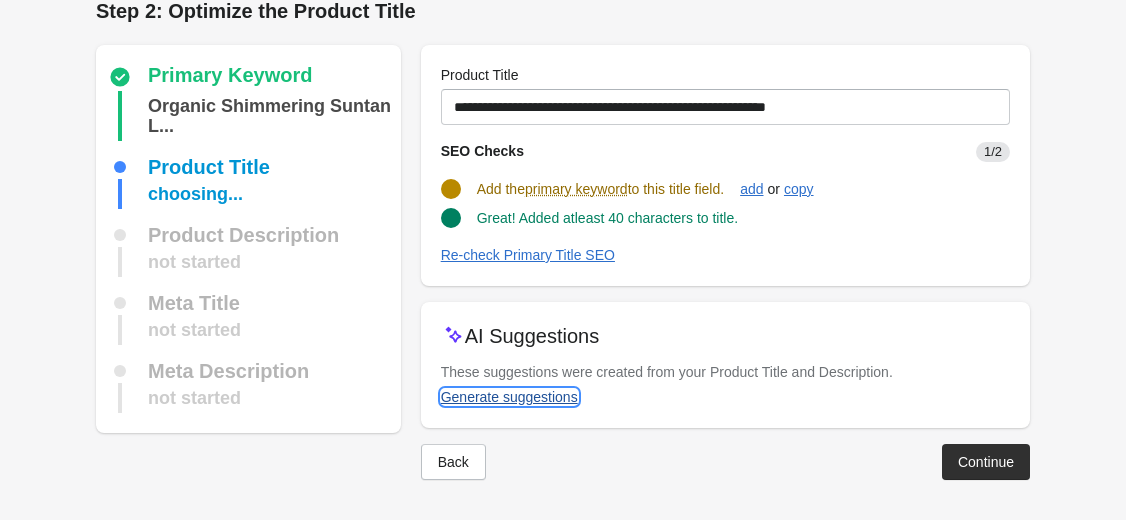click on "Generate suggestions" at bounding box center [509, 397] 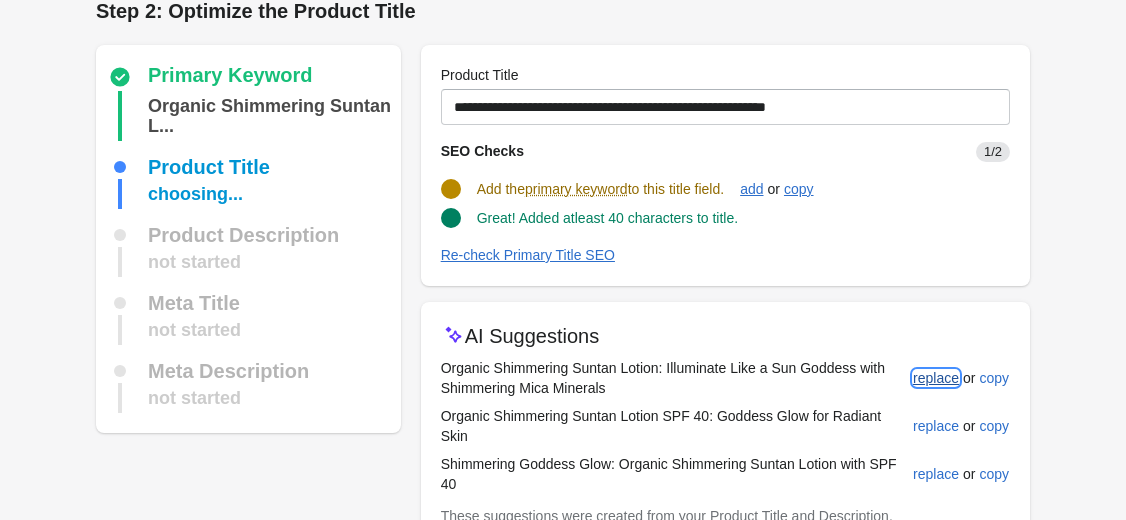 click on "replace" at bounding box center [936, 378] 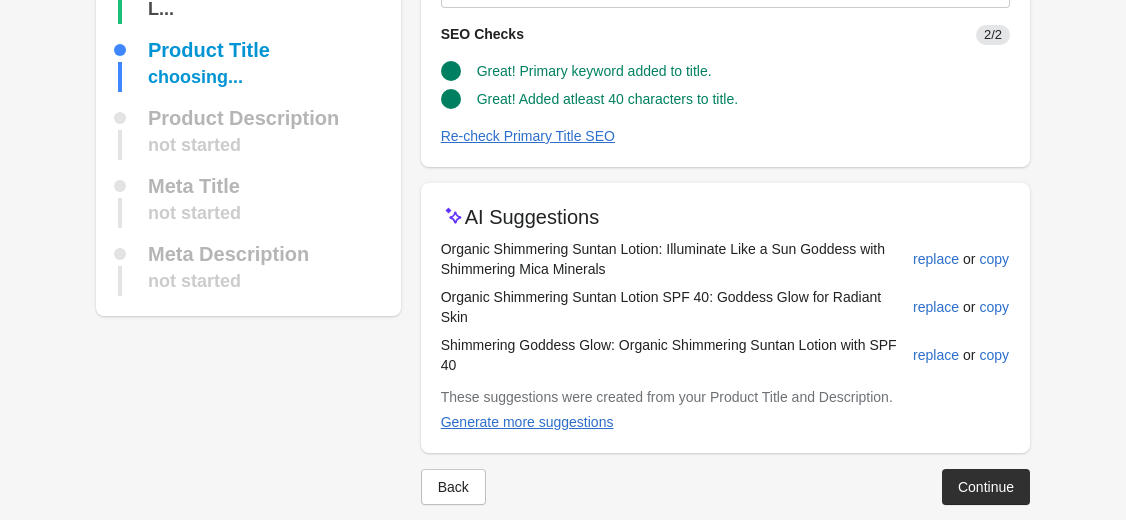 scroll, scrollTop: 143, scrollLeft: 0, axis: vertical 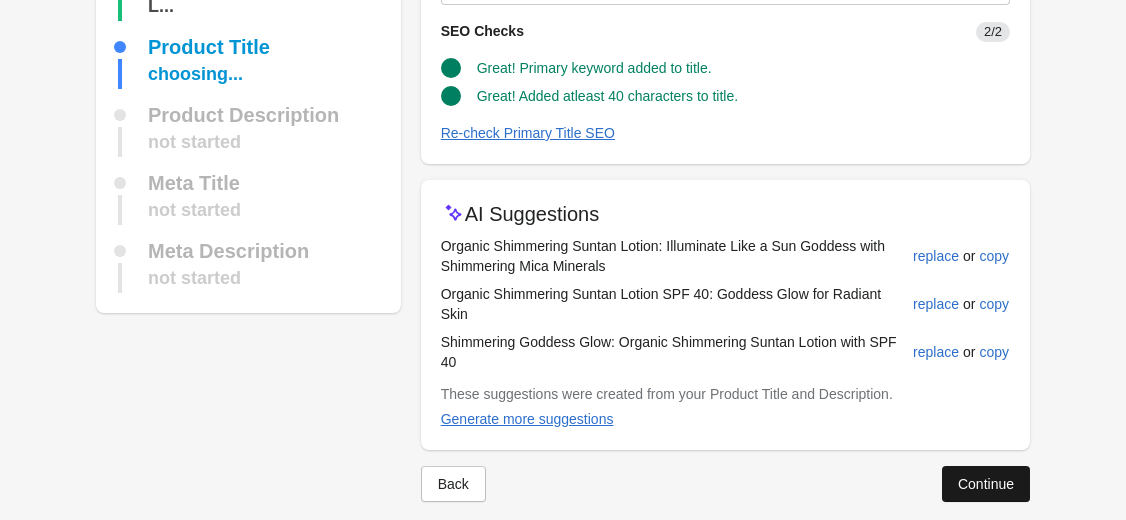 click on "Continue" at bounding box center [986, 484] 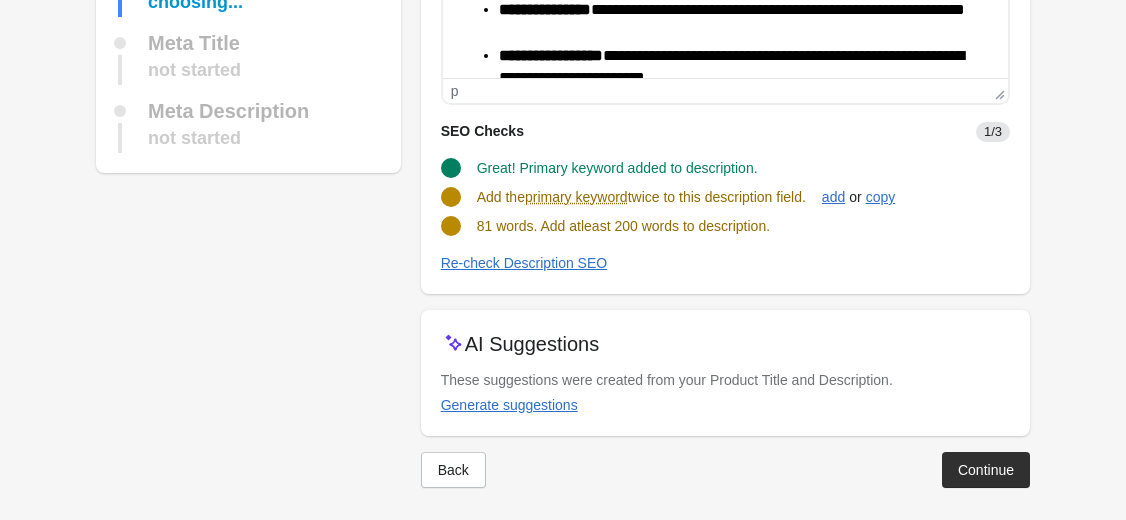 scroll, scrollTop: 315, scrollLeft: 0, axis: vertical 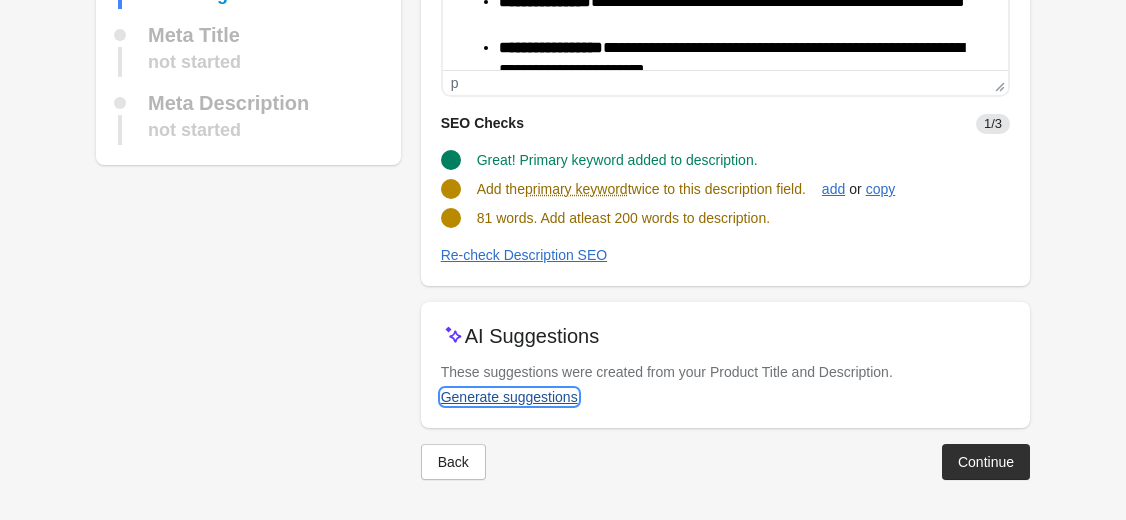 click on "Generate suggestions" at bounding box center [509, 397] 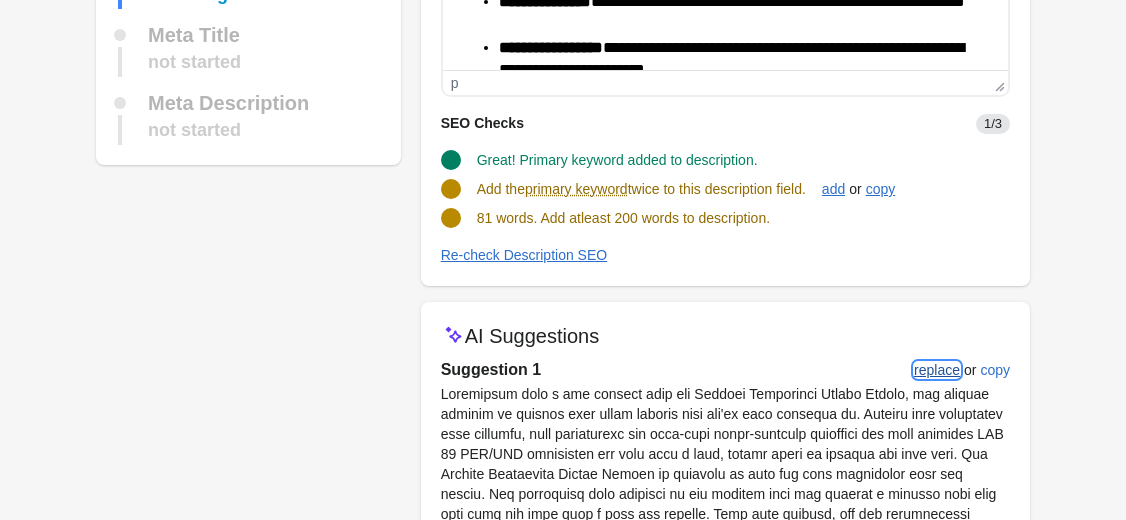 click on "replace" at bounding box center [937, 370] 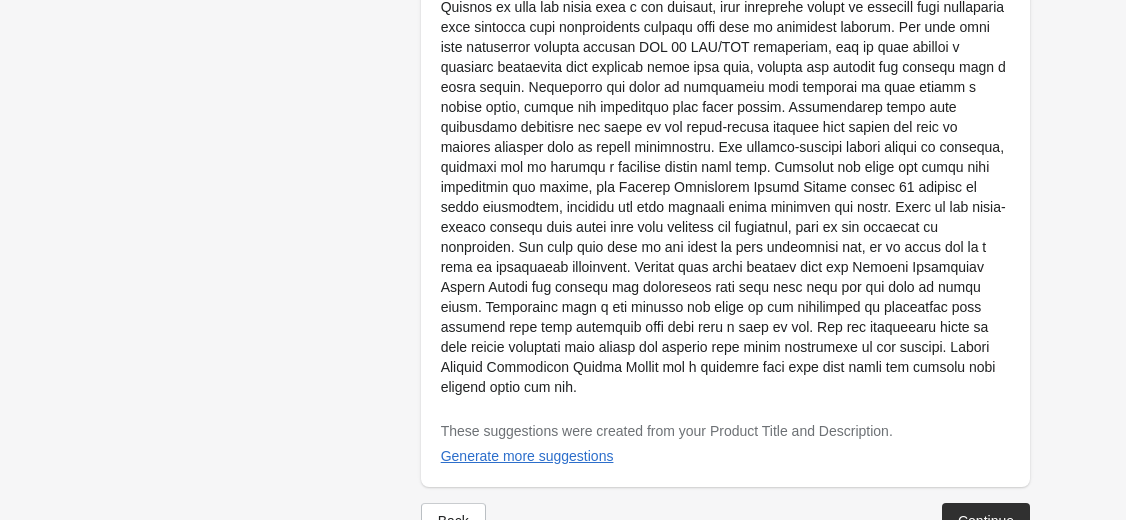 scroll, scrollTop: 1531, scrollLeft: 0, axis: vertical 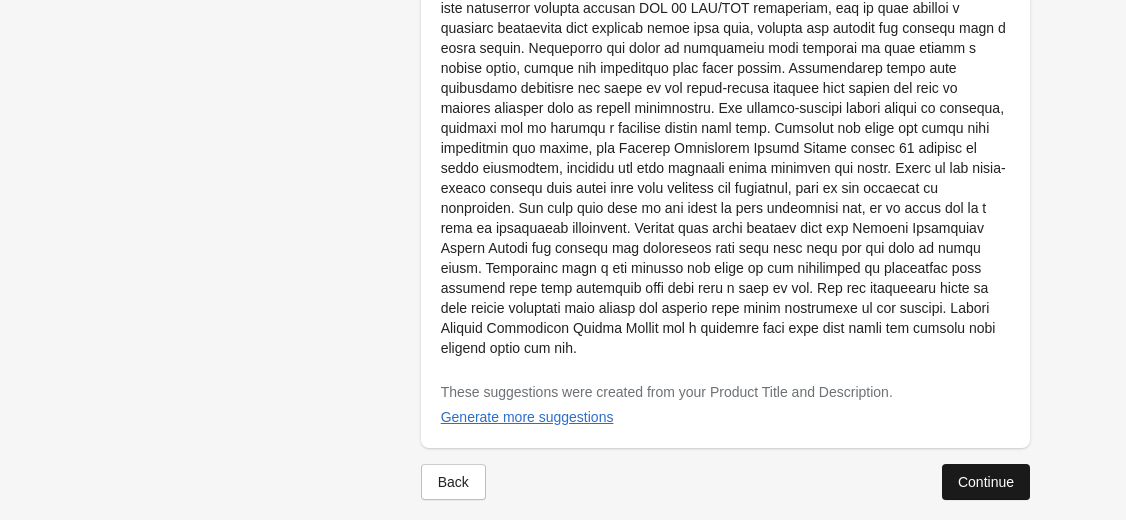 click on "Continue" at bounding box center (986, 482) 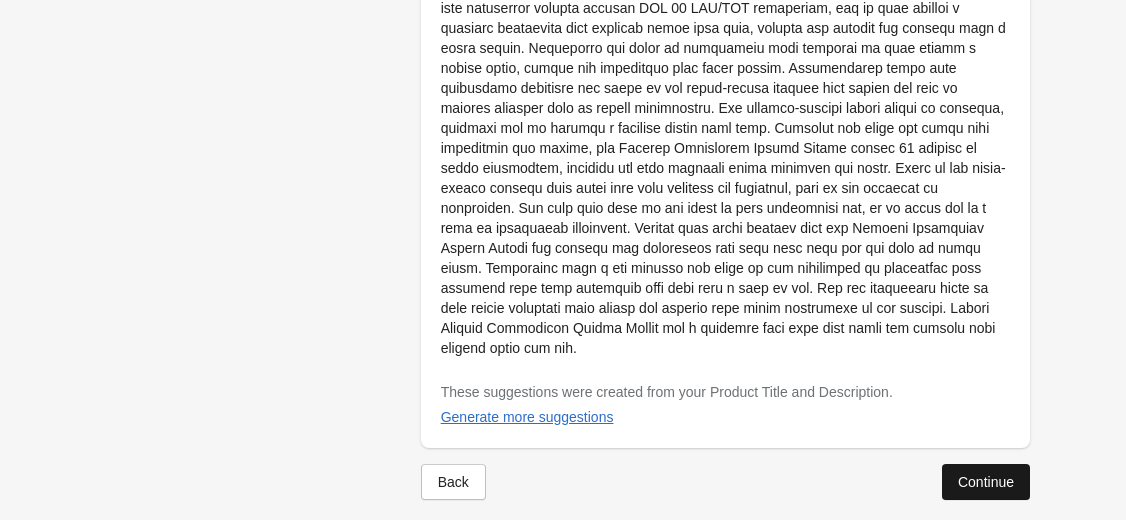scroll, scrollTop: 147, scrollLeft: 0, axis: vertical 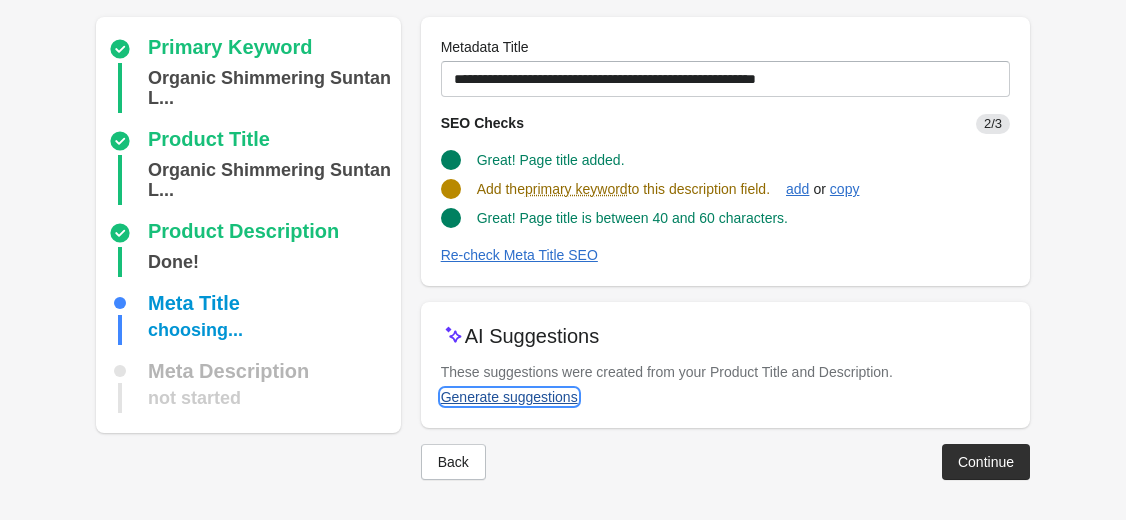 click on "Generate suggestions" at bounding box center (509, 397) 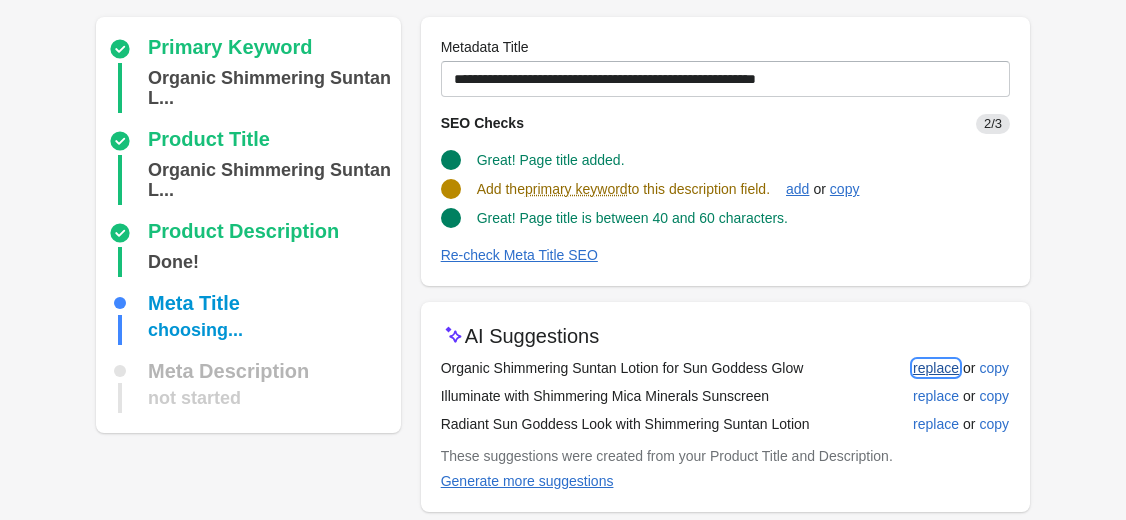 click on "replace" at bounding box center [936, 368] 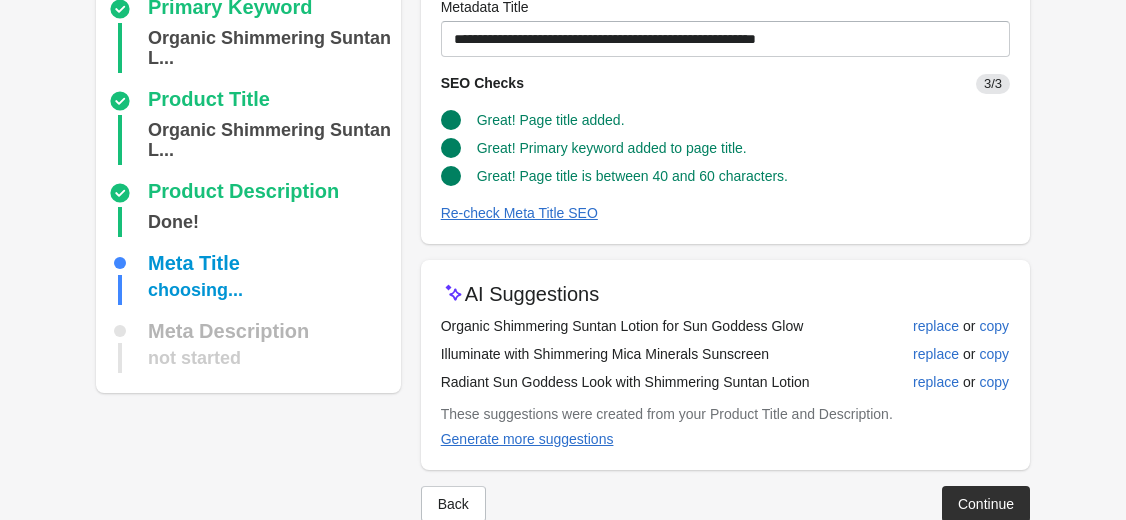 scroll, scrollTop: 229, scrollLeft: 0, axis: vertical 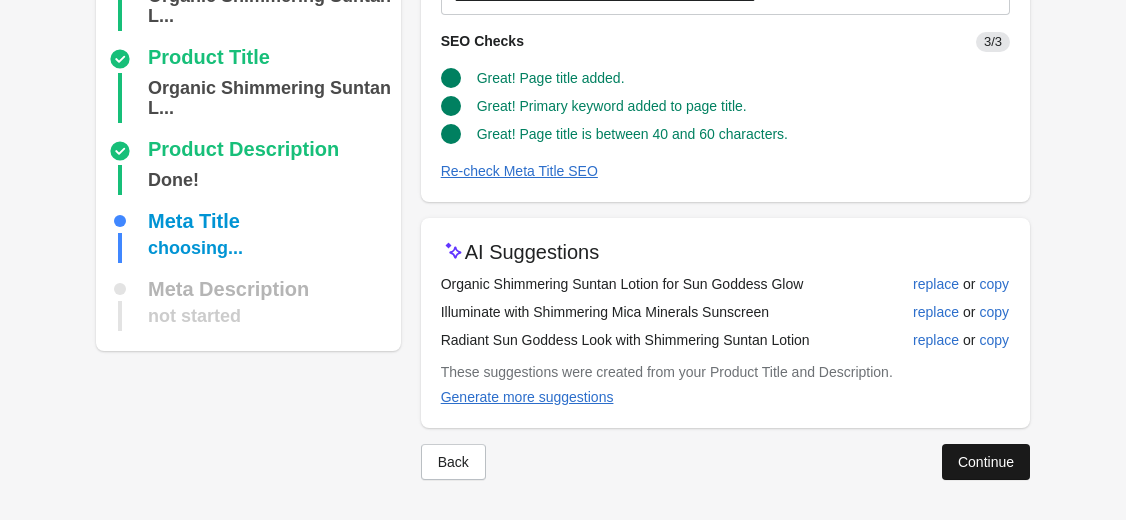 click on "Continue" at bounding box center (986, 462) 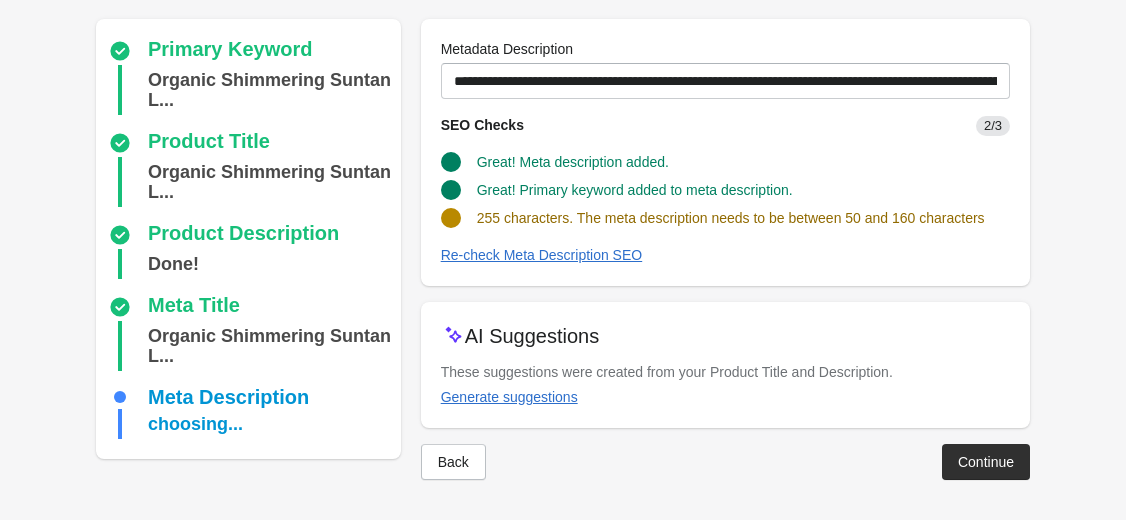 scroll, scrollTop: 165, scrollLeft: 0, axis: vertical 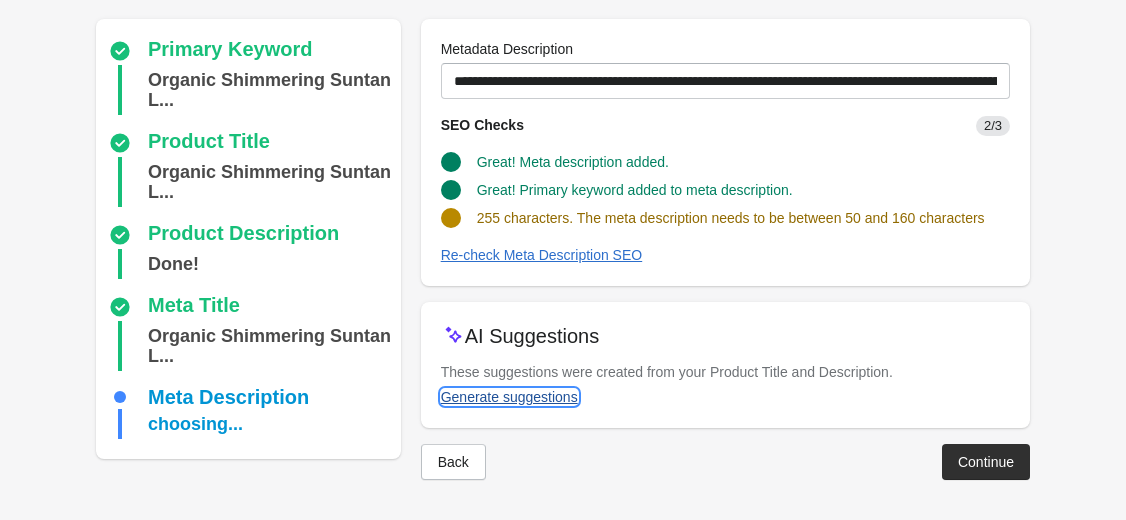 click on "Generate suggestions" at bounding box center [509, 397] 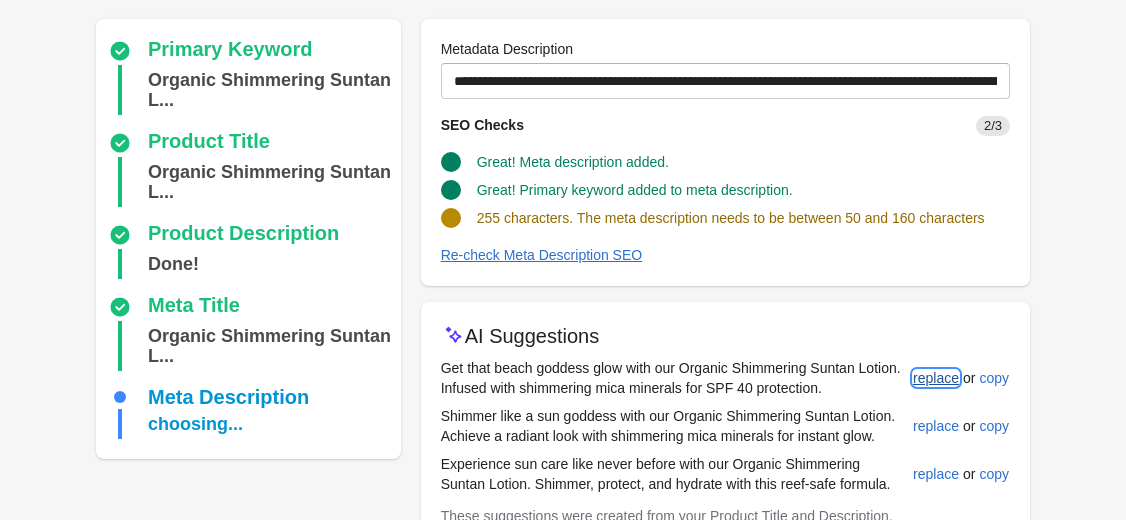 click on "replace" at bounding box center [936, 378] 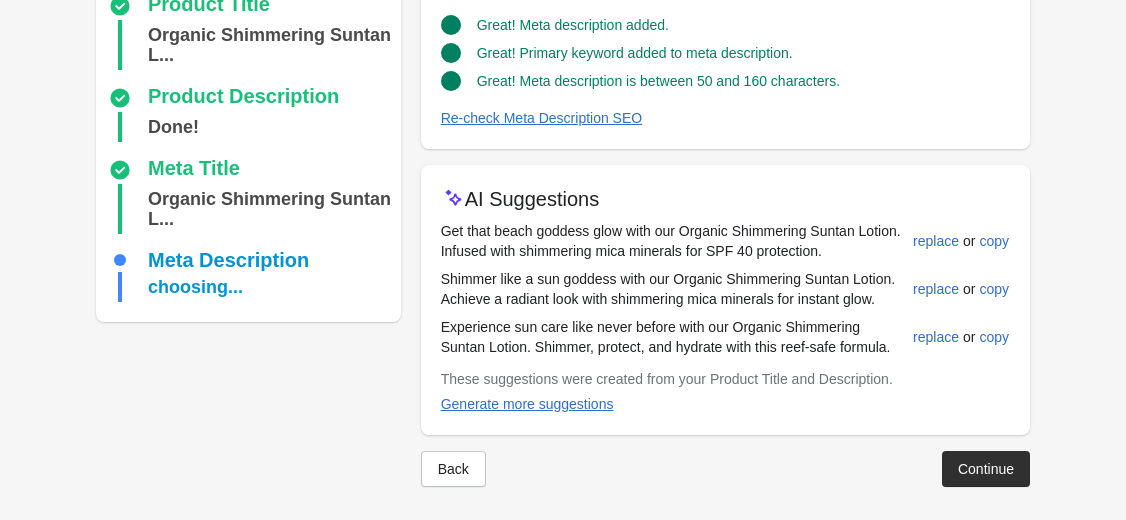 scroll, scrollTop: 309, scrollLeft: 0, axis: vertical 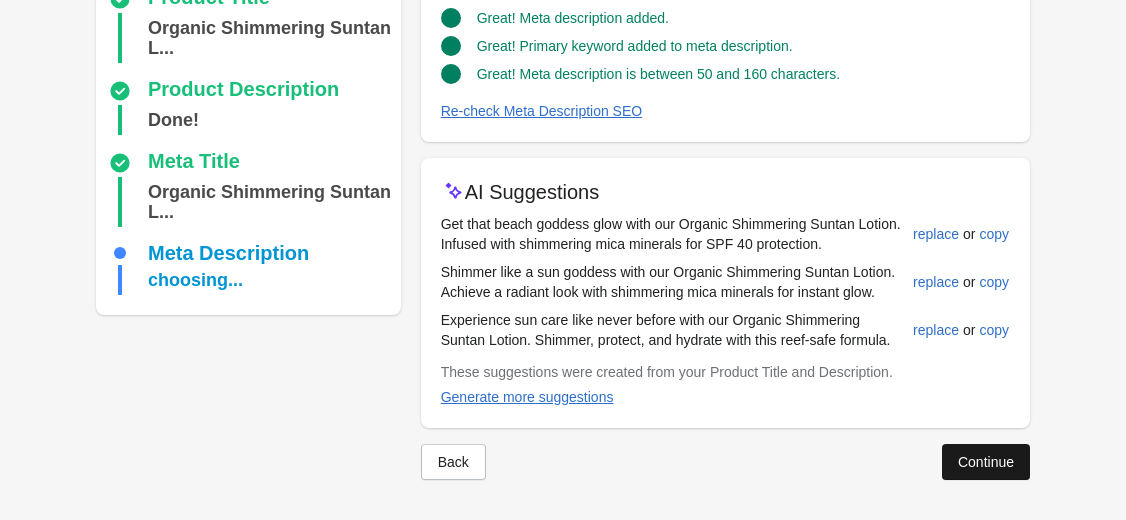 click on "Continue" at bounding box center (986, 462) 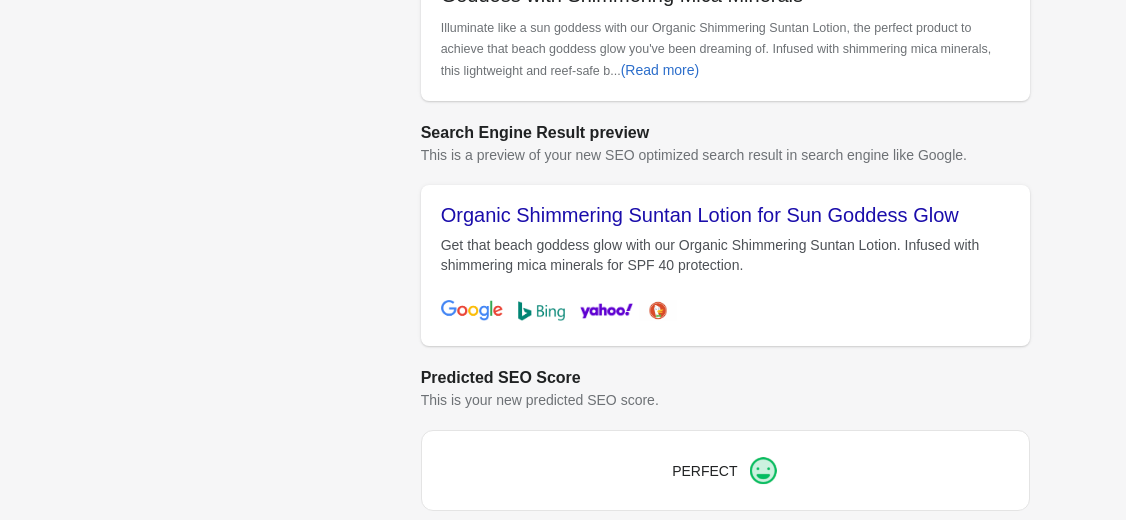 scroll, scrollTop: 876, scrollLeft: 0, axis: vertical 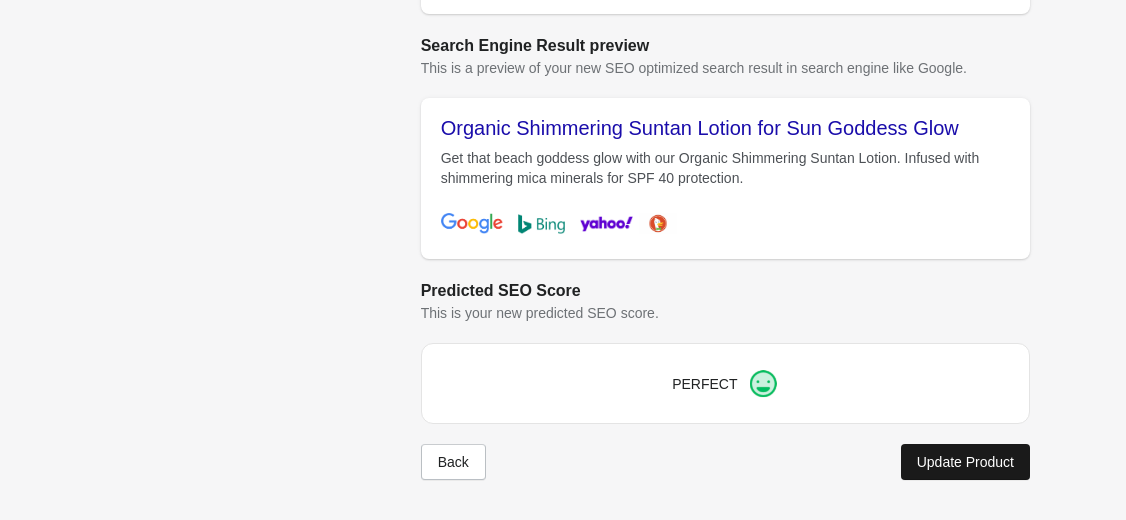 click on "Update Product" at bounding box center [965, 462] 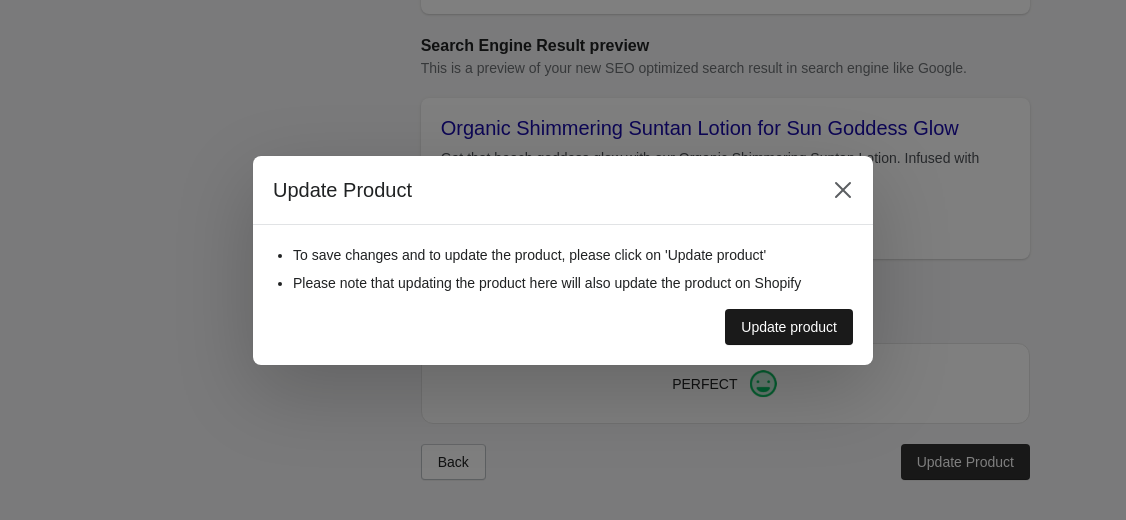 click on "Update product" at bounding box center (789, 327) 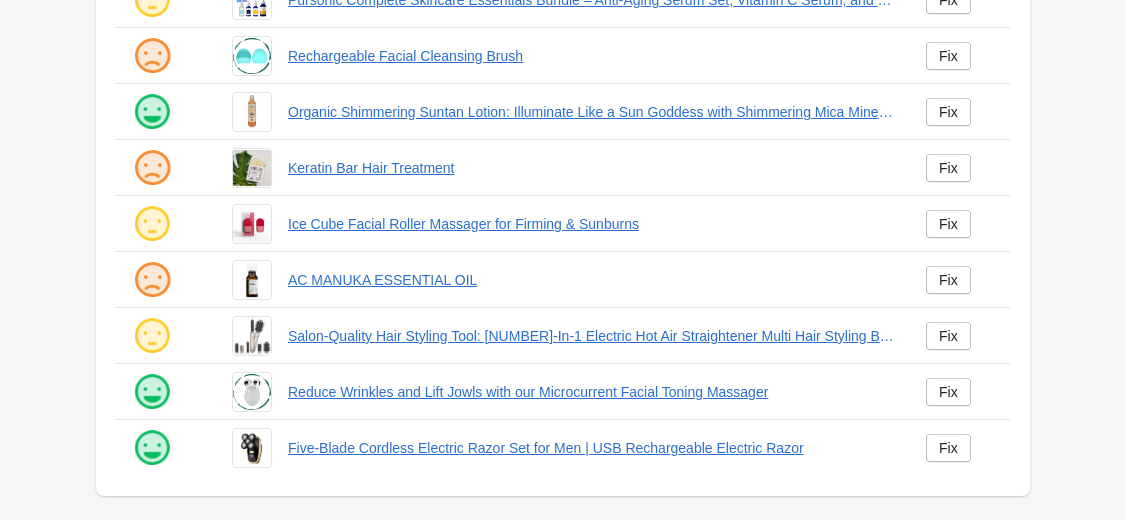 scroll, scrollTop: 0, scrollLeft: 0, axis: both 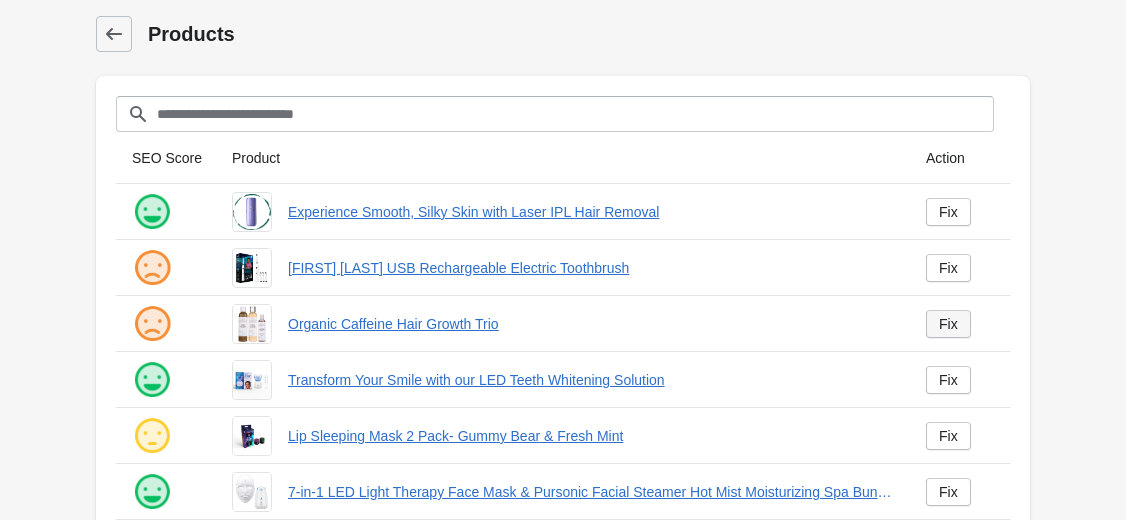 click on "Fix" at bounding box center [948, 324] 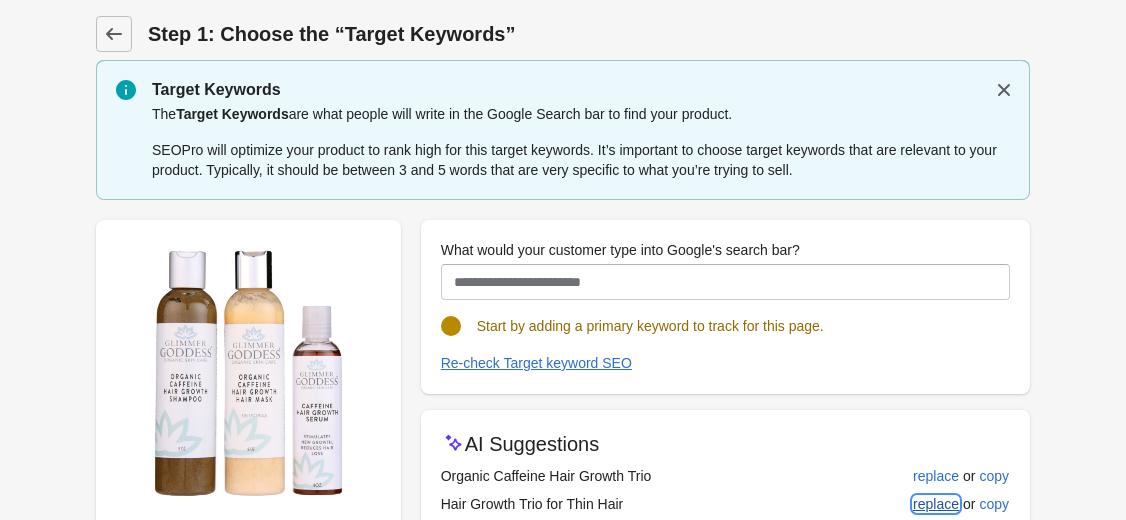 click on "replace" at bounding box center (936, 504) 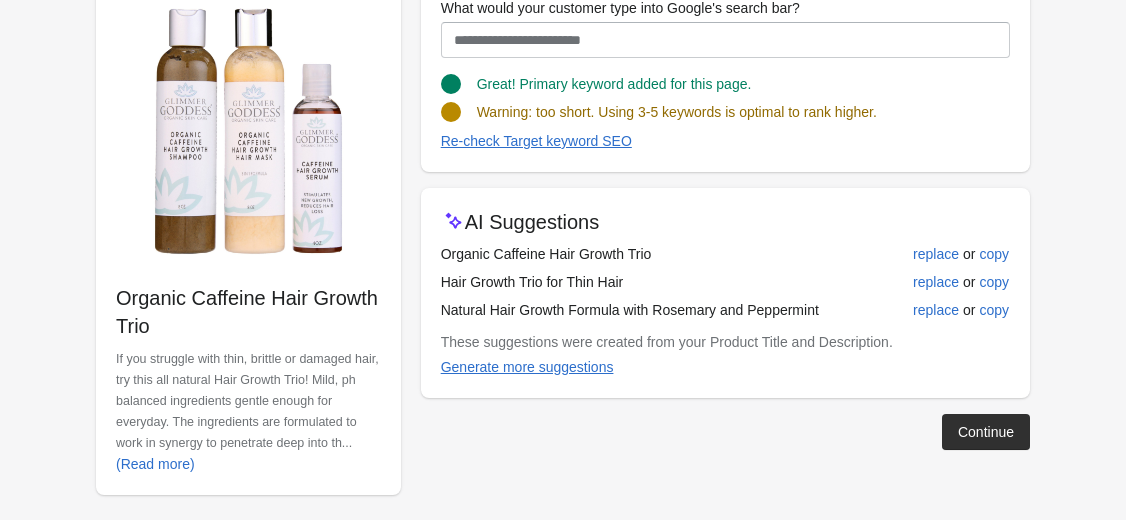 scroll, scrollTop: 257, scrollLeft: 0, axis: vertical 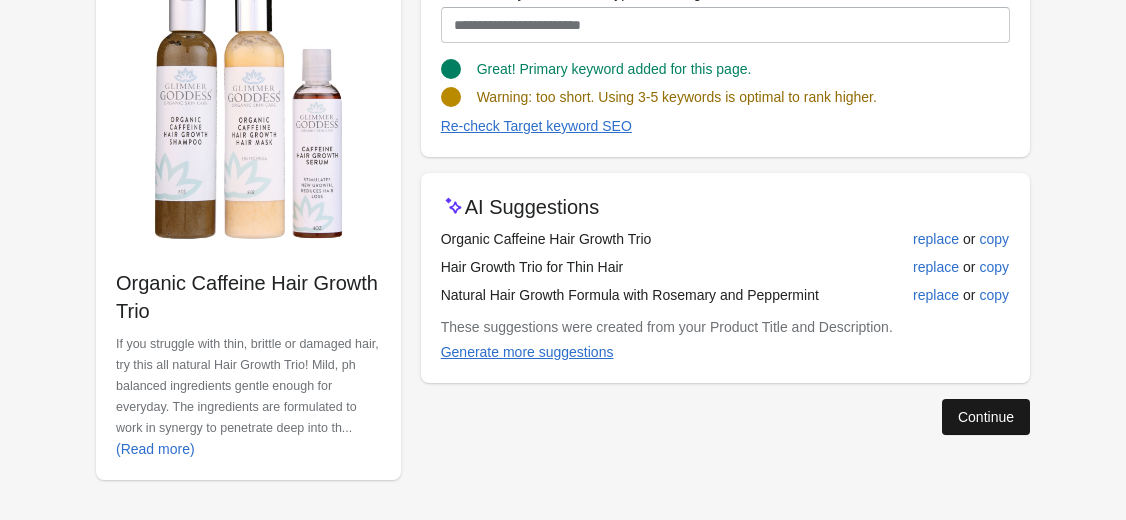 click on "Continue" at bounding box center (986, 417) 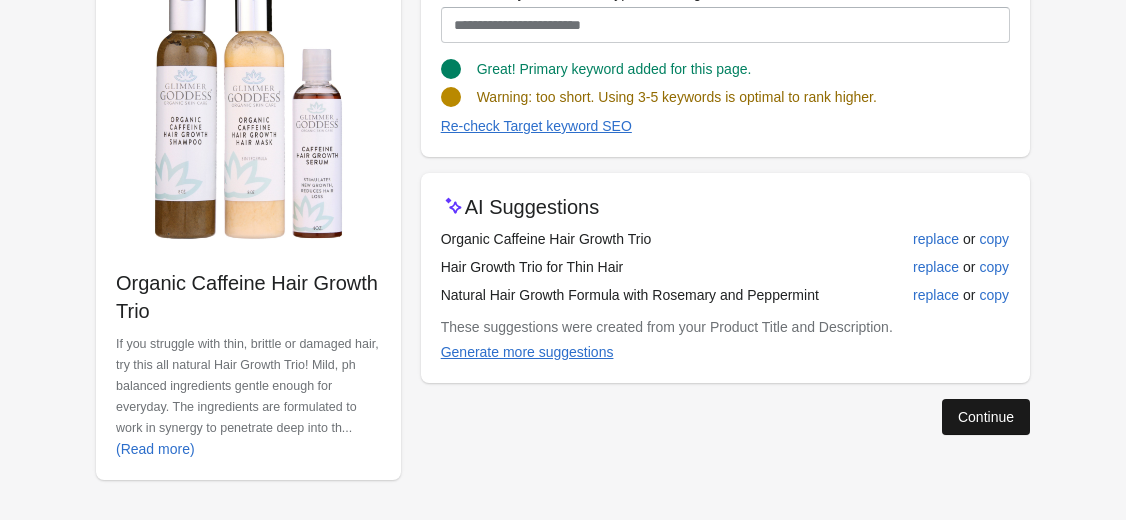 scroll, scrollTop: 23, scrollLeft: 0, axis: vertical 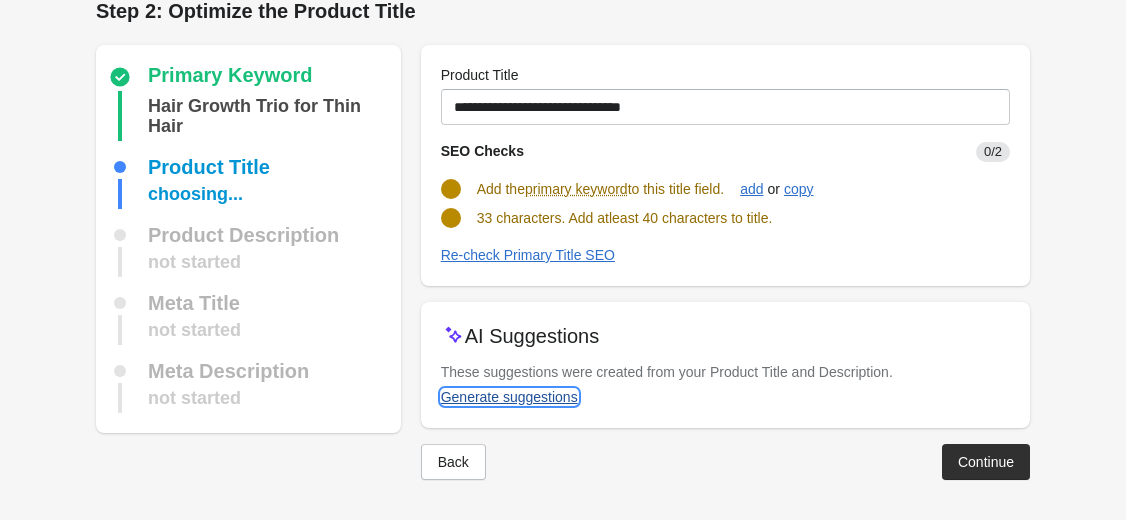 click on "Generate suggestions" at bounding box center [509, 397] 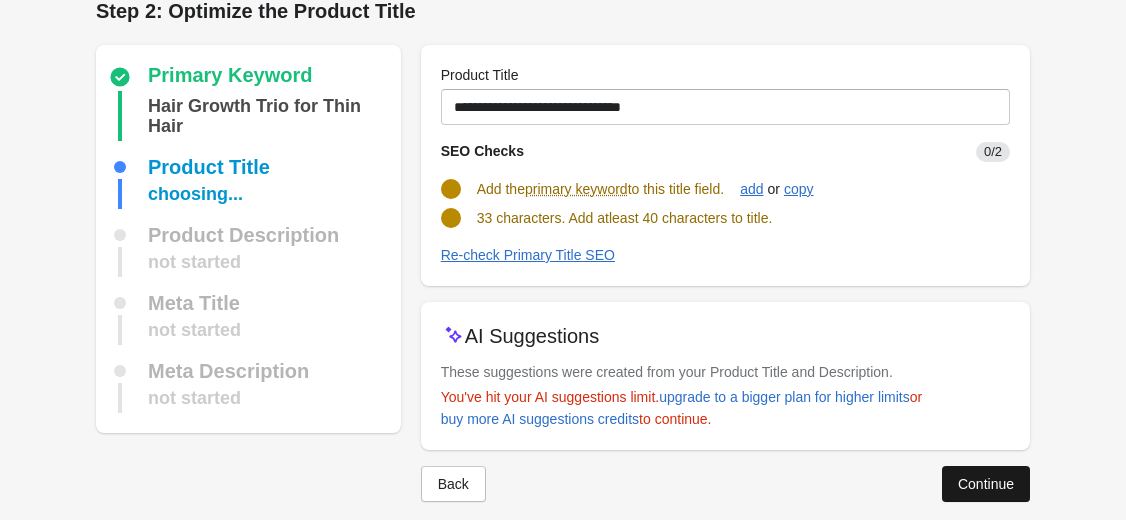click on "Continue" at bounding box center [986, 484] 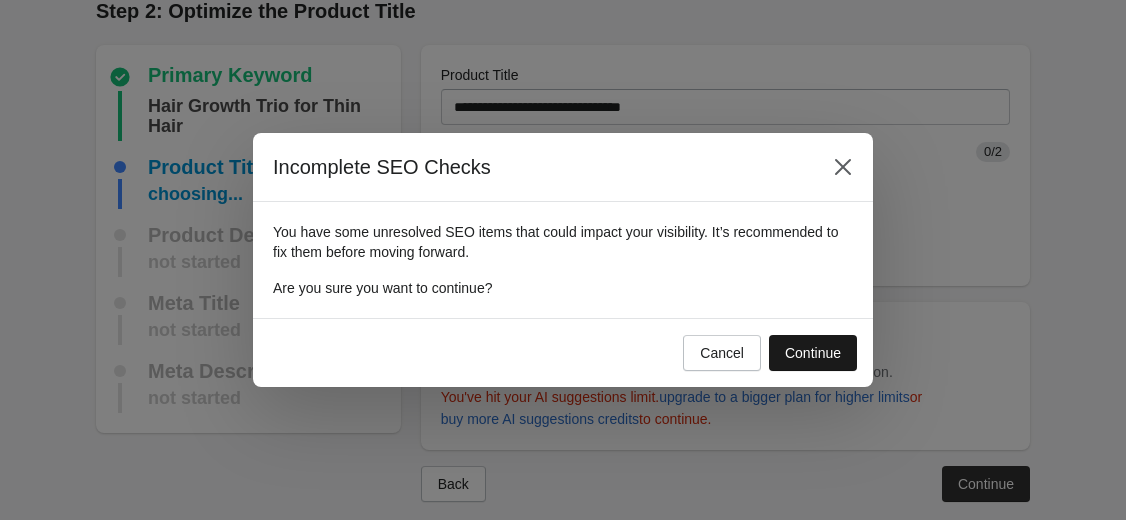 click on "Continue" at bounding box center (813, 353) 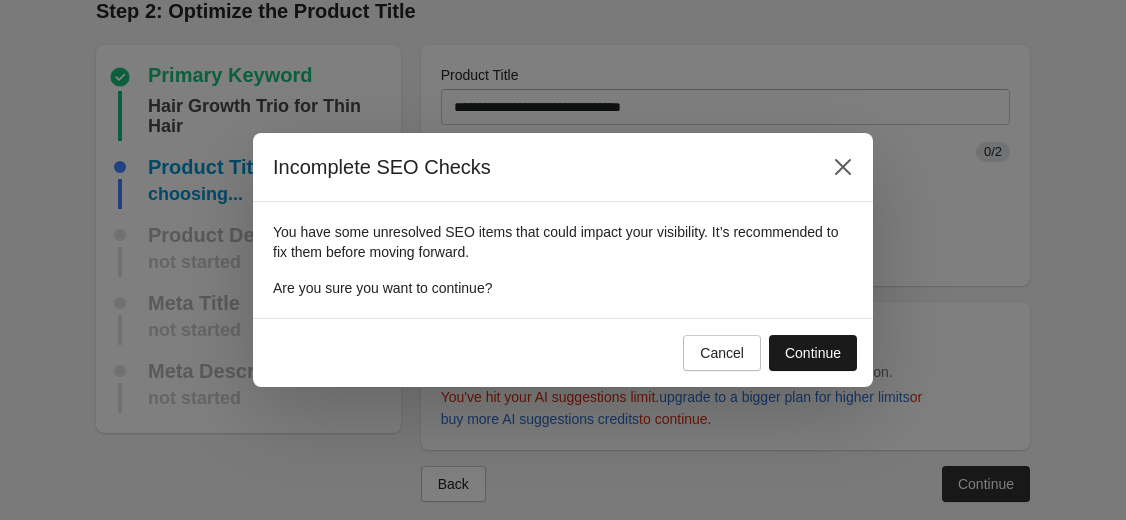 scroll, scrollTop: 0, scrollLeft: 0, axis: both 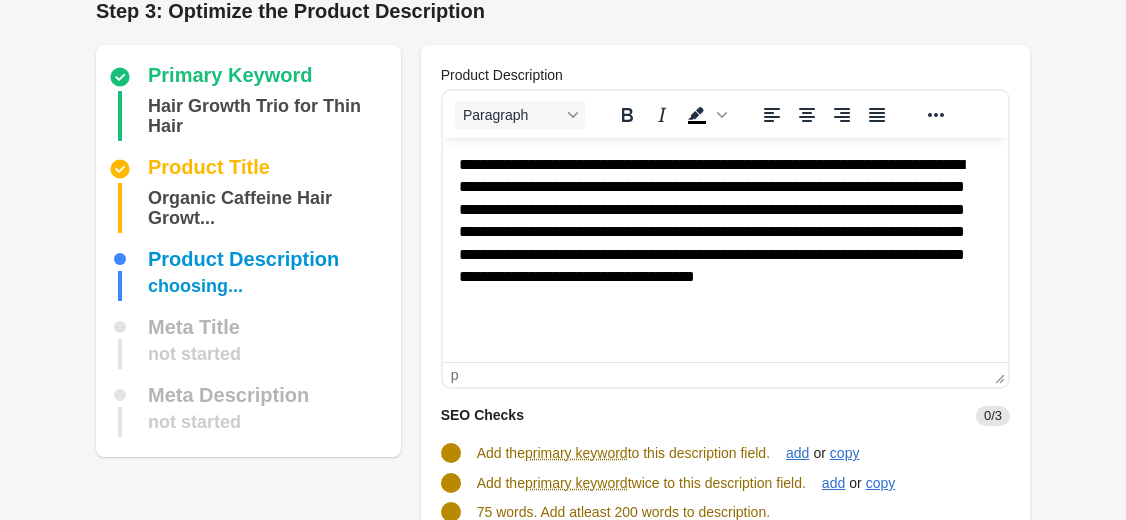 click on "Step 3: Optimize the Product Description
Primary Keyword
Hair Growth Trio for Thin Hair
Product Title
Organic Caffeine Hair Growt...
Product Description
choosing...
Meta Title
not started" at bounding box center [563, 395] 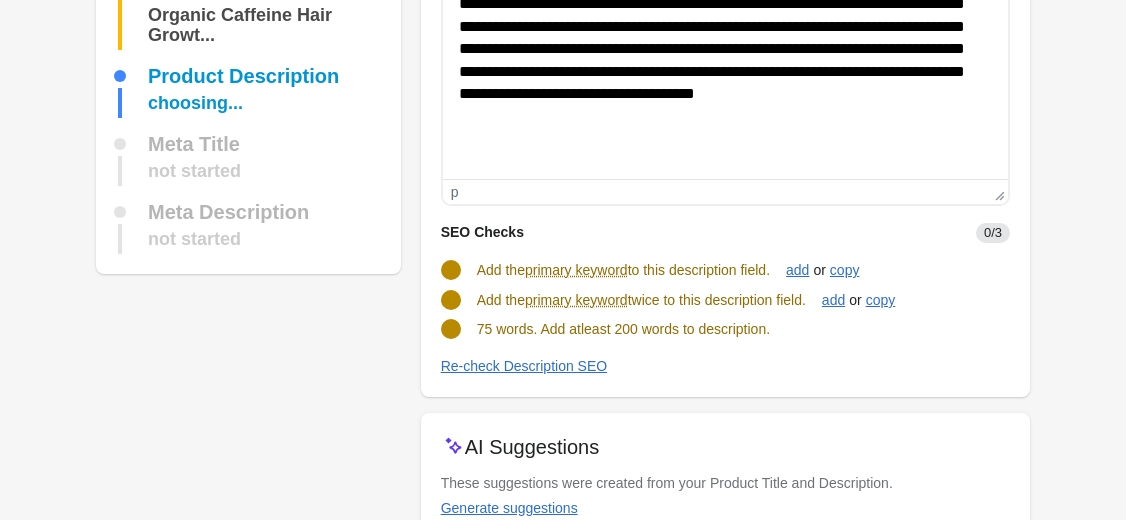 scroll, scrollTop: 317, scrollLeft: 0, axis: vertical 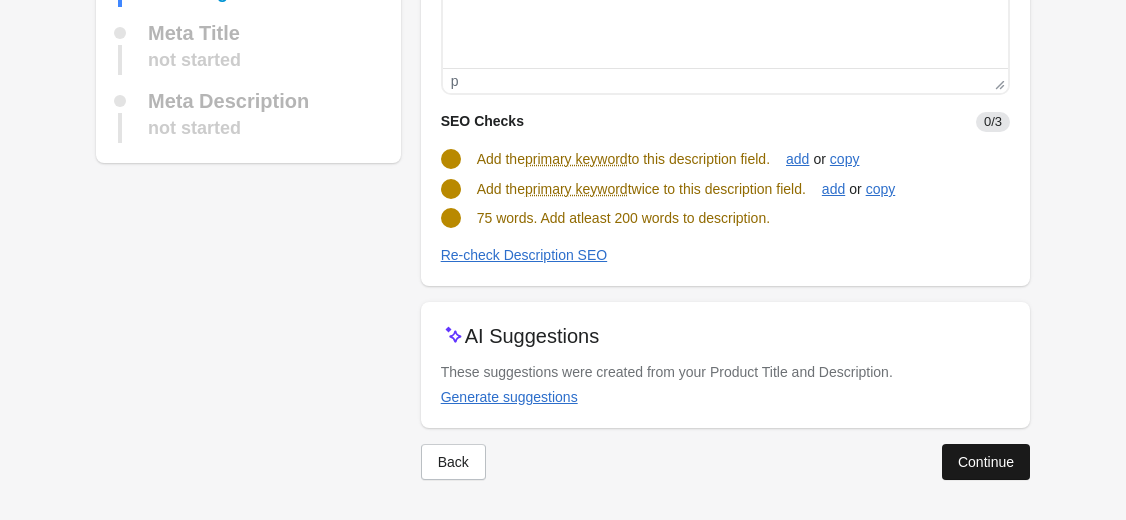 click on "Continue" at bounding box center (986, 462) 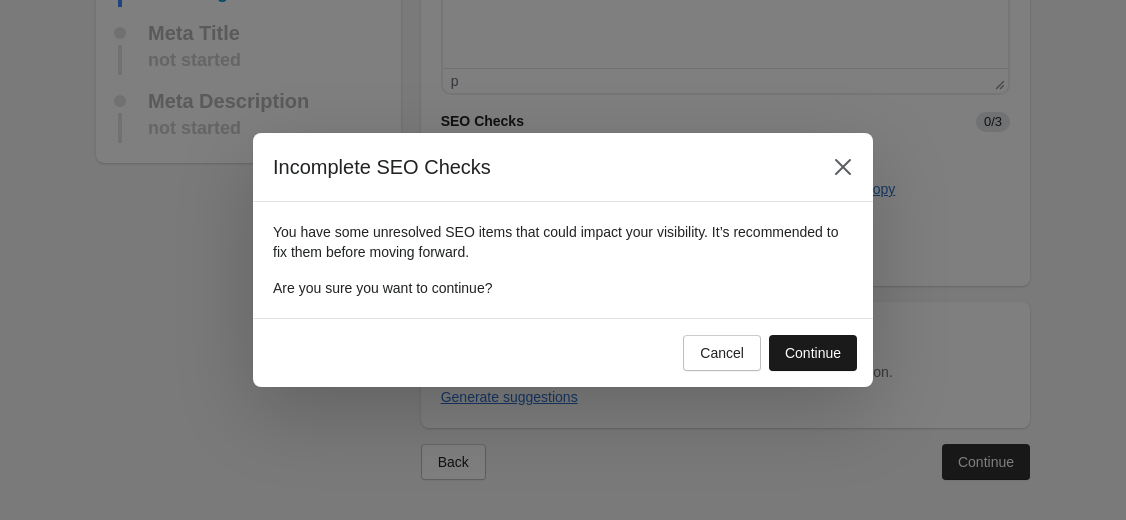 click on "Continue" at bounding box center (813, 353) 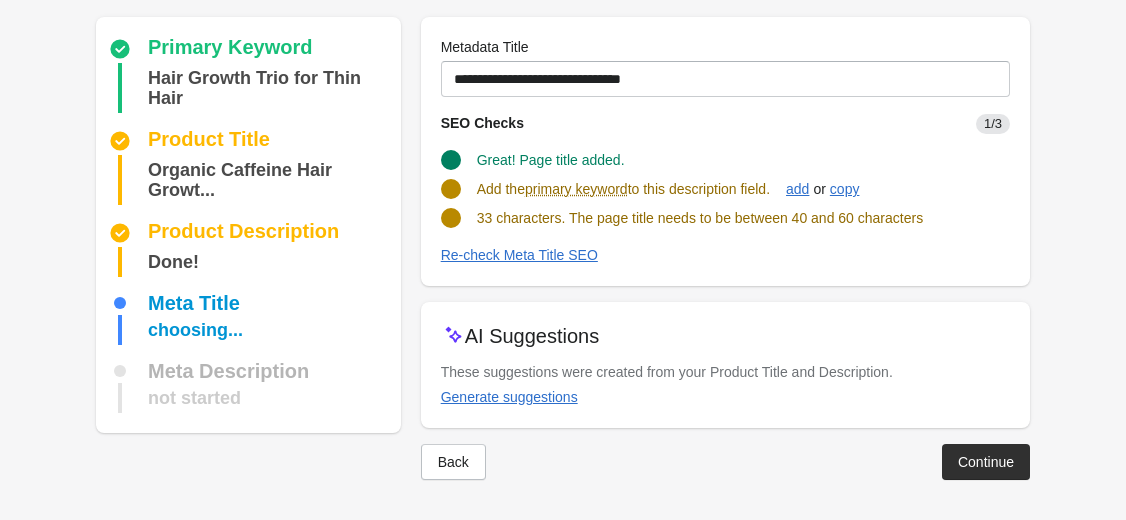 scroll, scrollTop: 147, scrollLeft: 0, axis: vertical 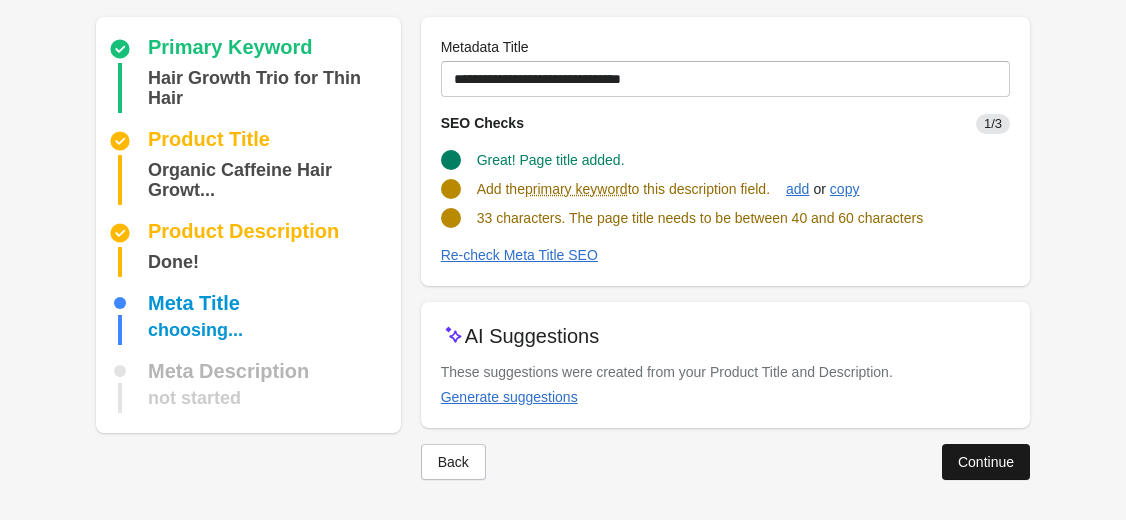 click on "Continue" at bounding box center (986, 462) 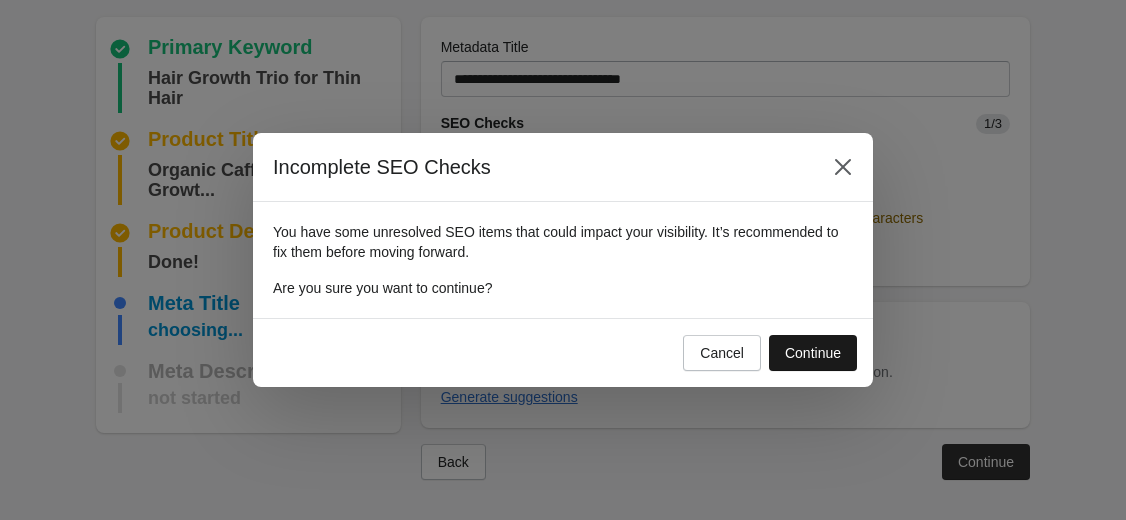 click on "Continue" at bounding box center [813, 353] 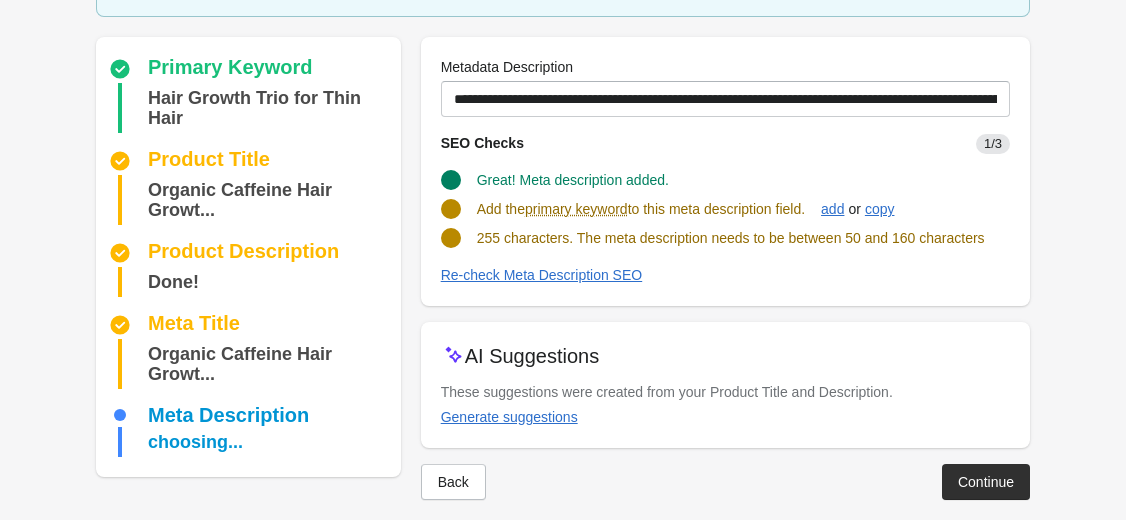 click on "Step [NUMBER]: Optimize the Metadata Description
Metadata Description
The meta description is displayed as part of the search snippet on Google and is meant to give the user an idea of the content that exists within the page and how it relates to their search query.
Primary Keyword
Hair Growth Trio for Thin Hair
Product Title" at bounding box center (563, 196) 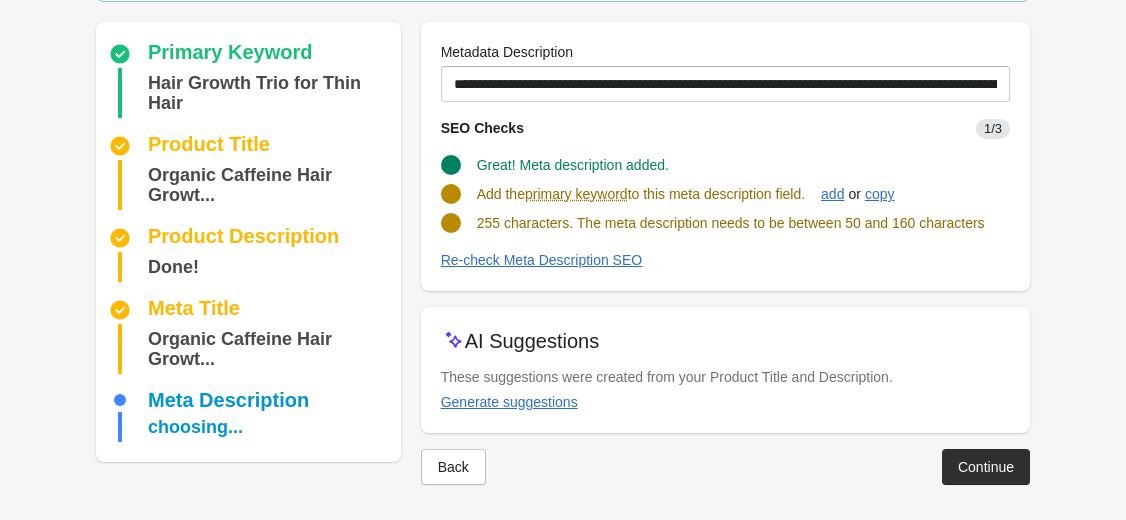scroll, scrollTop: 167, scrollLeft: 0, axis: vertical 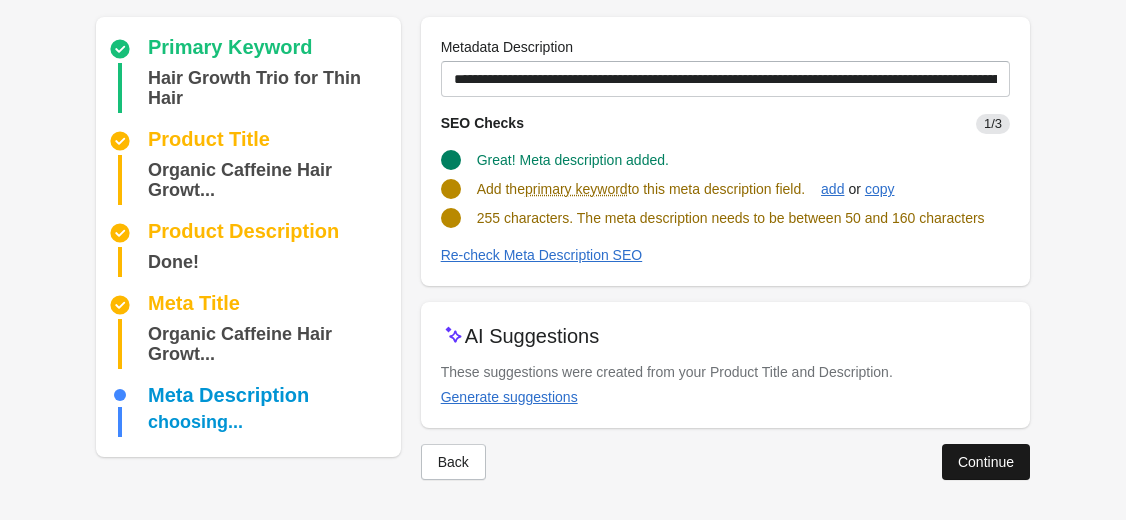 click on "Continue" at bounding box center (986, 462) 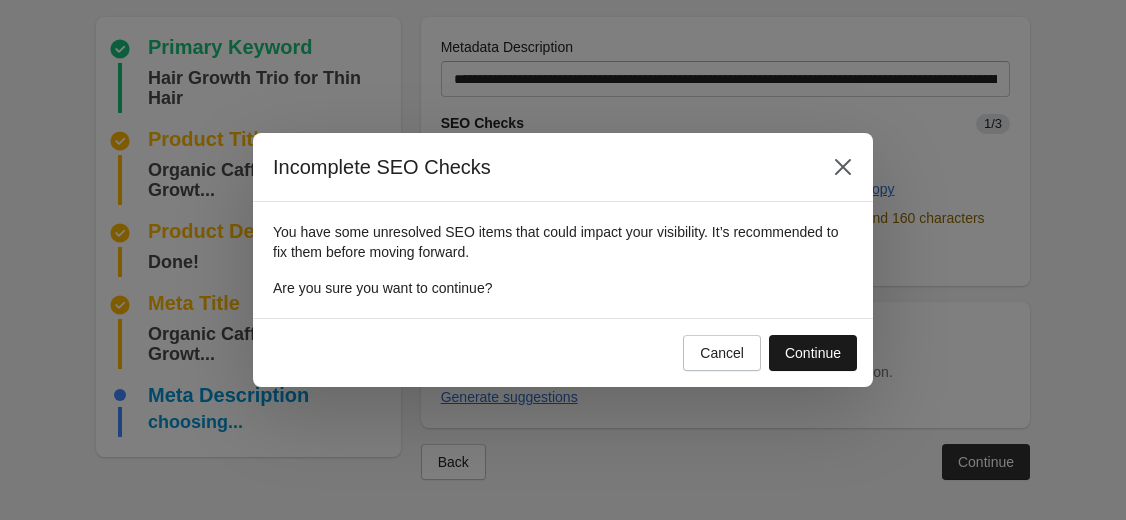 click on "Continue" at bounding box center [813, 353] 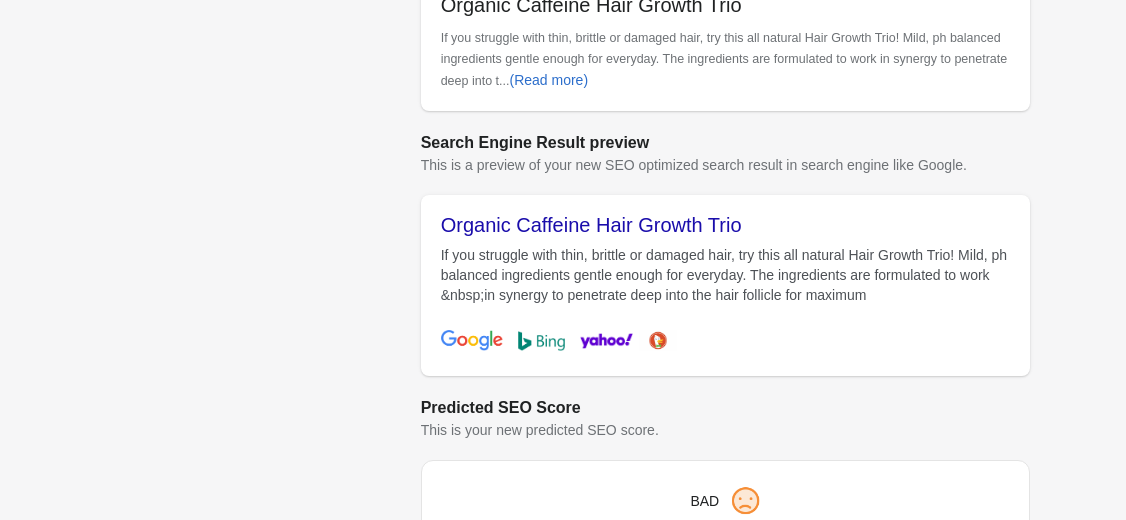 scroll, scrollTop: 847, scrollLeft: 0, axis: vertical 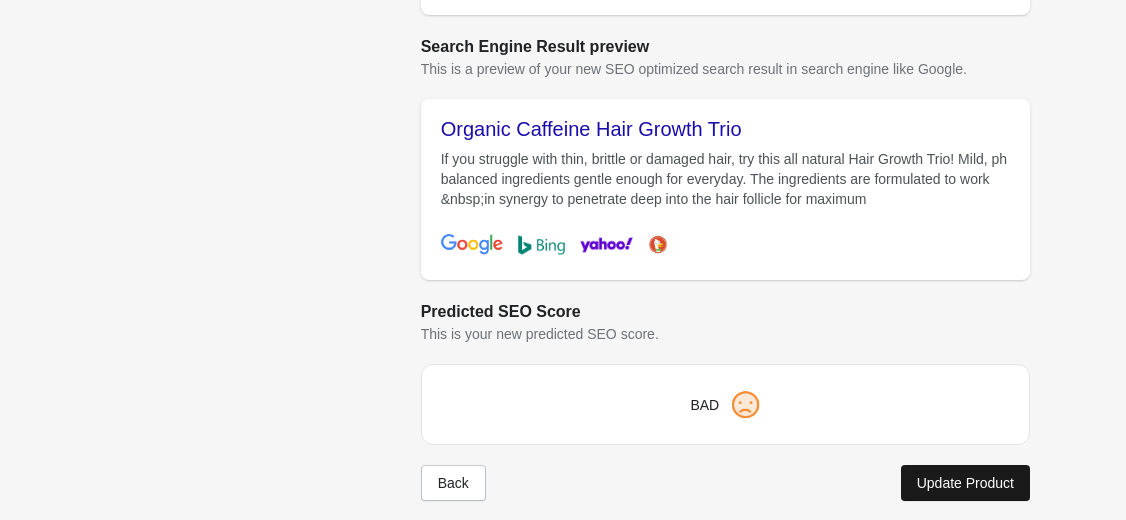 click on "Update Product" at bounding box center [965, 483] 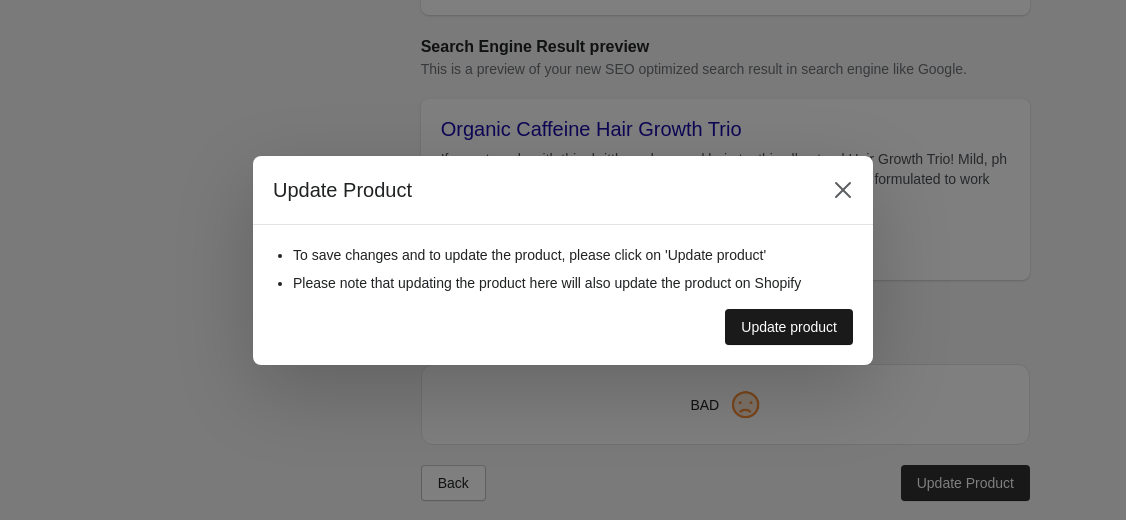 click on "Update product" at bounding box center [789, 327] 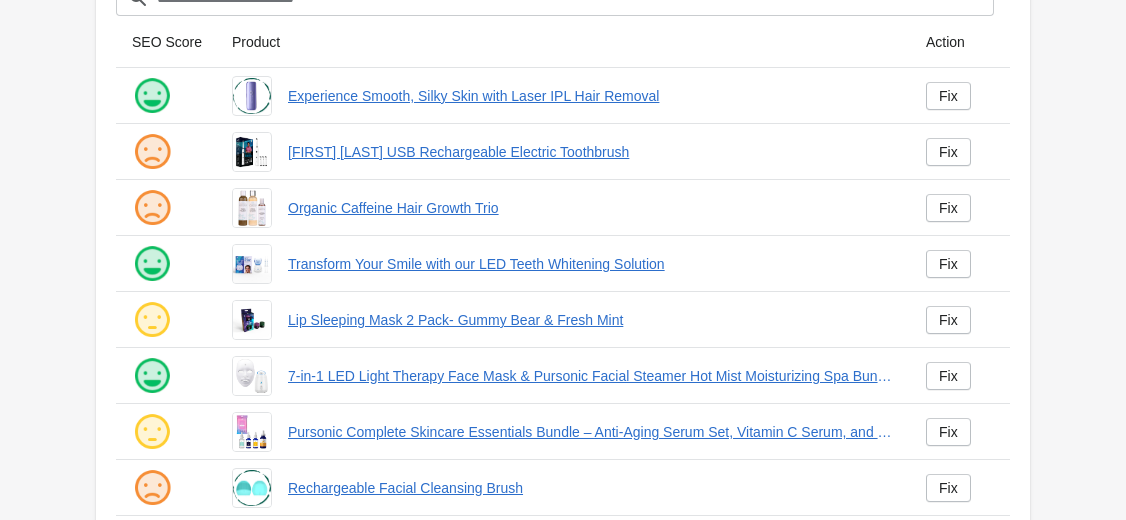 scroll, scrollTop: 108, scrollLeft: 0, axis: vertical 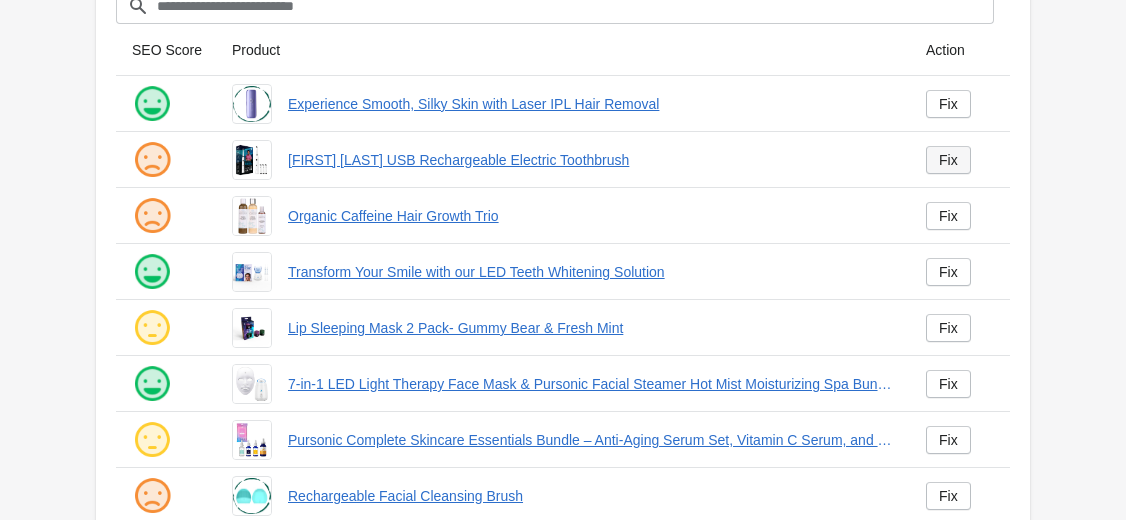 click on "Fix" at bounding box center [948, 160] 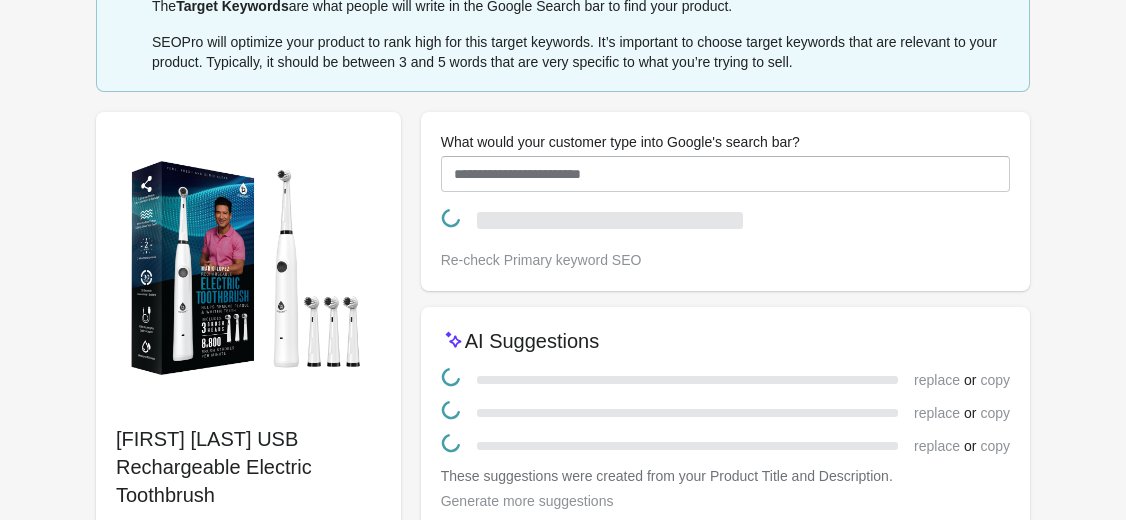 scroll, scrollTop: 0, scrollLeft: 0, axis: both 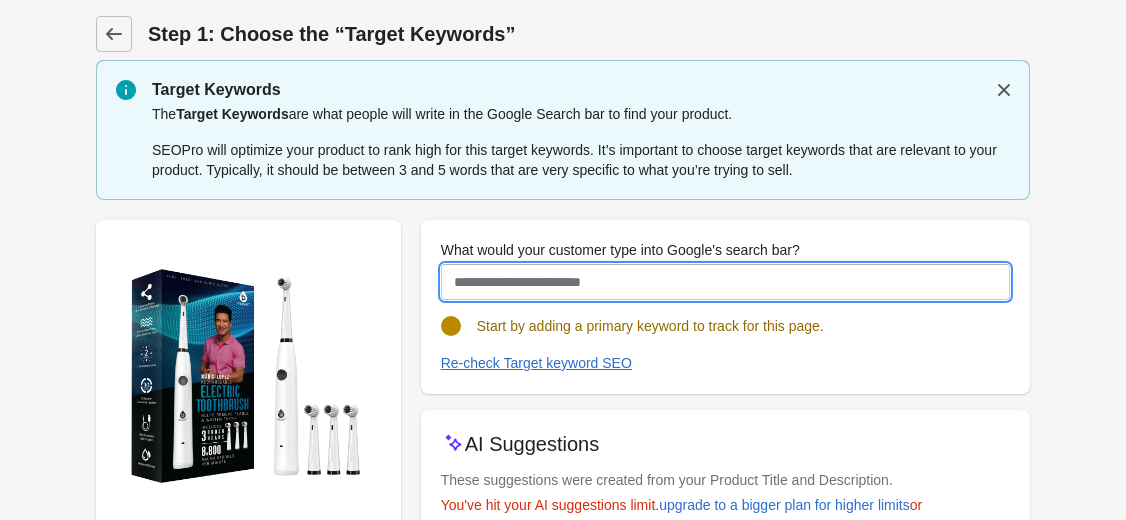 click on "What would your customer type into Google's search bar?" at bounding box center (725, 282) 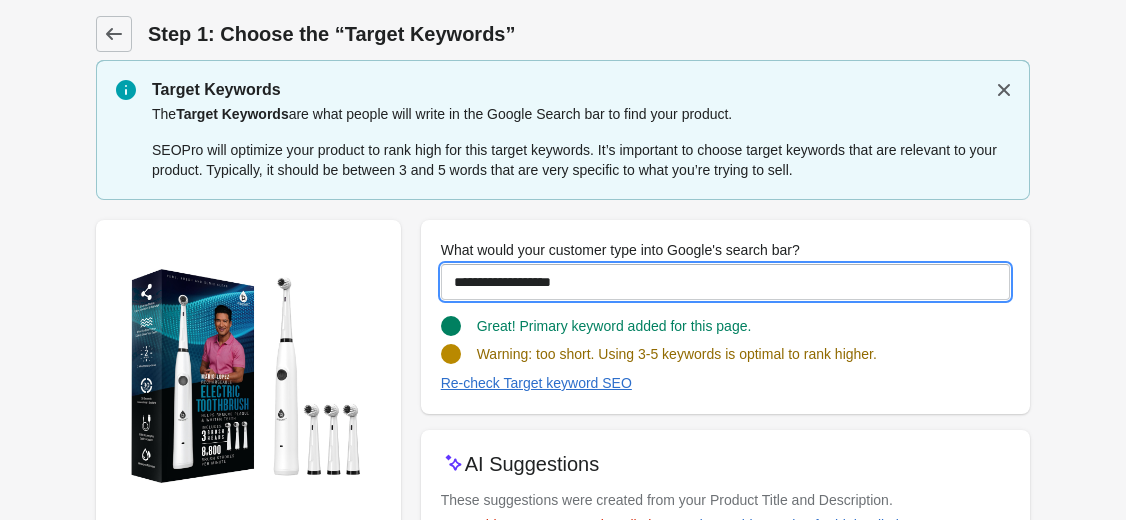 type on "**********" 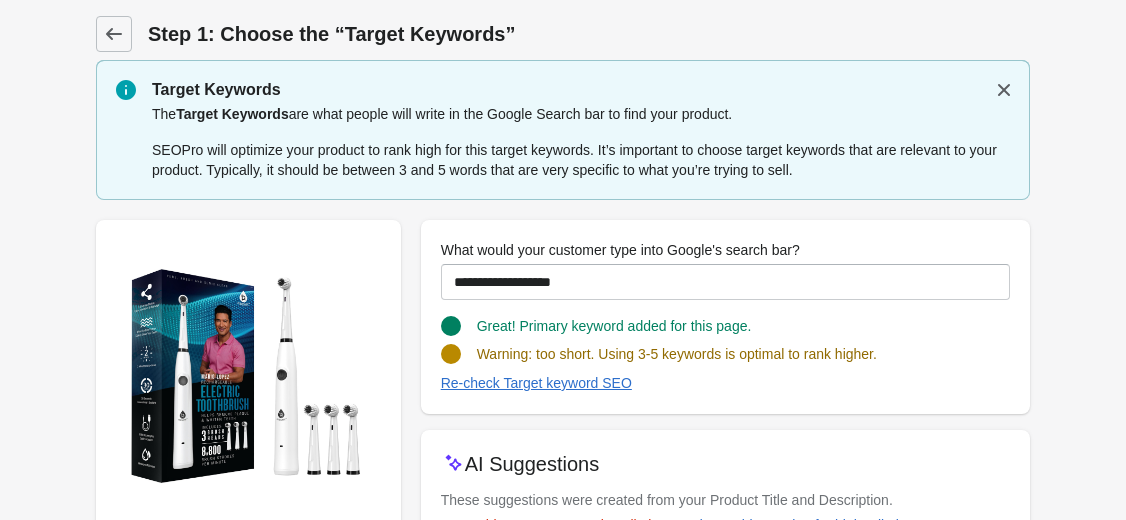 click on "Step 1: Choose the “Target Keywords”
Target Keywords
The  Target Keywords  are what people will write in the Google Search bar to find your product.
SEOPro will optimize your product to rank high for this target keywords. It’s important to choose target keywords that are relevant to your product. Typically, it should be between 3 and 5 words that are very specific to what you’re trying to sell." at bounding box center [563, 406] 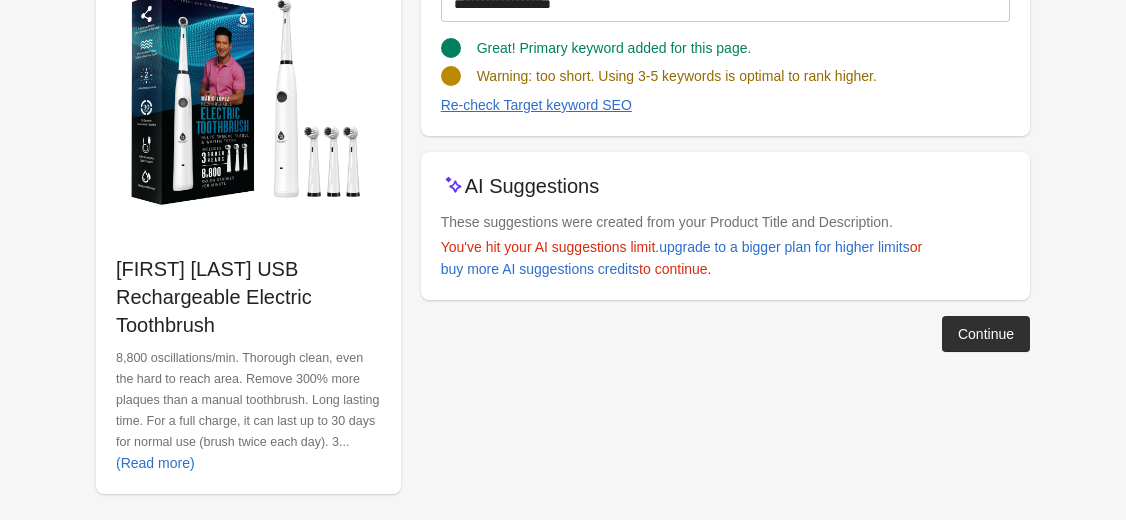 scroll, scrollTop: 280, scrollLeft: 0, axis: vertical 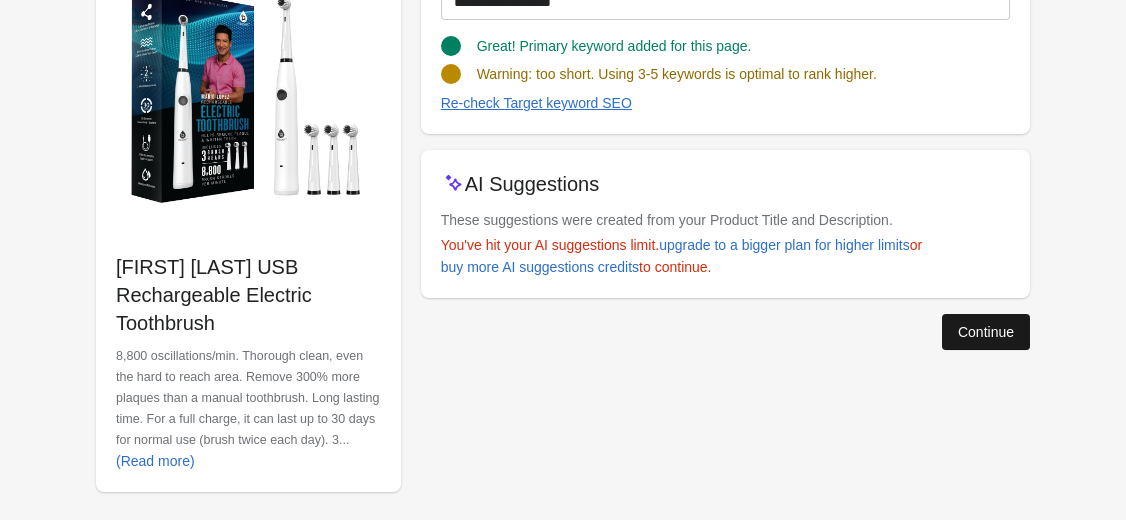 click on "Continue" at bounding box center (986, 332) 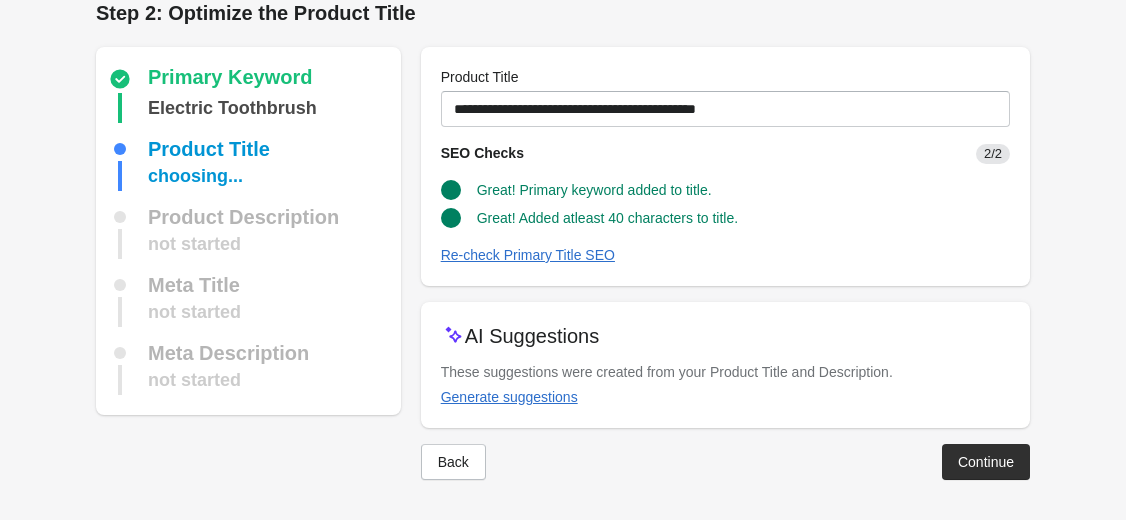 scroll, scrollTop: 21, scrollLeft: 0, axis: vertical 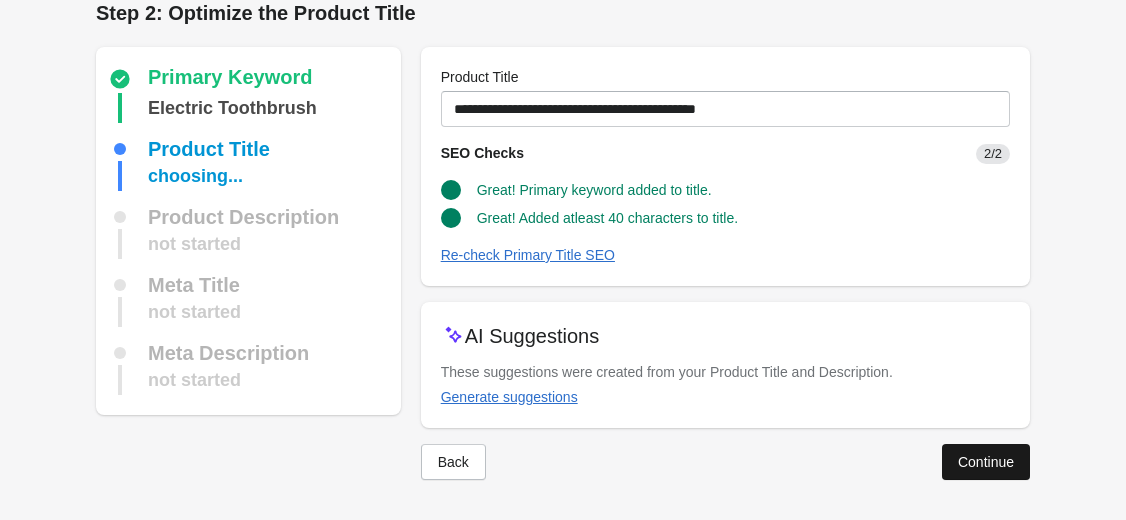 click on "Continue" at bounding box center [986, 462] 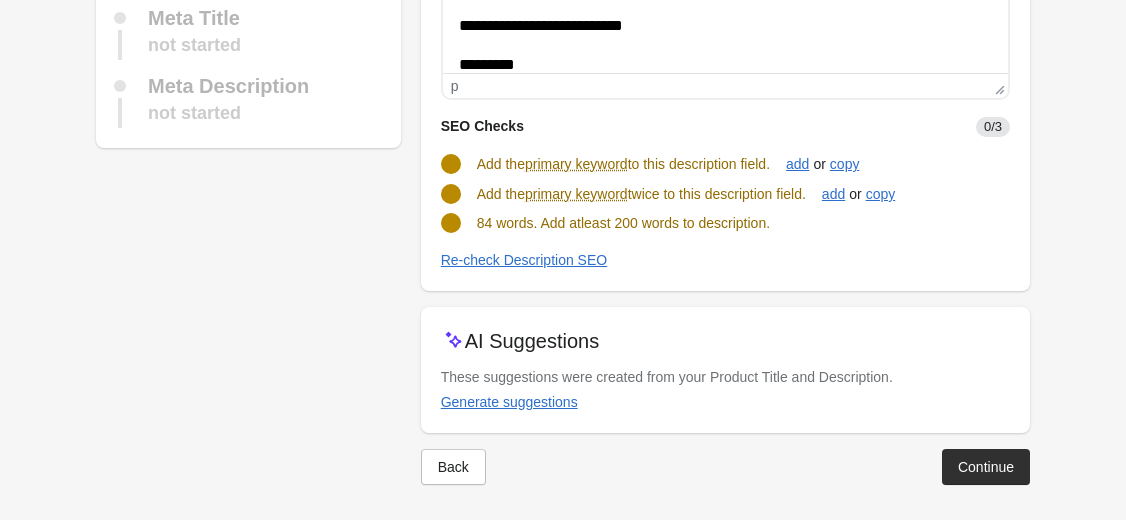 scroll, scrollTop: 317, scrollLeft: 0, axis: vertical 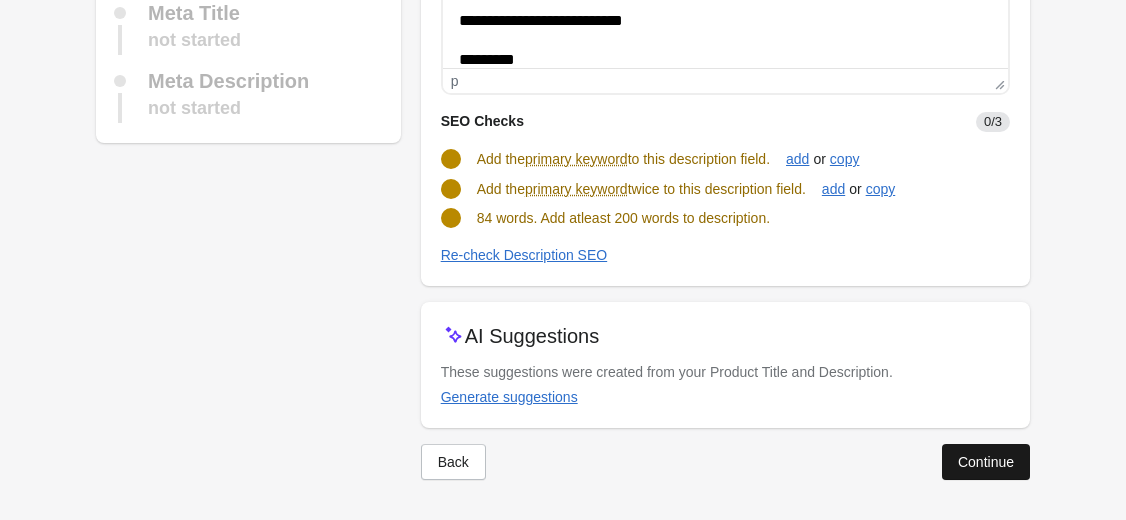 click on "Continue" at bounding box center [986, 462] 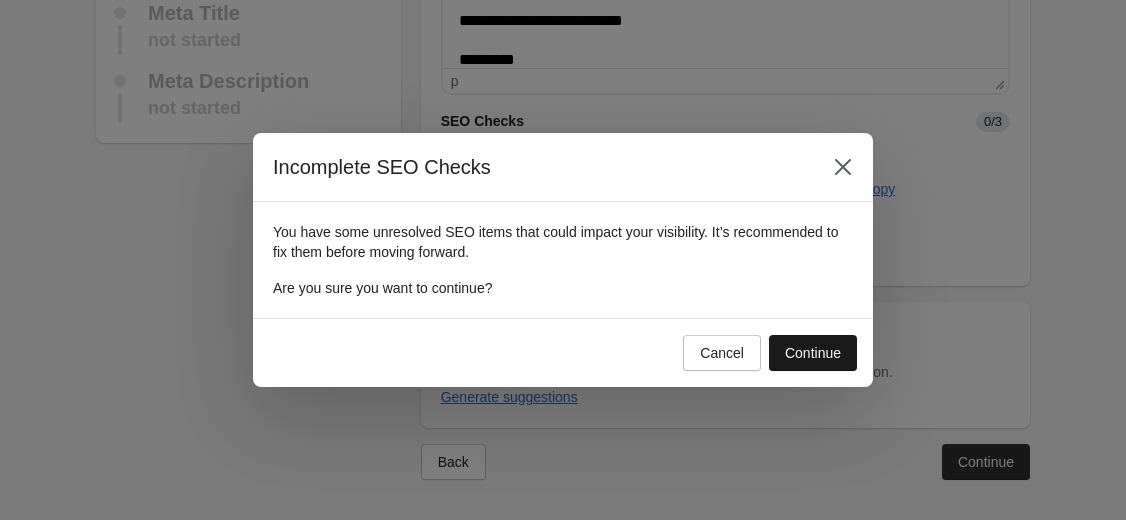 click on "Continue" at bounding box center [813, 353] 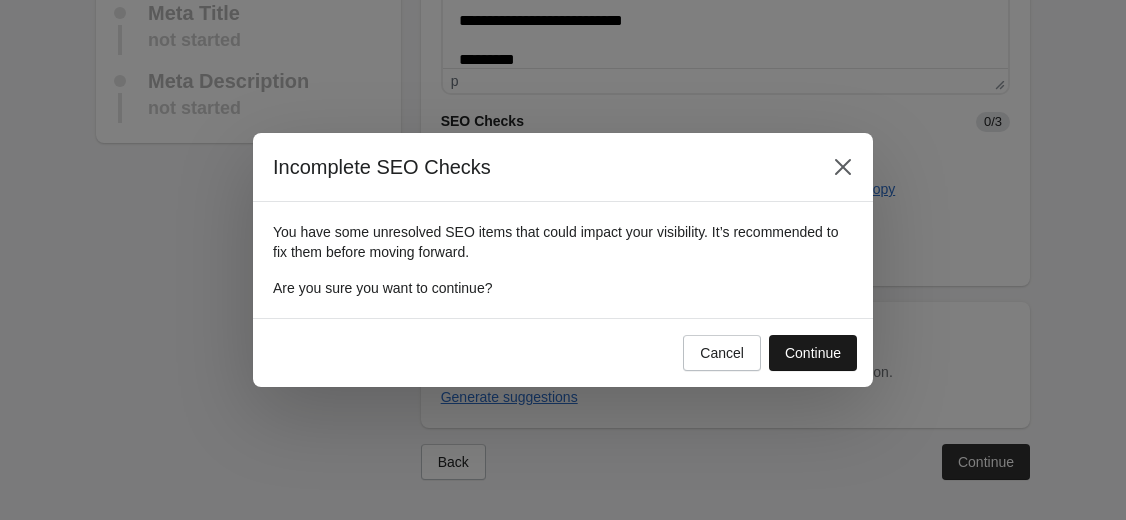 scroll, scrollTop: 145, scrollLeft: 0, axis: vertical 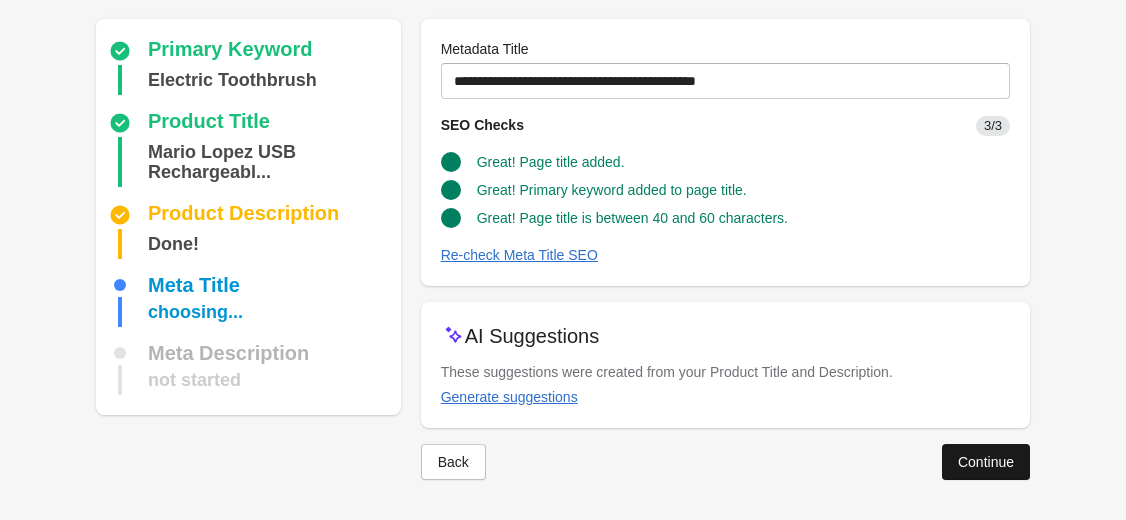 click on "Continue" at bounding box center [986, 462] 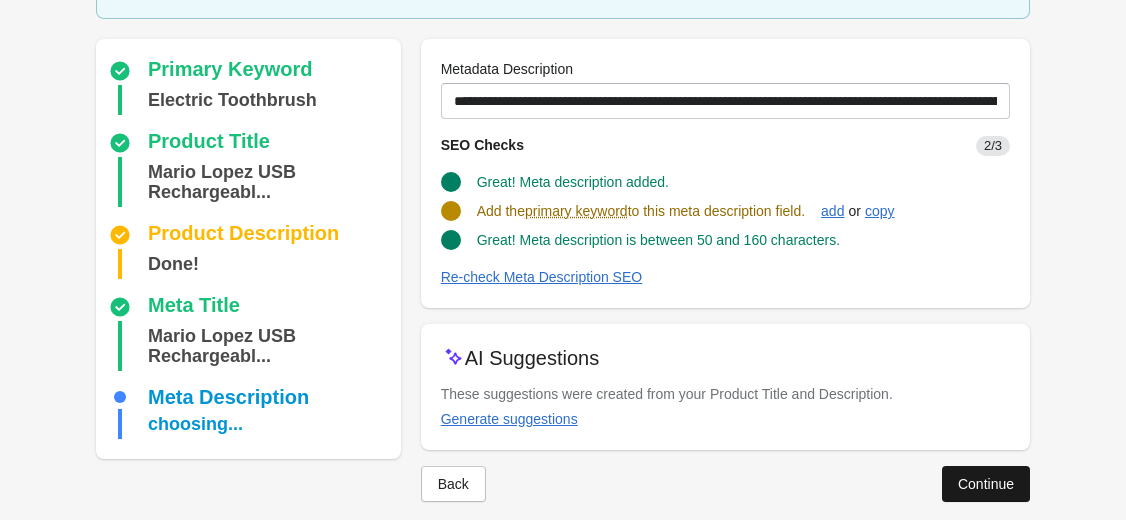 click on "Continue" at bounding box center (986, 484) 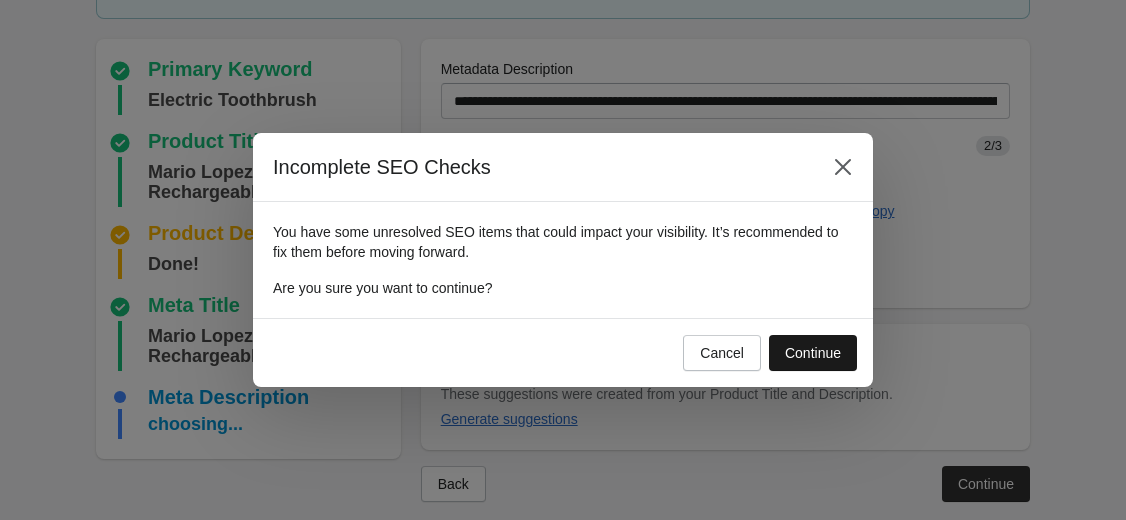 click on "Continue" at bounding box center [813, 353] 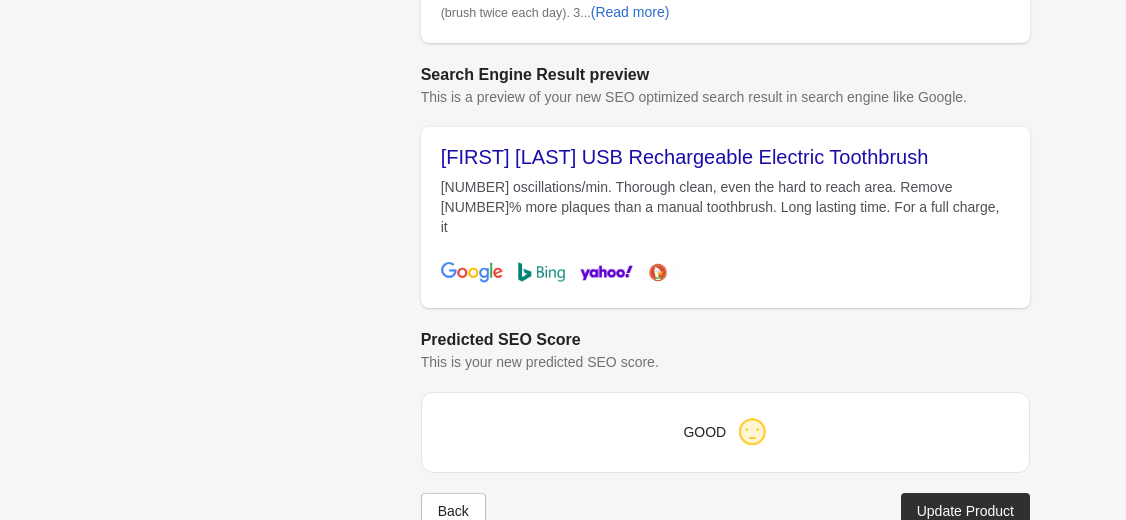 scroll, scrollTop: 865, scrollLeft: 0, axis: vertical 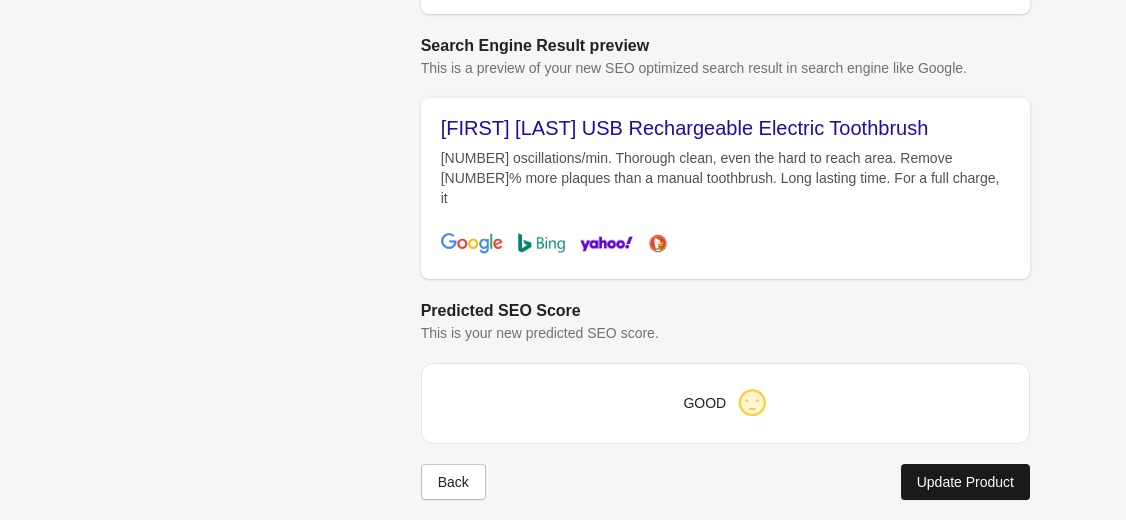 click on "Update Product" at bounding box center (965, 482) 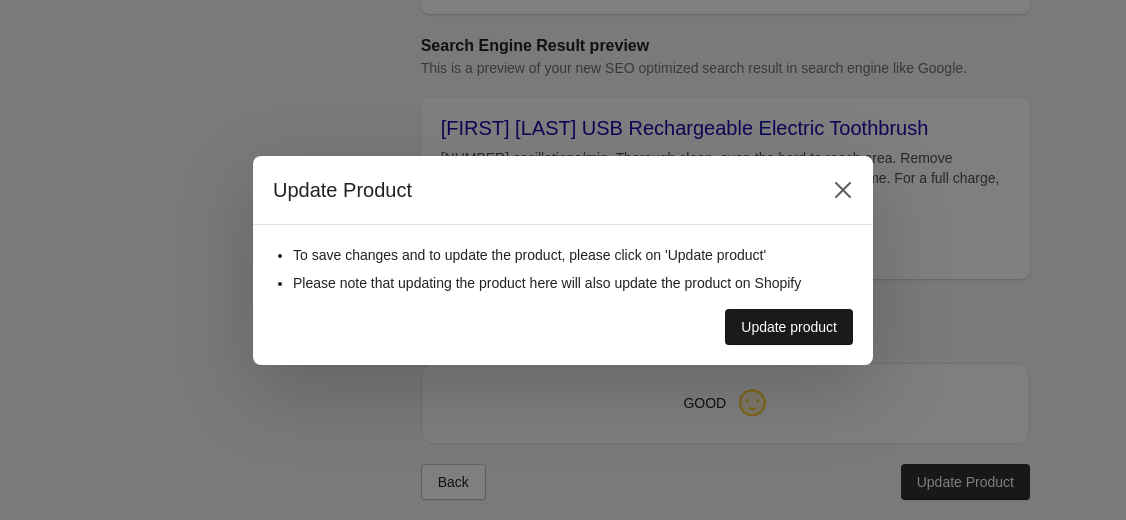 click on "Update product" at bounding box center (789, 327) 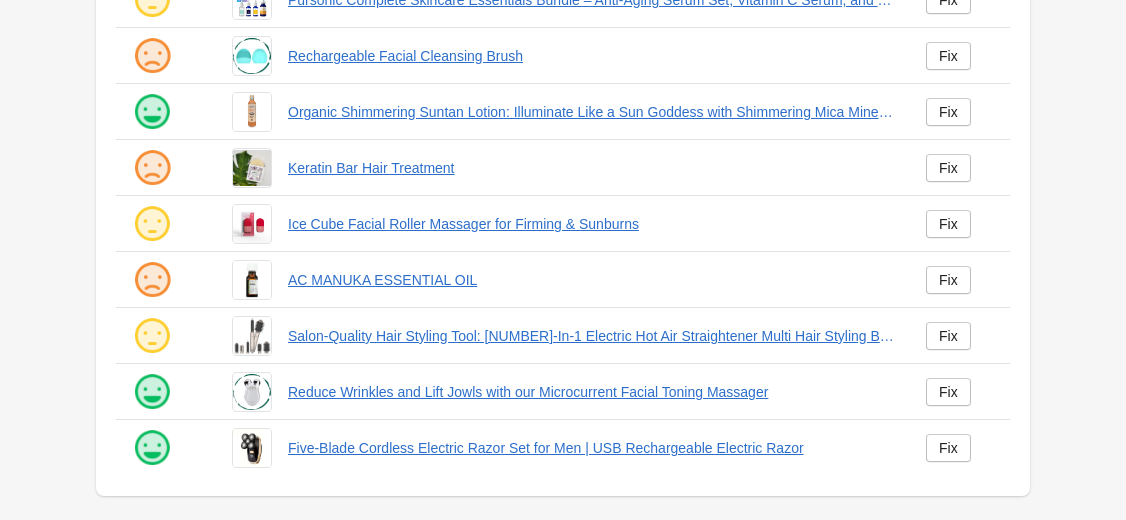 scroll, scrollTop: 0, scrollLeft: 0, axis: both 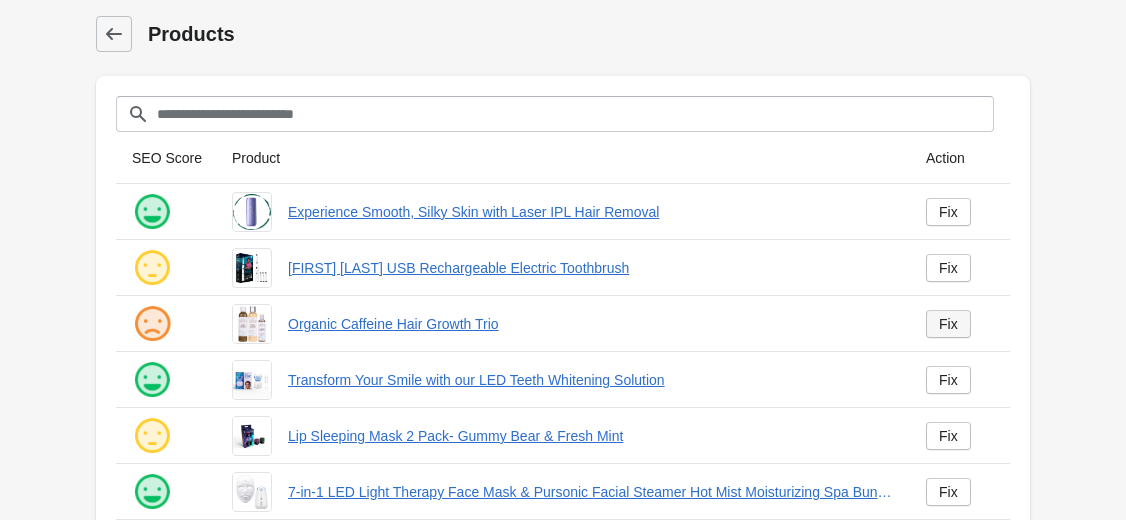 click on "Fix" at bounding box center [948, 324] 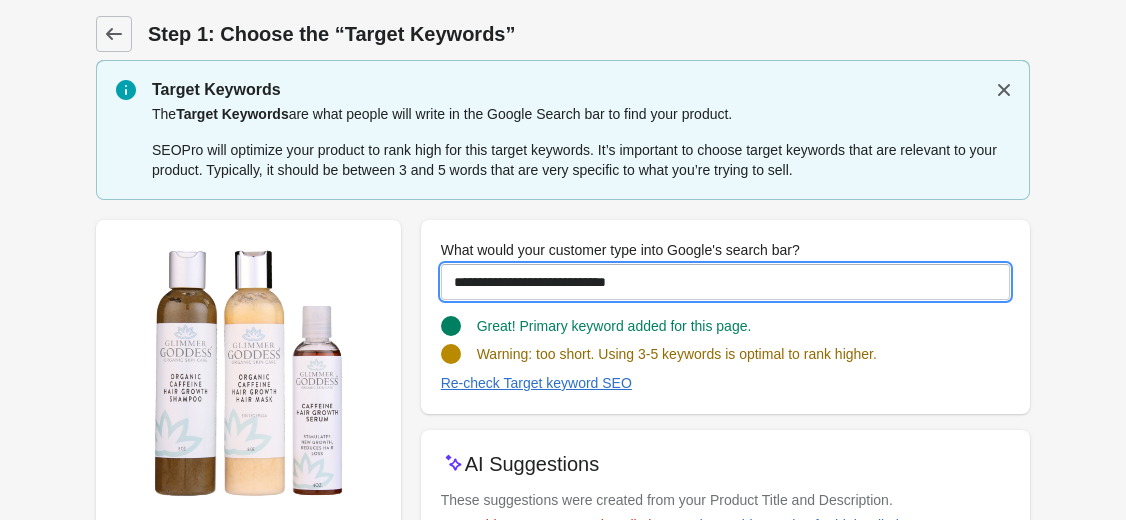click on "**********" at bounding box center (725, 282) 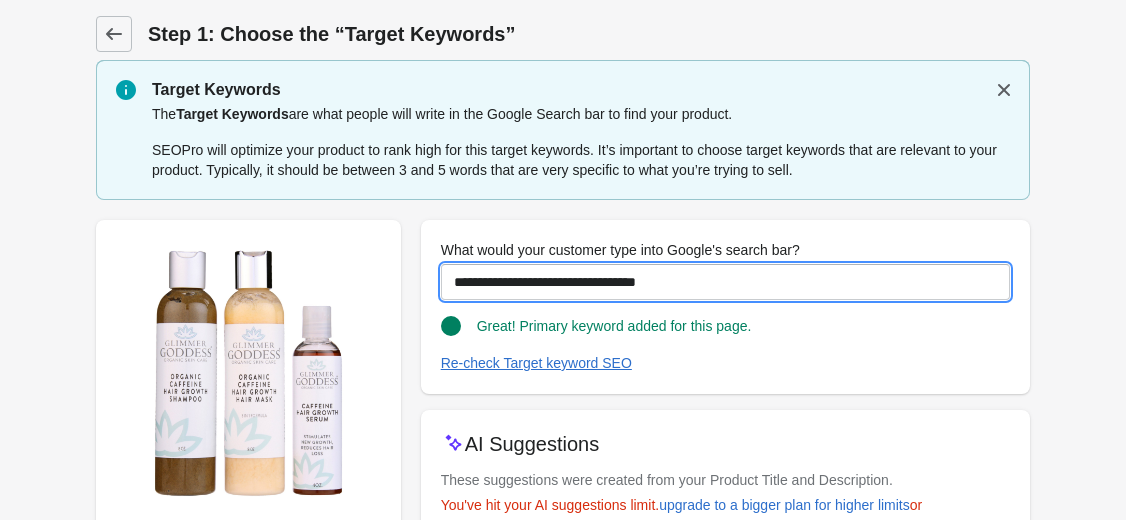 type on "**********" 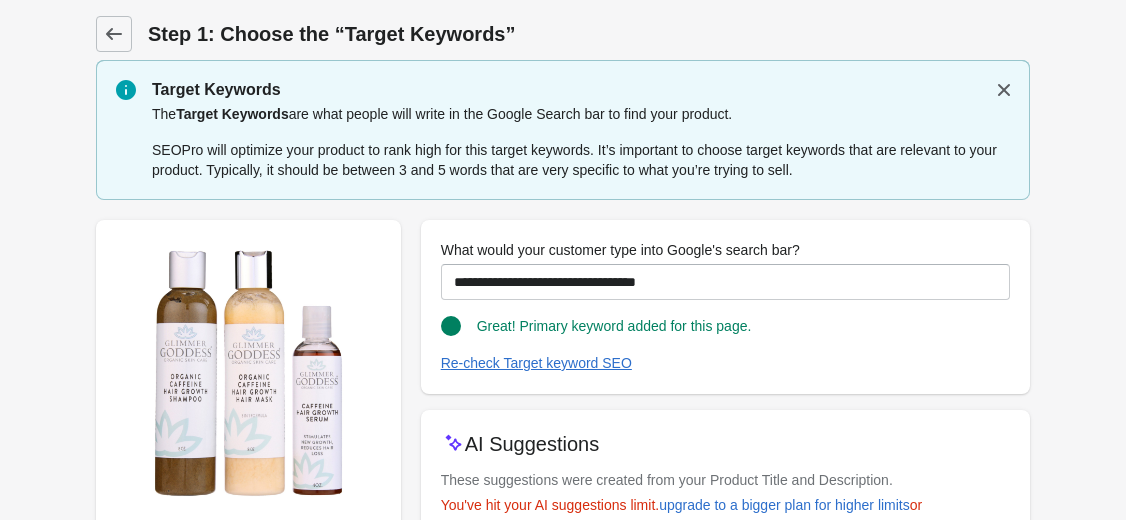 click on "Step 1: Choose the “Target Keywords”
Target Keywords
The  Target Keywords  are what people will write in the Google Search bar to find your product.
SEOPro will optimize your product to rank high for this target keywords. It’s important to choose target keywords that are relevant to your product. Typically, it should be between 3 and 5 words that are very specific to what you’re trying to sell." at bounding box center [563, 388] 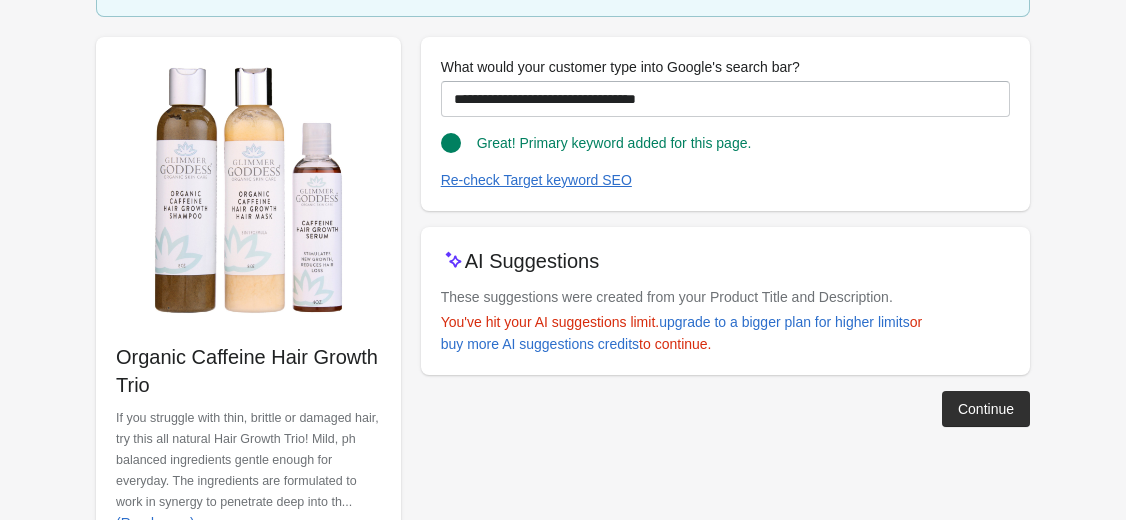 scroll, scrollTop: 257, scrollLeft: 0, axis: vertical 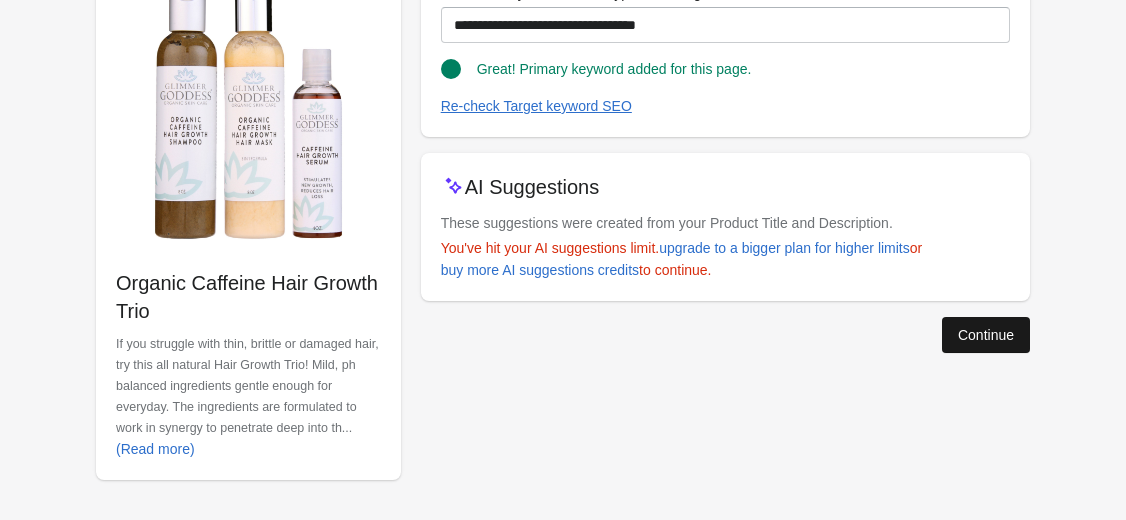 click on "Continue" at bounding box center (986, 335) 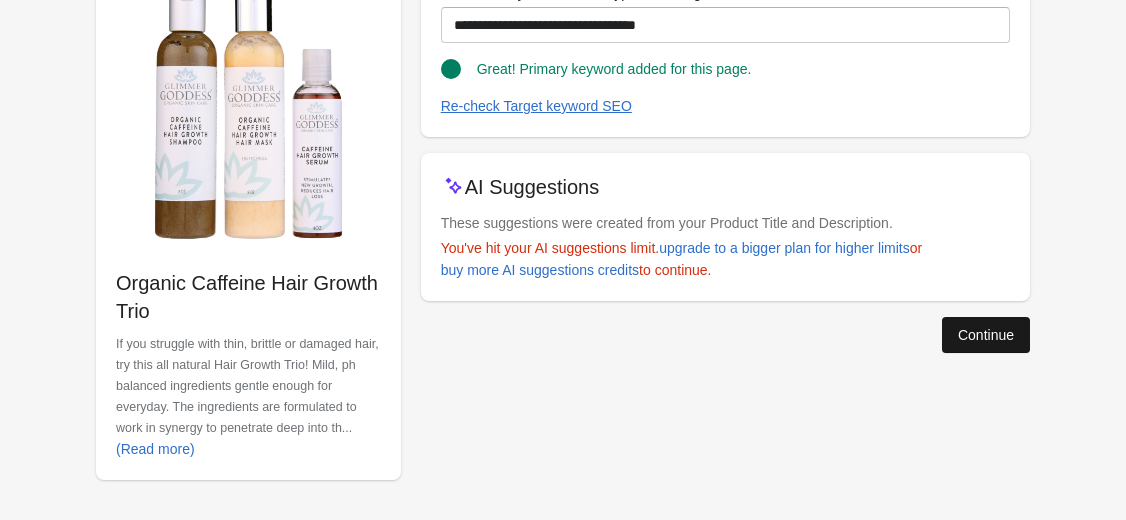 scroll, scrollTop: 23, scrollLeft: 0, axis: vertical 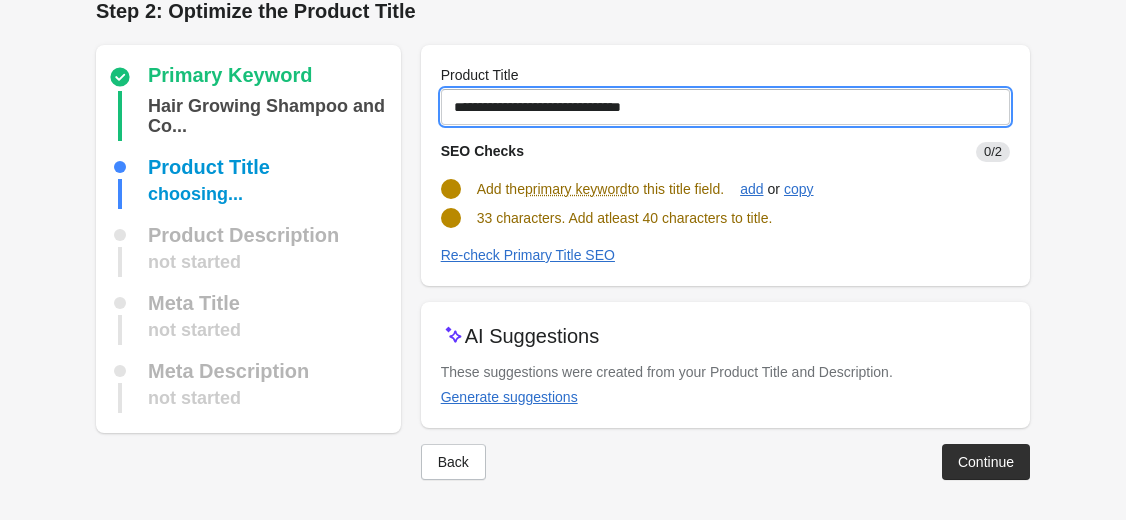 click on "**********" at bounding box center (725, 107) 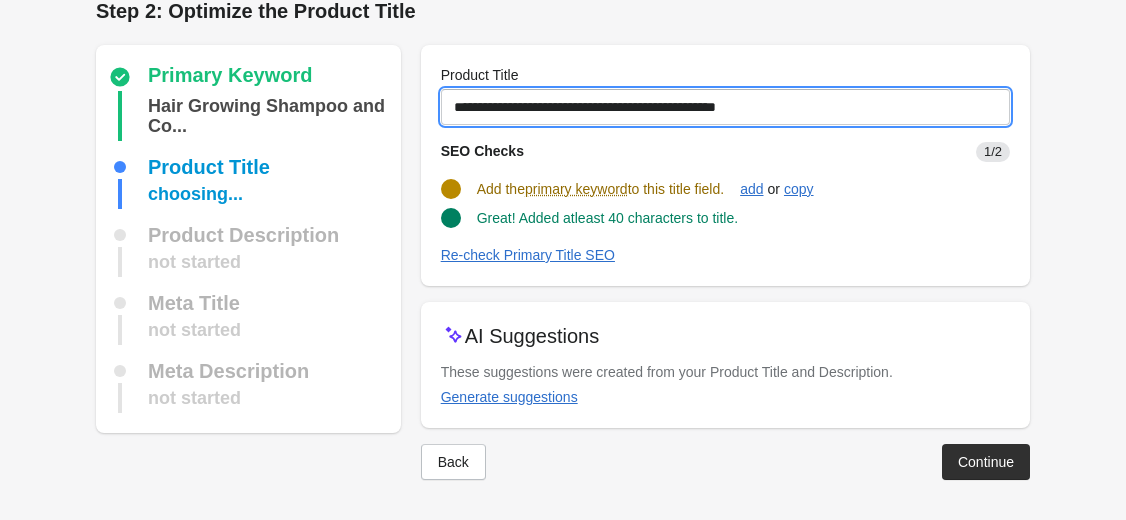 type on "**********" 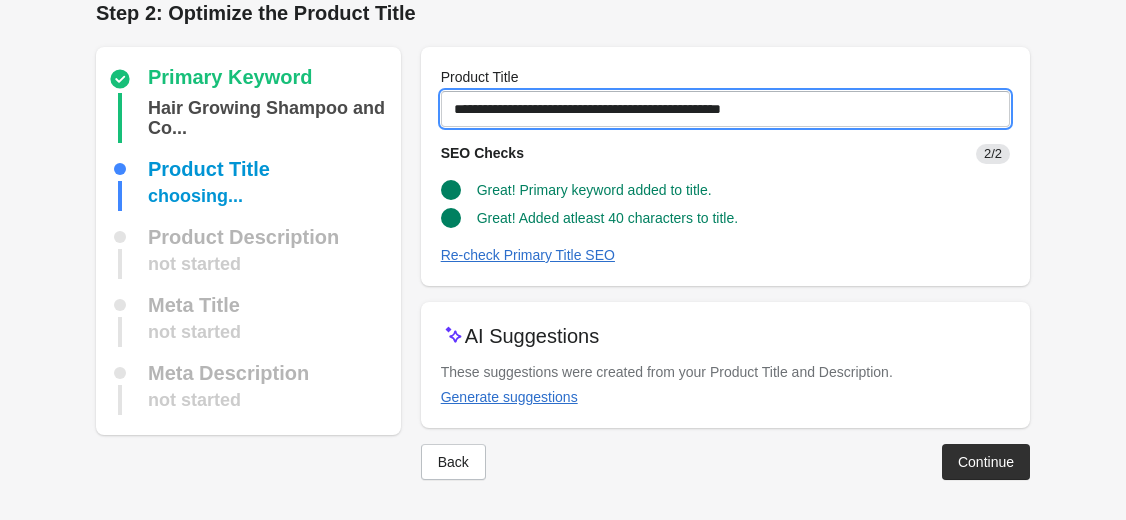 scroll, scrollTop: 21, scrollLeft: 0, axis: vertical 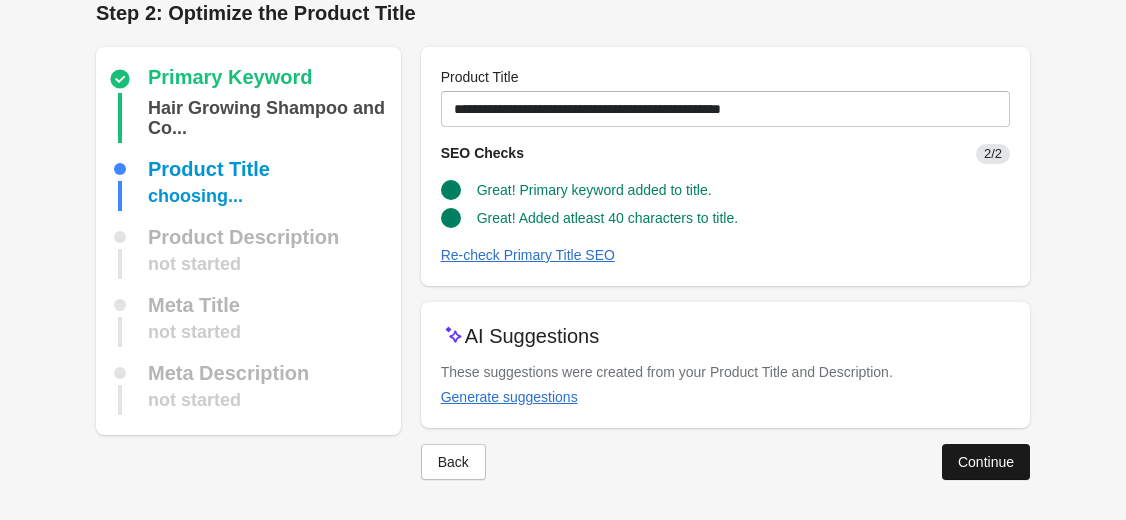 click on "Continue" at bounding box center (986, 462) 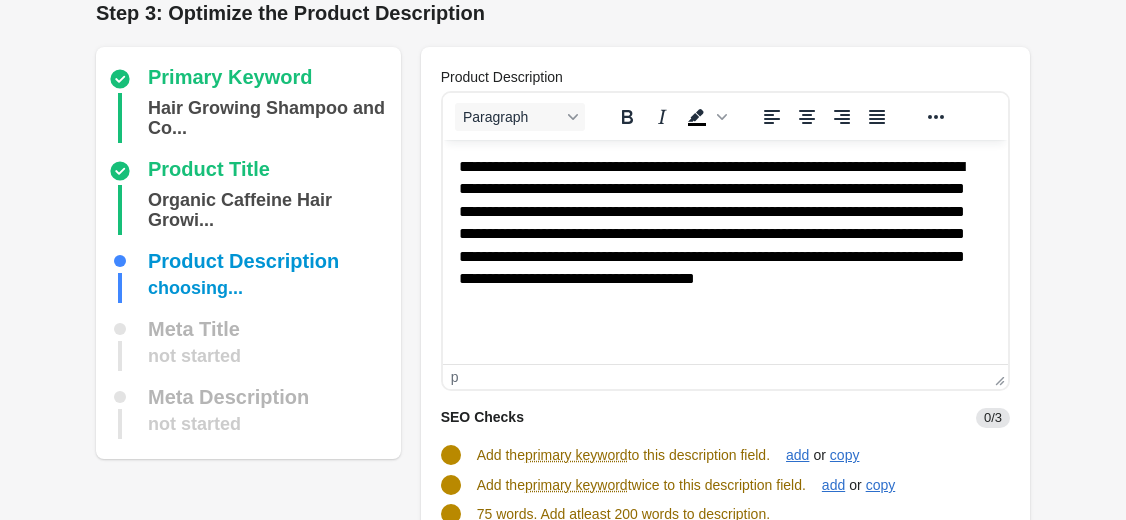 scroll, scrollTop: 0, scrollLeft: 0, axis: both 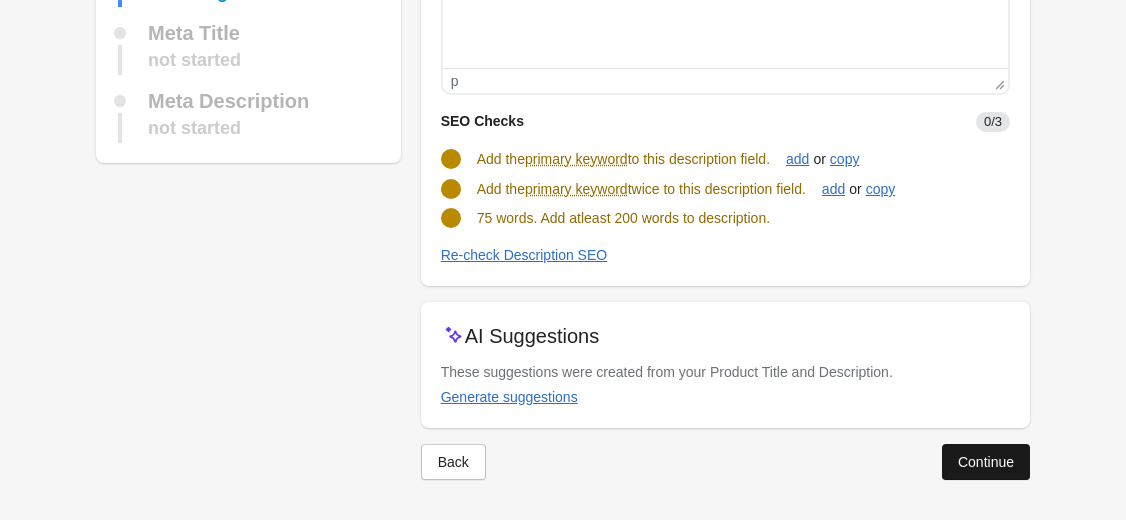 click on "Continue" at bounding box center [986, 462] 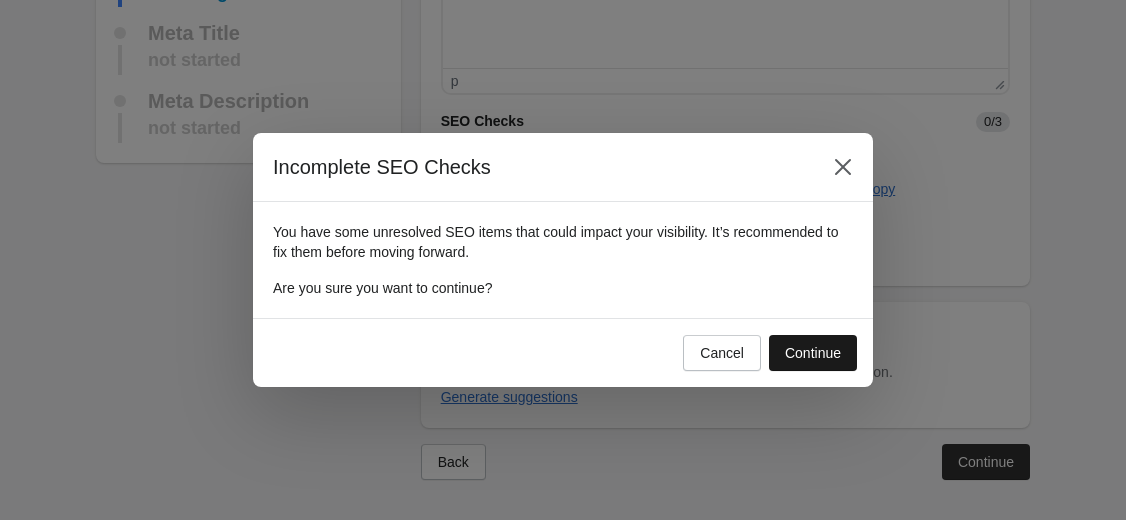click on "Continue" at bounding box center (813, 353) 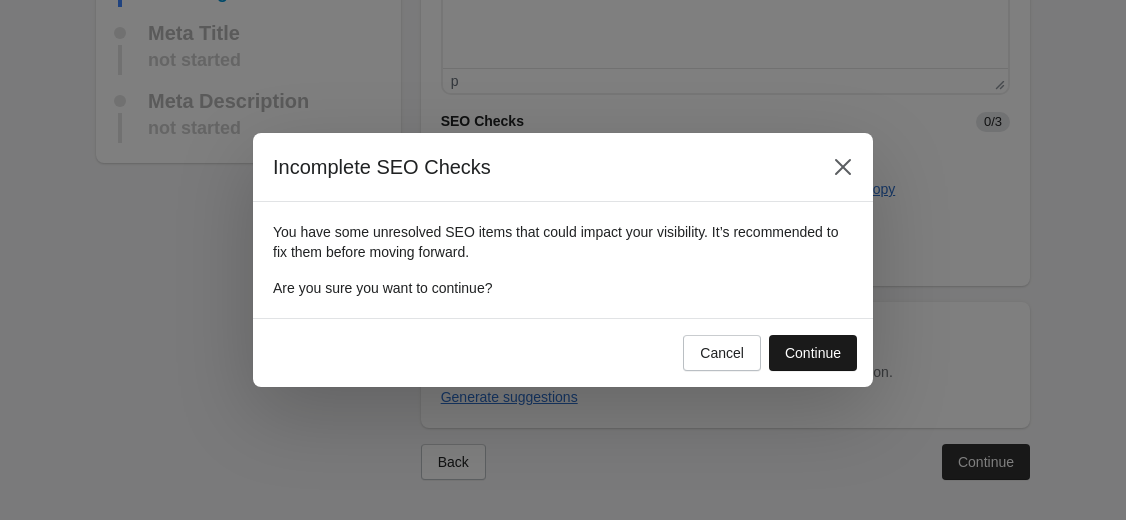 scroll, scrollTop: 147, scrollLeft: 0, axis: vertical 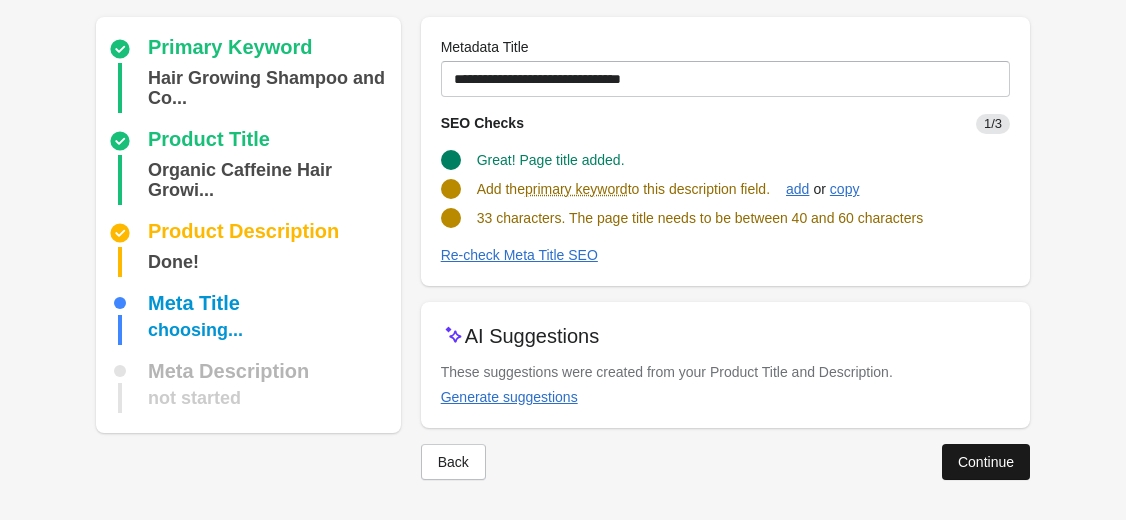 click on "Continue" at bounding box center (986, 462) 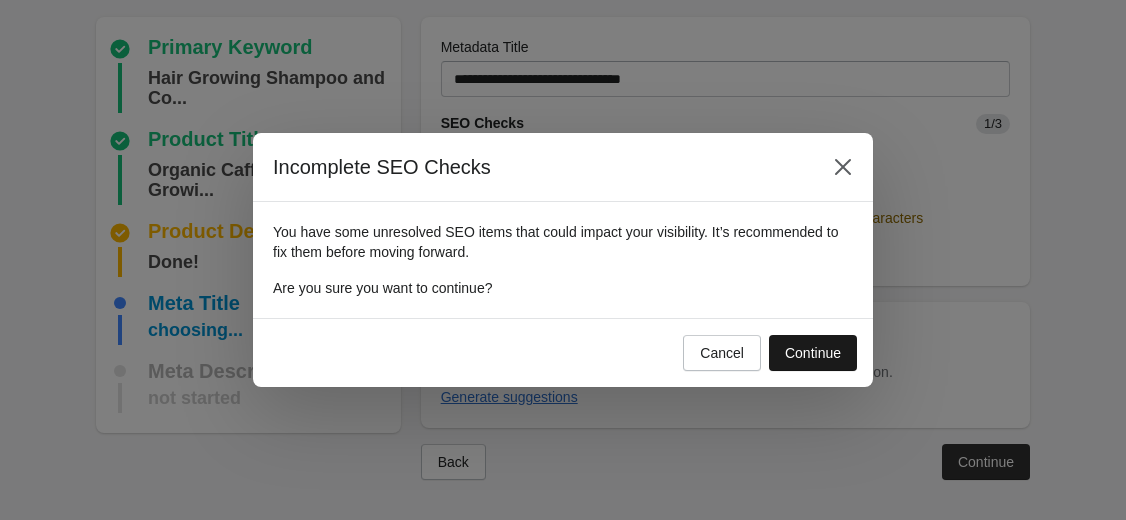 click on "Continue" at bounding box center (813, 353) 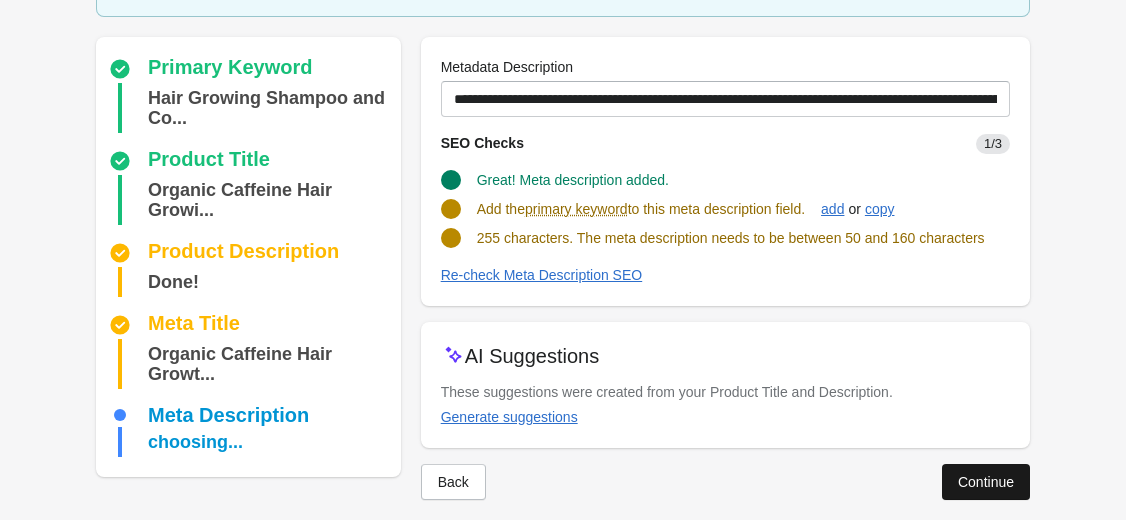 click on "Continue" at bounding box center [986, 482] 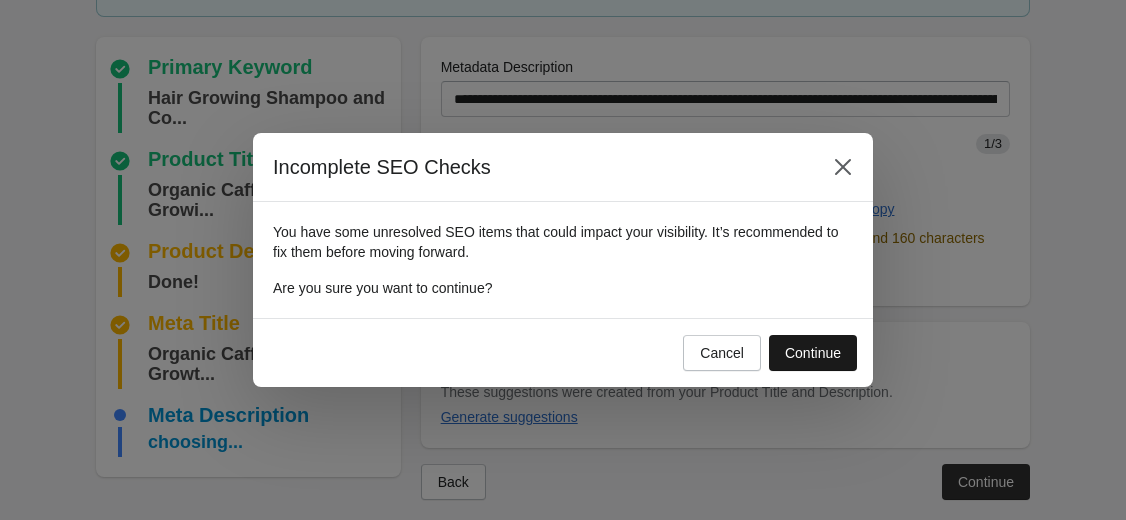 click on "Continue" at bounding box center (813, 353) 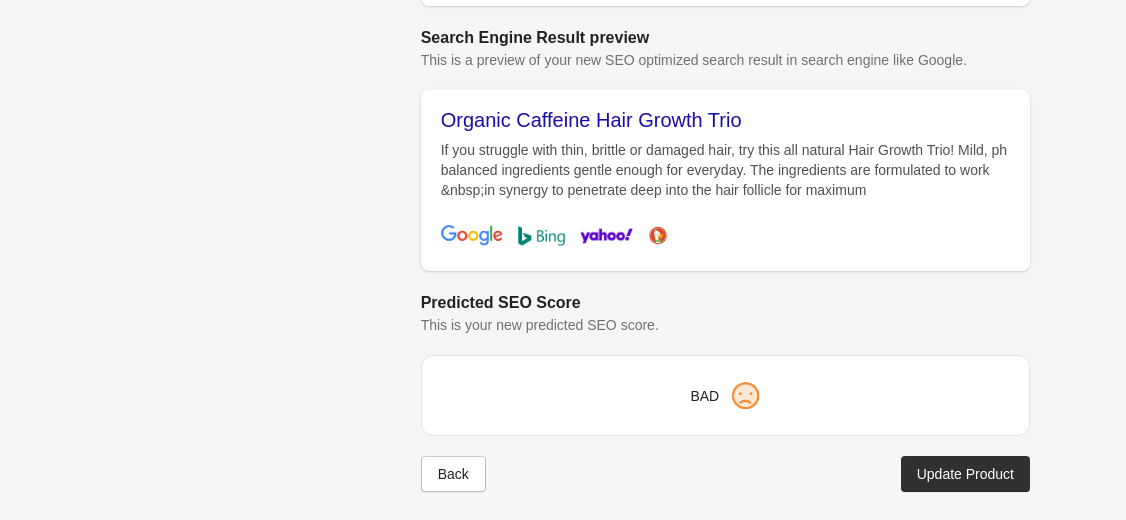 scroll, scrollTop: 868, scrollLeft: 0, axis: vertical 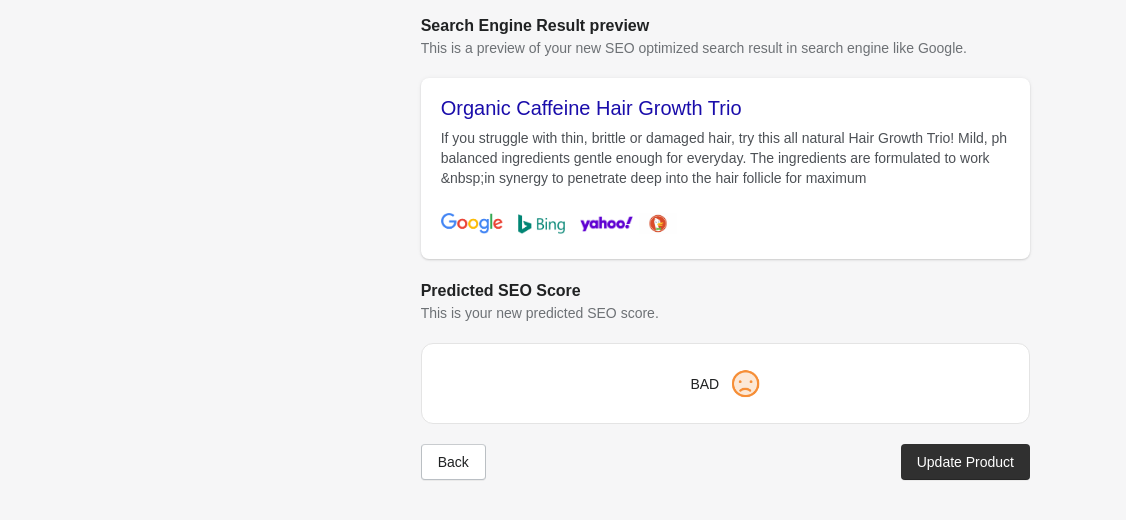 click on "If you struggle with thin, brittle or damaged hair, try this all natural Hair Growth Trio! Mild, ph balanced ingredients gentle enough for everyday. The ingredients are formulated to work &nbsp;in synergy to penetrate deep into the hair follicle for maximum" at bounding box center [725, 158] 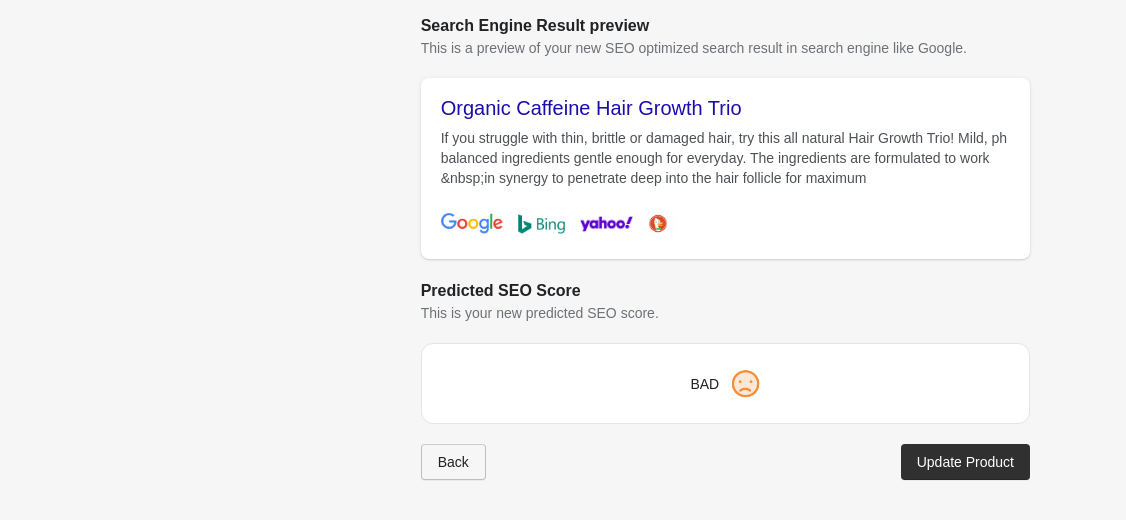 click on "Back" at bounding box center [453, 462] 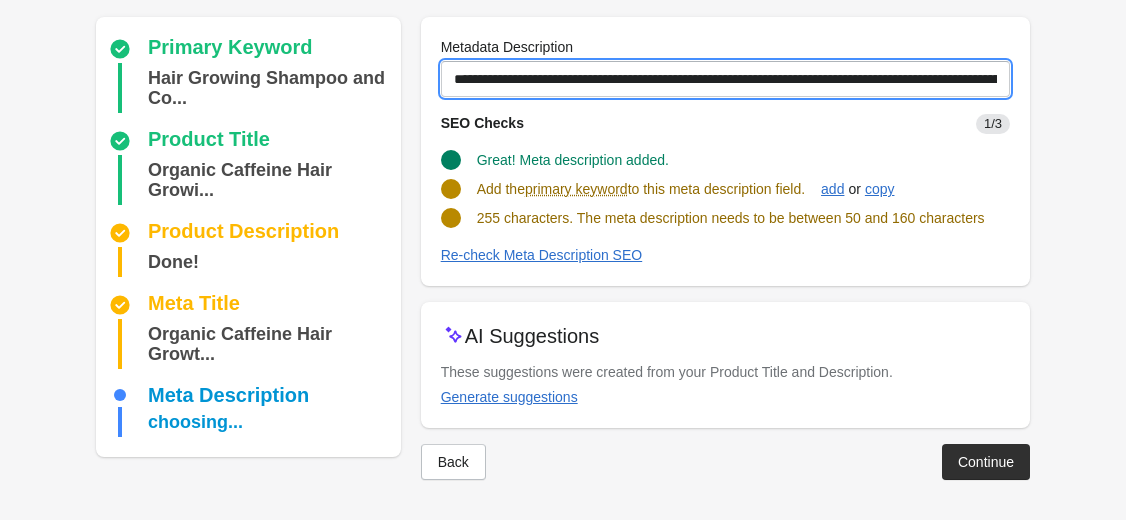 click on "**********" at bounding box center [725, 79] 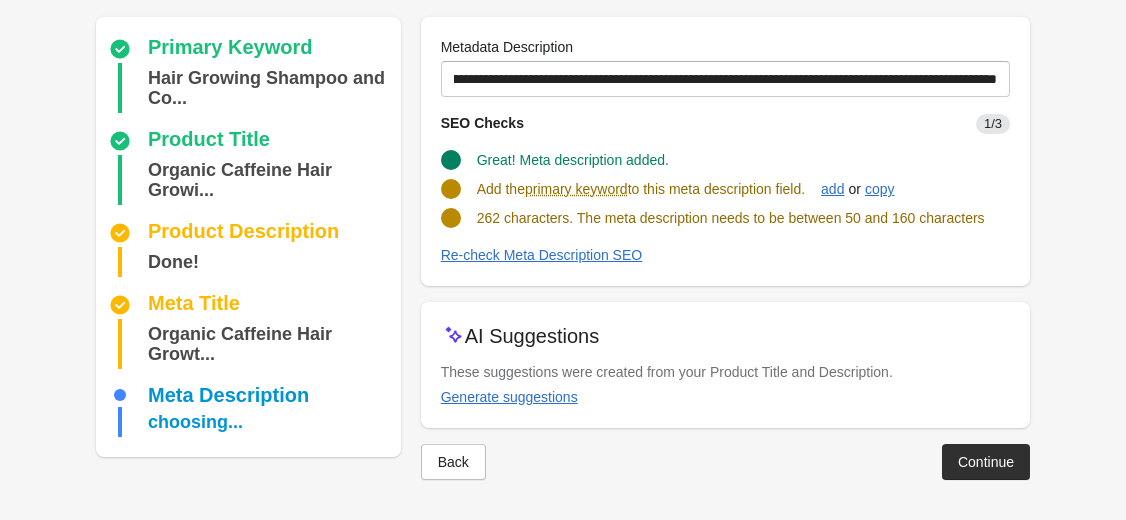 scroll, scrollTop: 0, scrollLeft: 0, axis: both 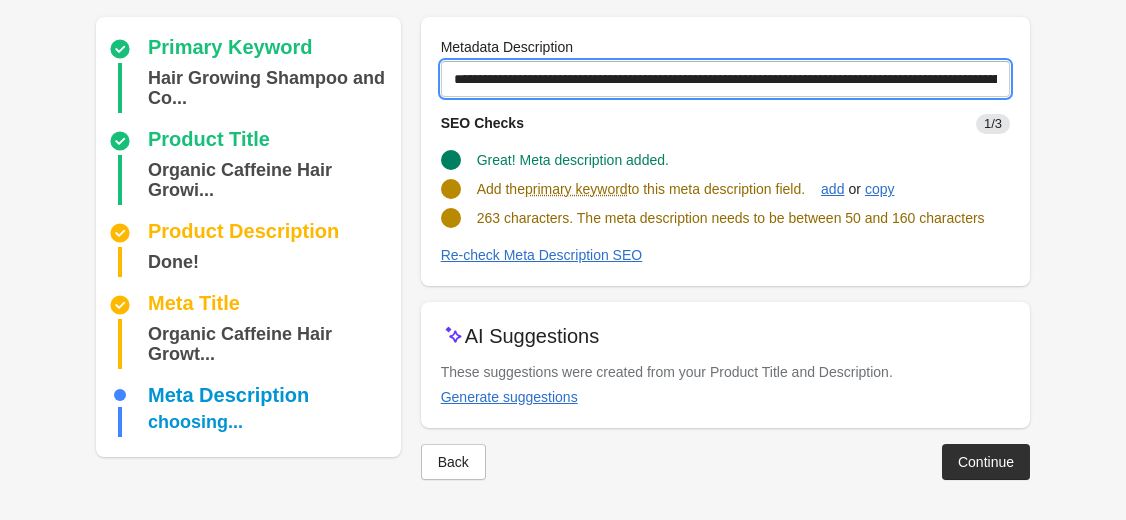 click on "**********" at bounding box center [725, 79] 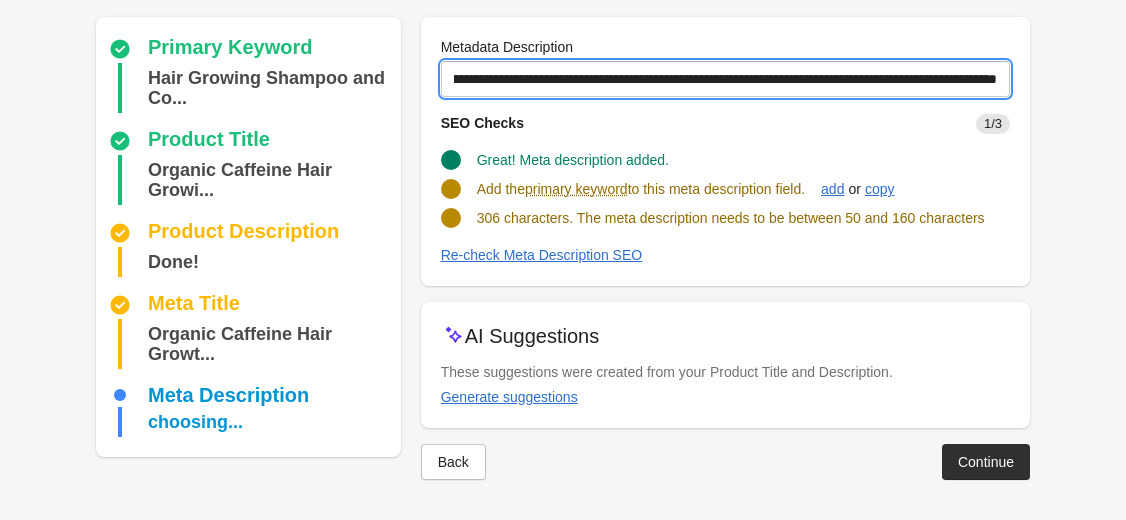 scroll, scrollTop: 0, scrollLeft: 1302, axis: horizontal 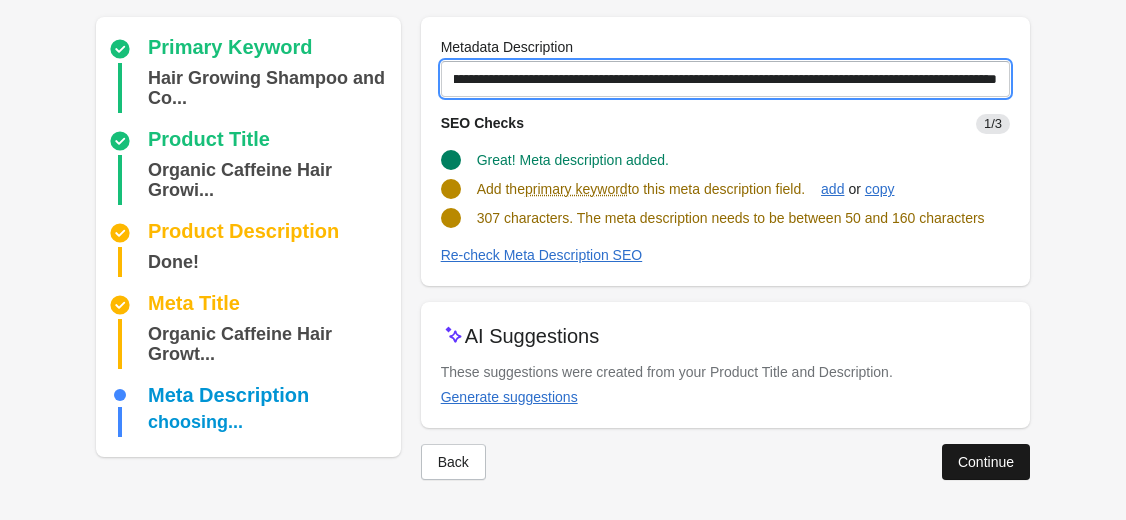 type on "**********" 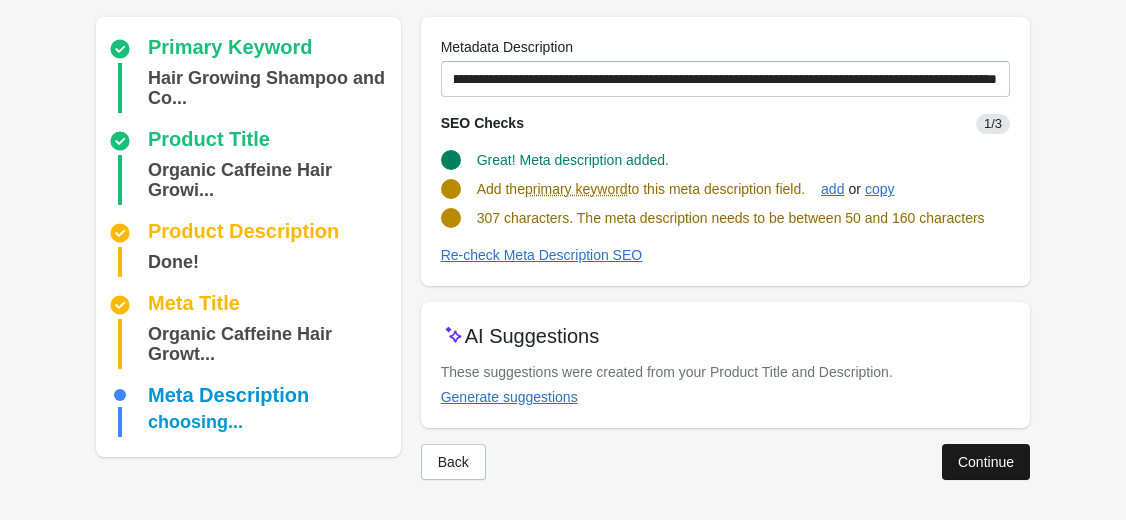 click on "Continue" at bounding box center [986, 462] 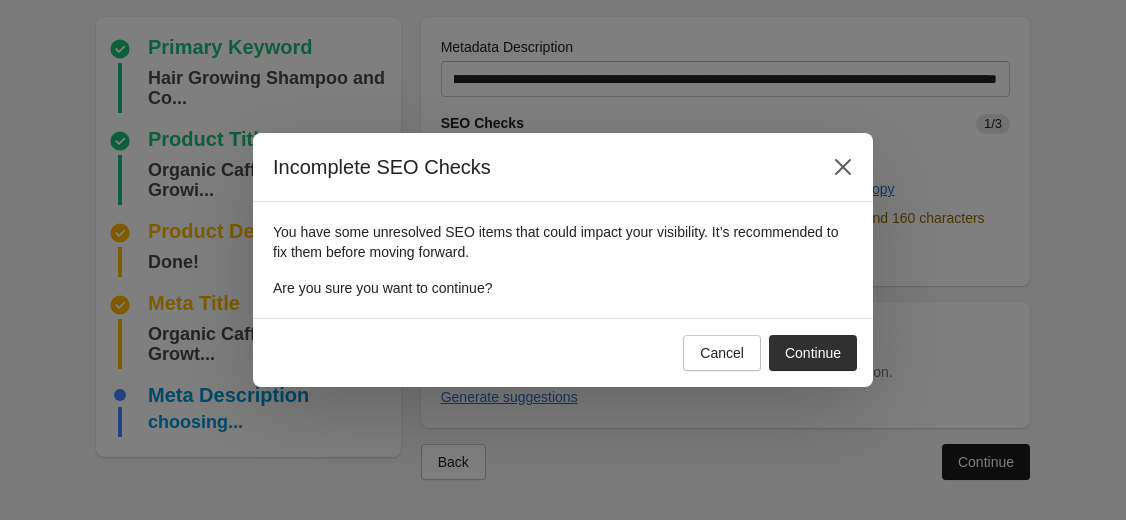scroll, scrollTop: 0, scrollLeft: 0, axis: both 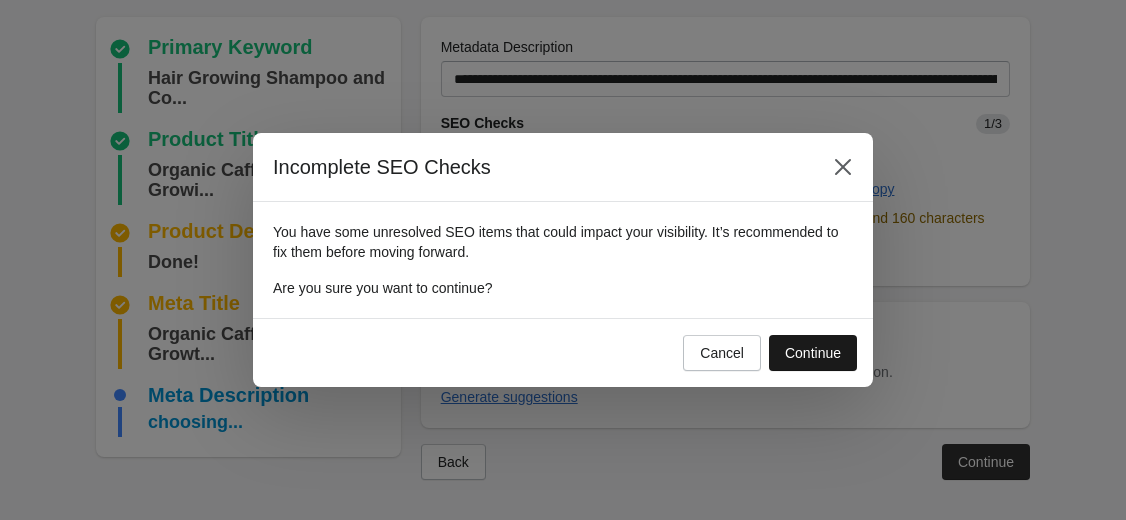click on "Continue" at bounding box center [813, 353] 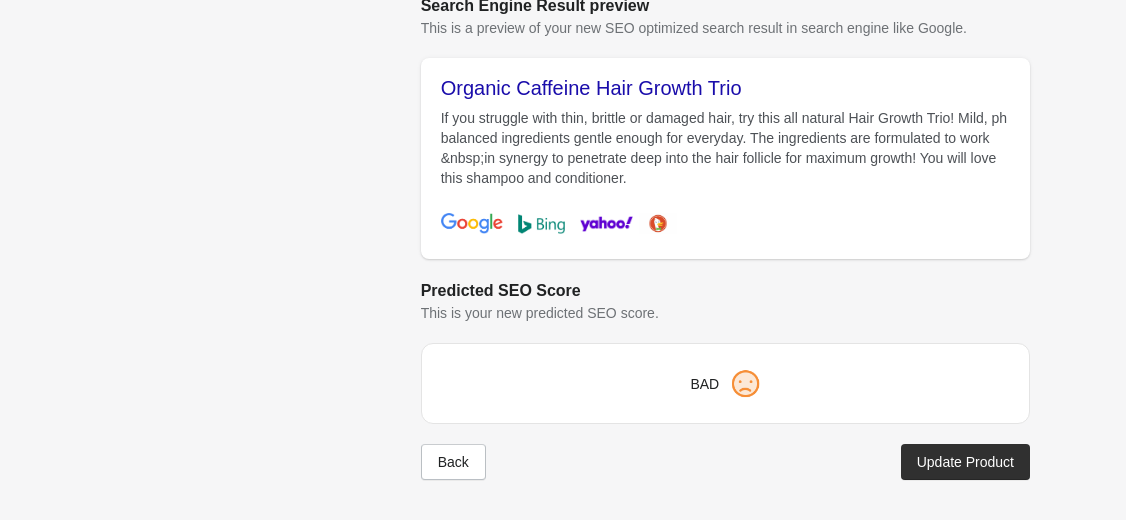 scroll, scrollTop: 848, scrollLeft: 0, axis: vertical 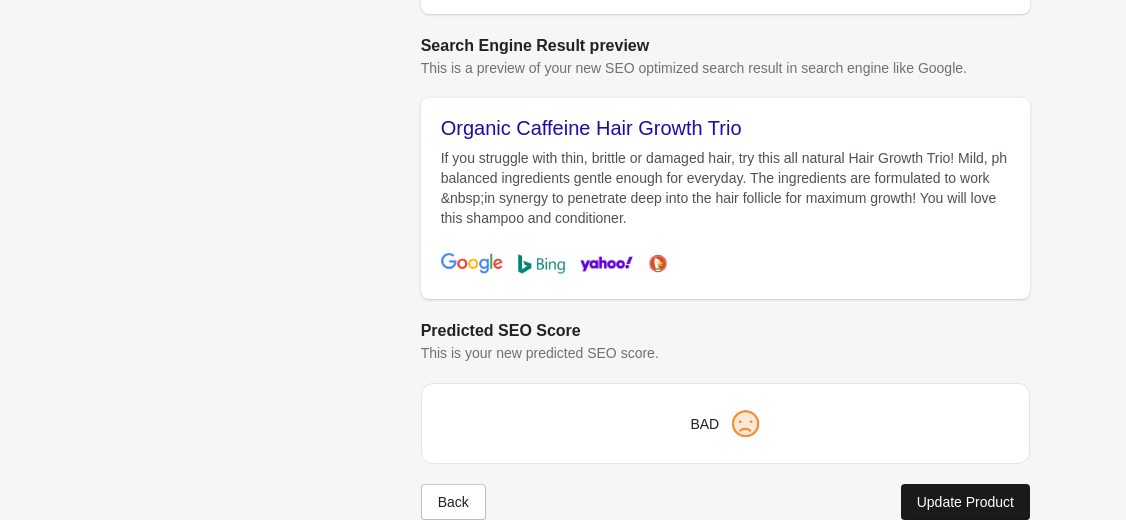 click on "Update Product" at bounding box center (965, 502) 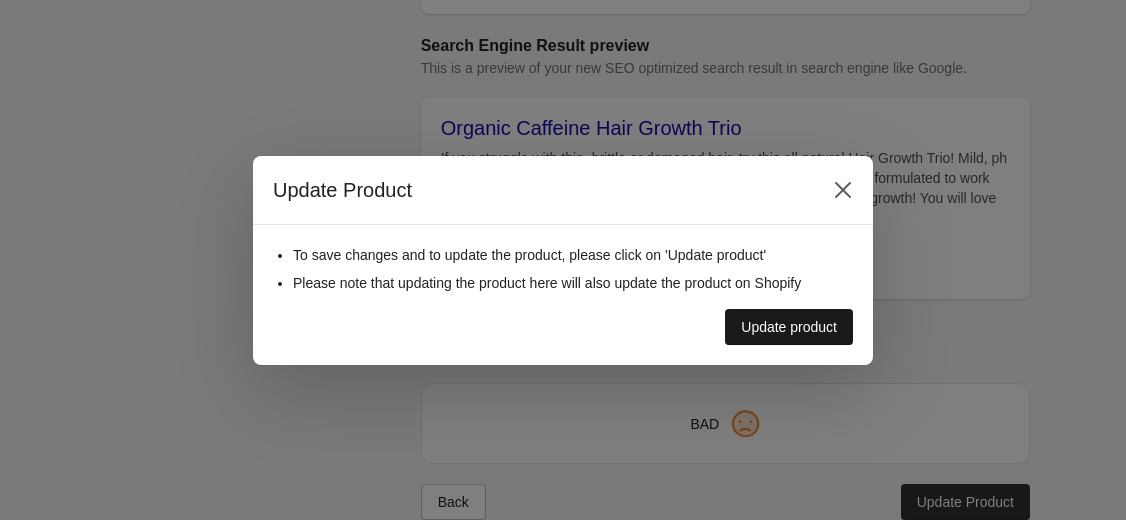 click on "Update product" at bounding box center (789, 327) 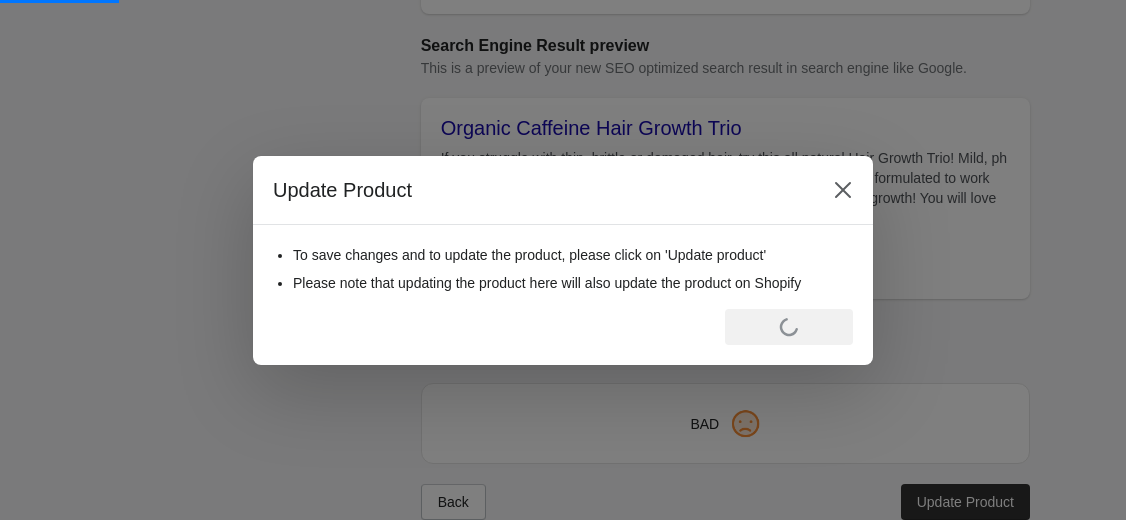 scroll, scrollTop: 0, scrollLeft: 0, axis: both 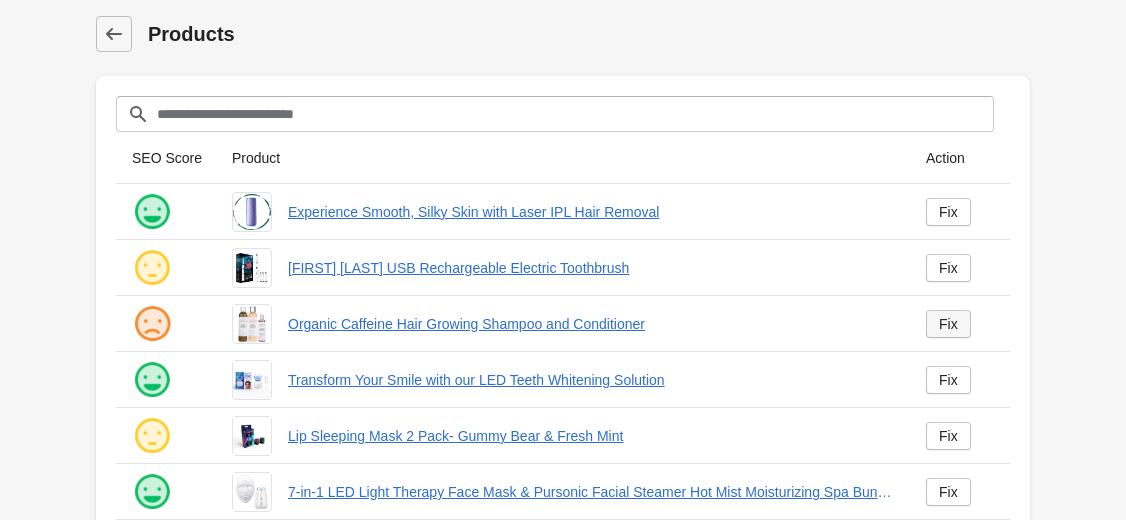 click on "Fix" at bounding box center (948, 324) 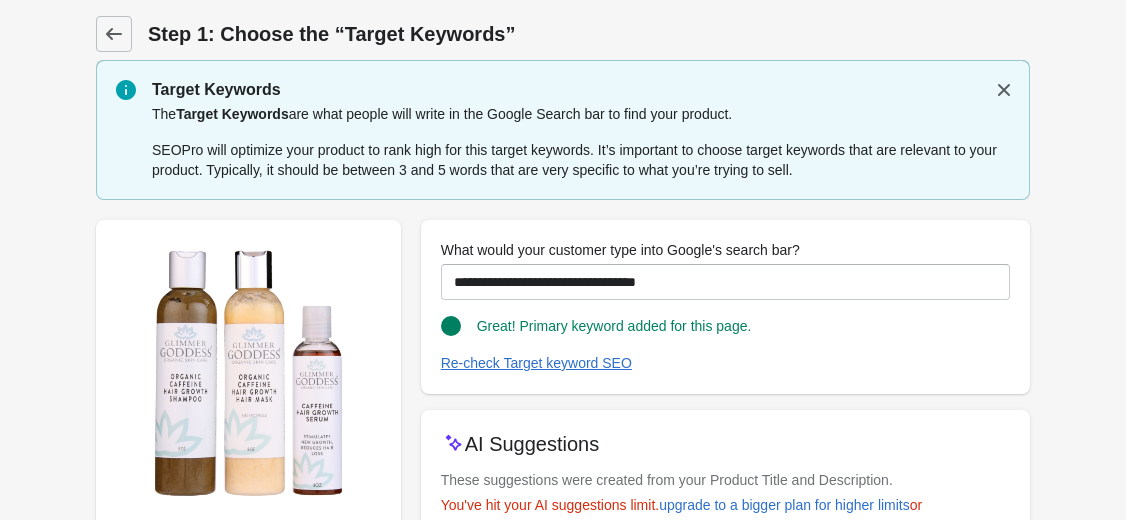 click on "Step 1: Choose the “Target Keywords”
Target Keywords
The  Target Keywords  are what people will write in the Google Search bar to find your product.
SEOPro will optimize your product to rank high for this target keywords. It’s important to choose target keywords that are relevant to your product. Typically, it should be between 3 and 5 words that are very specific to what you’re trying to sell." at bounding box center [563, 402] 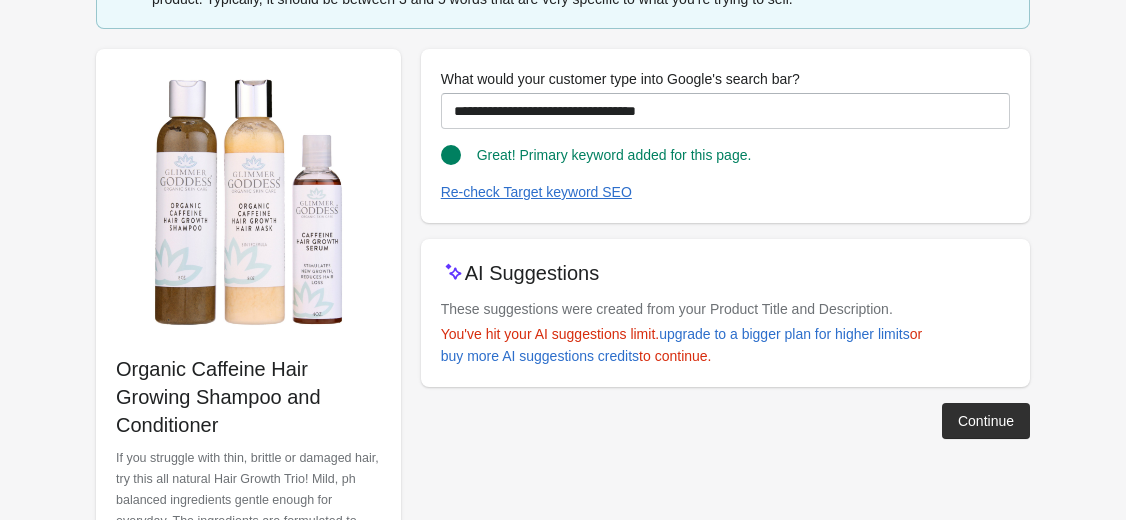 scroll, scrollTop: 200, scrollLeft: 0, axis: vertical 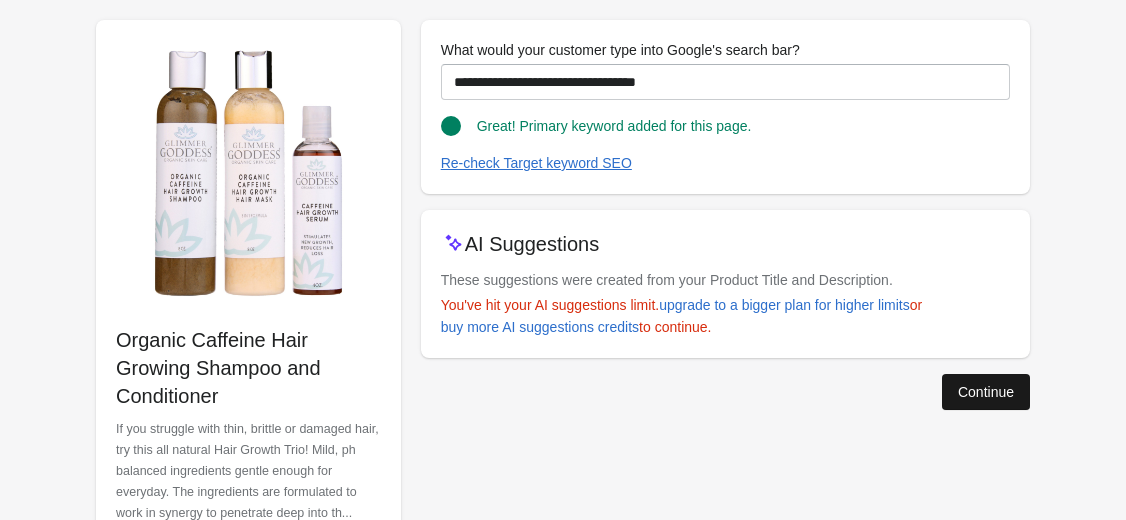click on "Continue" at bounding box center (986, 392) 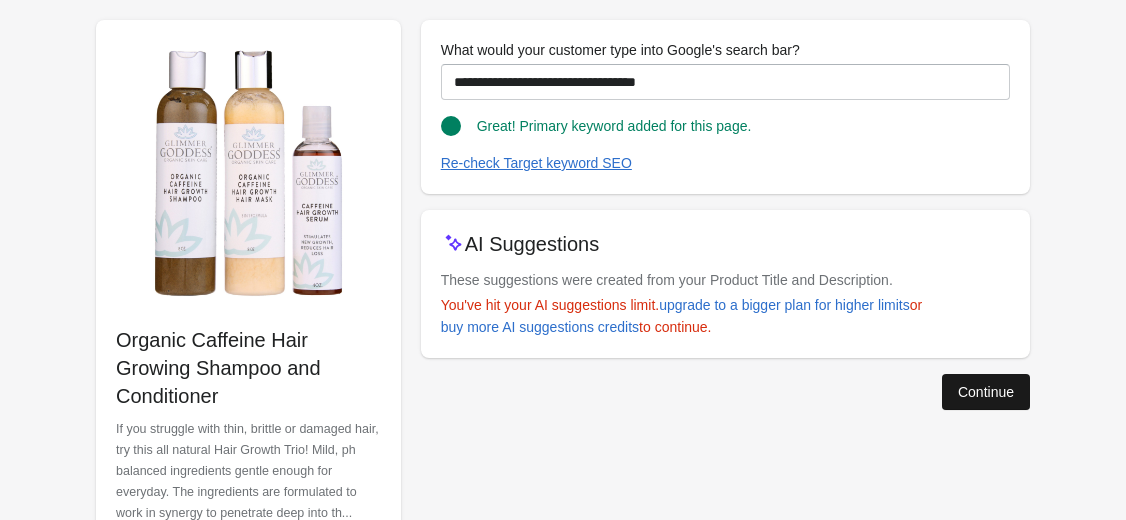 scroll, scrollTop: 21, scrollLeft: 0, axis: vertical 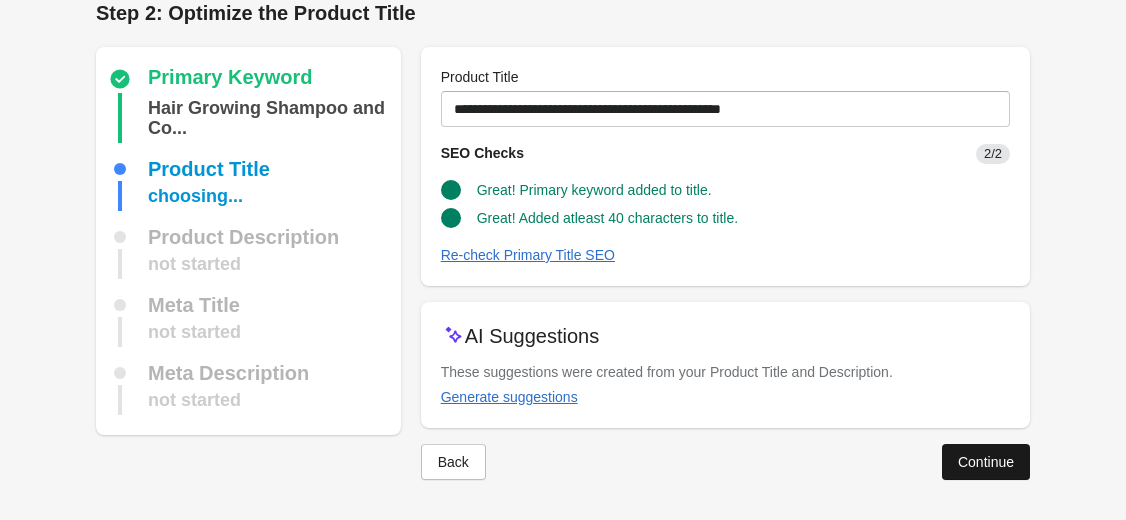 click on "Continue" at bounding box center [986, 462] 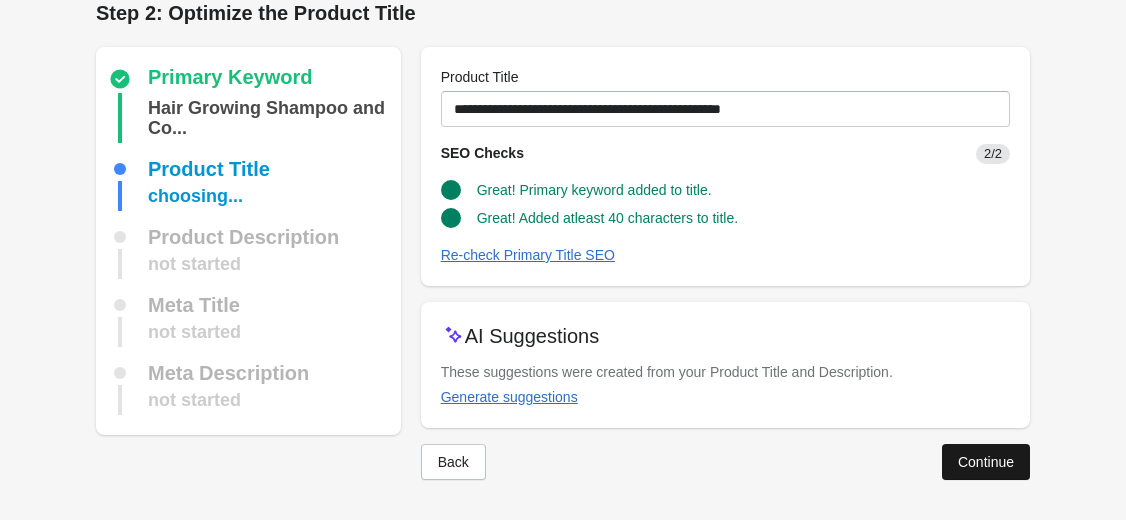 scroll, scrollTop: 0, scrollLeft: 0, axis: both 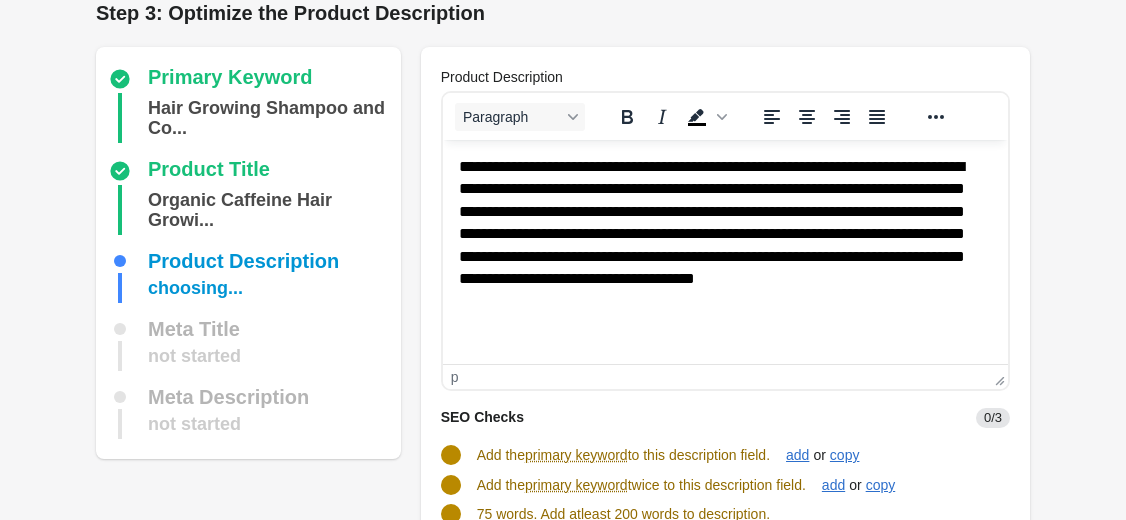click on "**********" at bounding box center (724, 234) 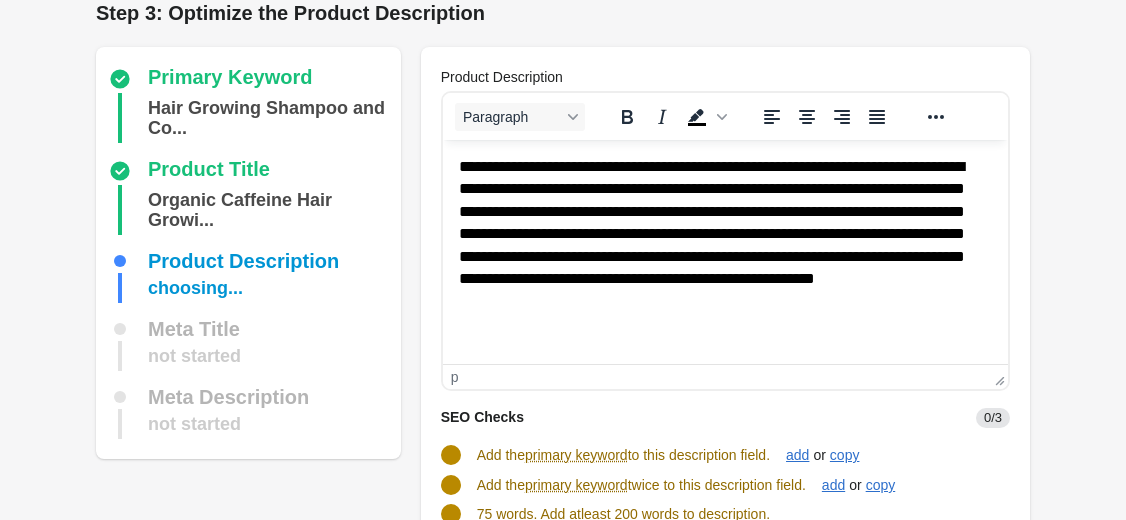 click on "Step 1: Choose the “Target Keywords”
Target Keywords
The  Target Keywords  are what people will write in the Google Search bar to find your product.
SEOPro will optimize your product to rank high for this target keywords. It’s important to choose target keywords that are relevant to your product. Typically, it should be between 3 and 5 words that are very specific to what you’re trying to sell." at bounding box center (563, 397) 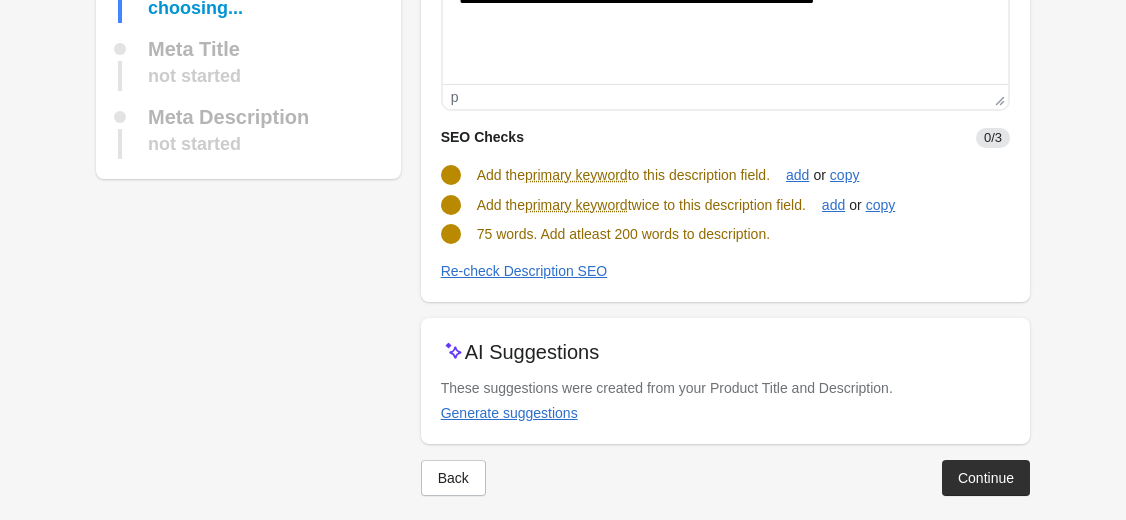 scroll, scrollTop: 317, scrollLeft: 0, axis: vertical 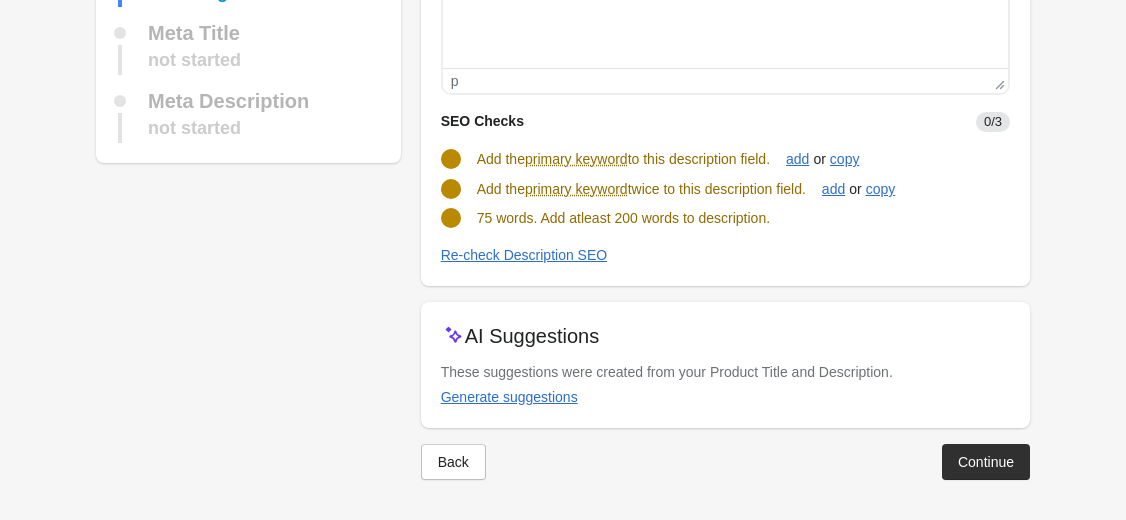 click on "**********" at bounding box center [724, -62] 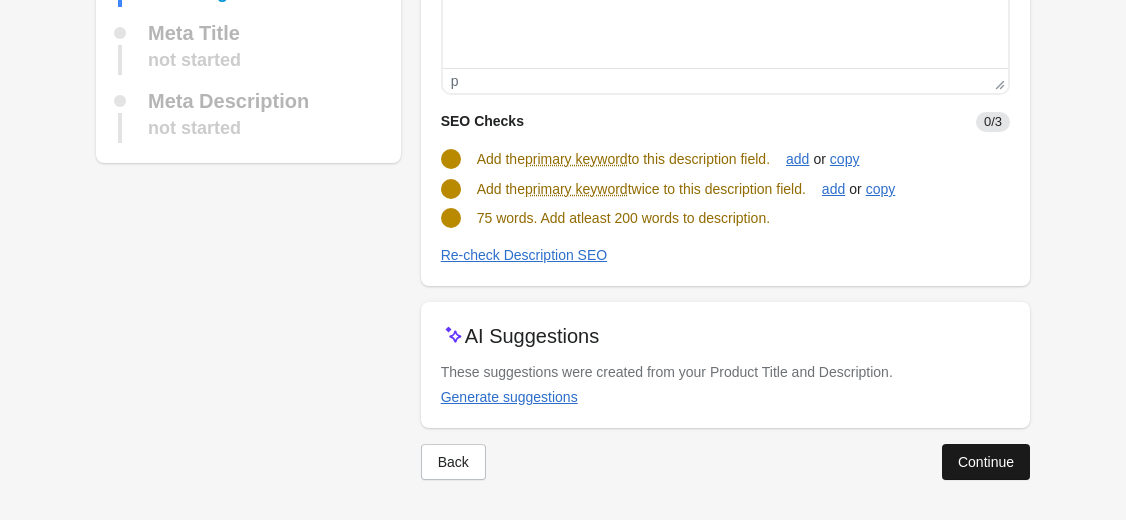 click on "Continue" at bounding box center (986, 462) 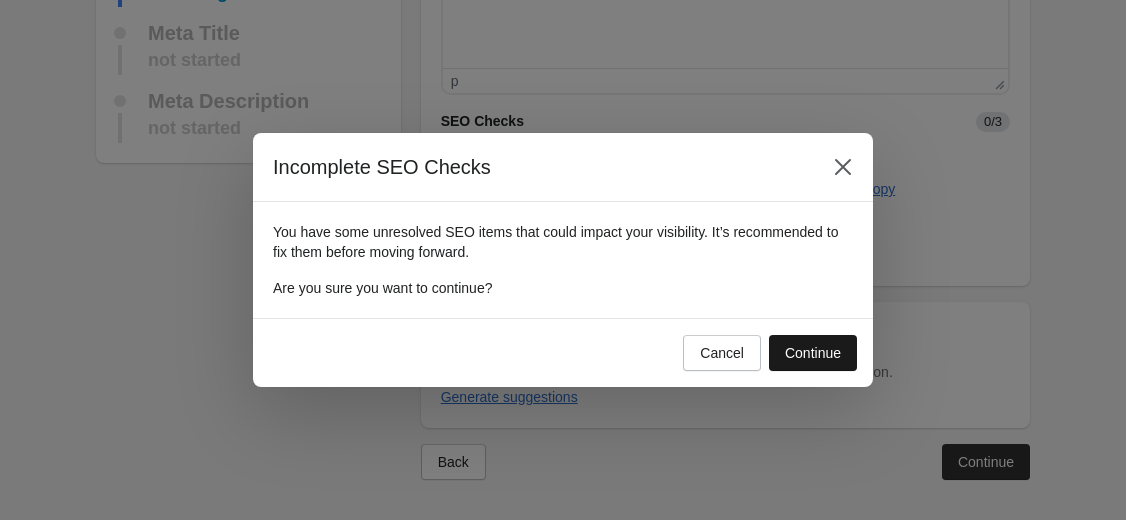 click on "Continue" at bounding box center [813, 353] 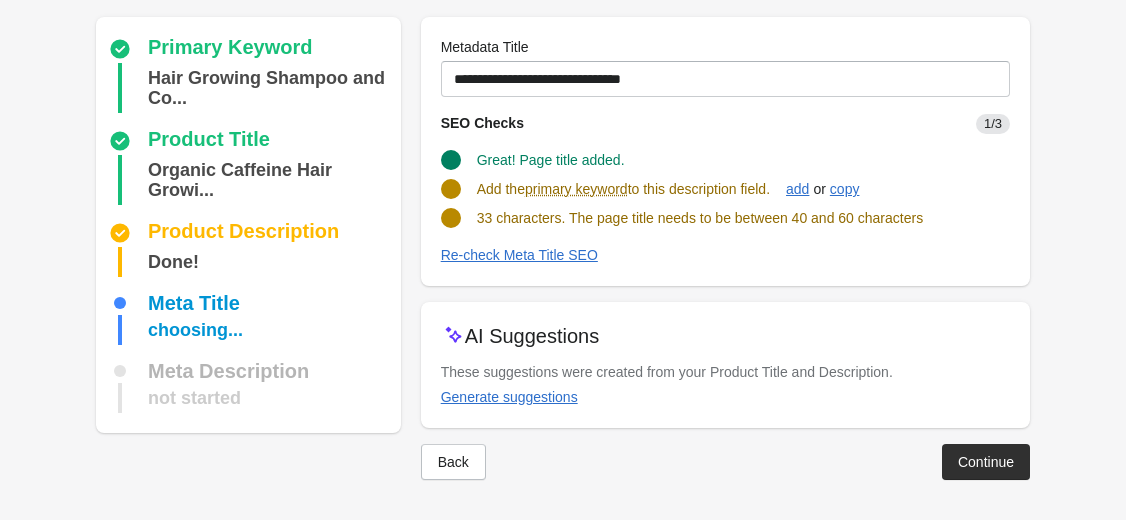 scroll, scrollTop: 147, scrollLeft: 0, axis: vertical 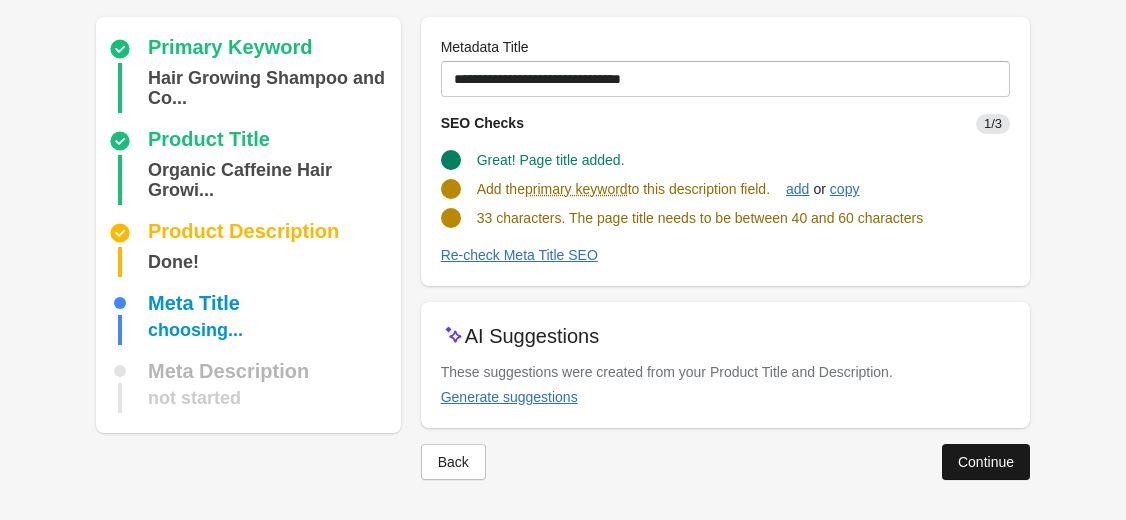 click on "Continue" at bounding box center (986, 462) 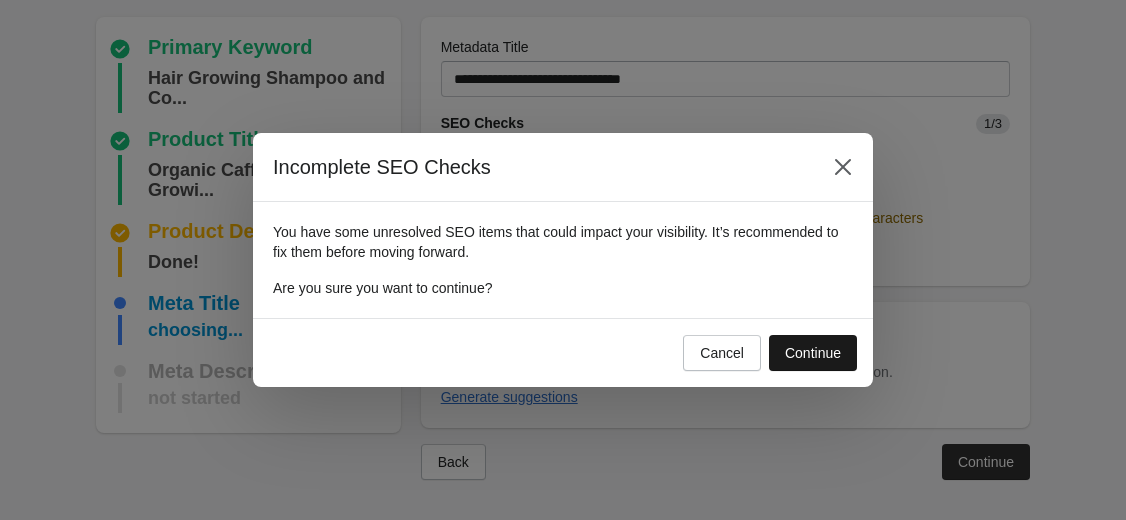 click on "Continue" at bounding box center (813, 353) 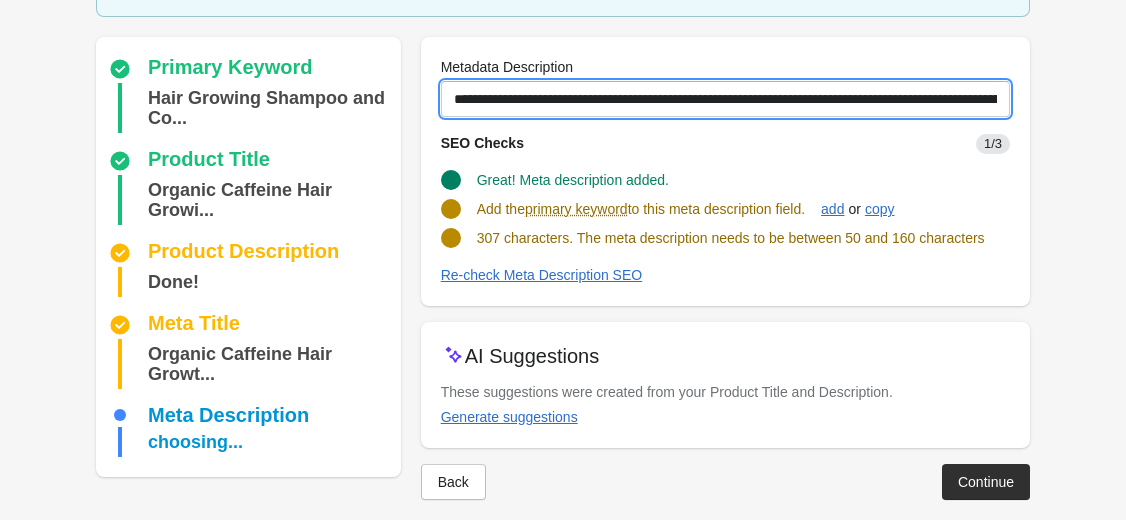 click on "**********" at bounding box center [725, 99] 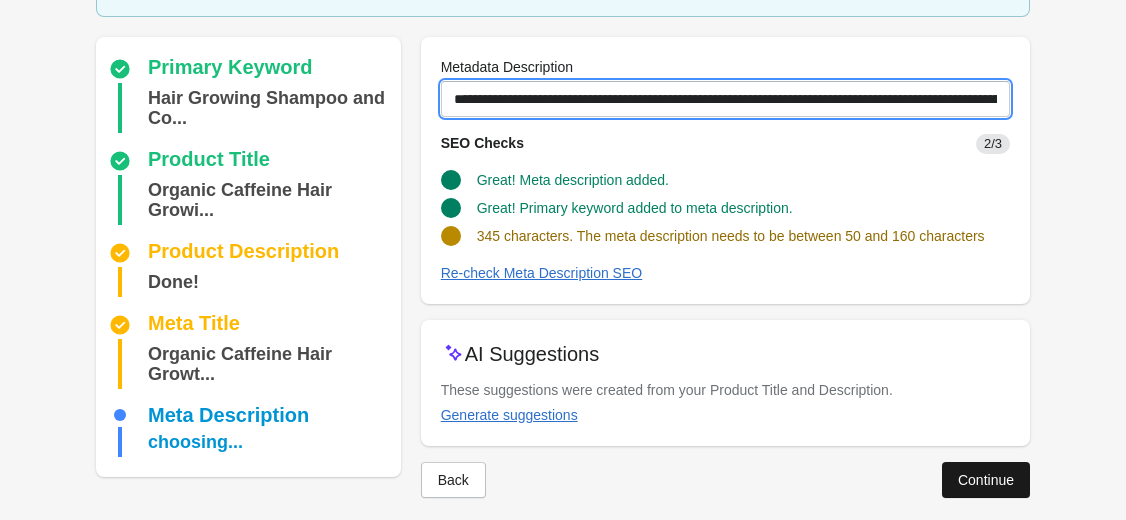 type on "**********" 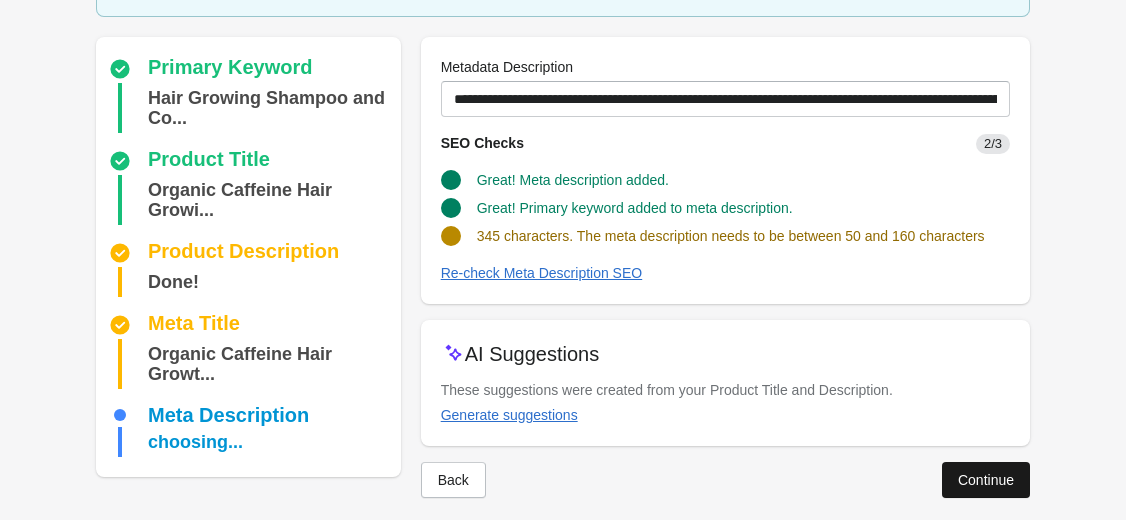 click on "Continue" at bounding box center [986, 480] 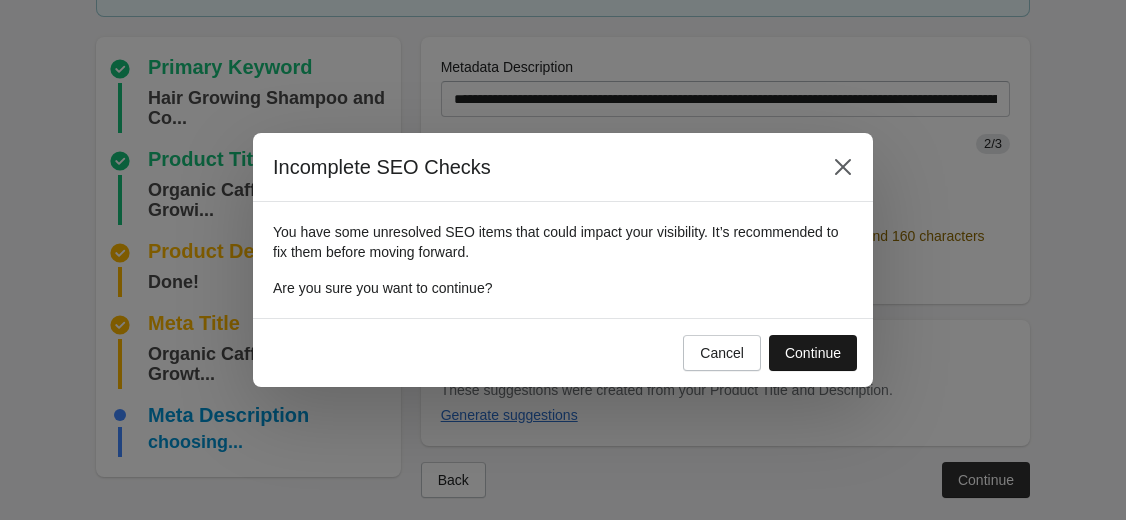 click on "Continue" at bounding box center [813, 353] 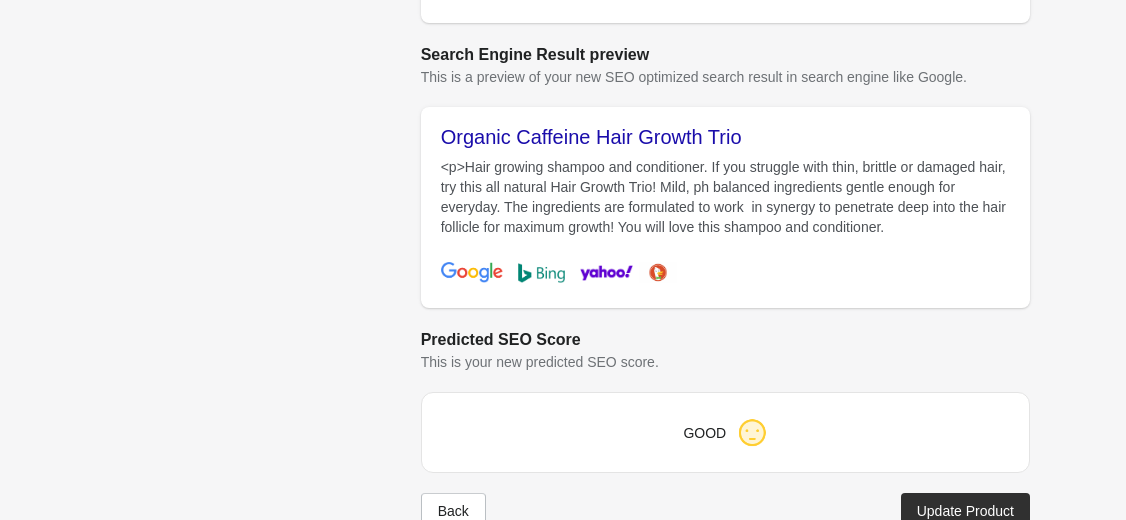 scroll, scrollTop: 888, scrollLeft: 0, axis: vertical 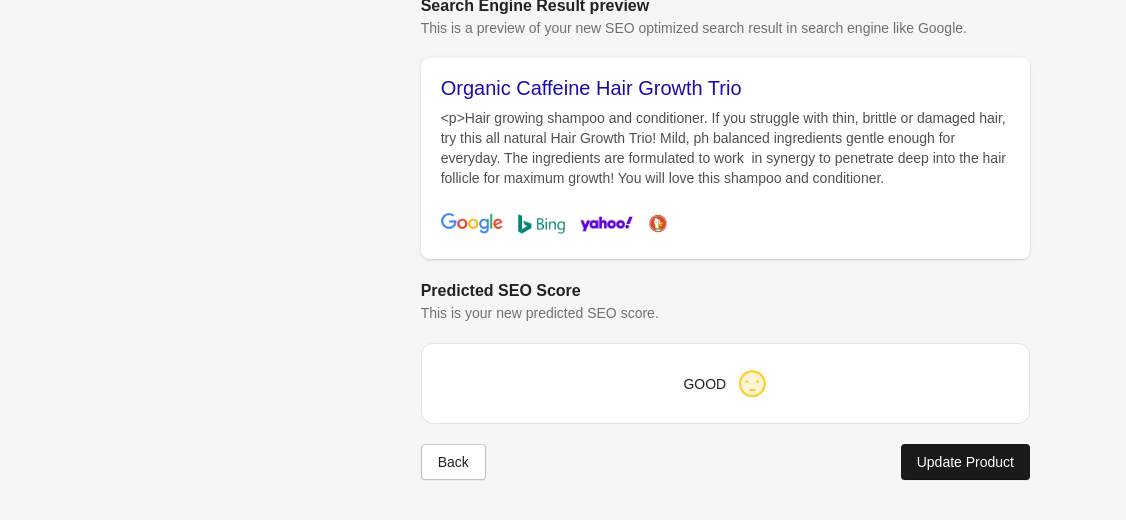 click on "Update Product" at bounding box center (965, 462) 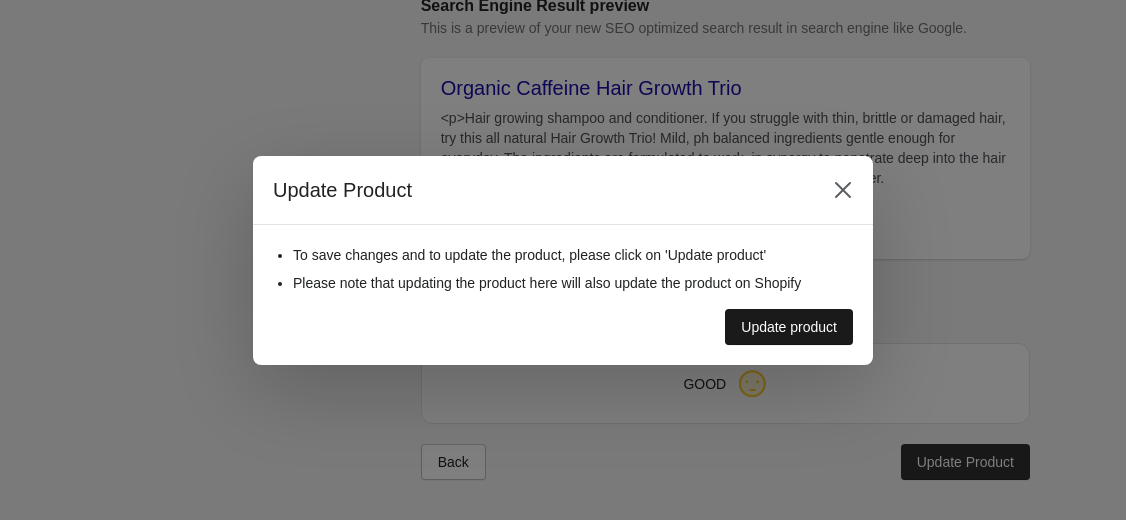 click on "Update product" at bounding box center (789, 327) 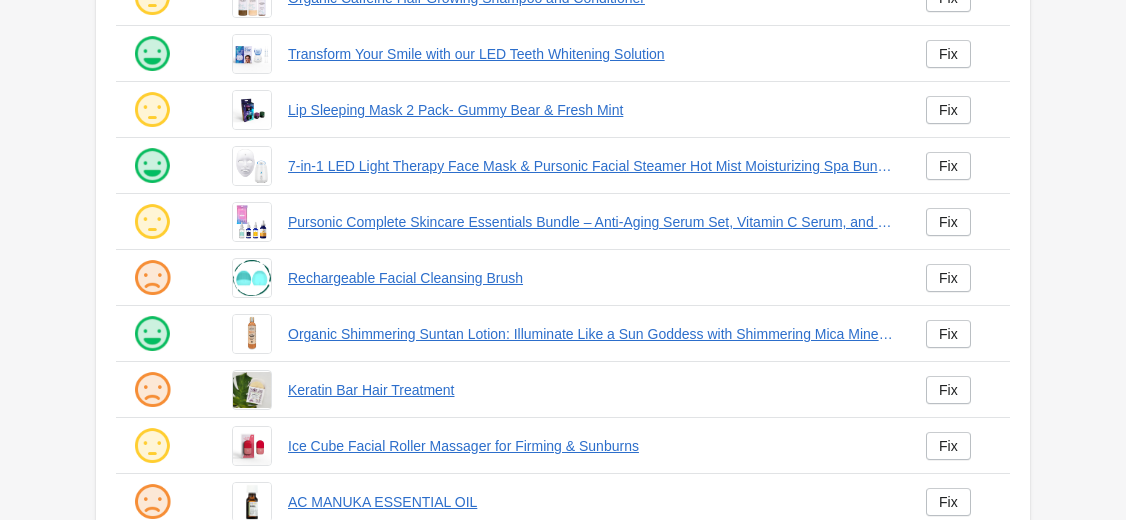 scroll, scrollTop: 360, scrollLeft: 0, axis: vertical 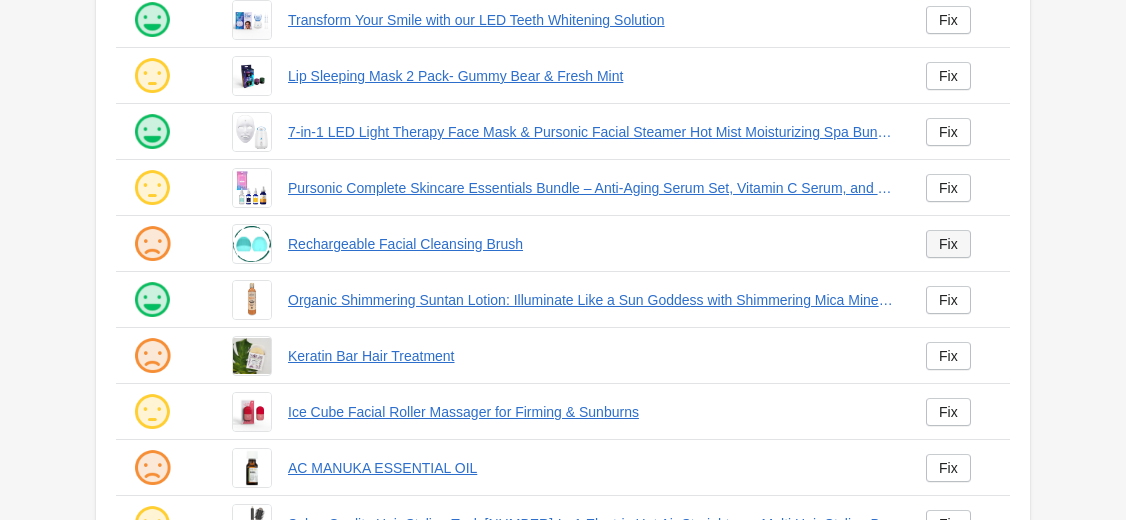 click on "Fix" at bounding box center [948, 244] 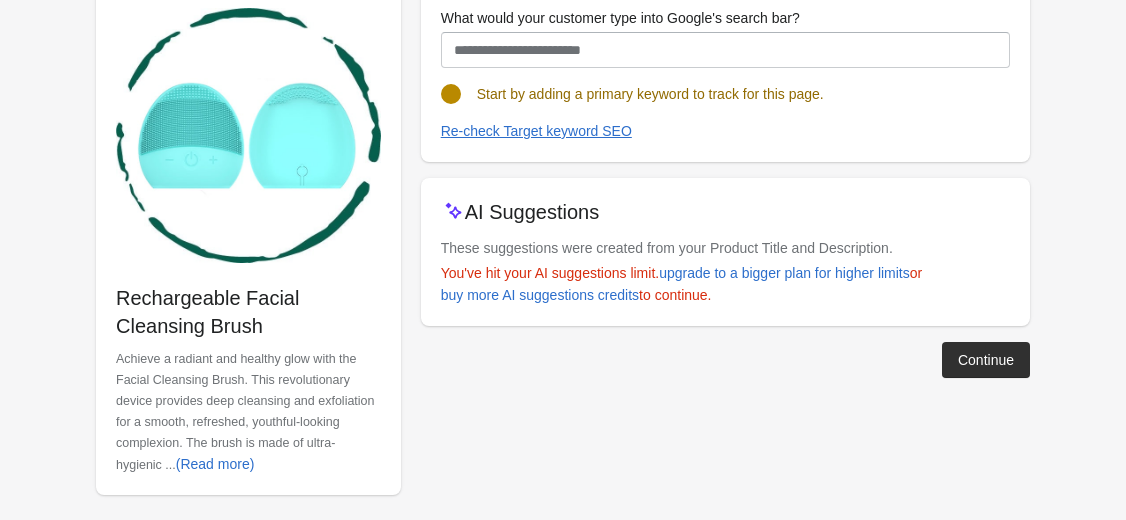 scroll, scrollTop: 247, scrollLeft: 0, axis: vertical 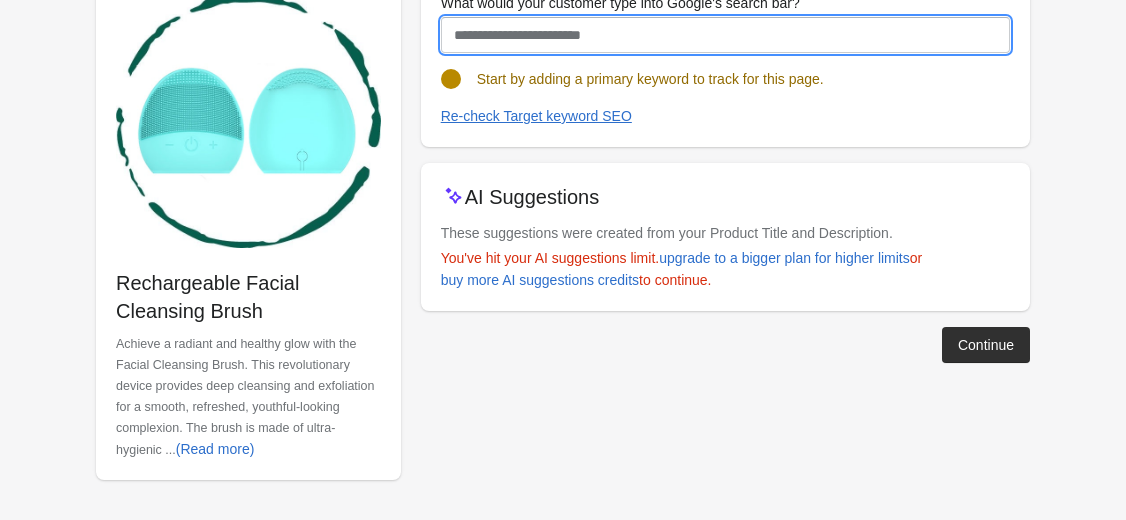 click on "What would your customer type into Google's search bar?" at bounding box center [725, 35] 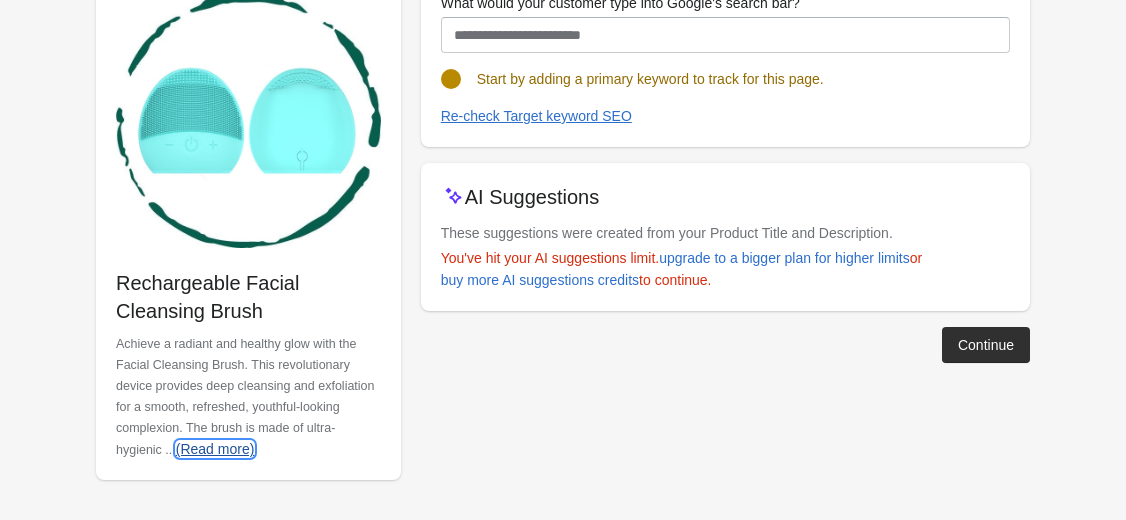 click on "(Read more)" at bounding box center [215, 449] 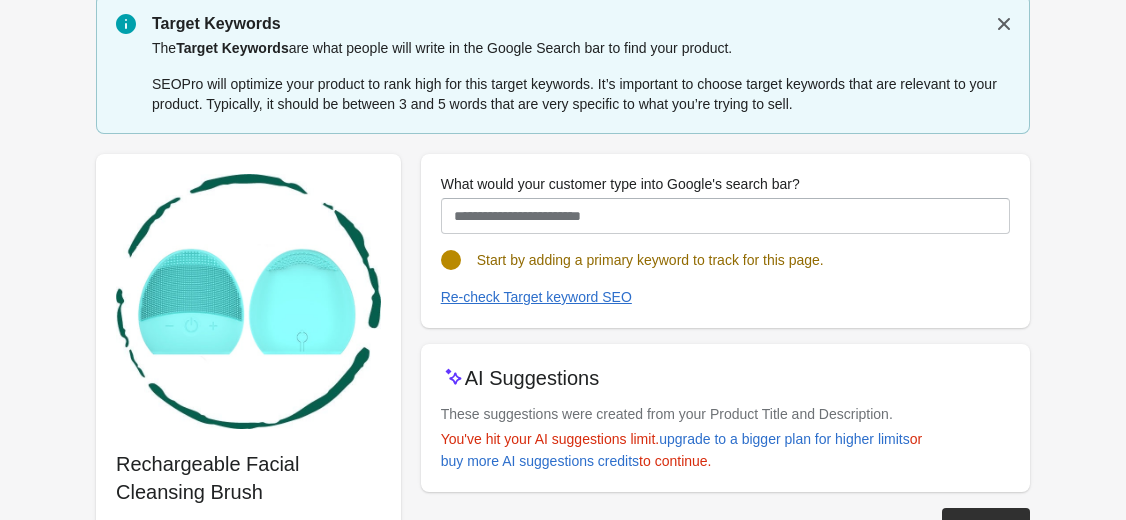 scroll, scrollTop: 47, scrollLeft: 0, axis: vertical 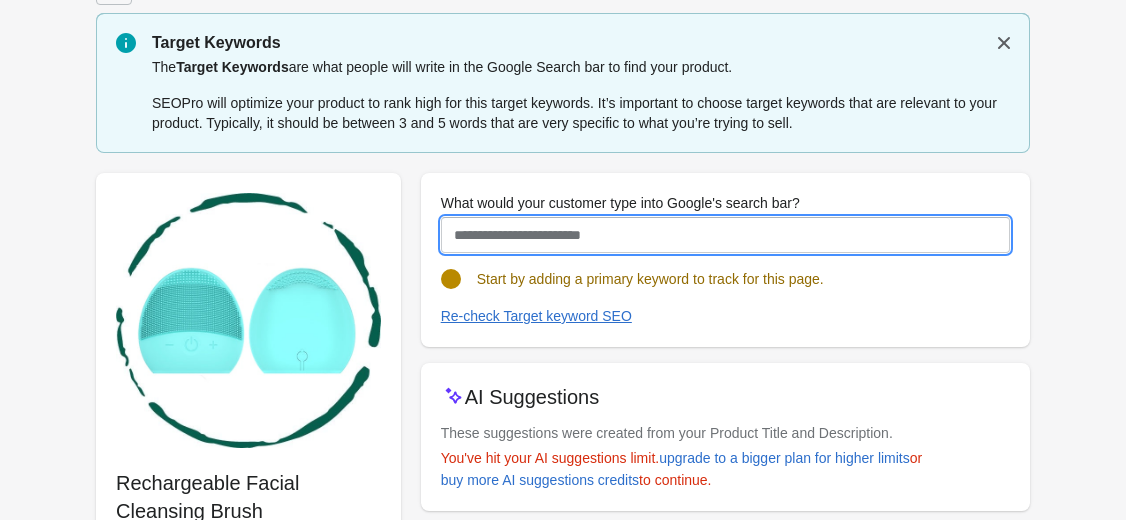 click on "What would your customer type into Google's search bar?" at bounding box center [725, 235] 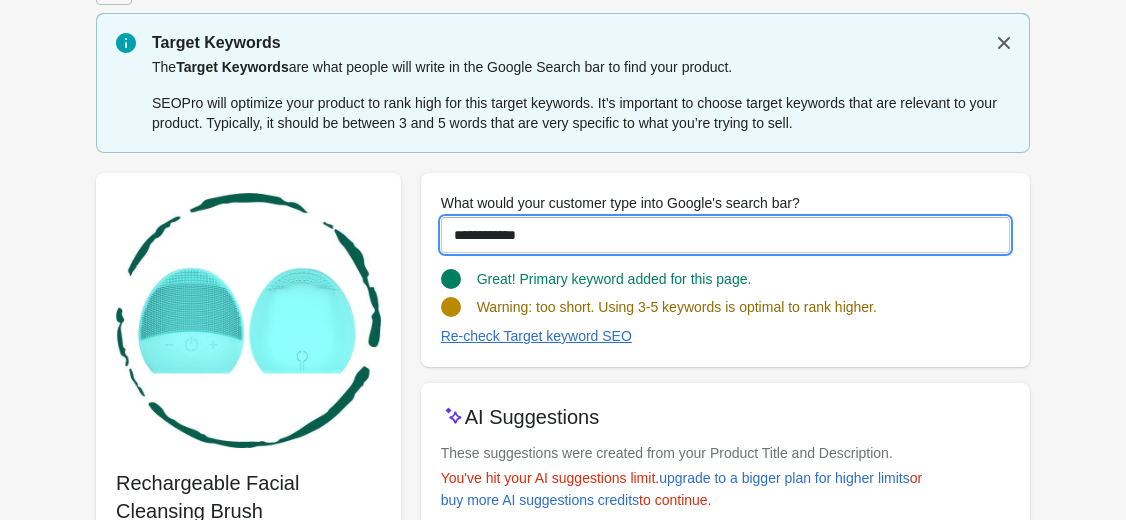 click on "**********" at bounding box center (725, 235) 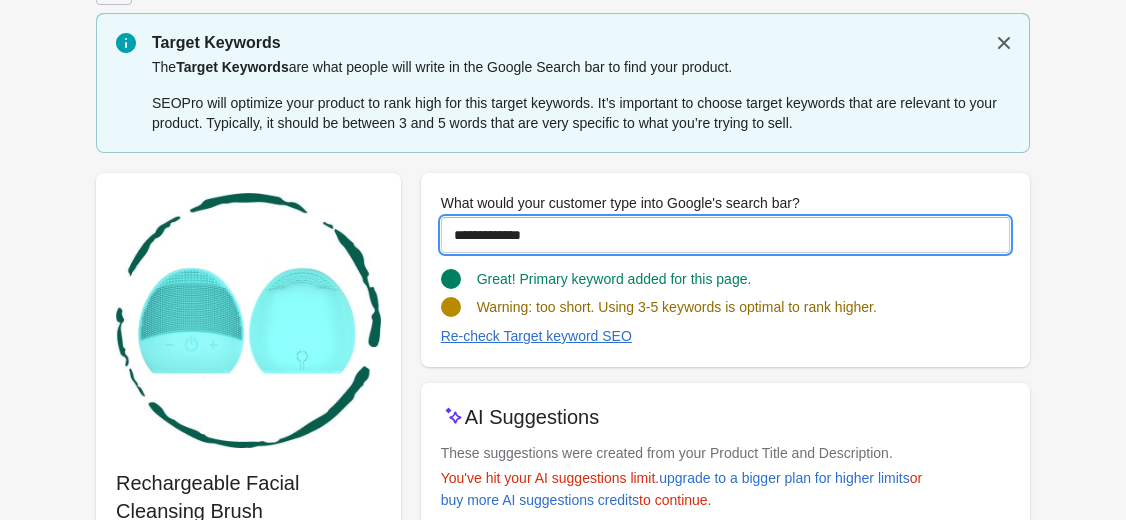 click on "**********" at bounding box center [725, 235] 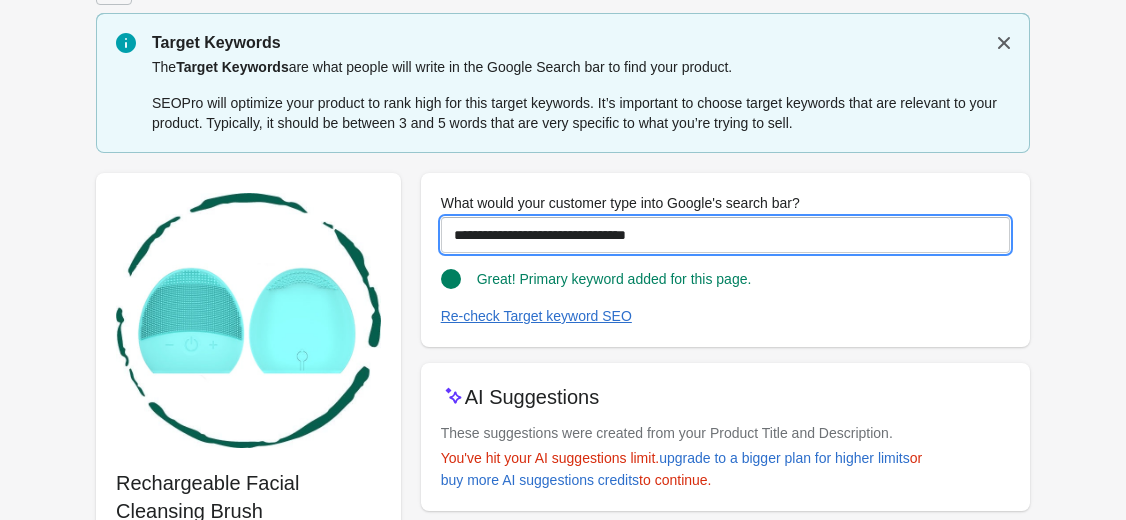 type on "**********" 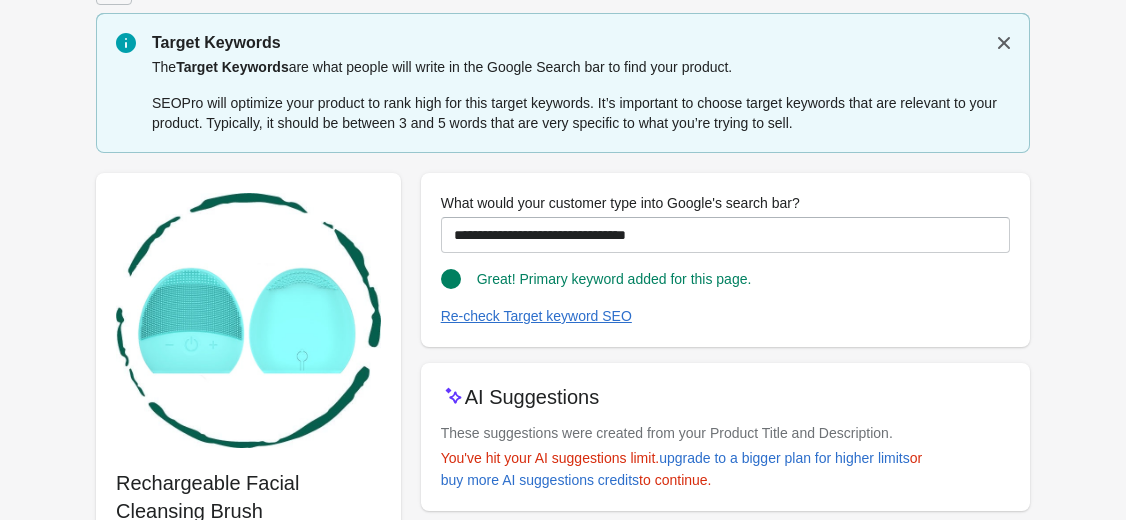 click on "Step 1: Choose the “Target Keywords”
Target Keywords
The  Target Keywords  are what people will write in the Google Search bar to find your product.
SEOPro will optimize your product to rank high for this target keywords. It’s important to choose target keywords that are relevant to your product. Typically, it should be between 3 and 5 words that are very specific to what you’re trying to sell." at bounding box center (563, 872) 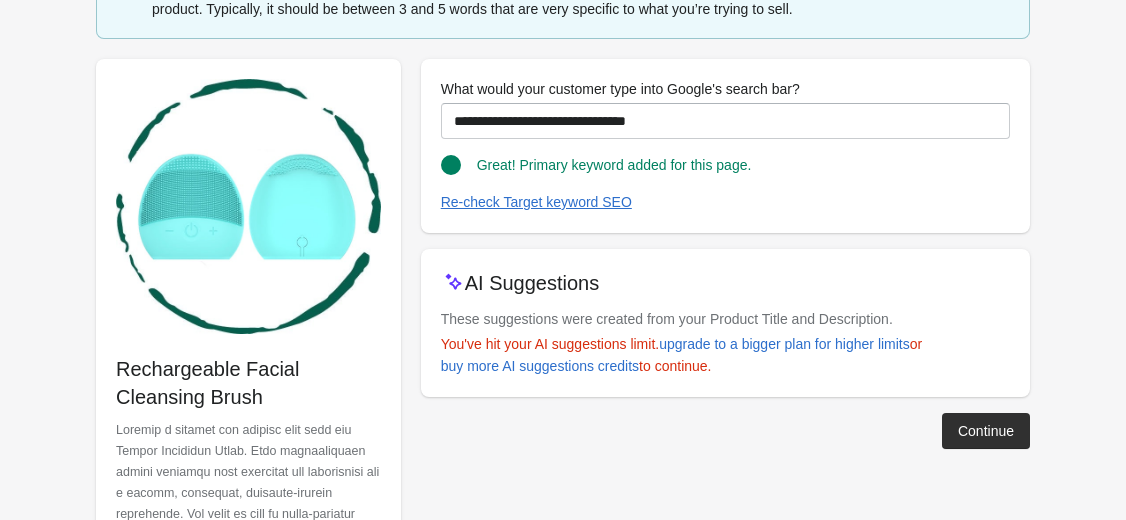 scroll, scrollTop: 167, scrollLeft: 0, axis: vertical 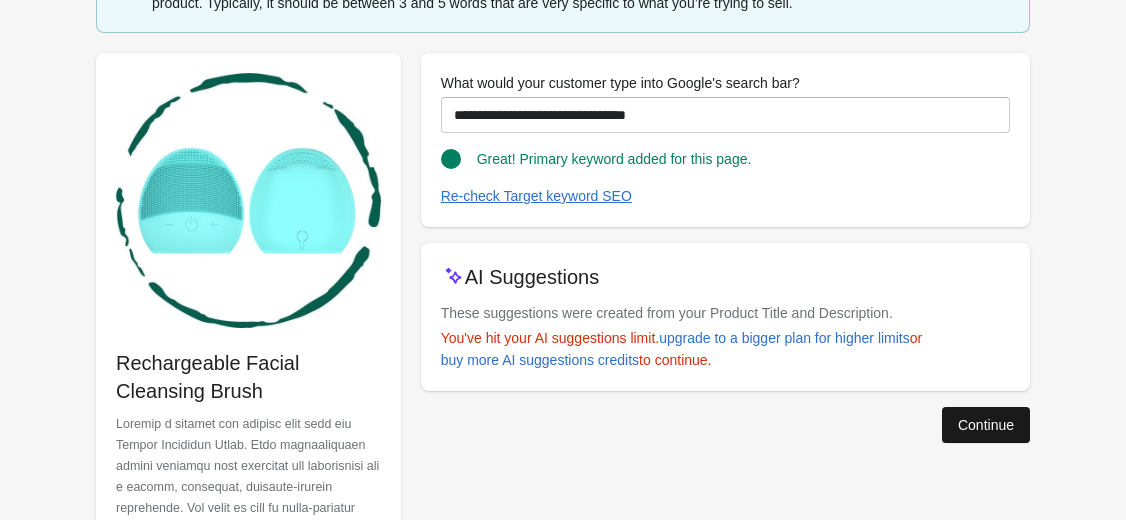 click on "Continue" at bounding box center [986, 425] 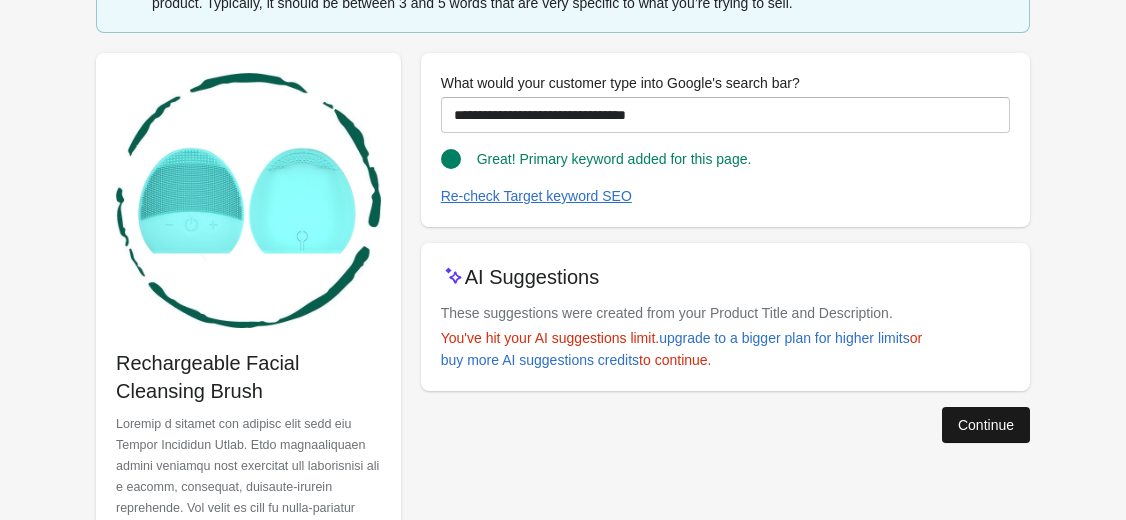 scroll, scrollTop: 23, scrollLeft: 0, axis: vertical 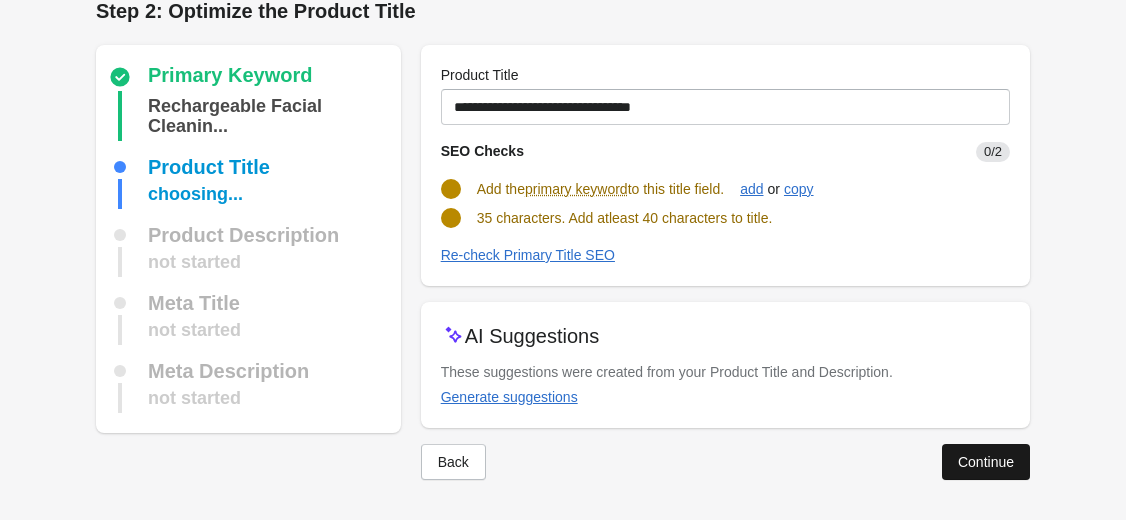 click on "Continue" at bounding box center [986, 462] 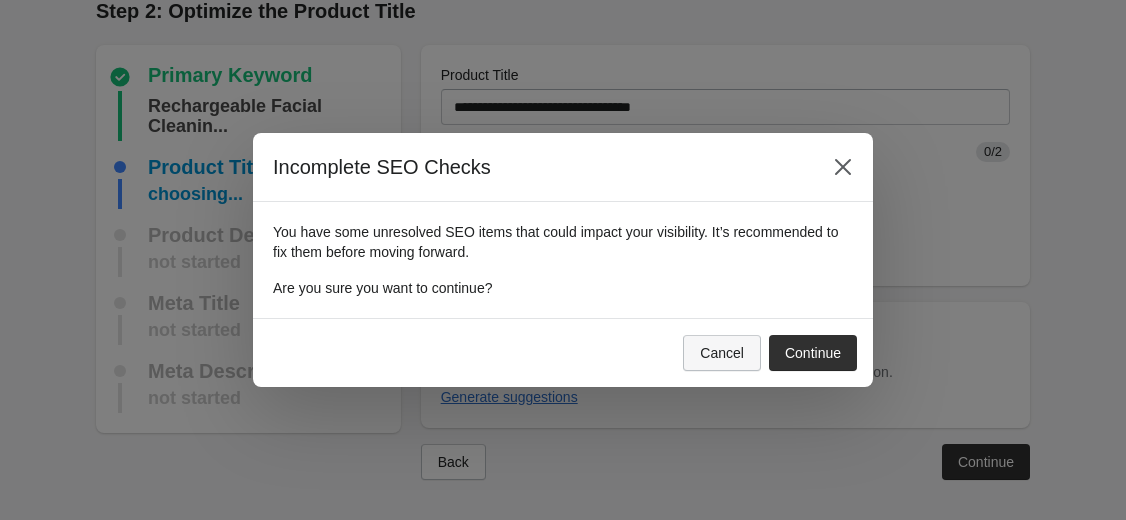 click on "Cancel" at bounding box center [722, 353] 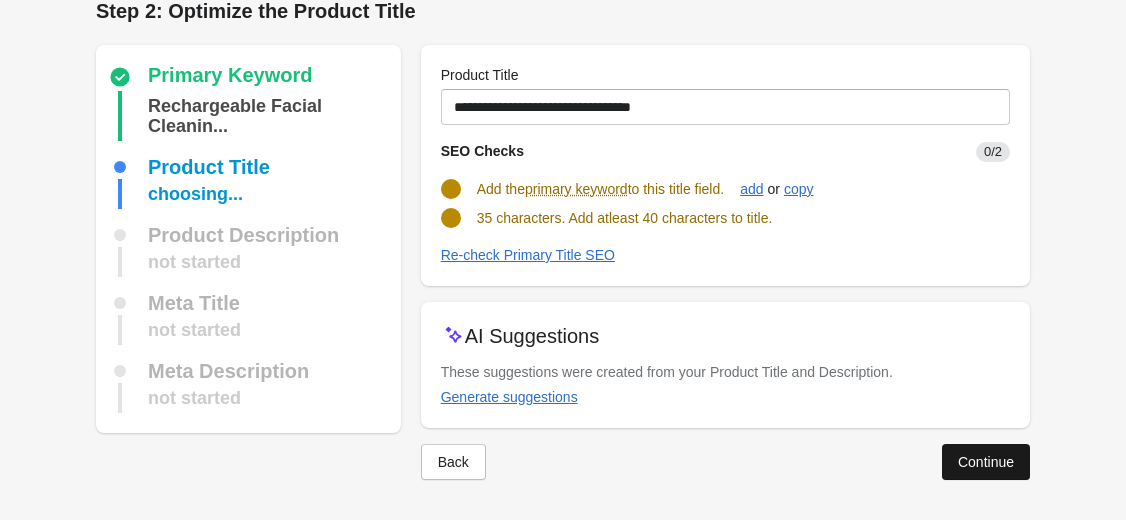 click on "Continue" at bounding box center [986, 462] 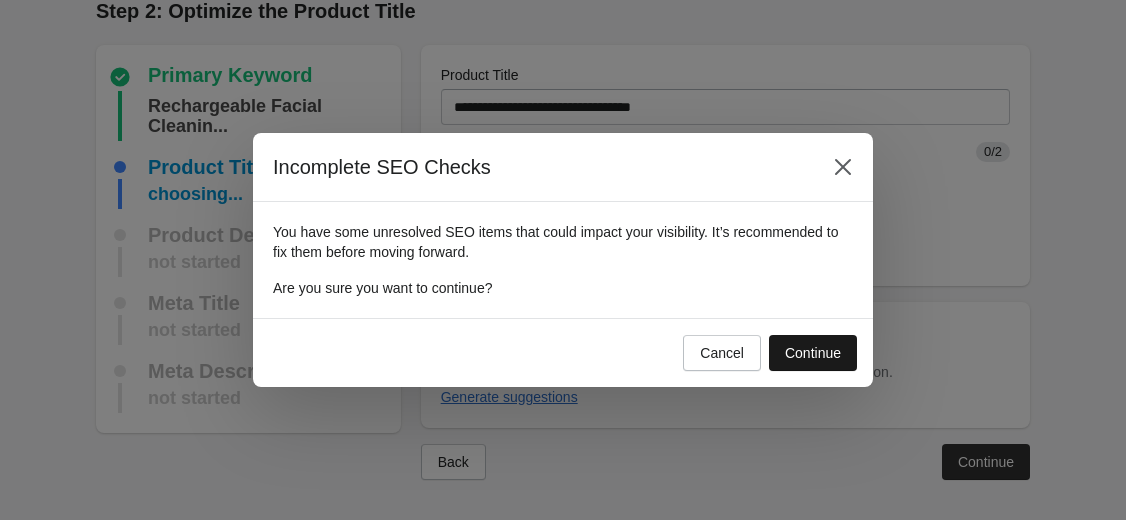 click on "Continue" at bounding box center (813, 353) 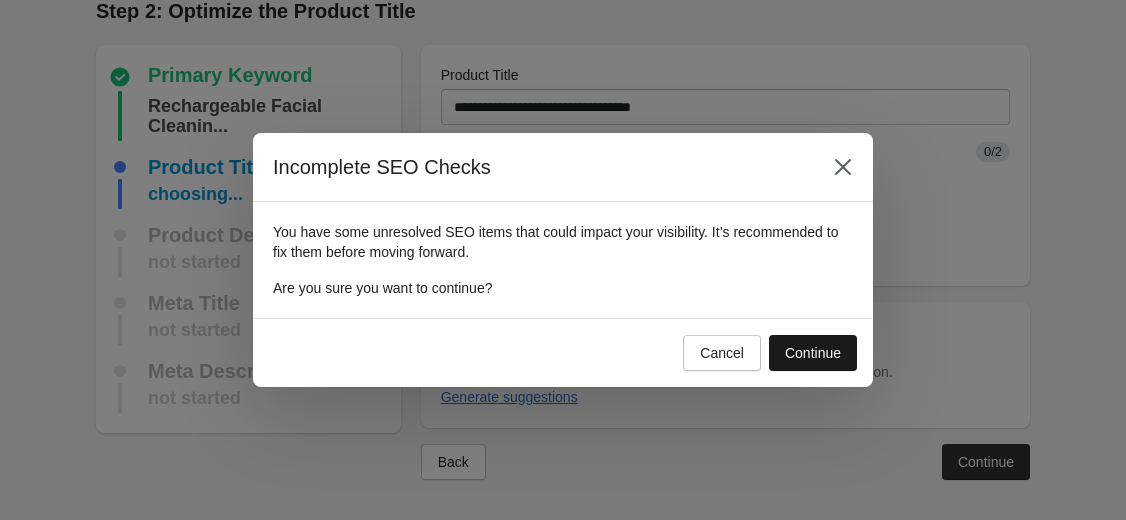 scroll, scrollTop: 0, scrollLeft: 0, axis: both 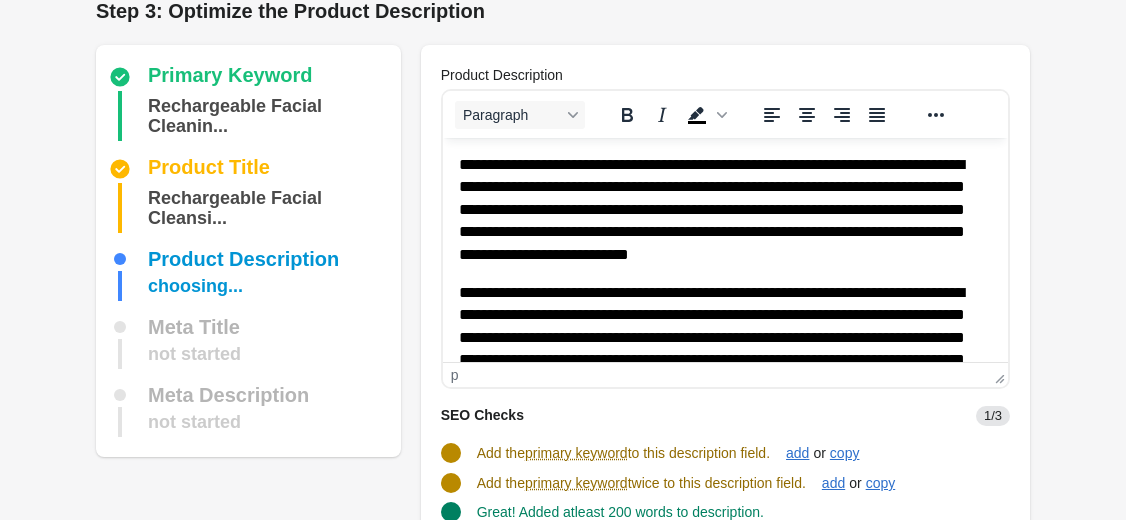 click on "**********" at bounding box center (724, 210) 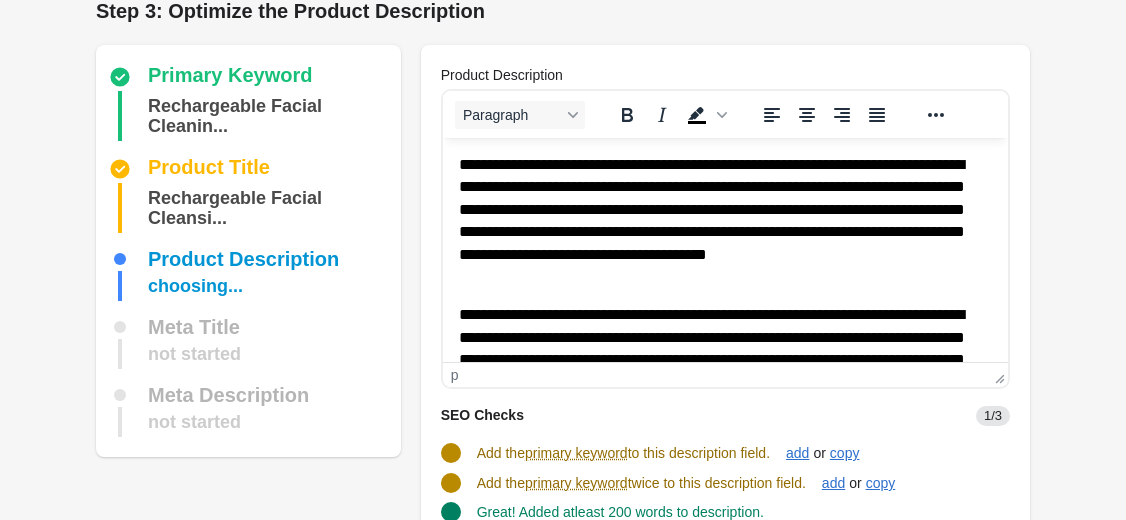 click on "Step 1: Choose the “Target Keywords”
Target Keywords
The  Target Keywords  are what people will write in the Google Search bar to find your product.
SEOPro will optimize your product to rank high for this target keywords. It’s important to choose target keywords that are relevant to your product. Typically, it should be between 3 and 5 words that are very specific to what you’re trying to sell." at bounding box center [563, 395] 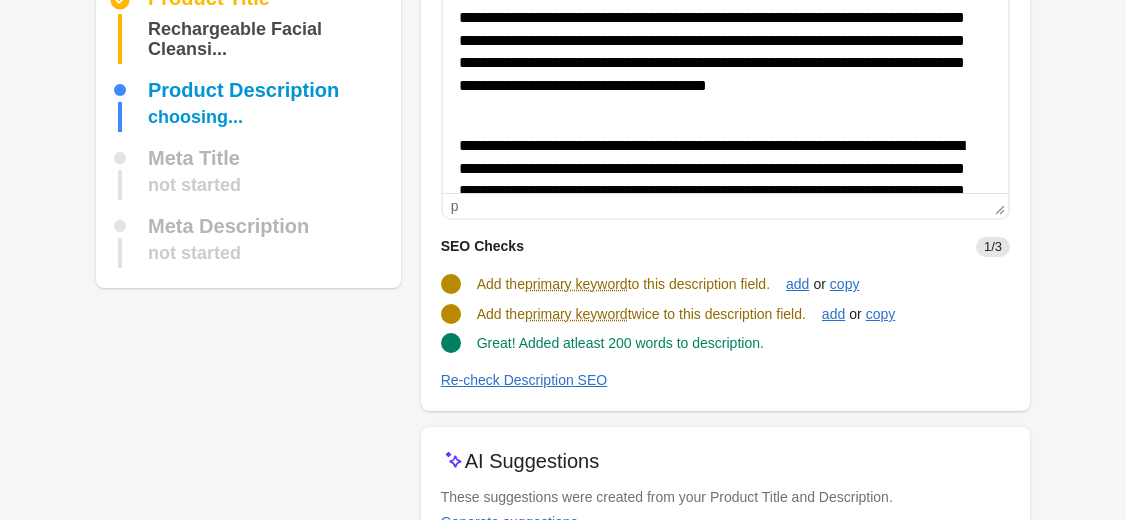 scroll, scrollTop: 317, scrollLeft: 0, axis: vertical 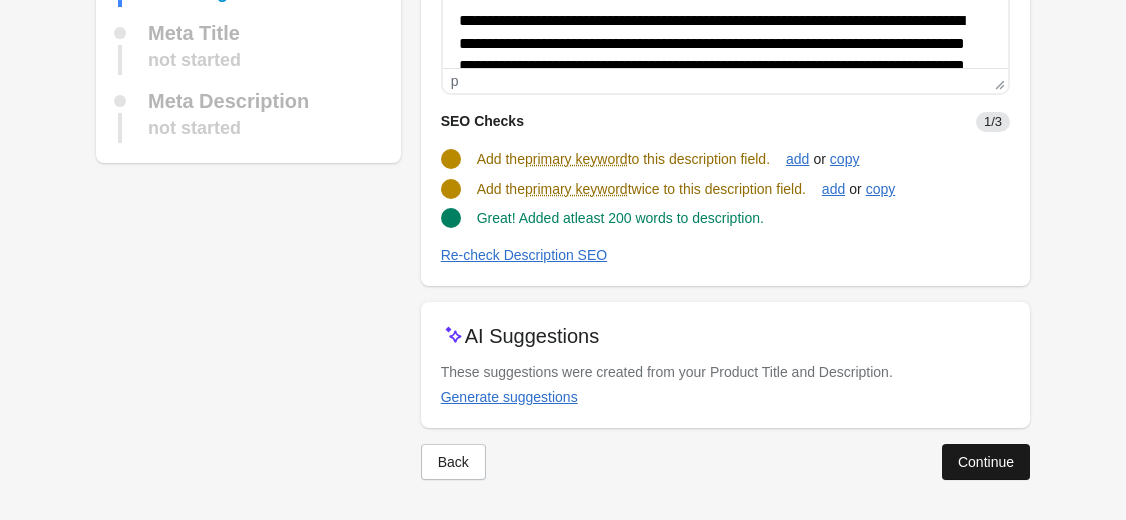 click on "Continue" at bounding box center [986, 462] 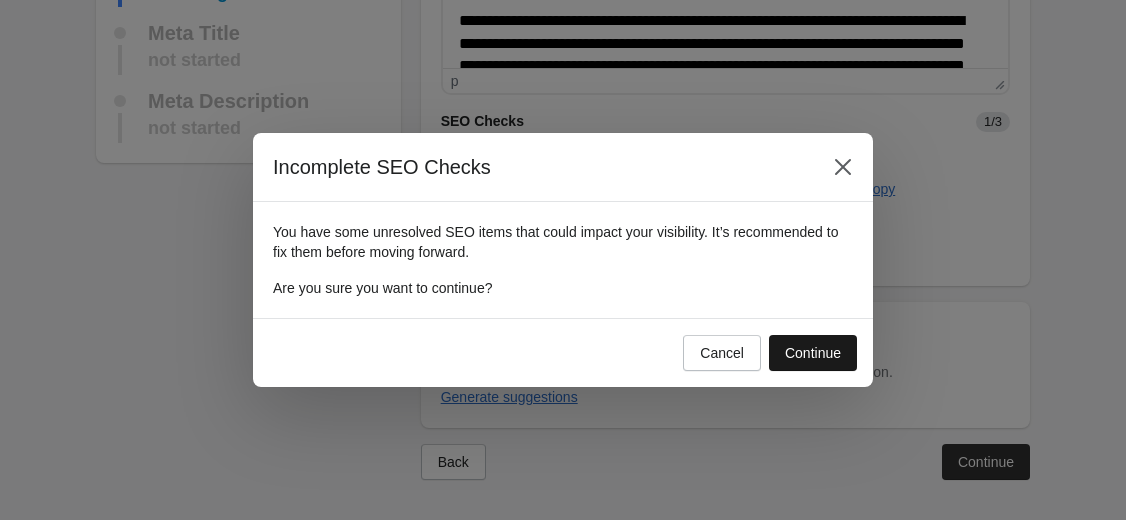 click on "Continue" at bounding box center [813, 353] 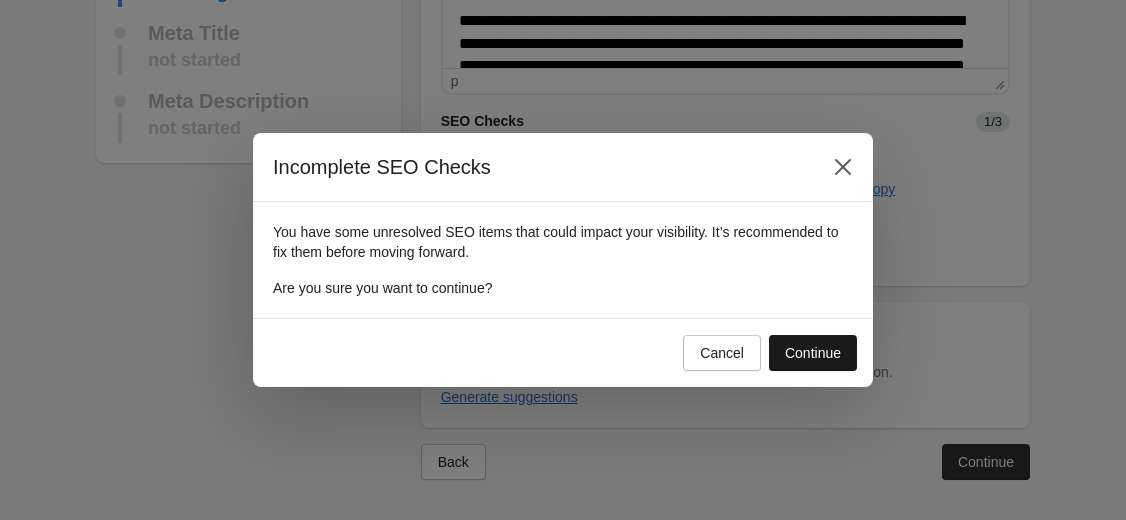 scroll, scrollTop: 147, scrollLeft: 0, axis: vertical 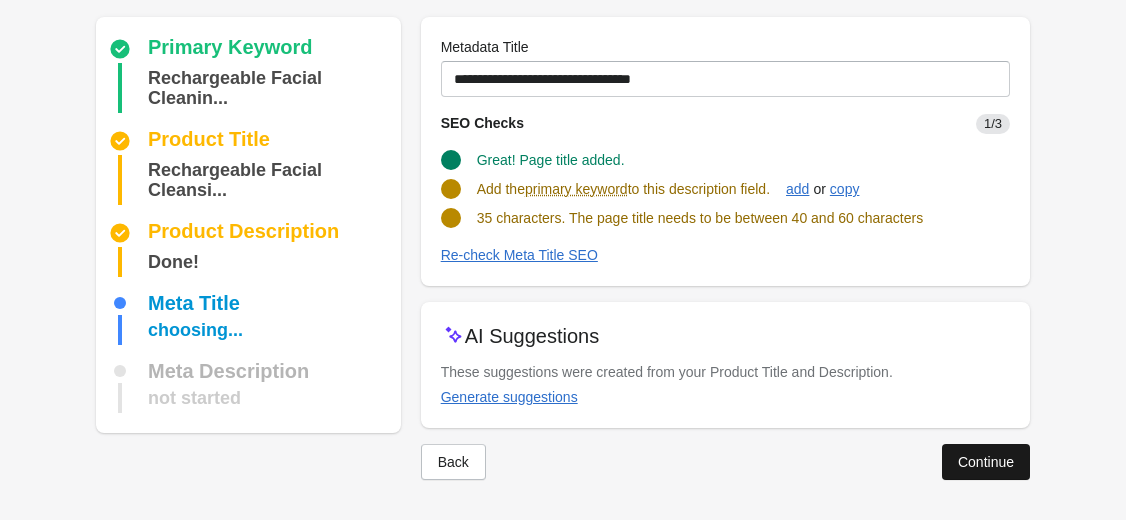 click on "Continue" at bounding box center (986, 462) 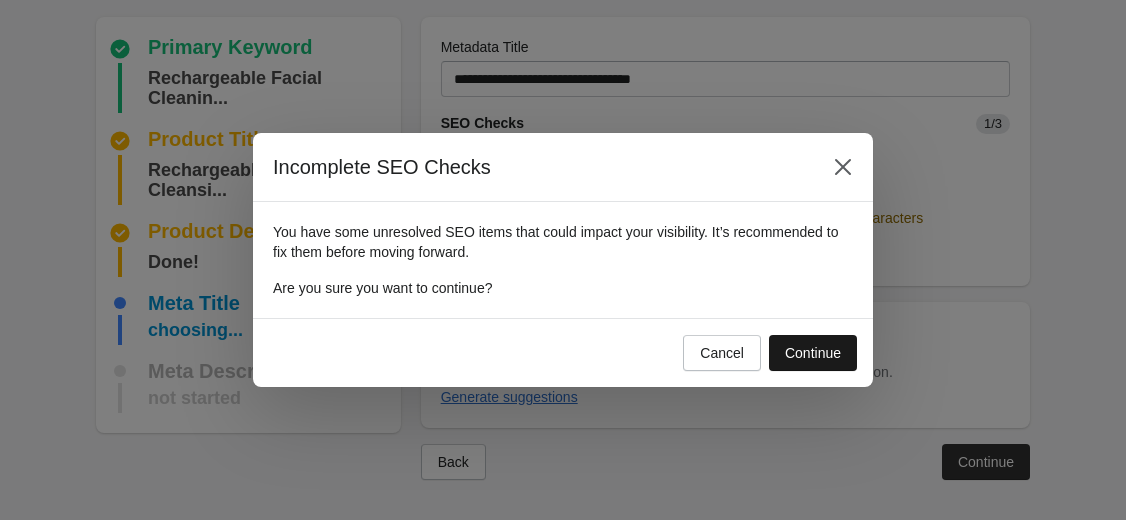 click on "Continue" at bounding box center (813, 353) 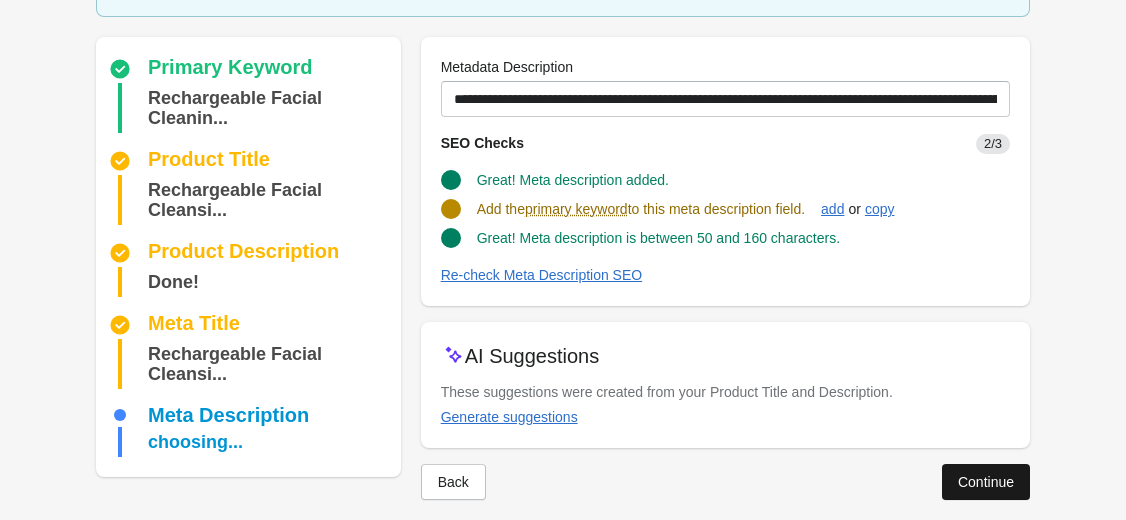 click on "Continue" at bounding box center (986, 482) 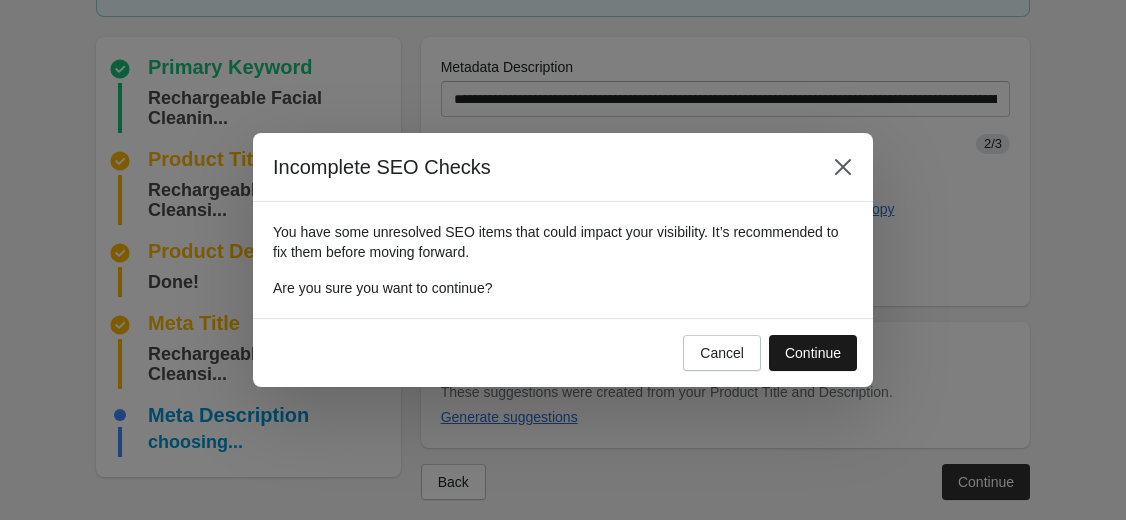 click on "Continue" at bounding box center (813, 353) 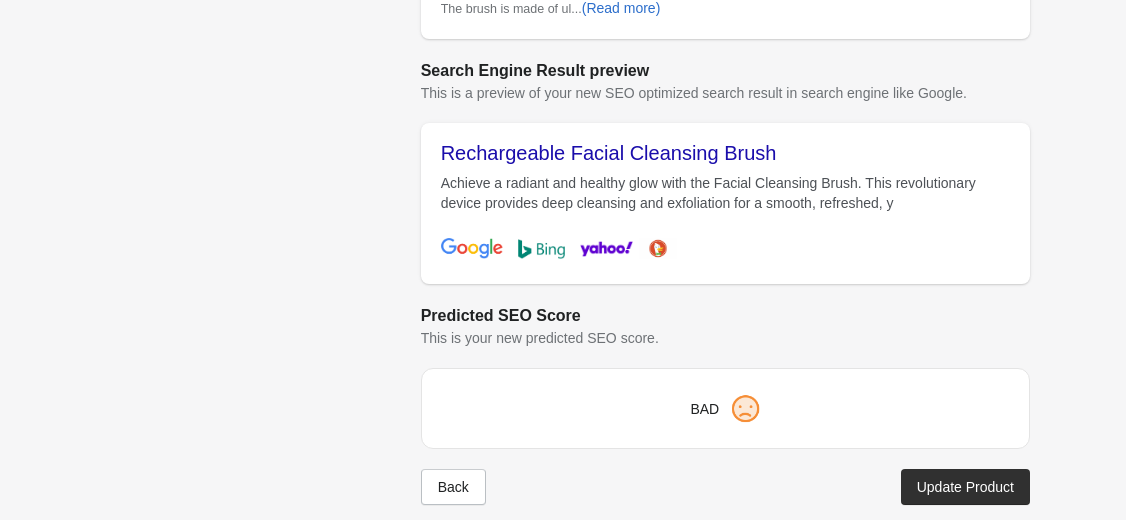 scroll, scrollTop: 828, scrollLeft: 0, axis: vertical 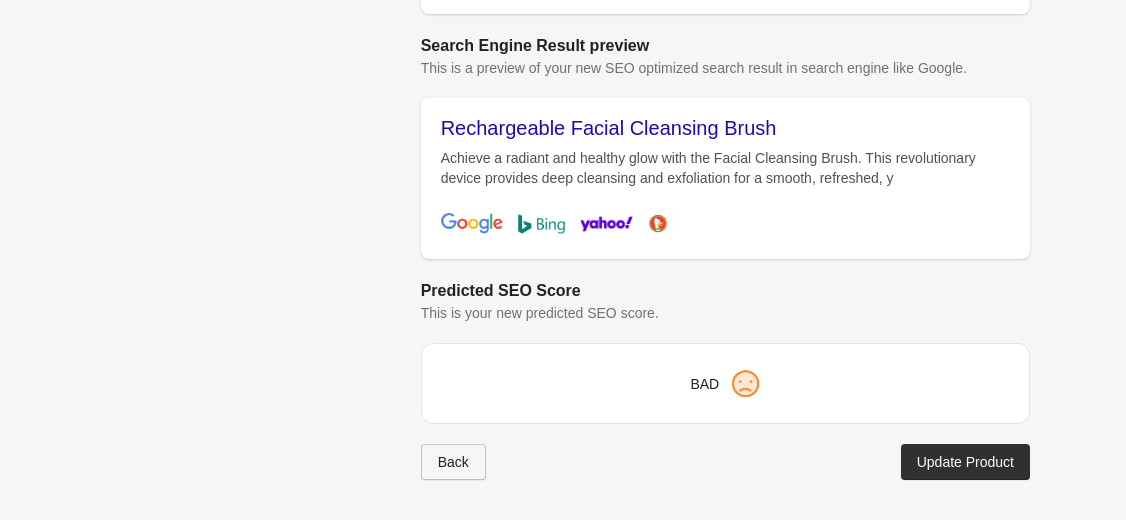 click on "Back" at bounding box center [453, 462] 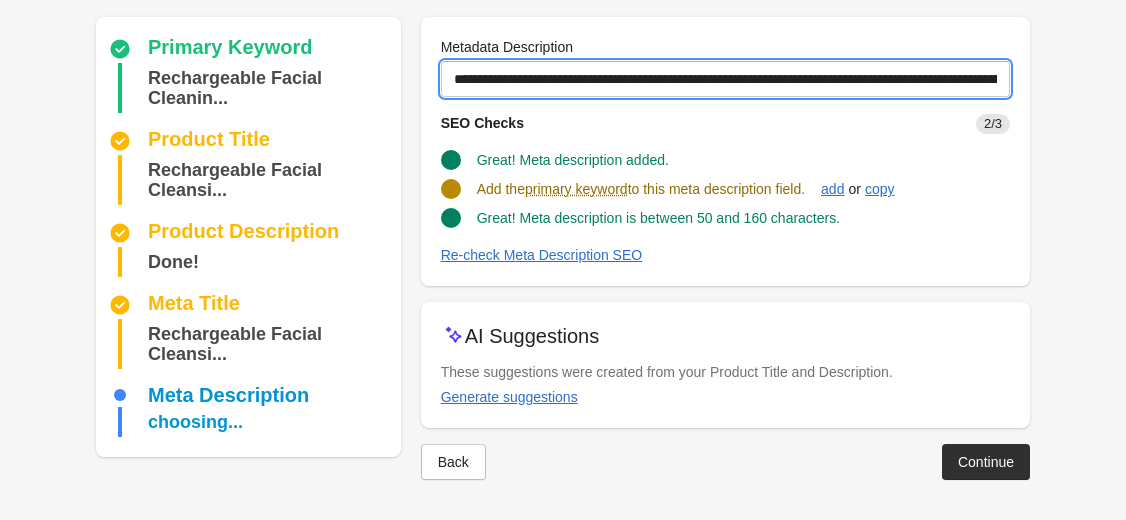 click on "**********" at bounding box center [725, 79] 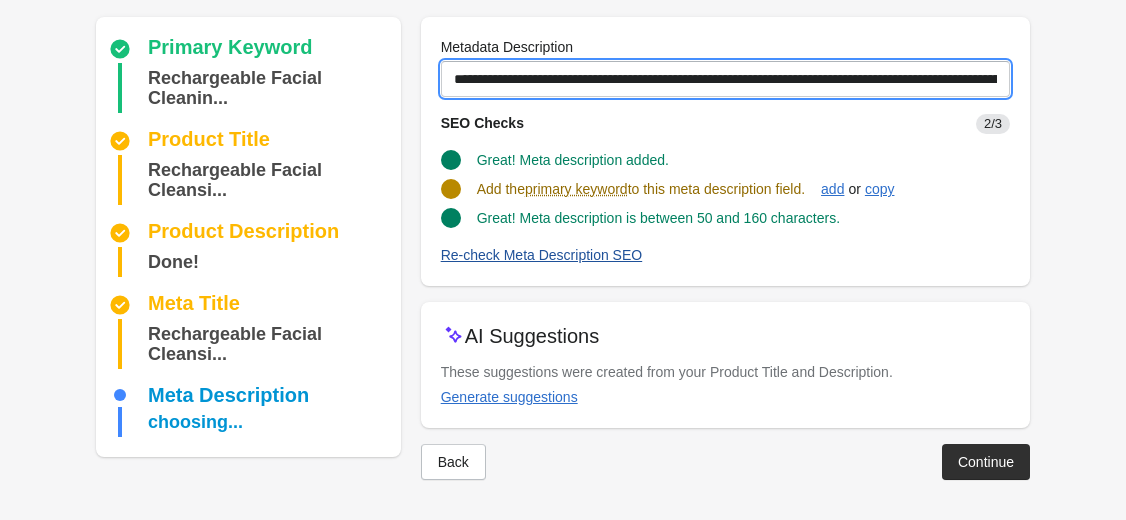 type on "**********" 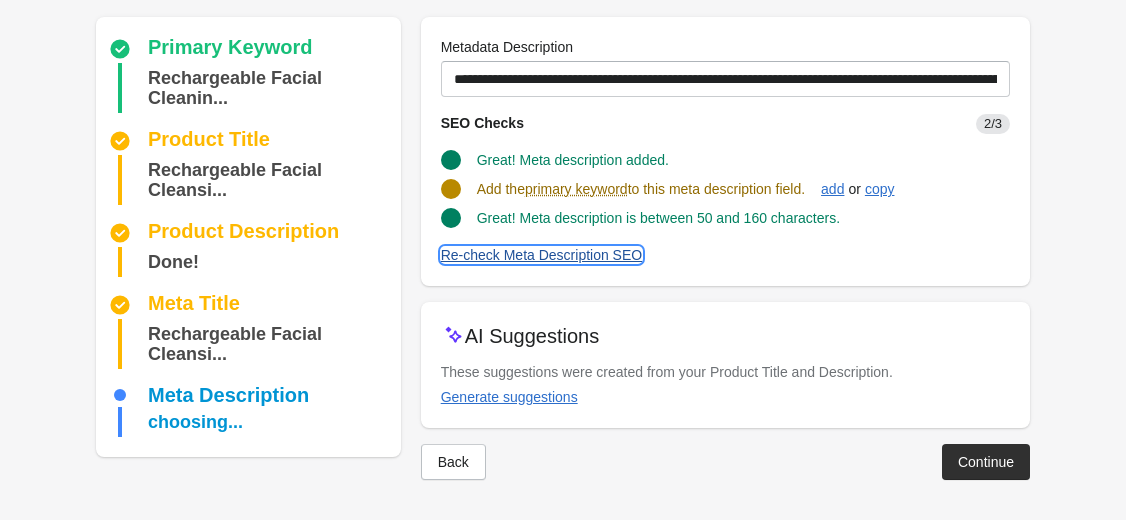 click on "Re-check Meta Description SEO" at bounding box center [542, 255] 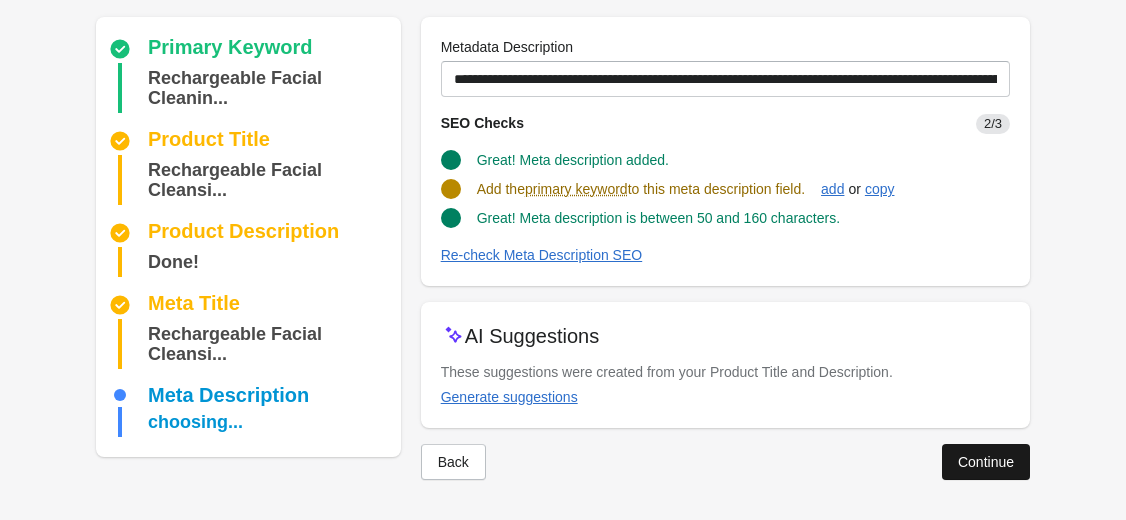 click on "Continue" at bounding box center (986, 462) 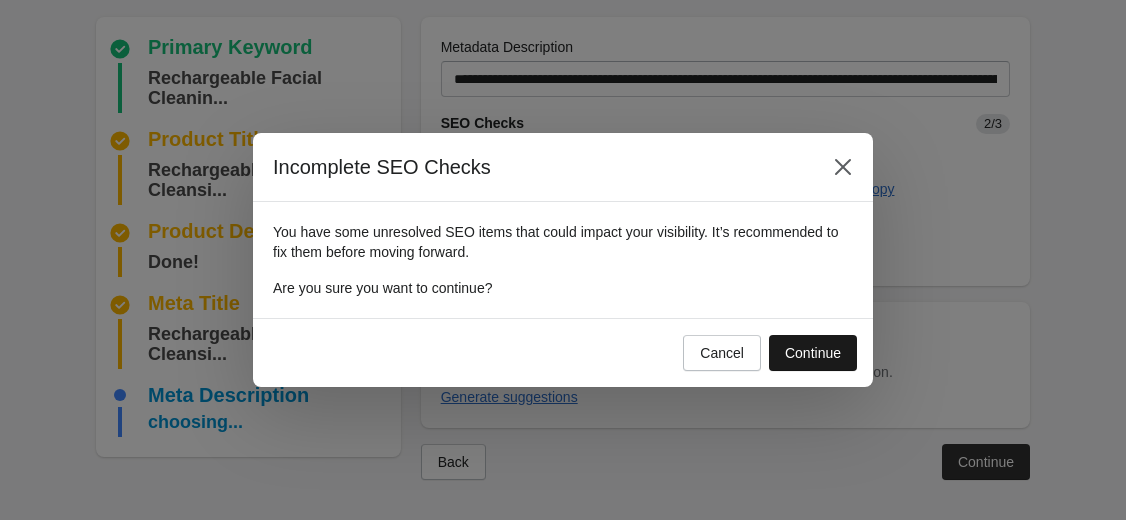 click on "Continue" at bounding box center (813, 353) 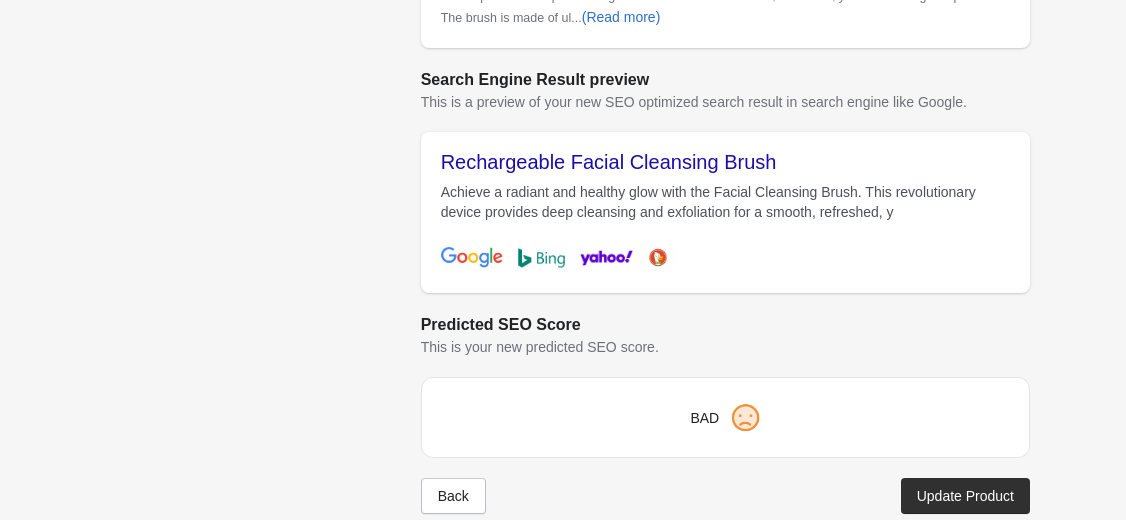 scroll, scrollTop: 828, scrollLeft: 0, axis: vertical 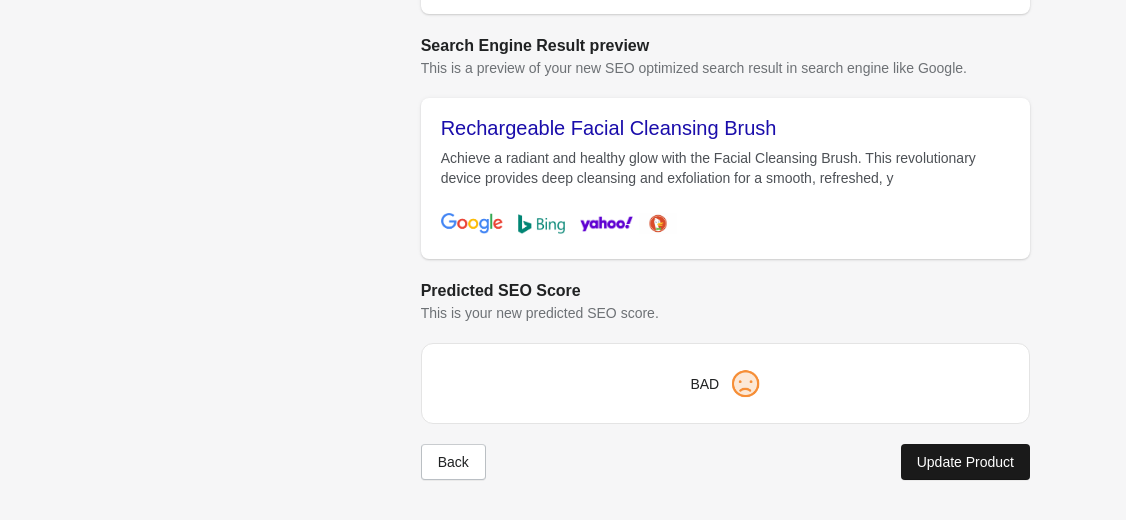click on "Update Product" at bounding box center [965, 462] 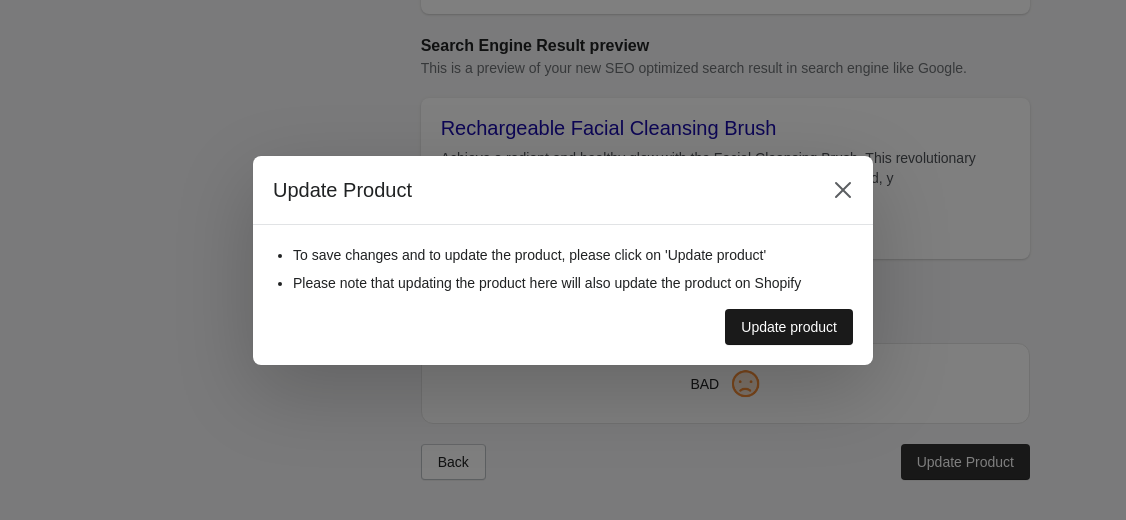 click on "Update product" at bounding box center [789, 327] 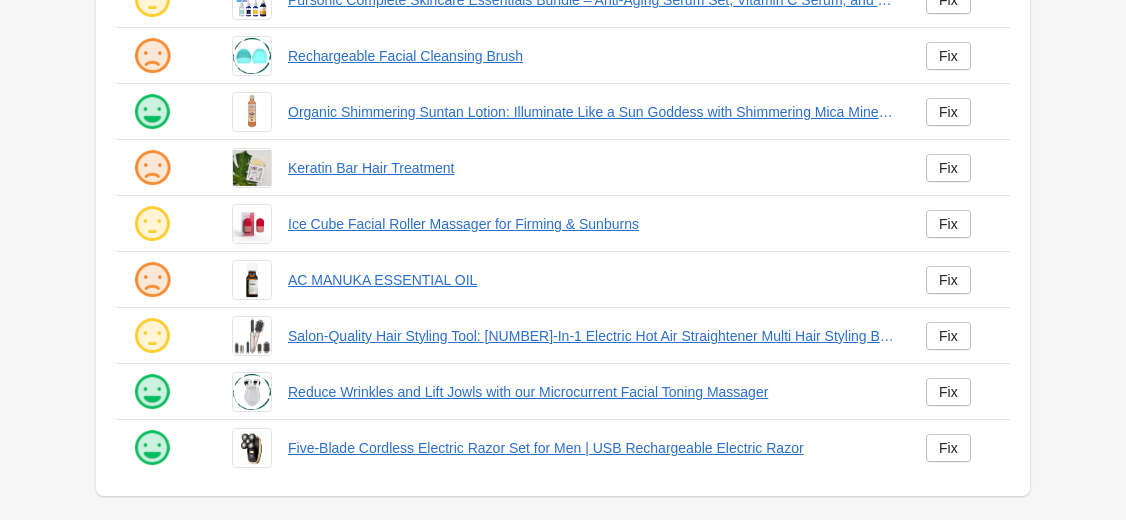 scroll, scrollTop: 0, scrollLeft: 0, axis: both 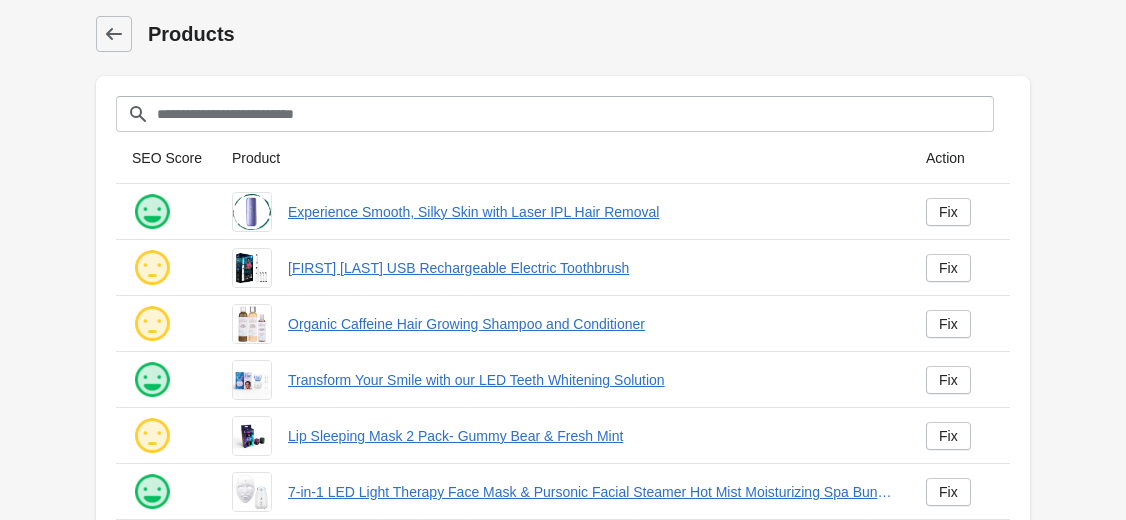 click on "Products
Filter[title]
SEO Score
Product
Action" at bounding box center (563, 534) 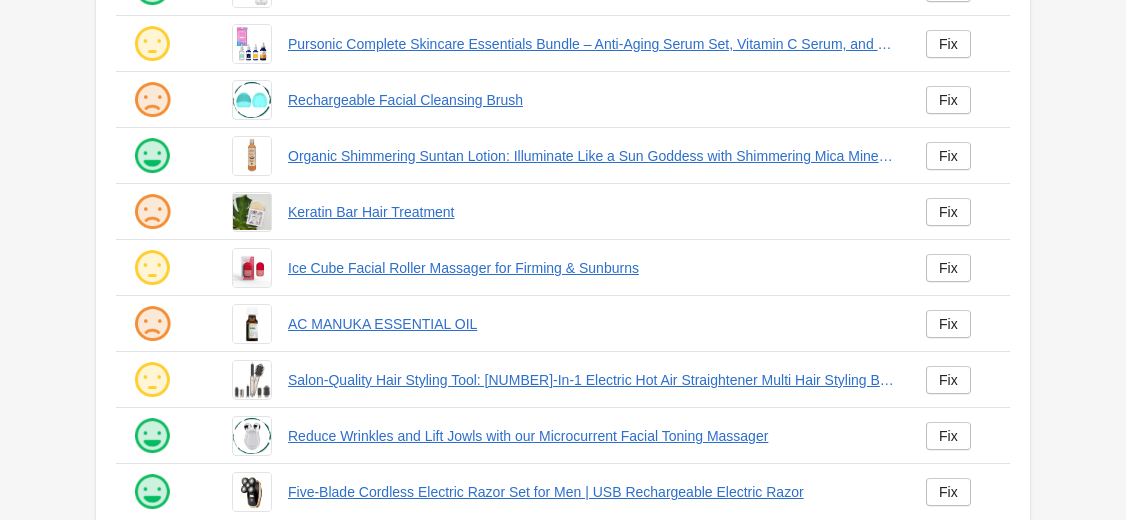 scroll, scrollTop: 548, scrollLeft: 0, axis: vertical 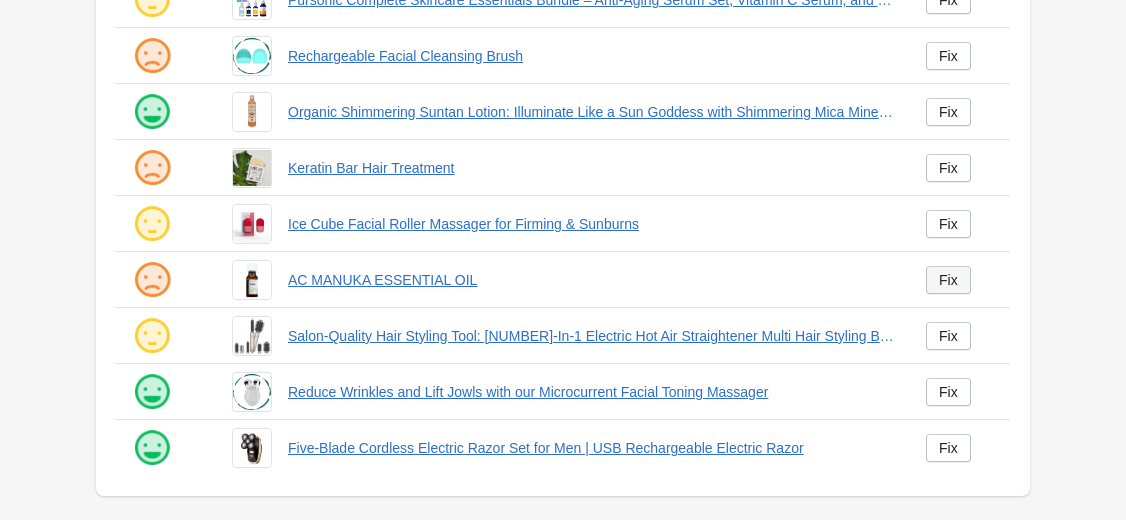 click on "Fix" at bounding box center (948, 280) 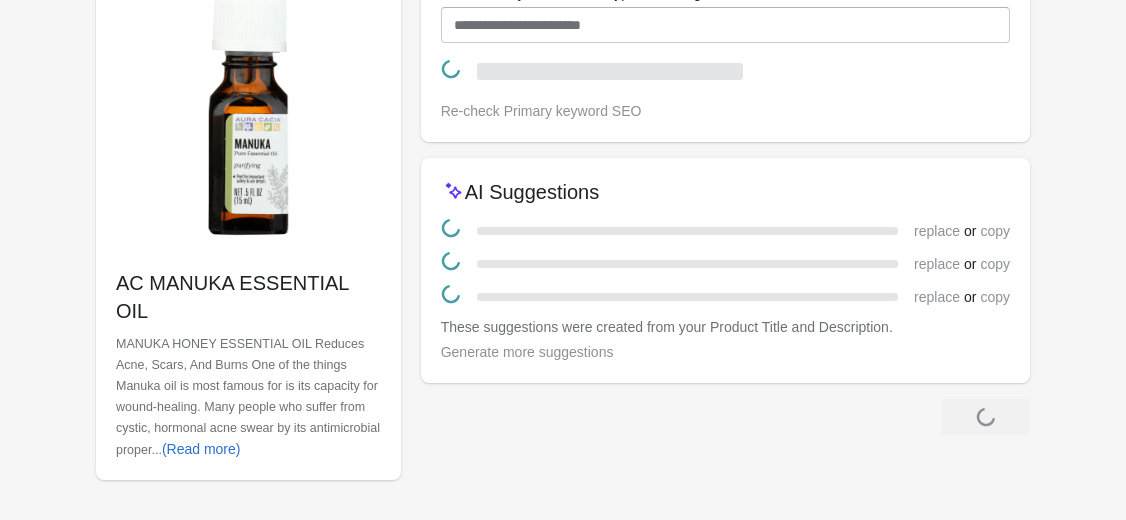 scroll, scrollTop: 0, scrollLeft: 0, axis: both 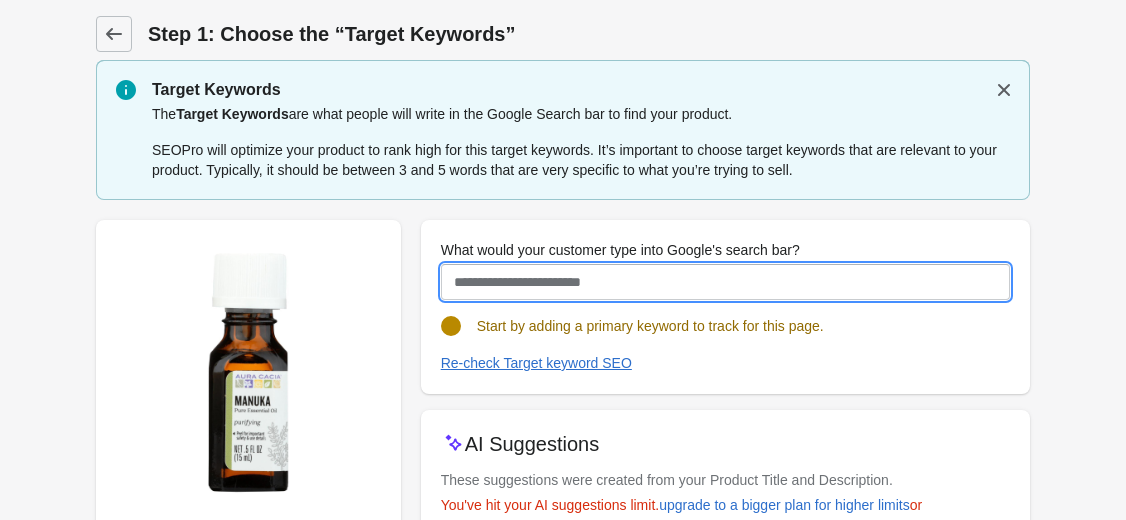 click on "What would your customer type into Google's search bar?" at bounding box center [725, 282] 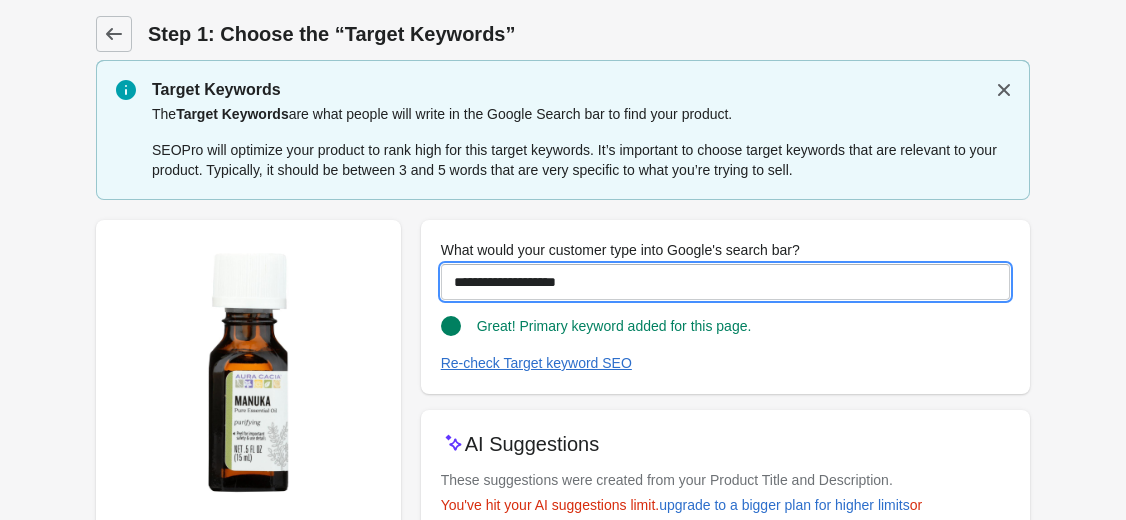 type on "**********" 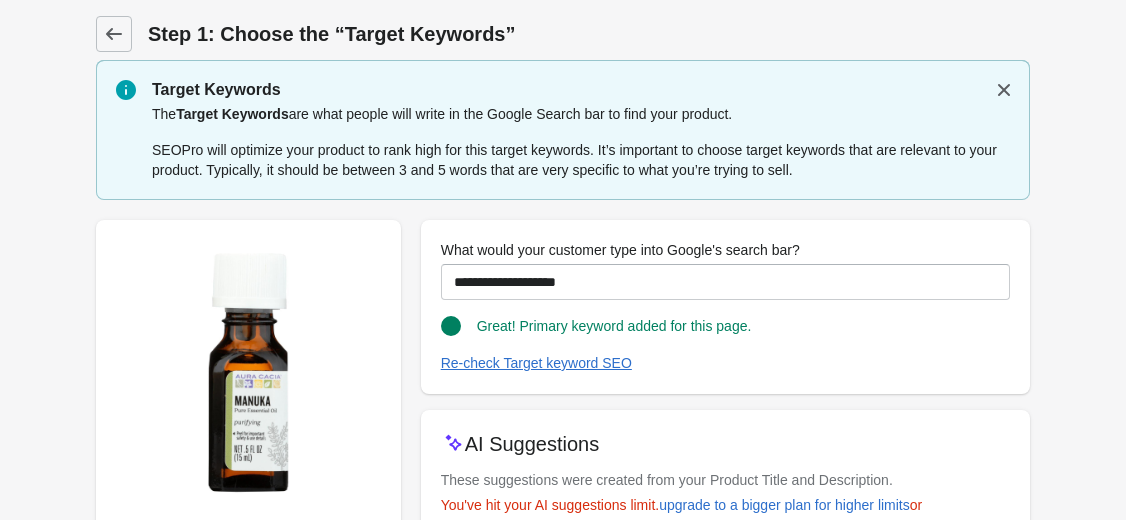 click on "Step 1: Choose the “Target Keywords”
Target Keywords
The  Target Keywords  are what people will write in the Google Search bar to find your product.
SEOPro will optimize your product to rank high for this target keywords. It’s important to choose target keywords that are relevant to your product. Typically, it should be between 3 and 5 words that are very specific to what you’re trying to sell.
AC MANUKA ESSENTIAL OIL" at bounding box center (563, 388) 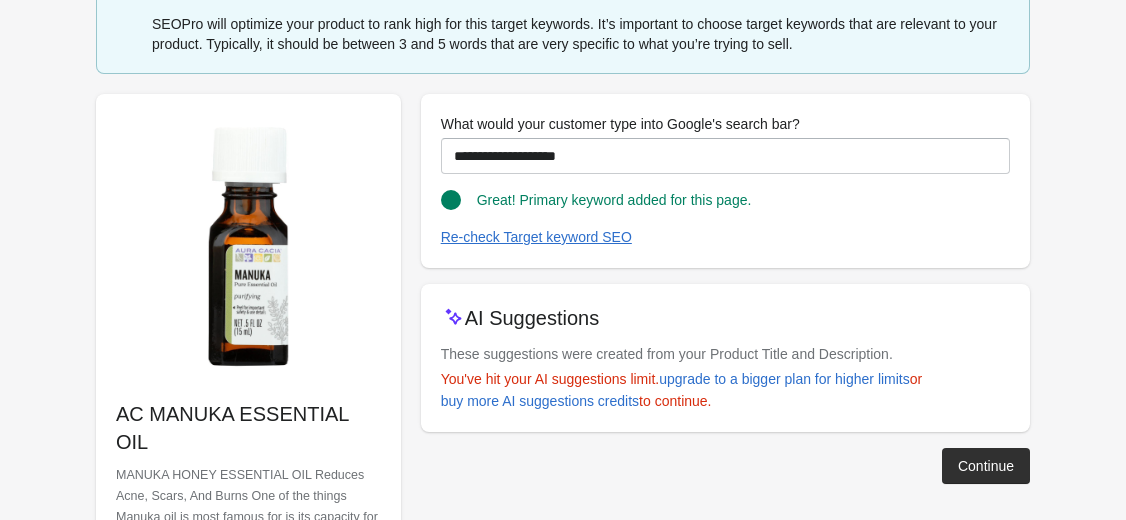 scroll, scrollTop: 160, scrollLeft: 0, axis: vertical 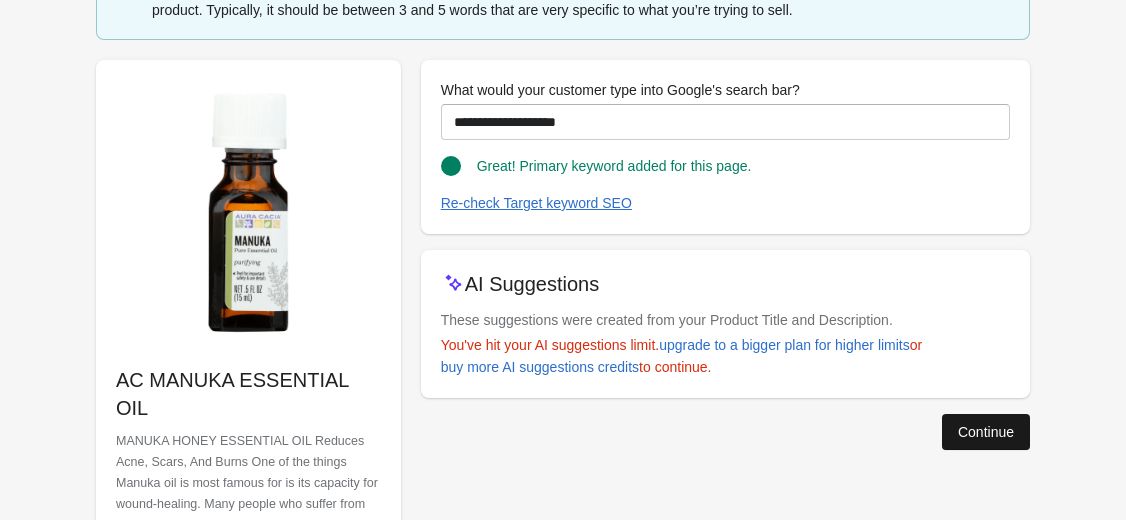 click on "Continue" at bounding box center (986, 432) 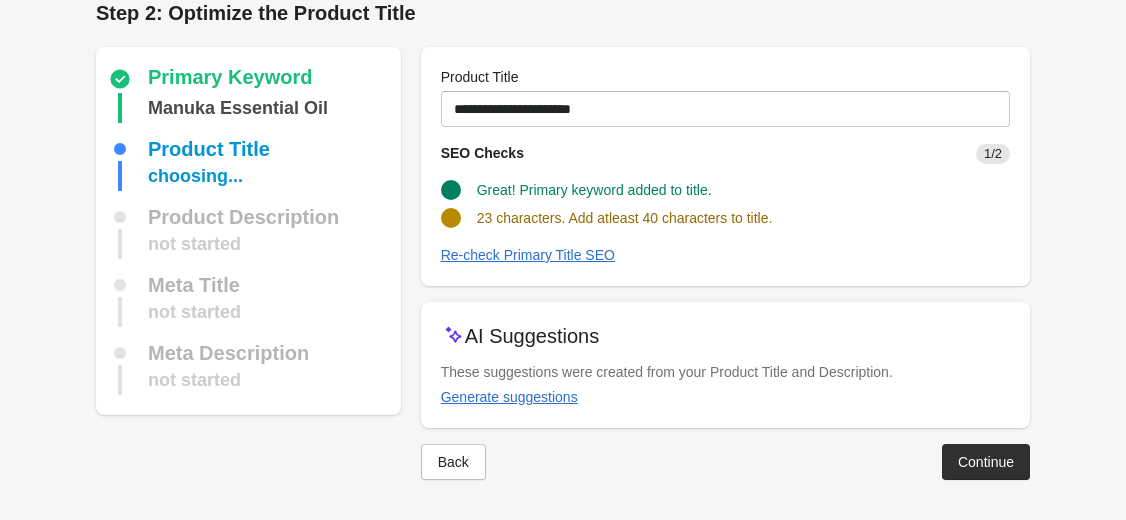 scroll, scrollTop: 21, scrollLeft: 0, axis: vertical 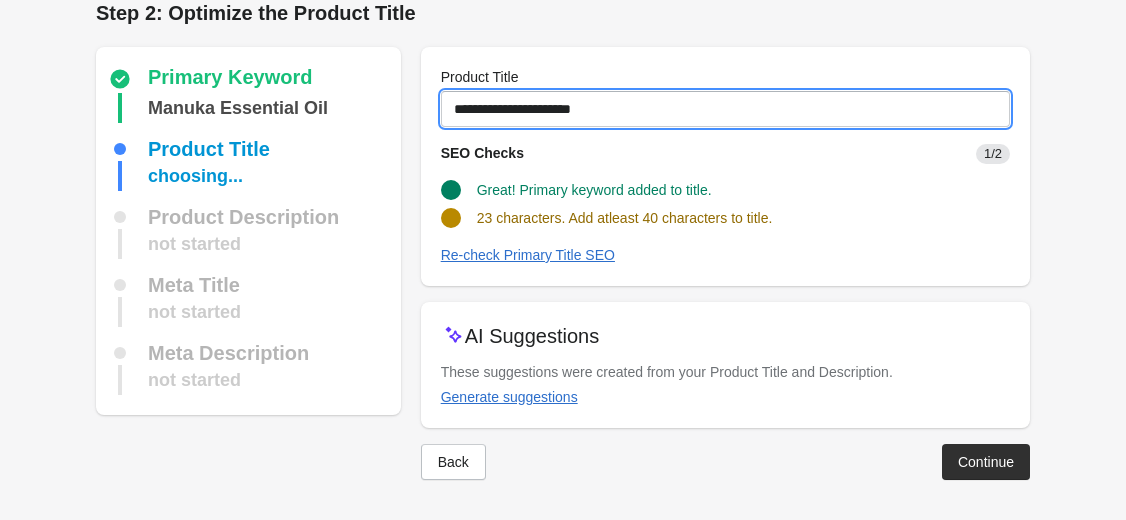 click on "**********" at bounding box center [725, 109] 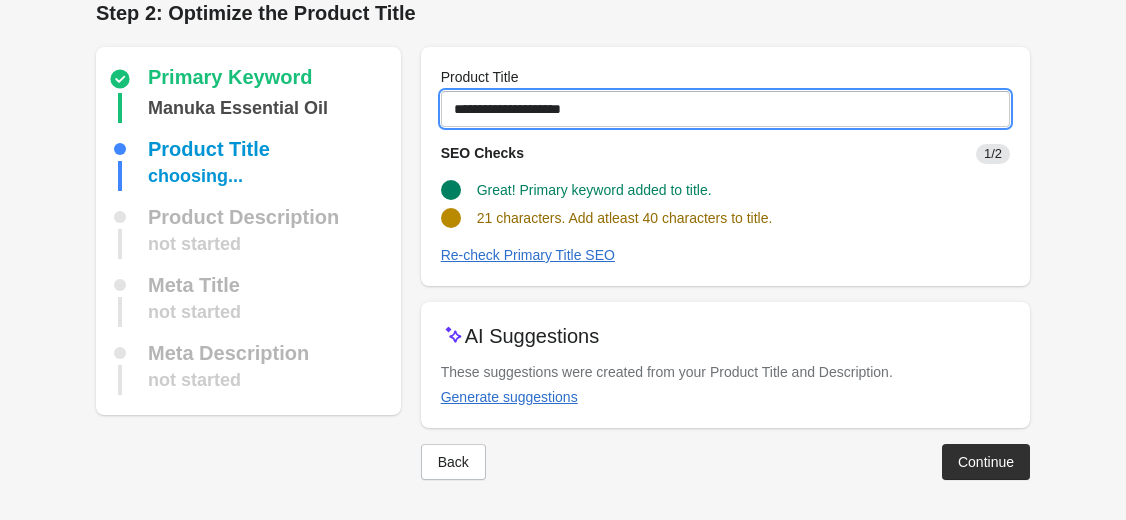 click on "**********" at bounding box center (725, 109) 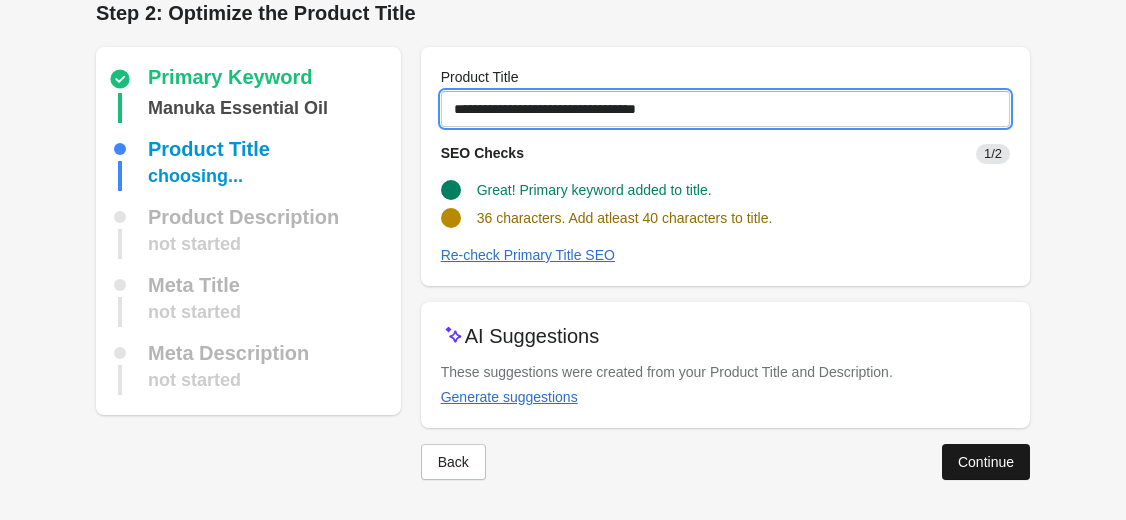 type on "**********" 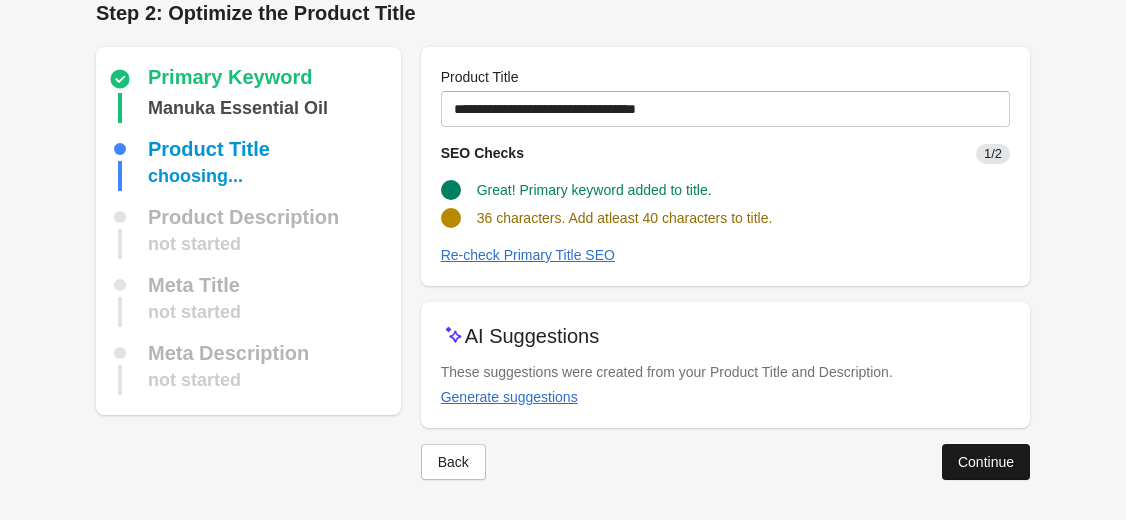 click on "Continue" at bounding box center [986, 462] 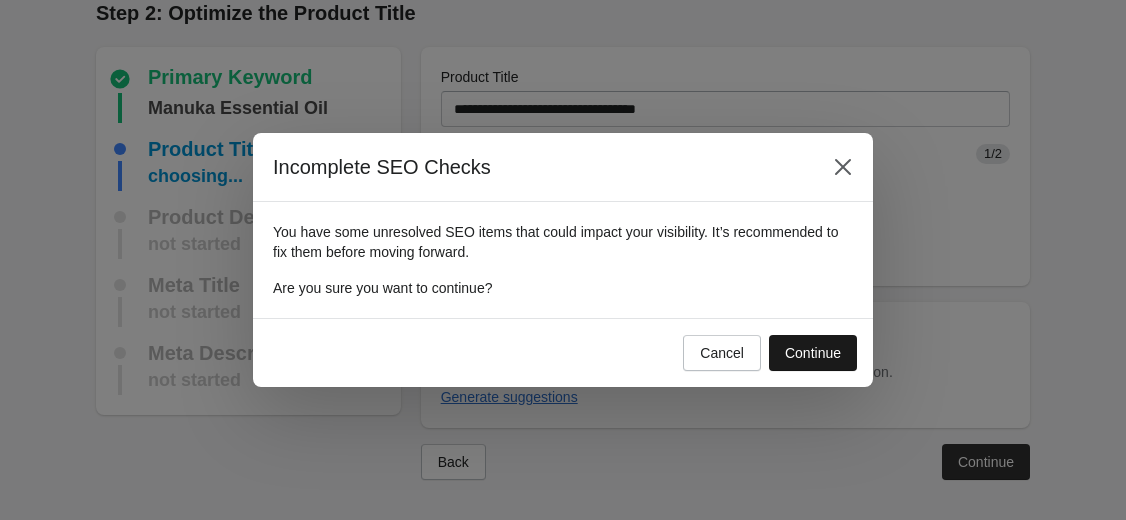 click on "Continue" at bounding box center [813, 353] 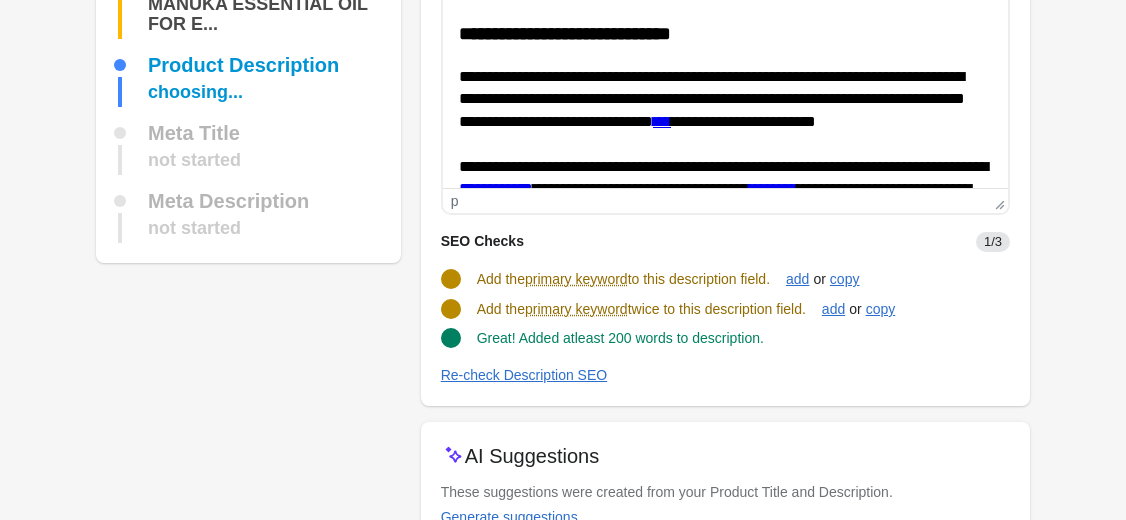 scroll, scrollTop: 317, scrollLeft: 0, axis: vertical 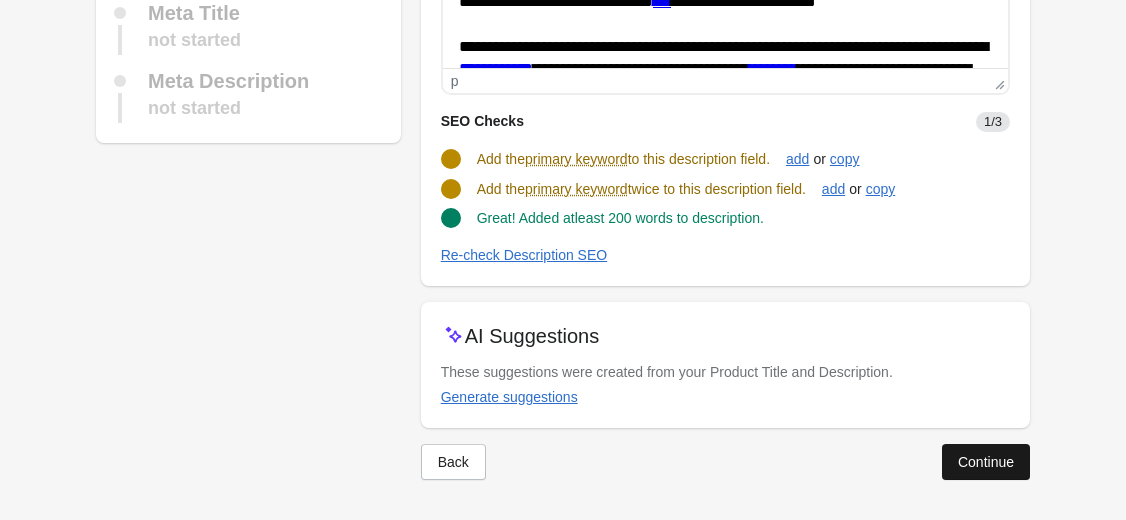 click on "Continue" at bounding box center [986, 462] 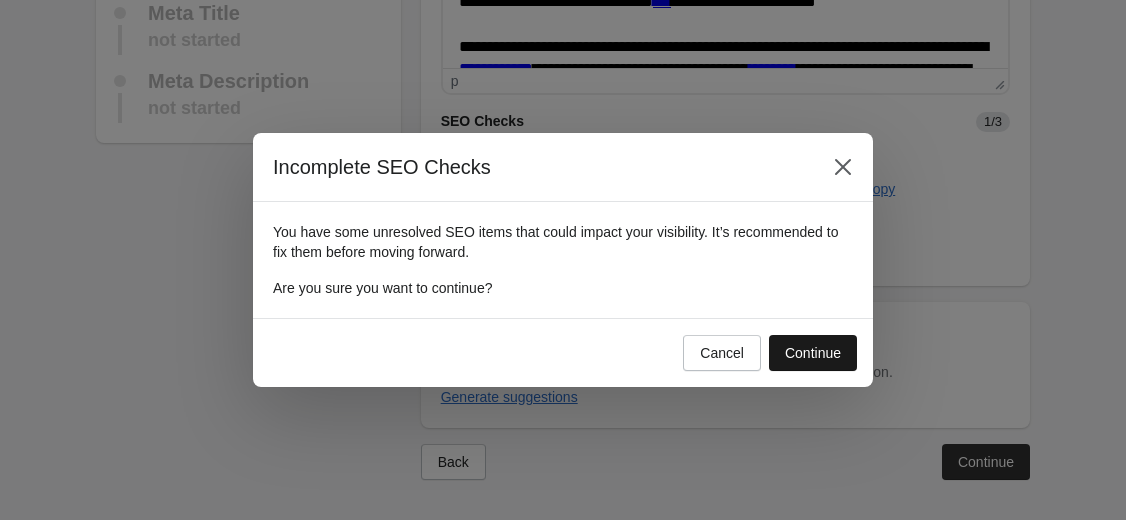 click on "Continue" at bounding box center (813, 353) 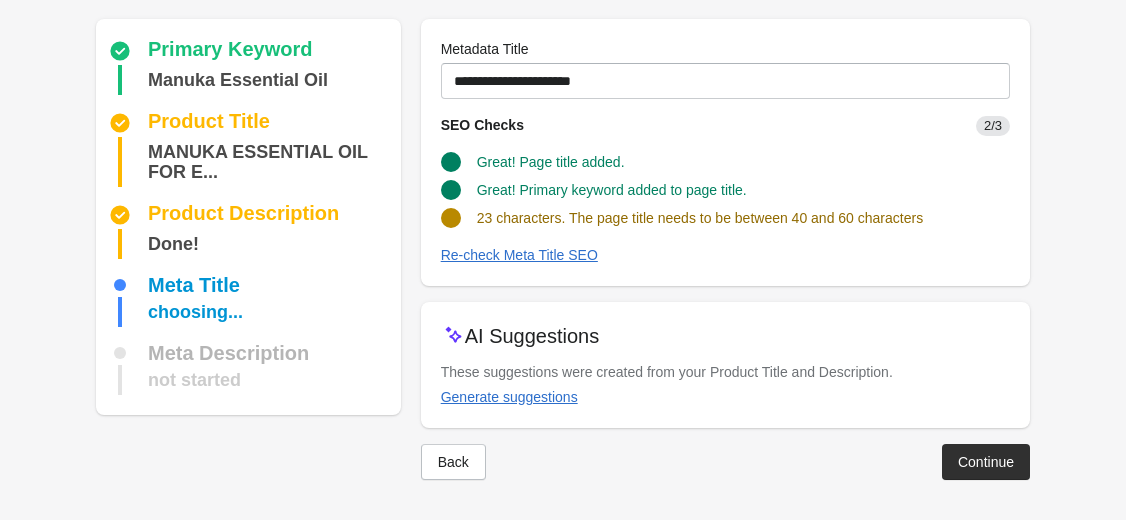 scroll, scrollTop: 145, scrollLeft: 0, axis: vertical 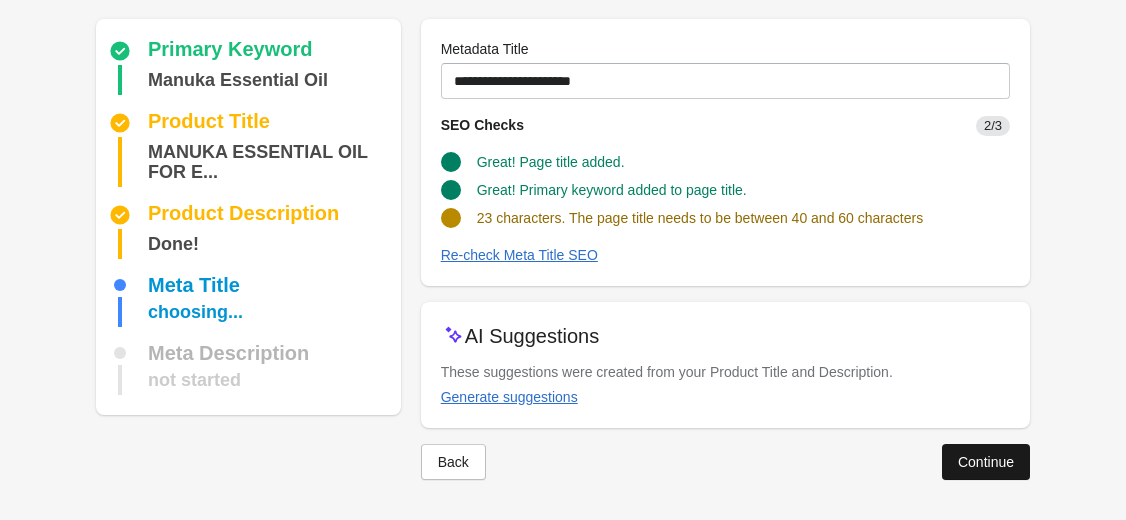 click on "Continue" at bounding box center (986, 462) 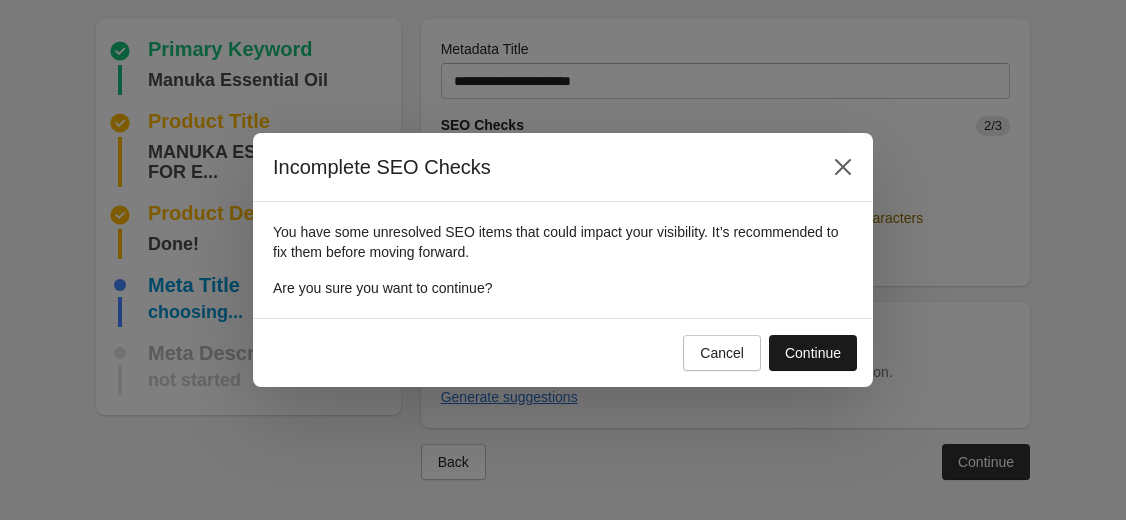 click on "Continue" at bounding box center (813, 353) 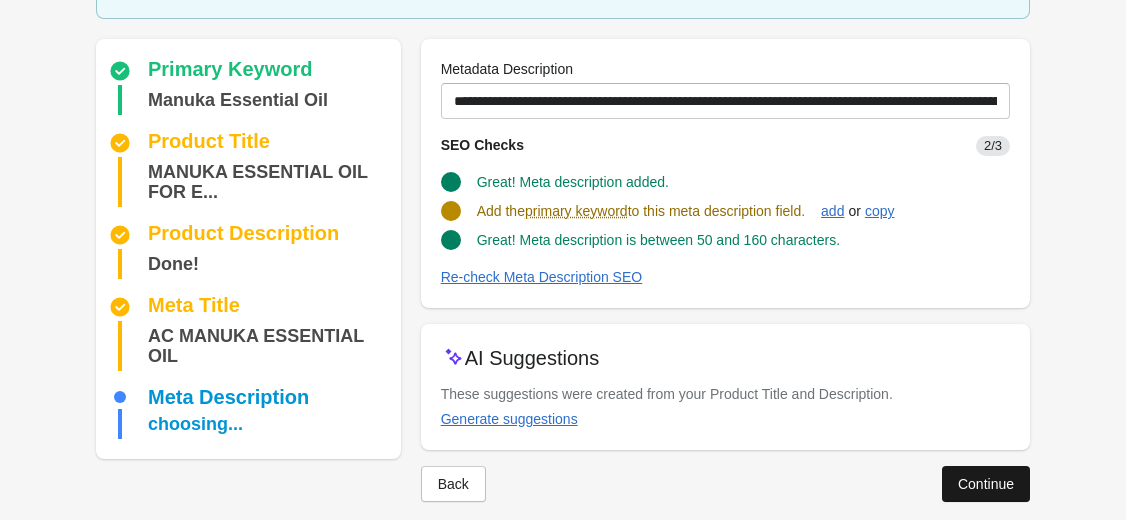 click on "Continue" at bounding box center [986, 484] 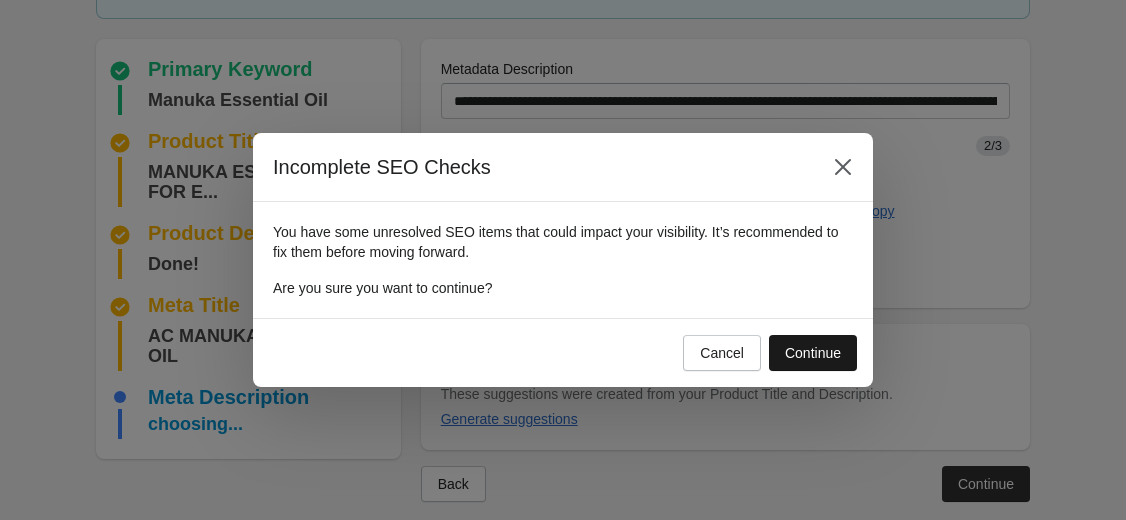 click on "Continue" at bounding box center [813, 353] 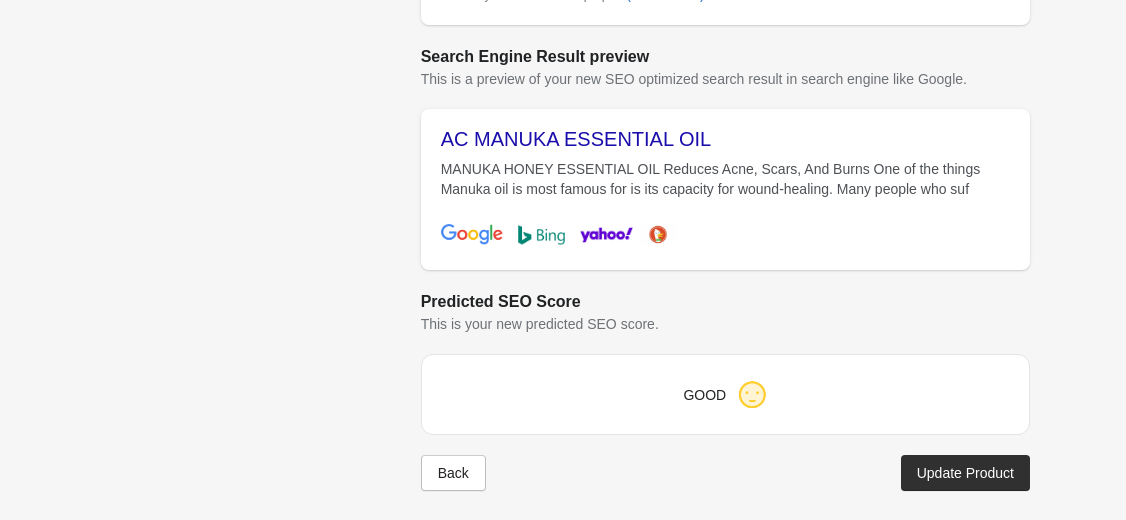 scroll, scrollTop: 848, scrollLeft: 0, axis: vertical 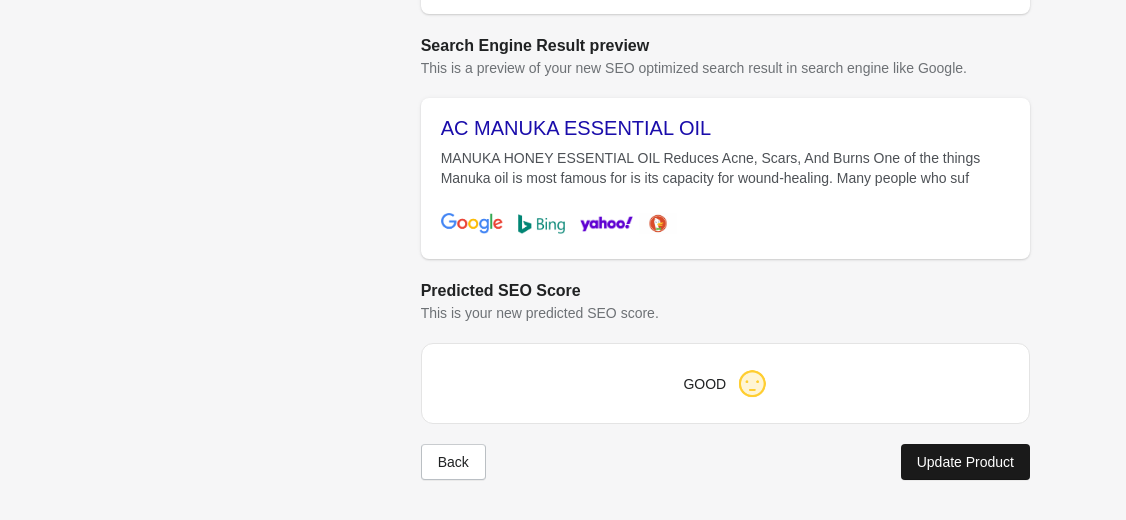 click on "Update Product" at bounding box center (965, 462) 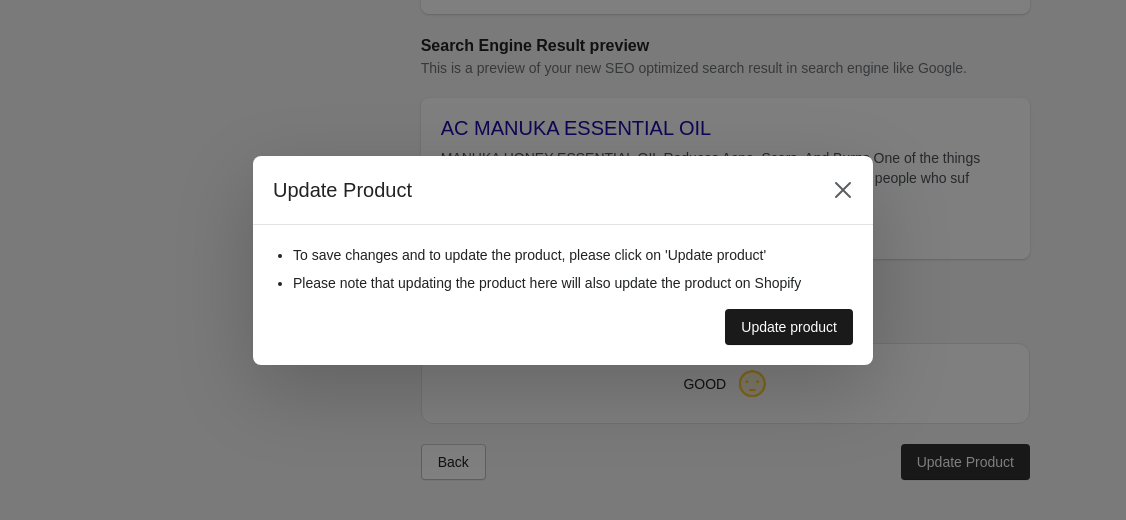 click on "Update product" at bounding box center [789, 327] 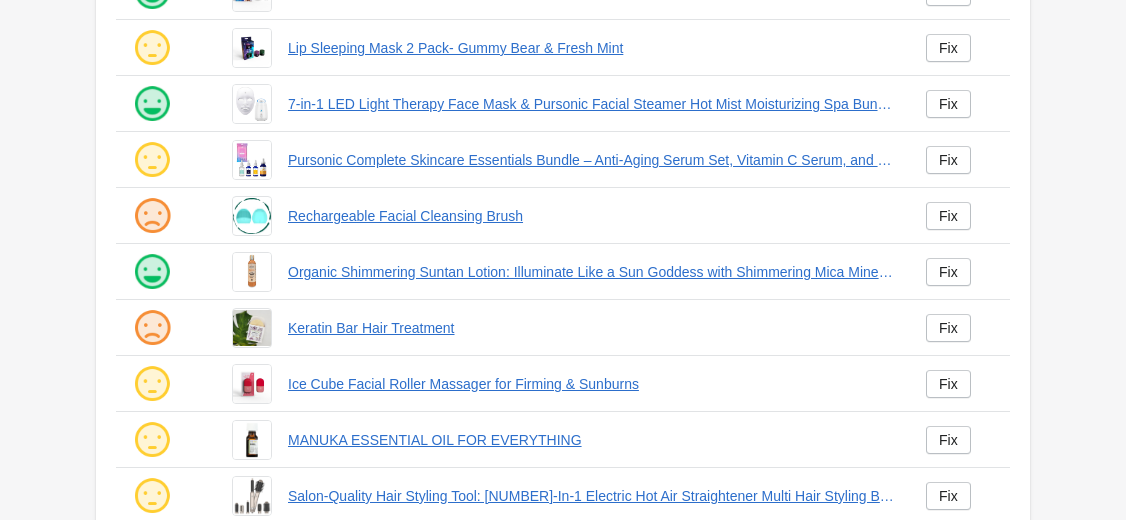 scroll, scrollTop: 348, scrollLeft: 0, axis: vertical 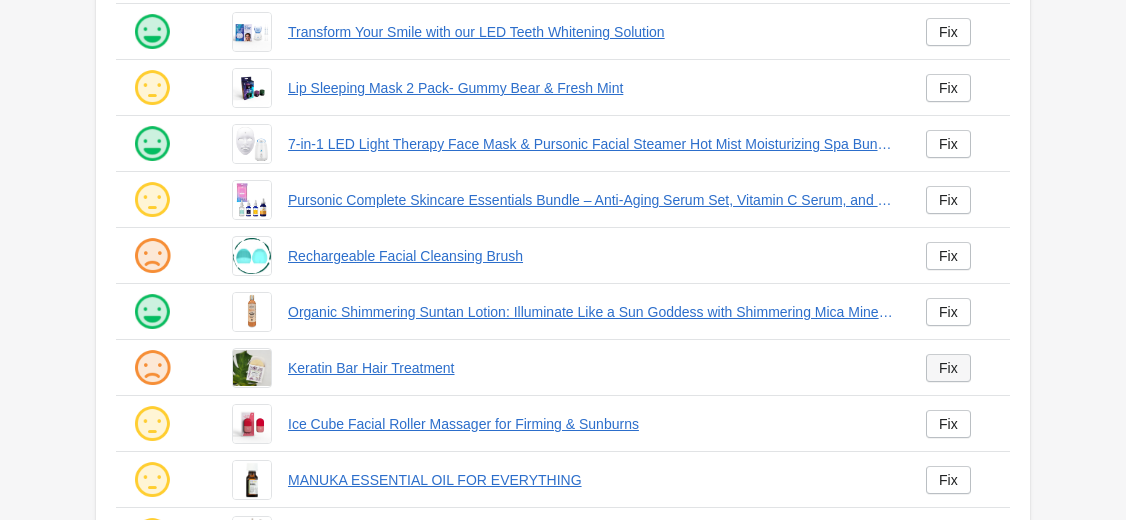 click on "Fix" at bounding box center [948, 368] 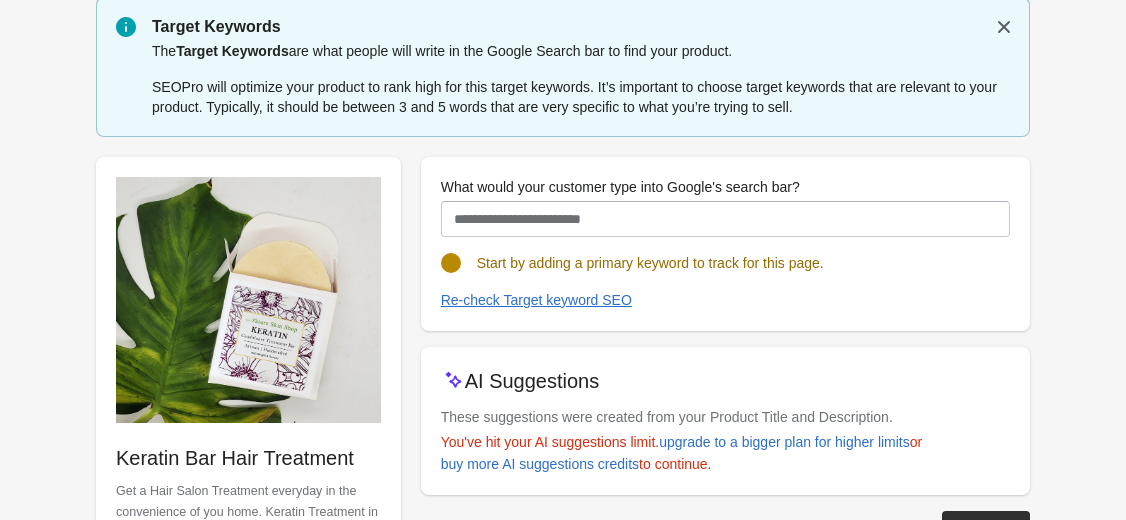 scroll, scrollTop: 80, scrollLeft: 0, axis: vertical 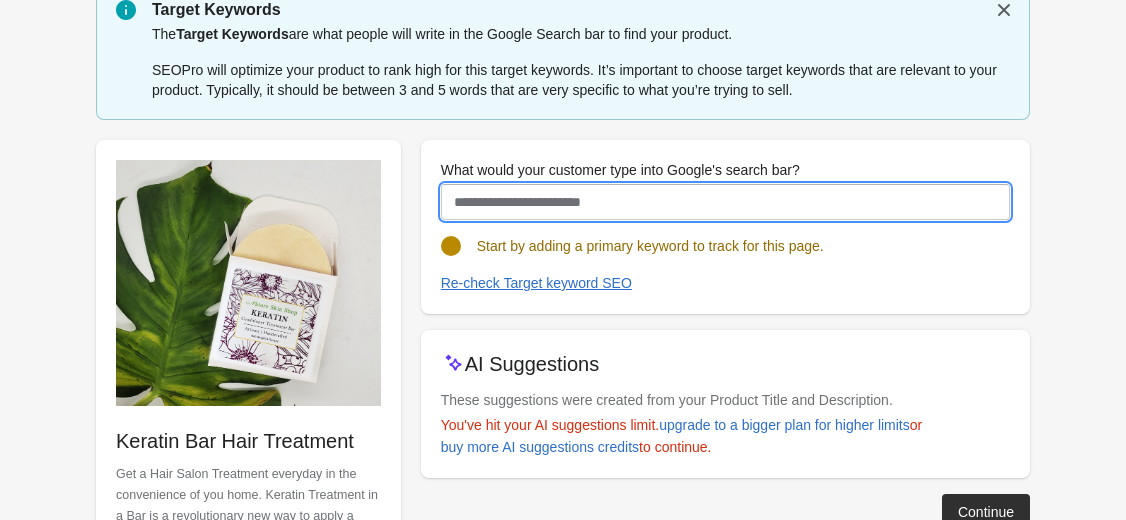 click on "What would your customer type into Google's search bar?" at bounding box center [725, 202] 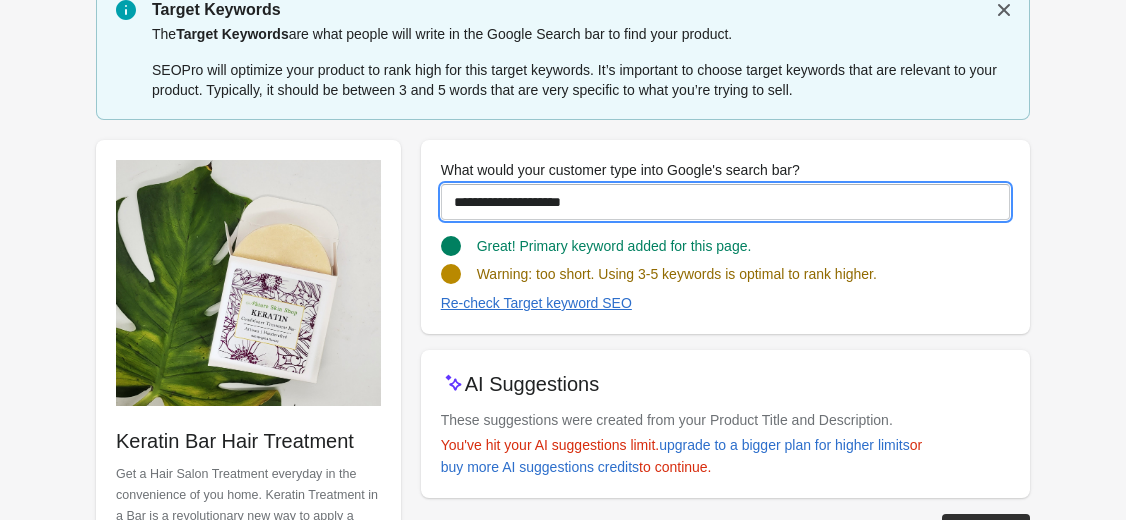 click on "**********" at bounding box center (725, 202) 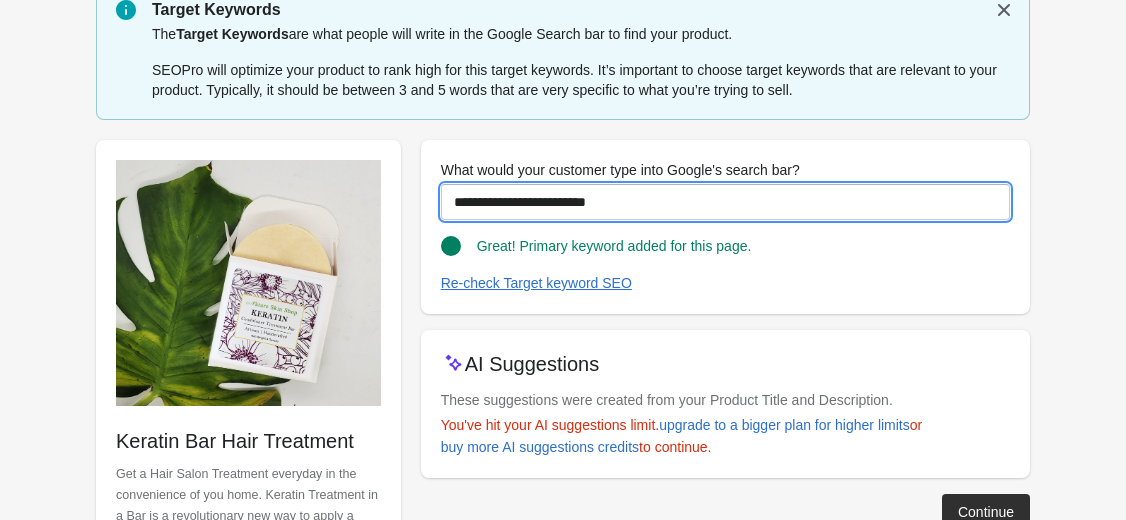 click on "**********" at bounding box center (725, 202) 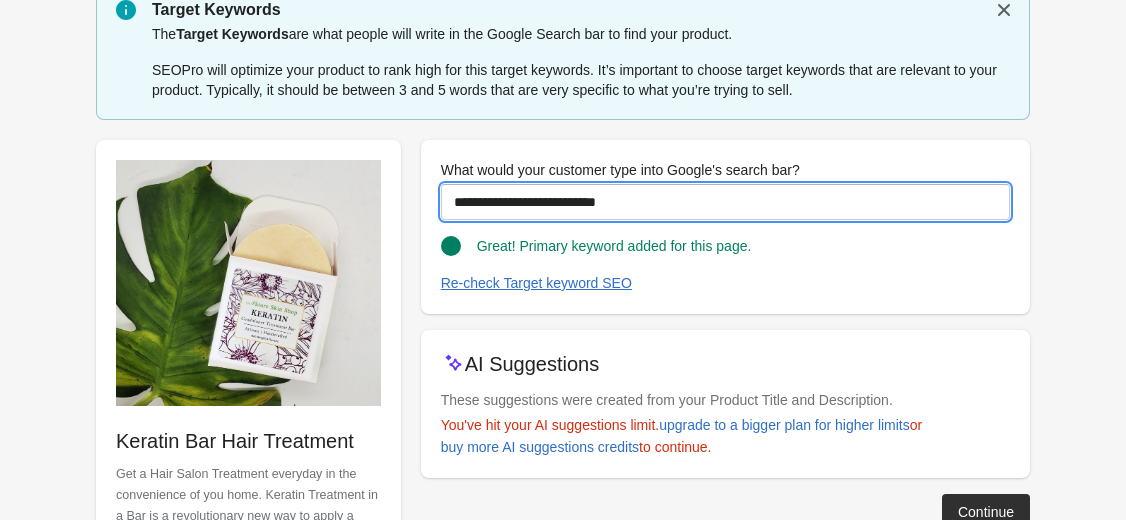 type on "**********" 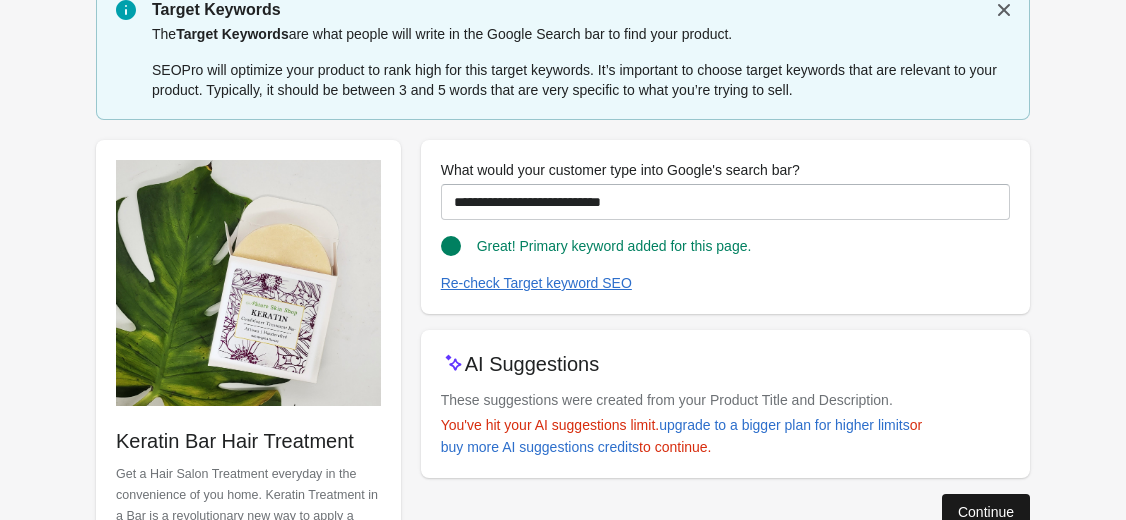 click on "Continue" at bounding box center (986, 512) 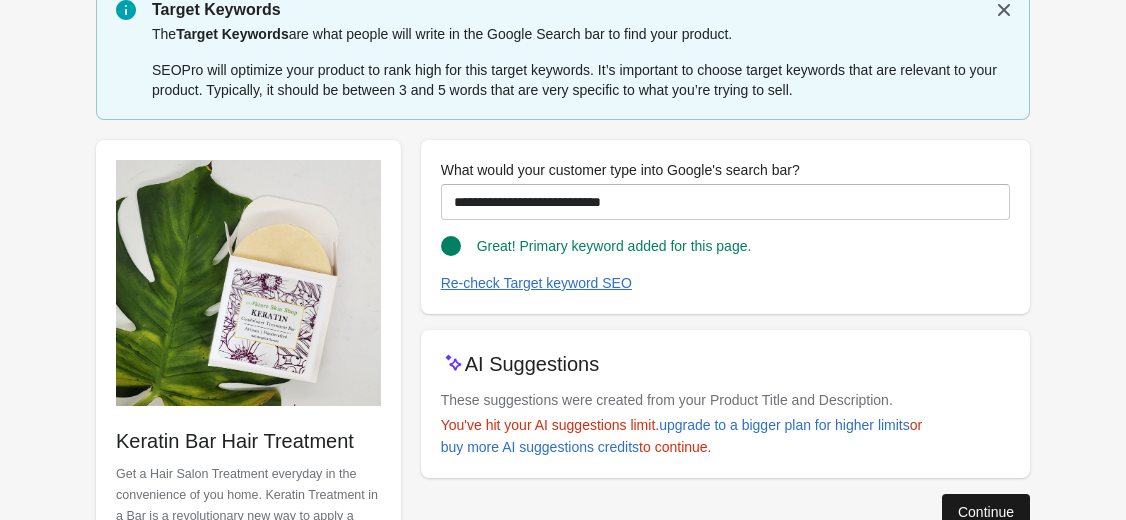 scroll, scrollTop: 23, scrollLeft: 0, axis: vertical 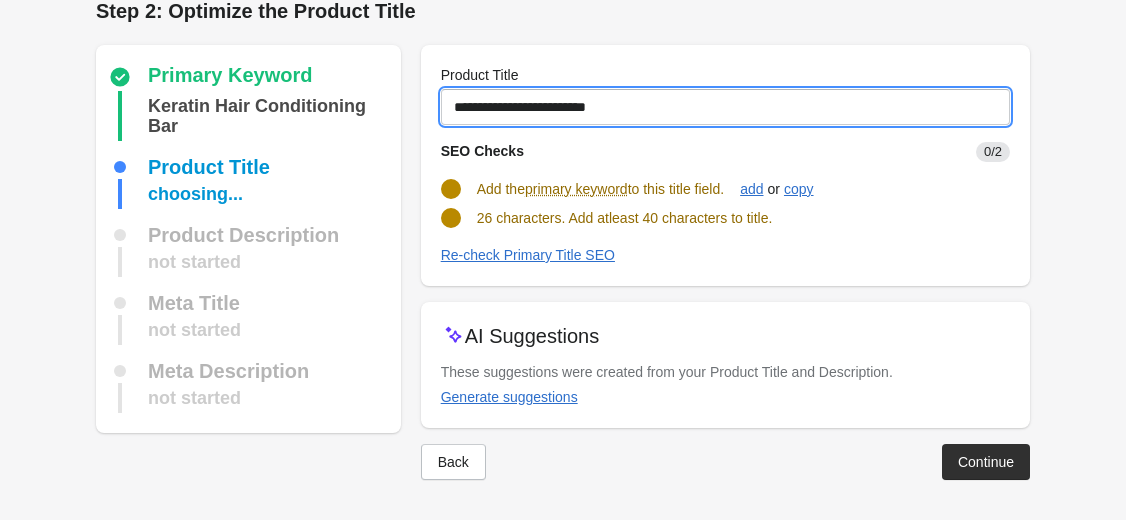click on "**********" at bounding box center (725, 107) 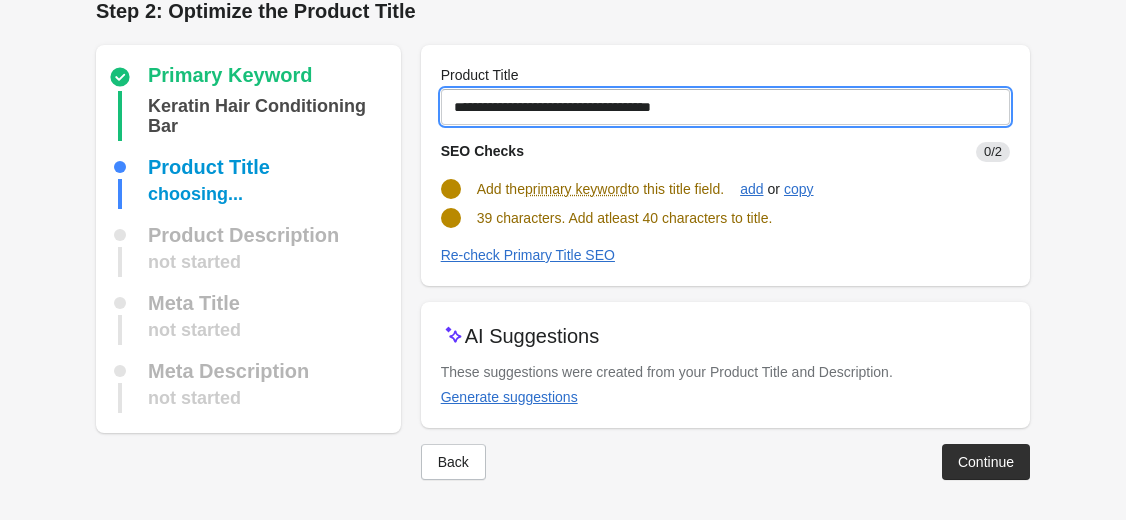 click on "**********" at bounding box center [725, 107] 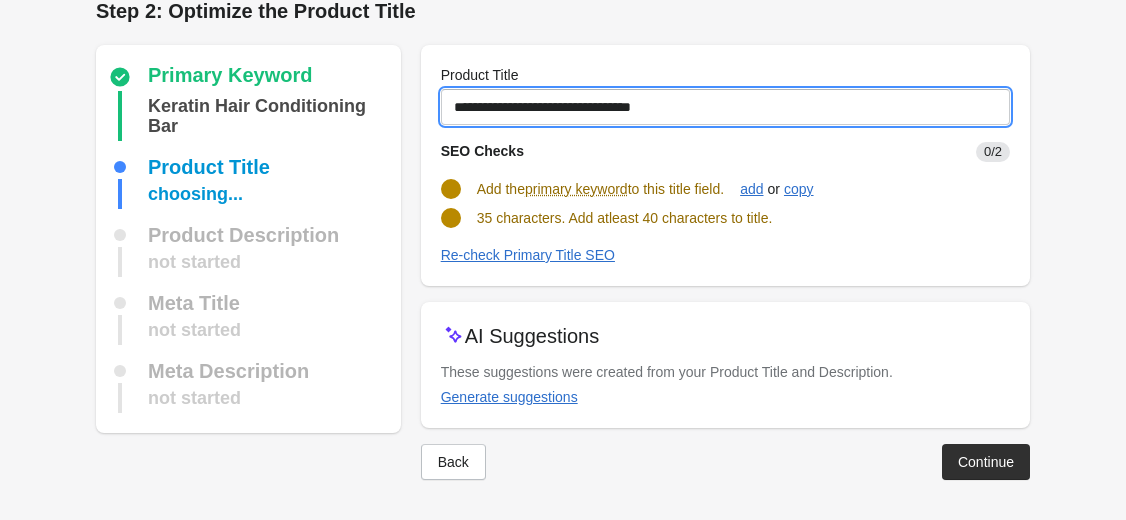 click on "**********" at bounding box center (725, 107) 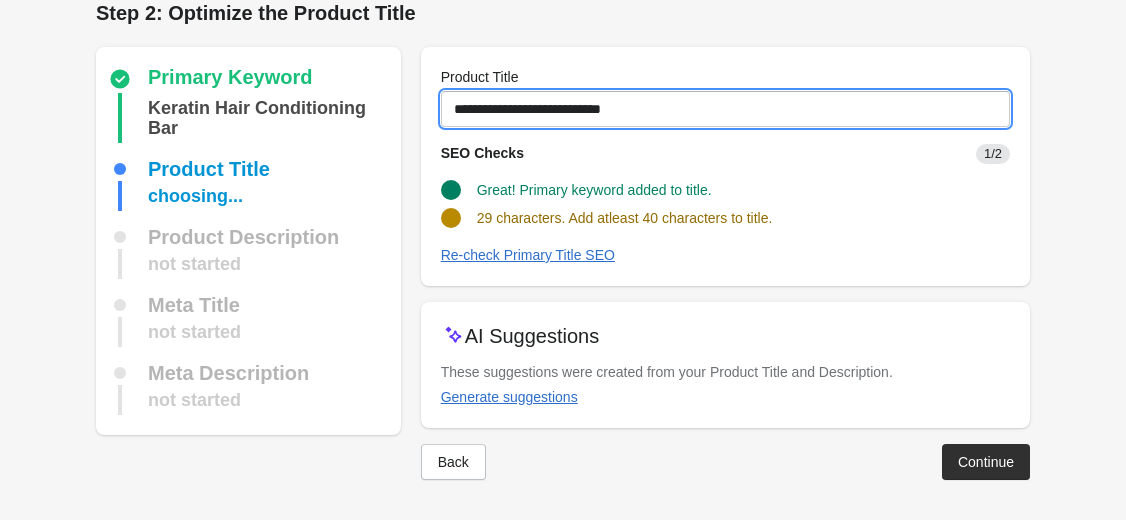 scroll, scrollTop: 21, scrollLeft: 0, axis: vertical 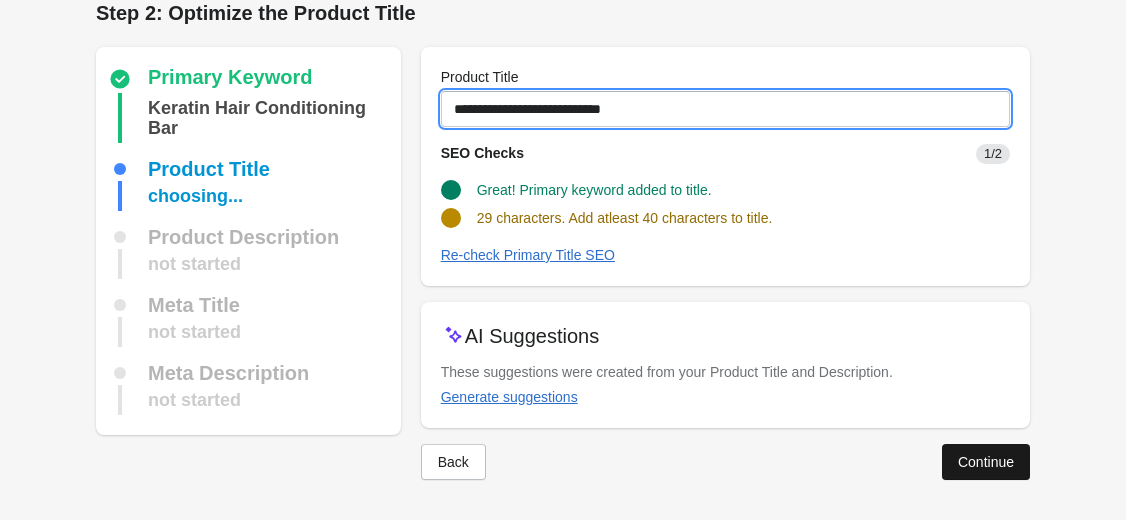 type on "**********" 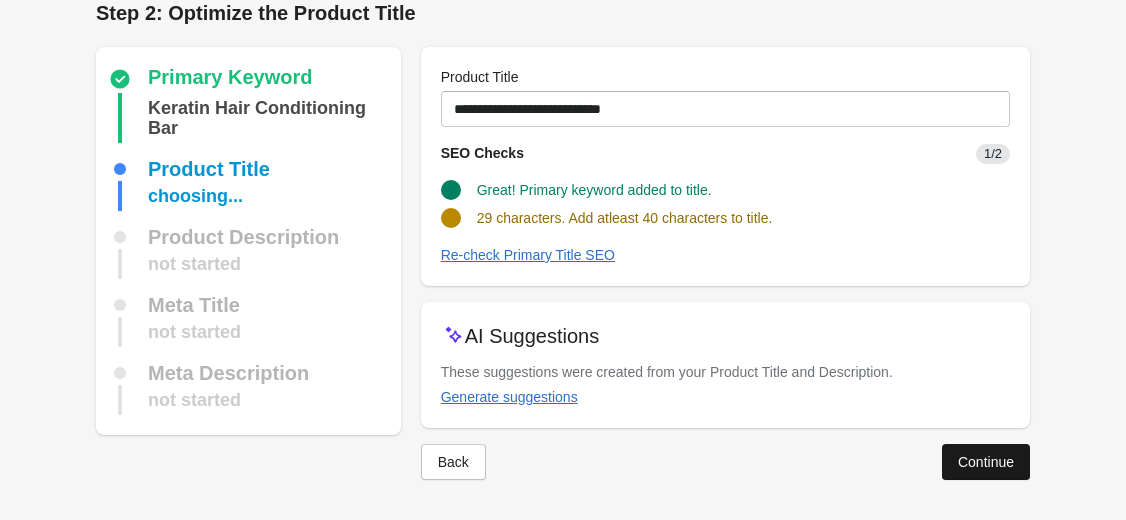 click on "Continue" at bounding box center (986, 462) 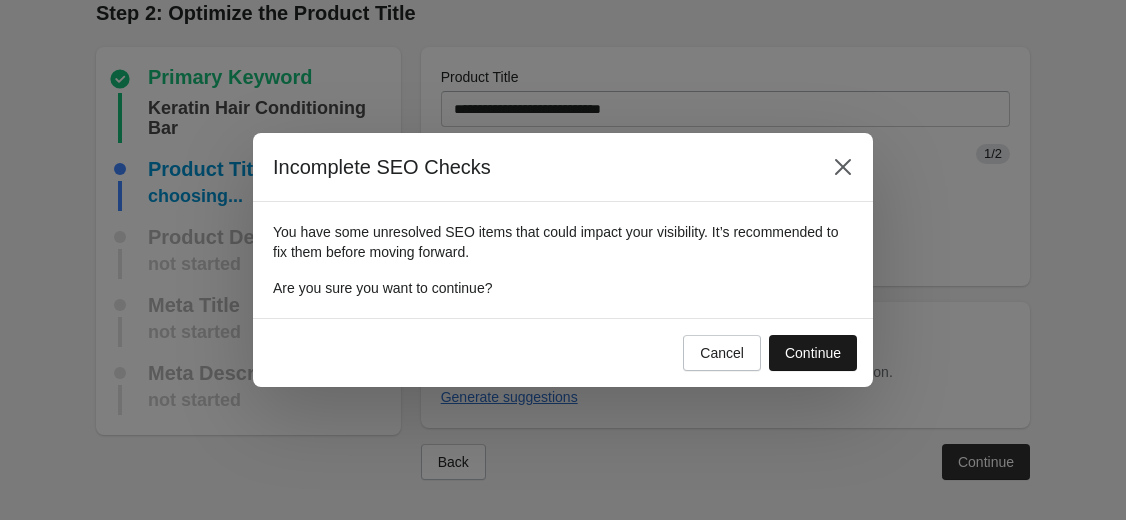click on "Continue" at bounding box center [813, 353] 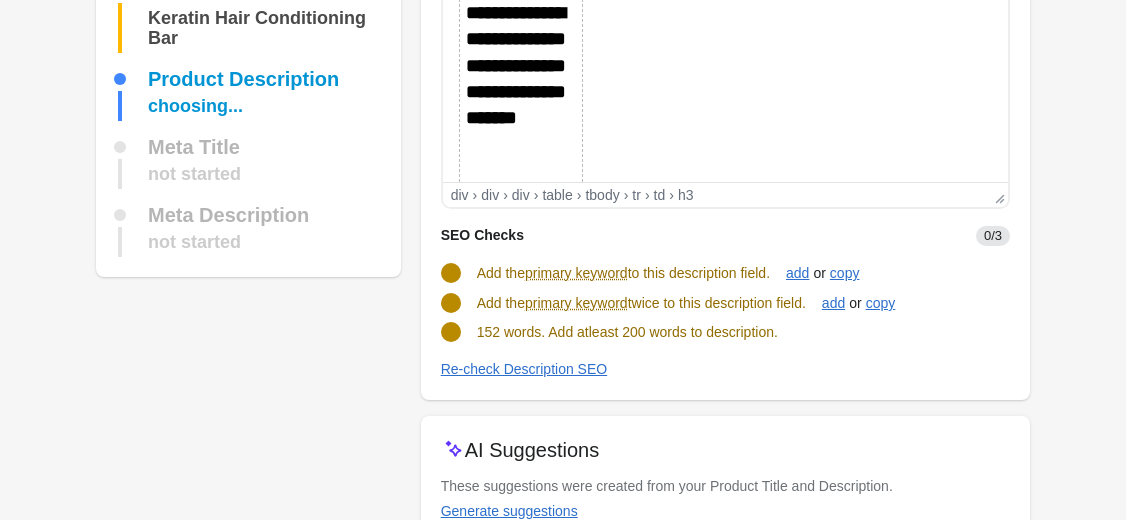 scroll, scrollTop: 317, scrollLeft: 0, axis: vertical 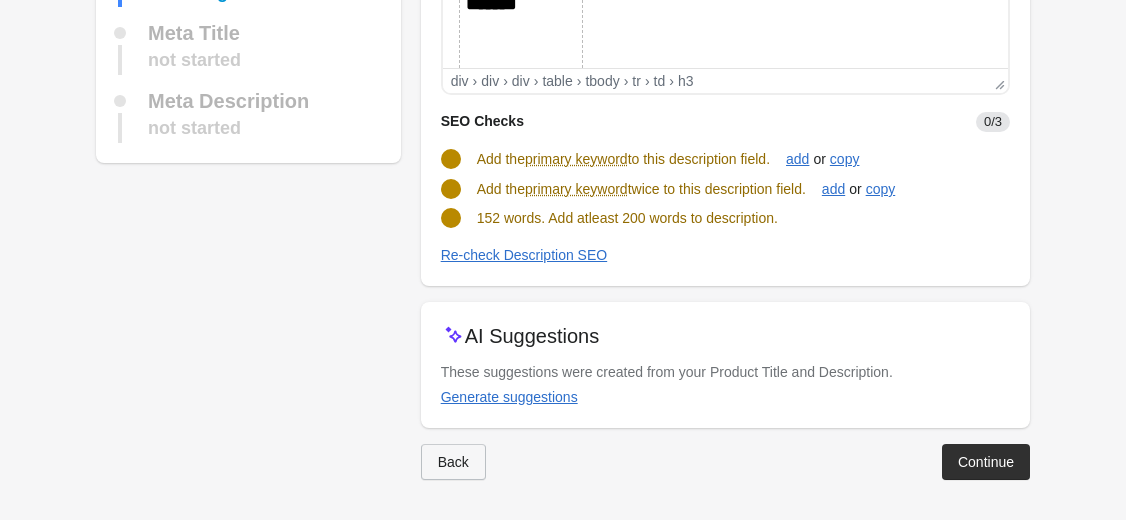 click on "Back" at bounding box center [453, 462] 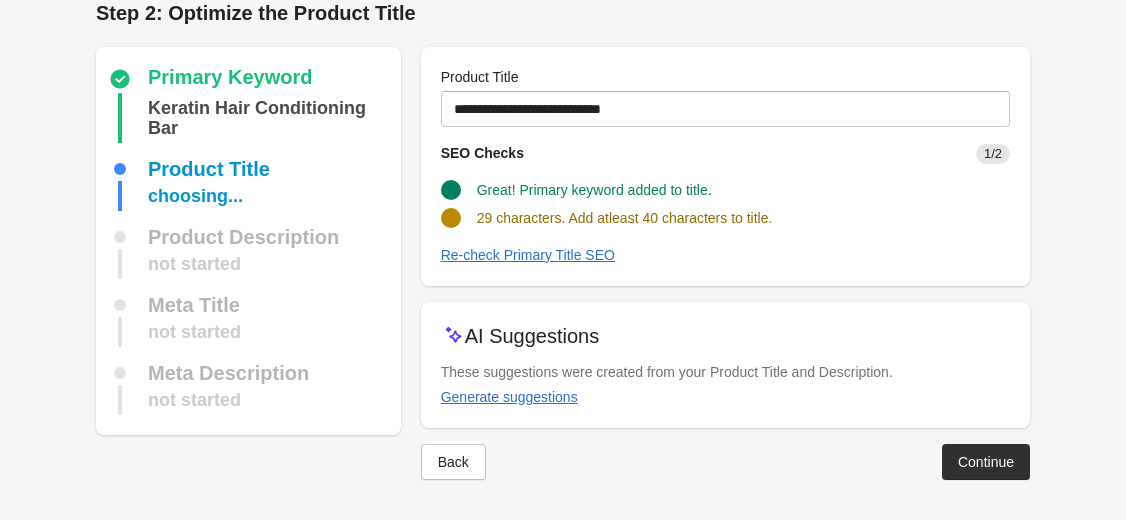scroll, scrollTop: 21, scrollLeft: 0, axis: vertical 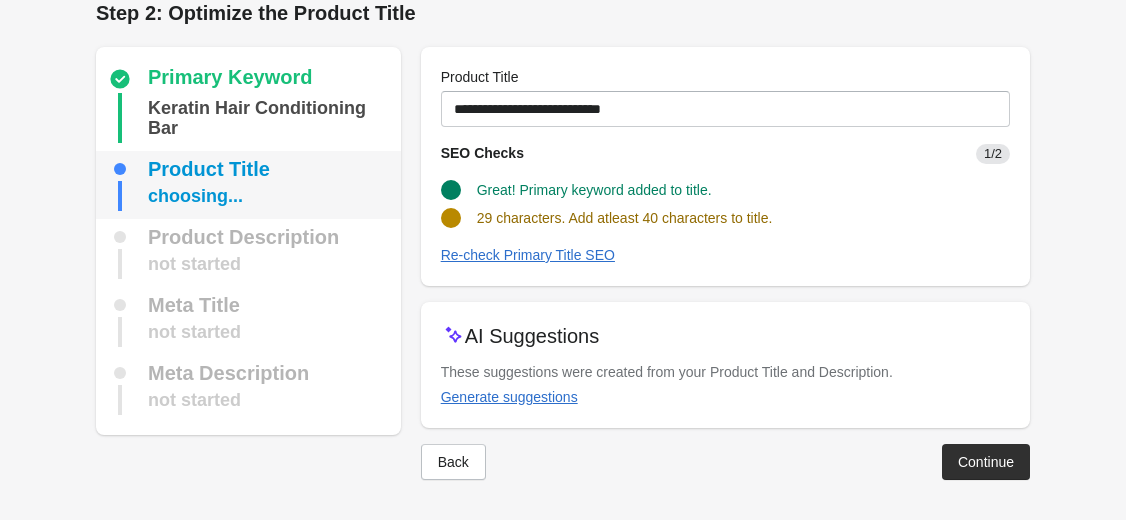 click on "Product Title" at bounding box center (209, 169) 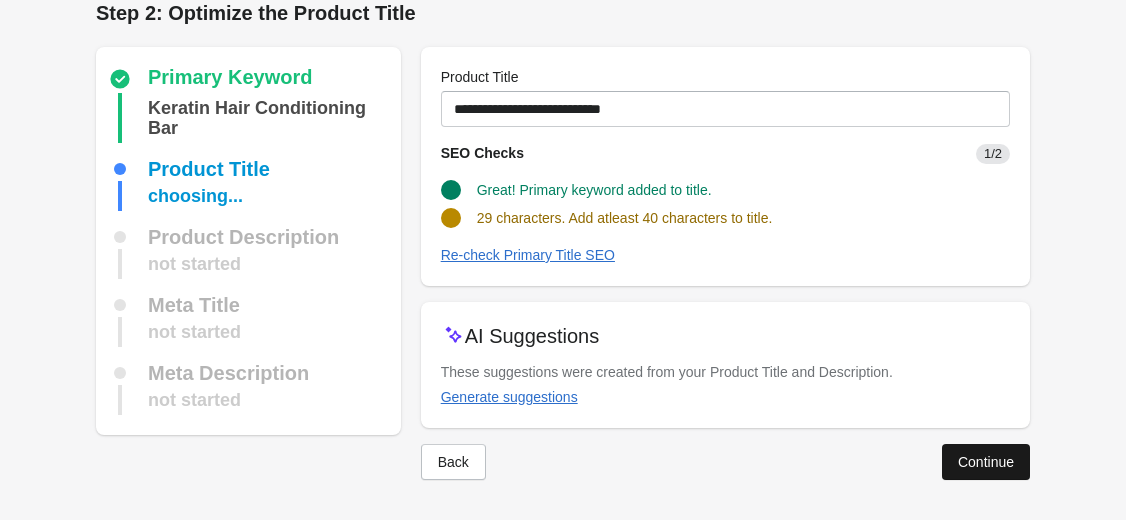 click on "Continue" at bounding box center [986, 462] 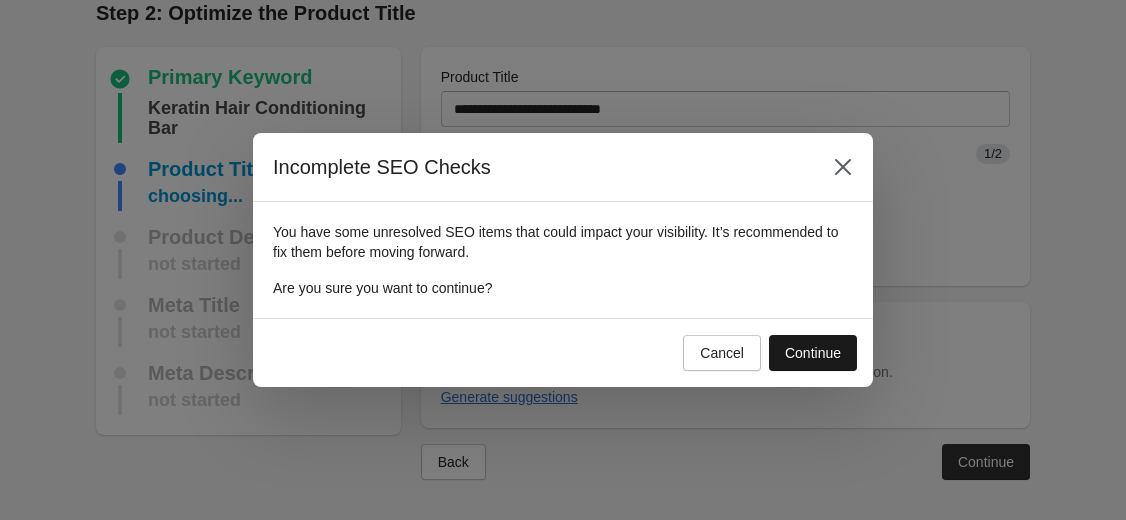 click on "Continue" at bounding box center (813, 353) 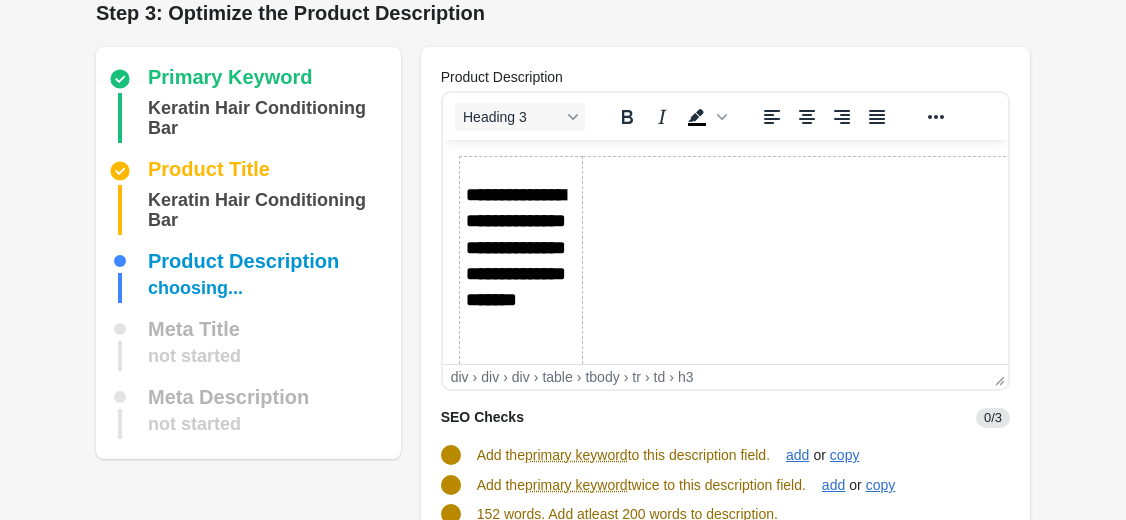 click on "**********" at bounding box center [519, 287] 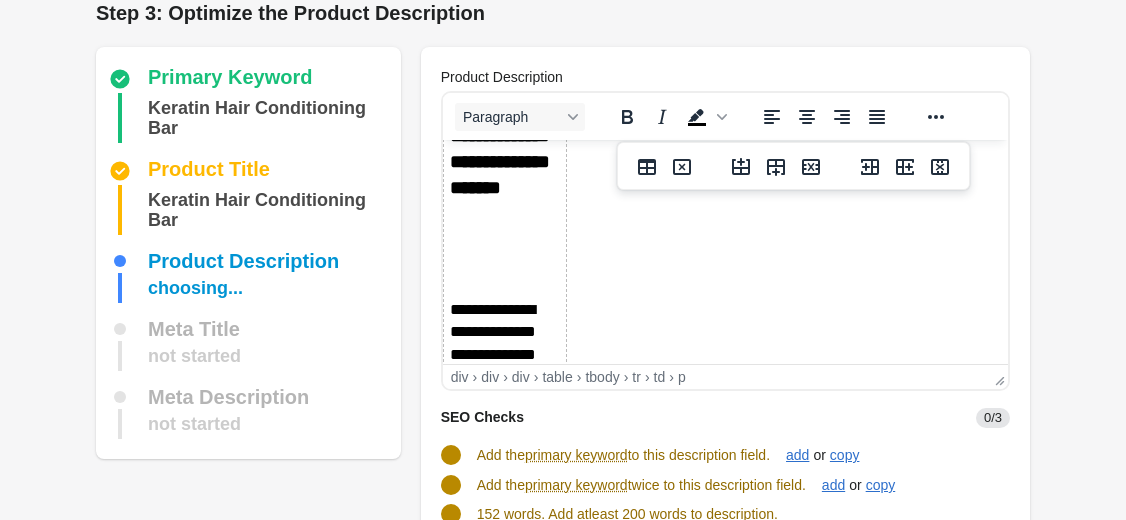 scroll, scrollTop: 189, scrollLeft: 16, axis: both 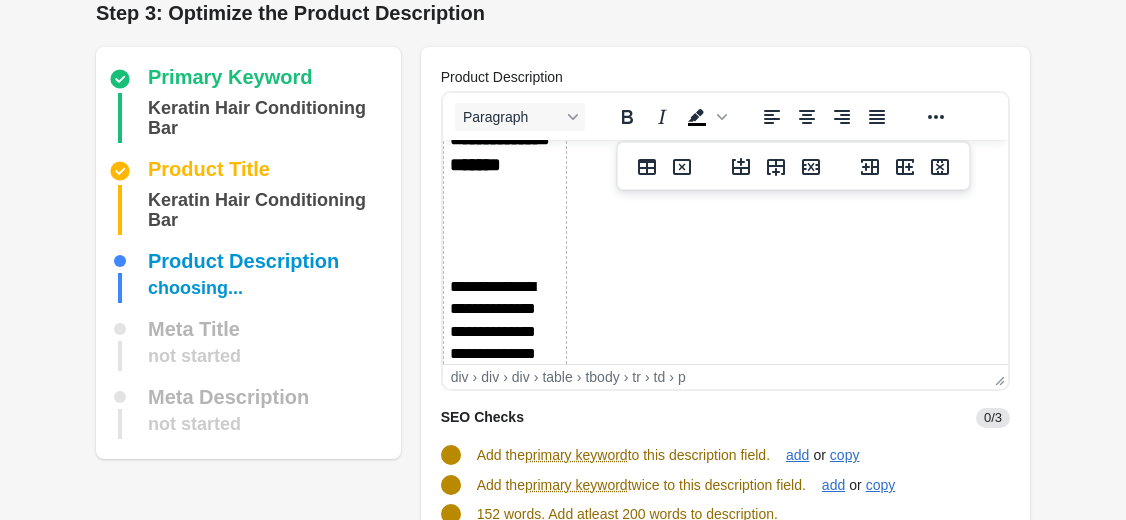 click on "Step [NUMBER]: Optimize the Product Description
Primary Keyword
Keratin Hair Conditioning Bar
Product Title
Keratin Hair Conditioning Bar
Product Description
choosing...
Meta Title" at bounding box center [563, 397] 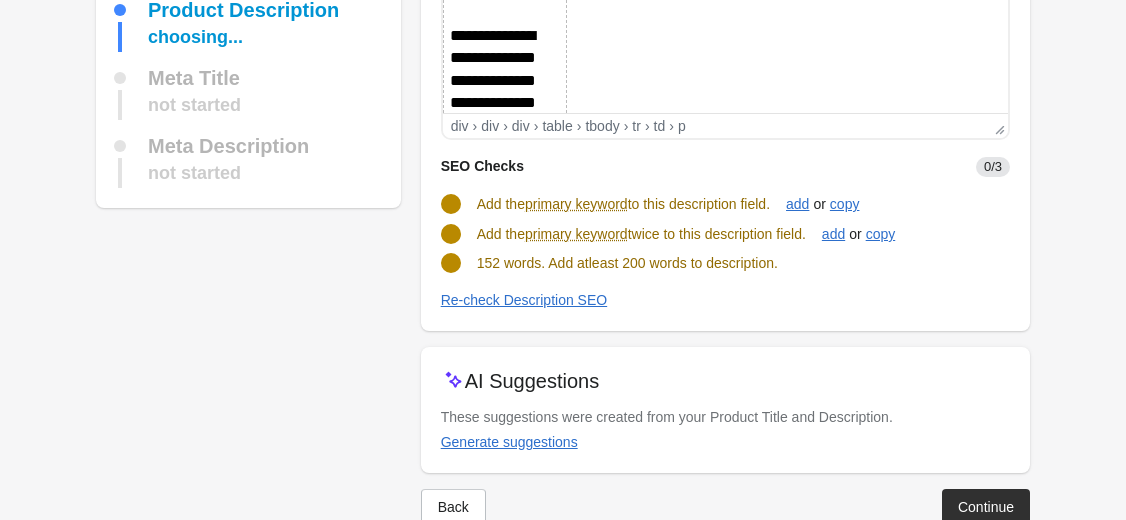 scroll, scrollTop: 317, scrollLeft: 0, axis: vertical 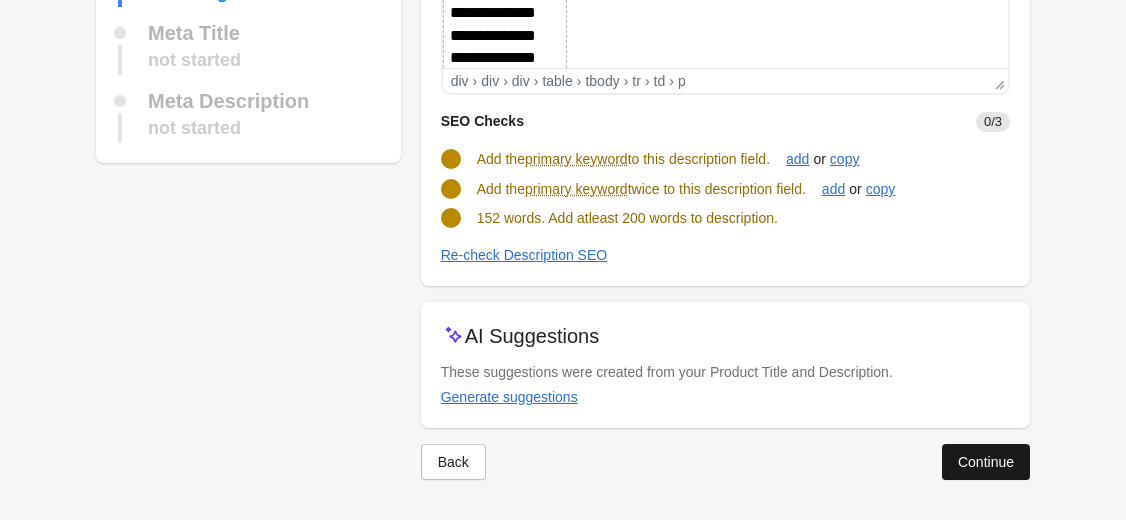 click on "Continue" at bounding box center [986, 462] 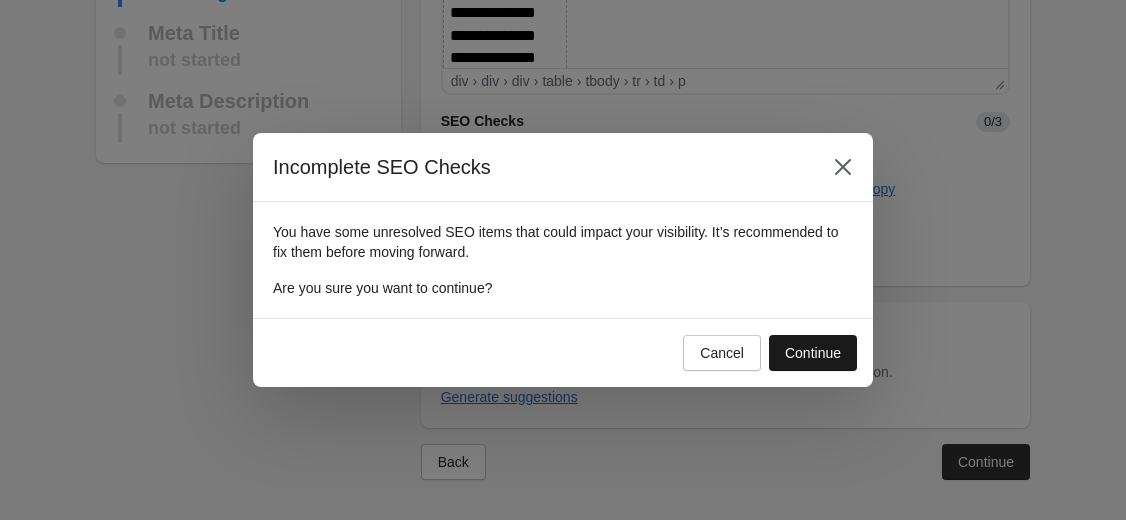 click on "Continue" at bounding box center (813, 353) 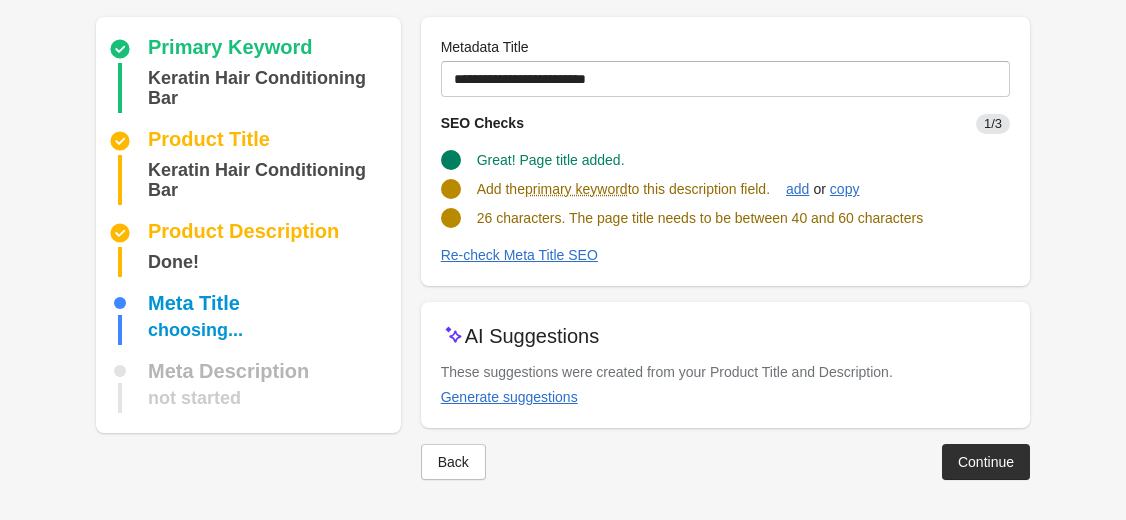 scroll, scrollTop: 147, scrollLeft: 0, axis: vertical 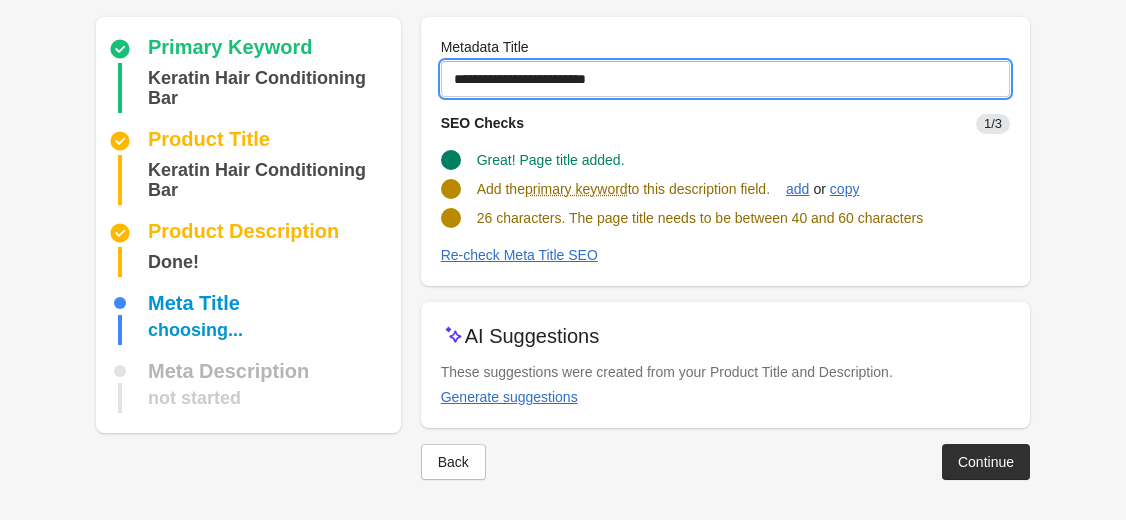 click on "**********" at bounding box center [725, 79] 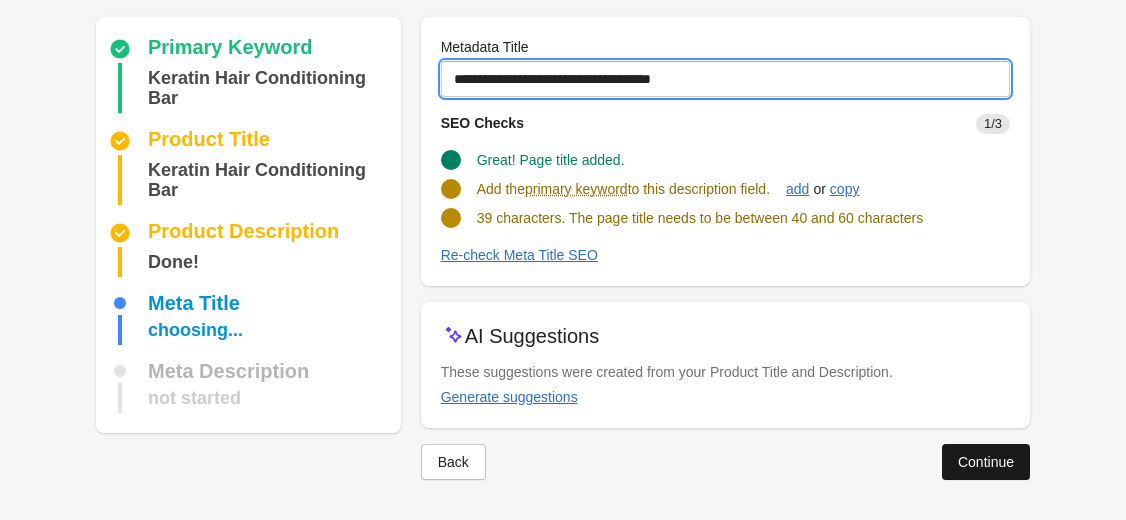 type on "**********" 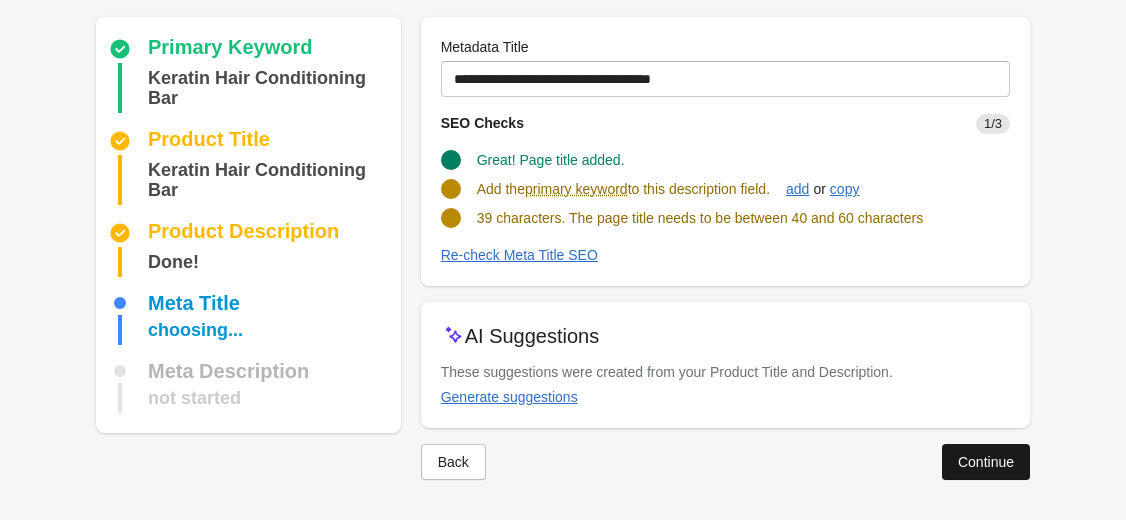 click on "Continue" at bounding box center (986, 462) 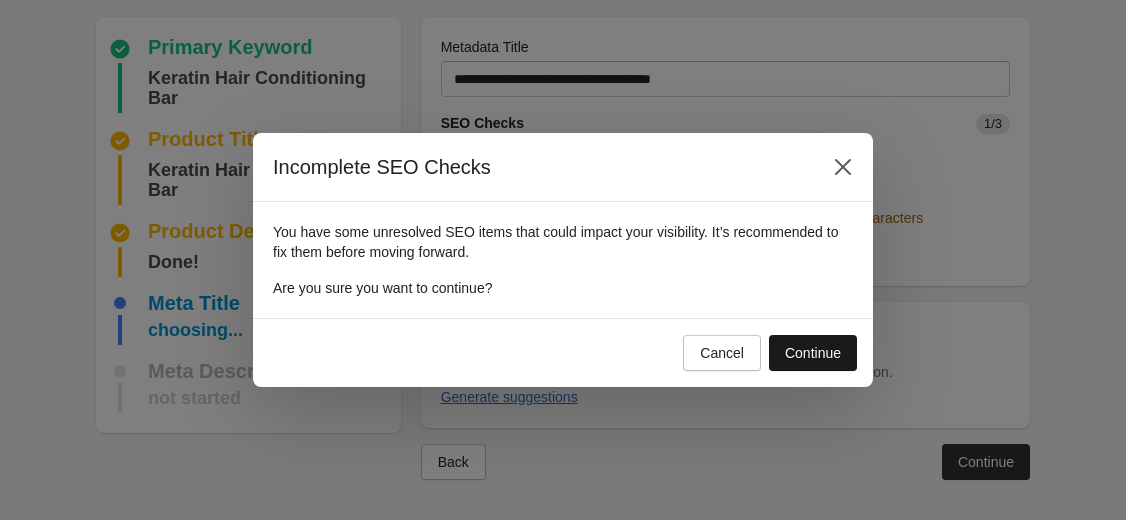 click on "Continue" at bounding box center [813, 353] 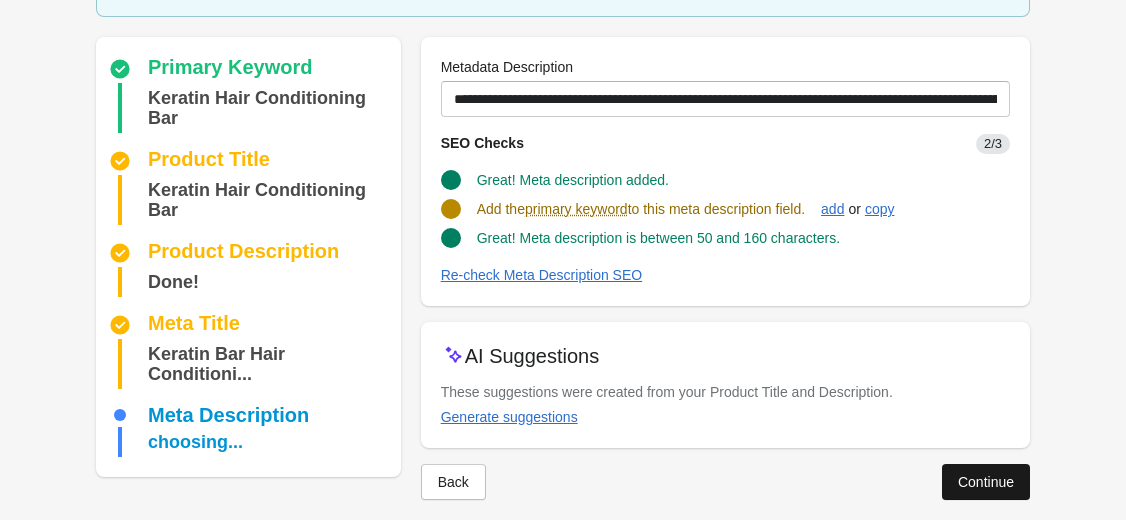 click on "Continue" at bounding box center [986, 482] 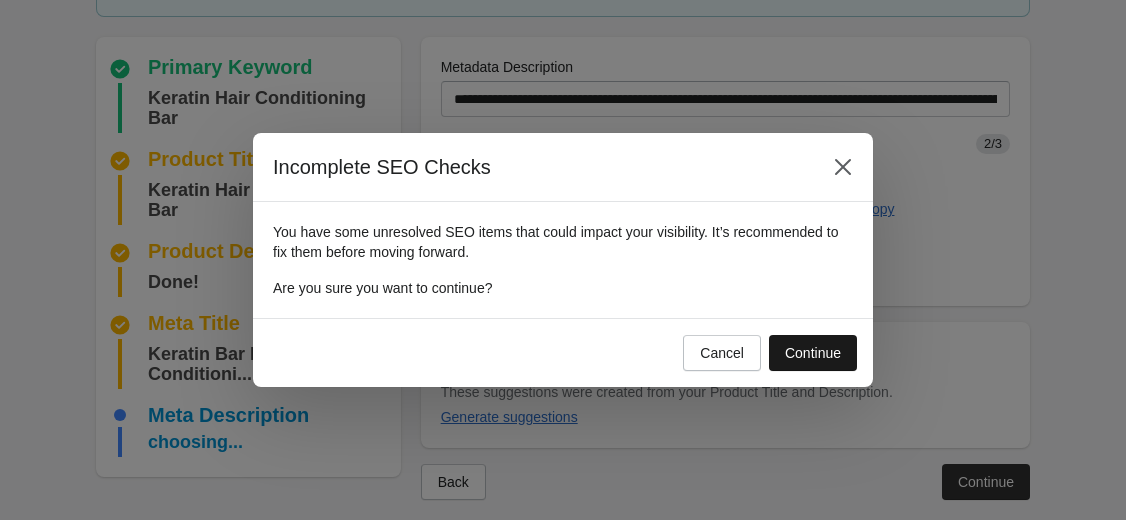 click on "Continue" at bounding box center [813, 353] 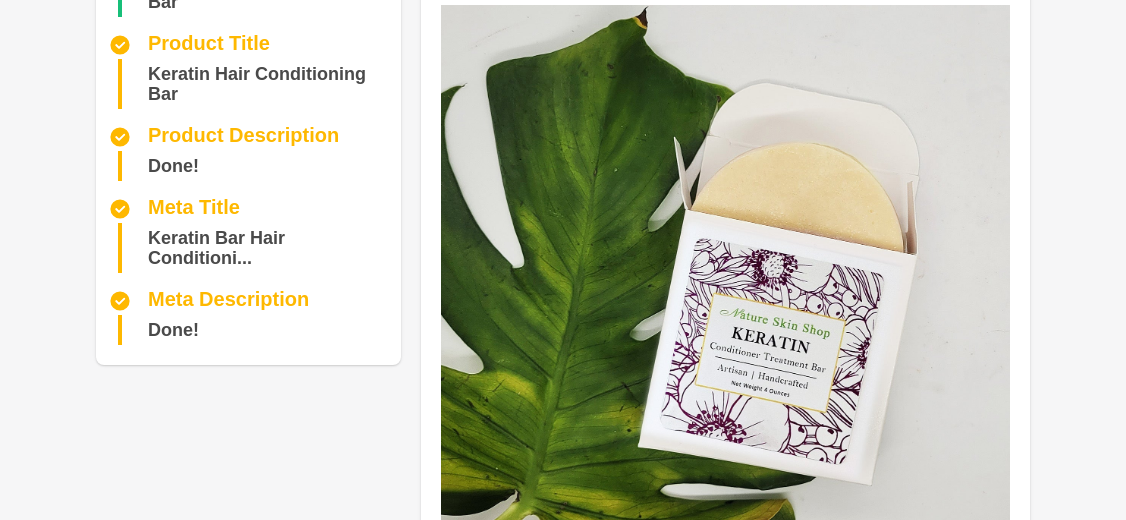 click on "Step [NUMBER]: Choose the “Target Keywords”
Target Keywords
The  Target Keywords  are what people will write in the Google Search bar to find your product.
SEOPro will optimize your product to rank high for this target keywords. It’s important to choose target keywords that are relevant to your product. Typically, it should be between [NUMBER] and [NUMBER] words that are very specific to what you’re trying to sell.
Keratin Bar Hair Treatment" at bounding box center [563, 517] 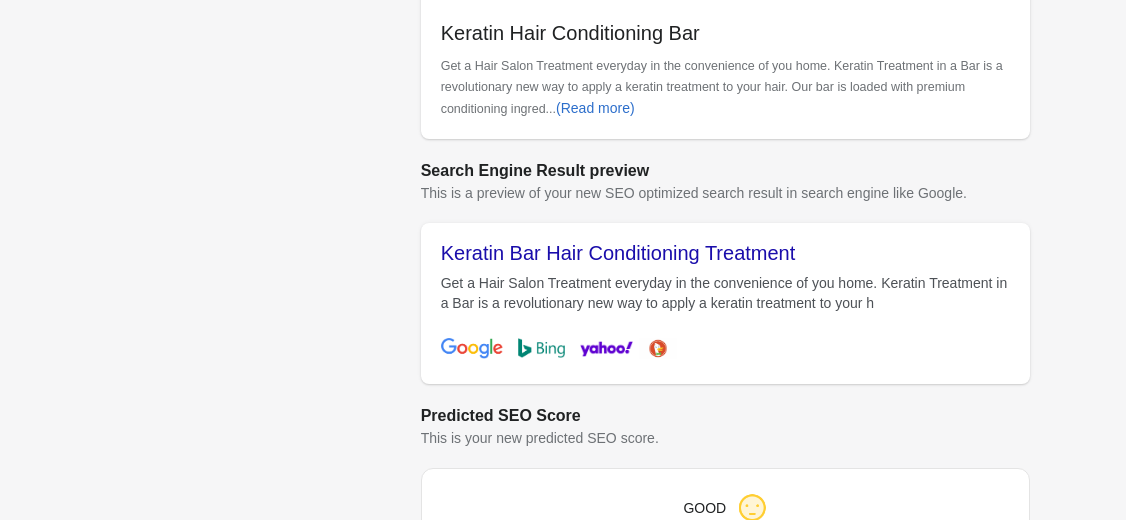 scroll, scrollTop: 808, scrollLeft: 0, axis: vertical 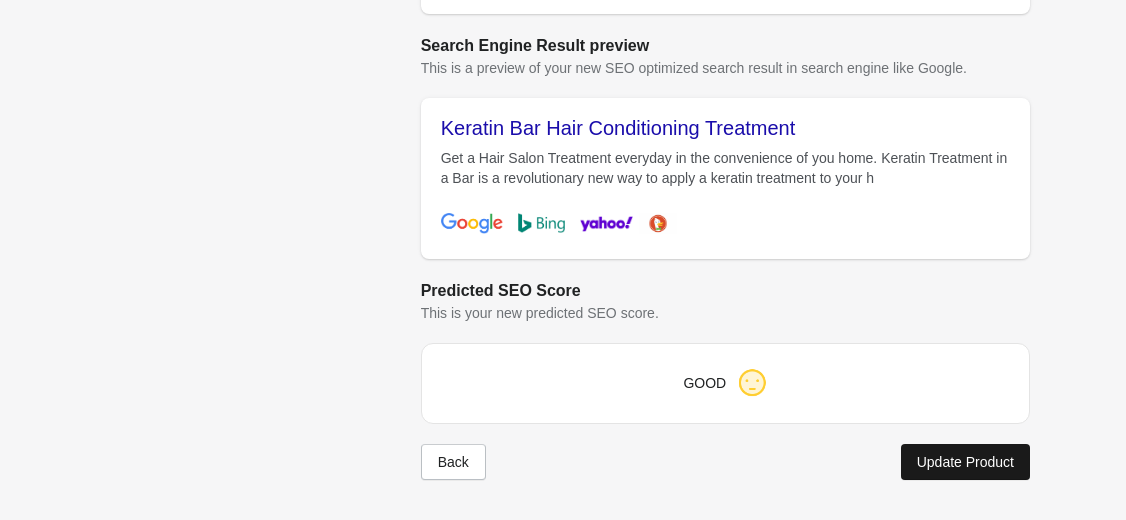 click on "Update Product" at bounding box center [965, 462] 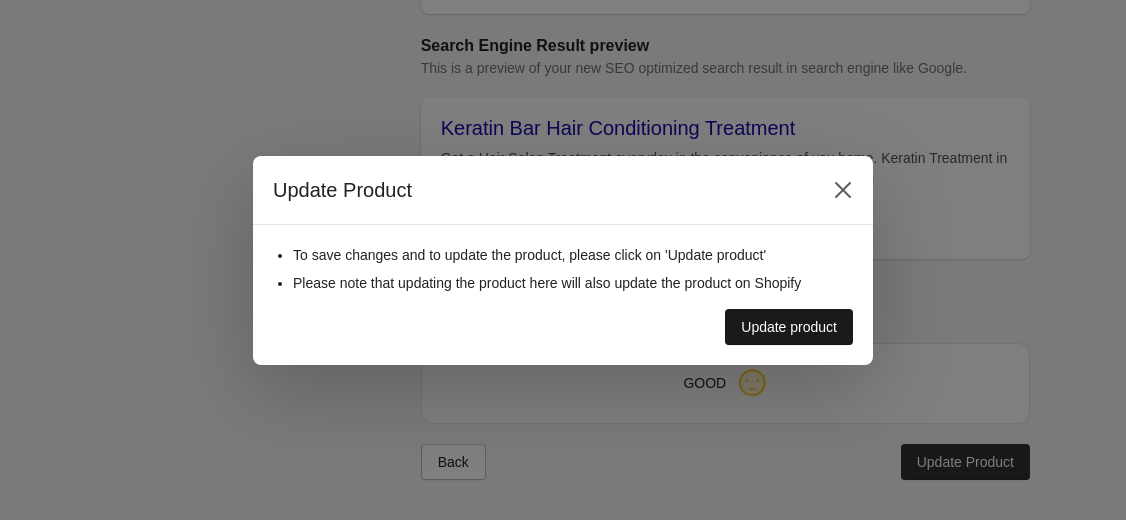 click on "Update product" at bounding box center [789, 327] 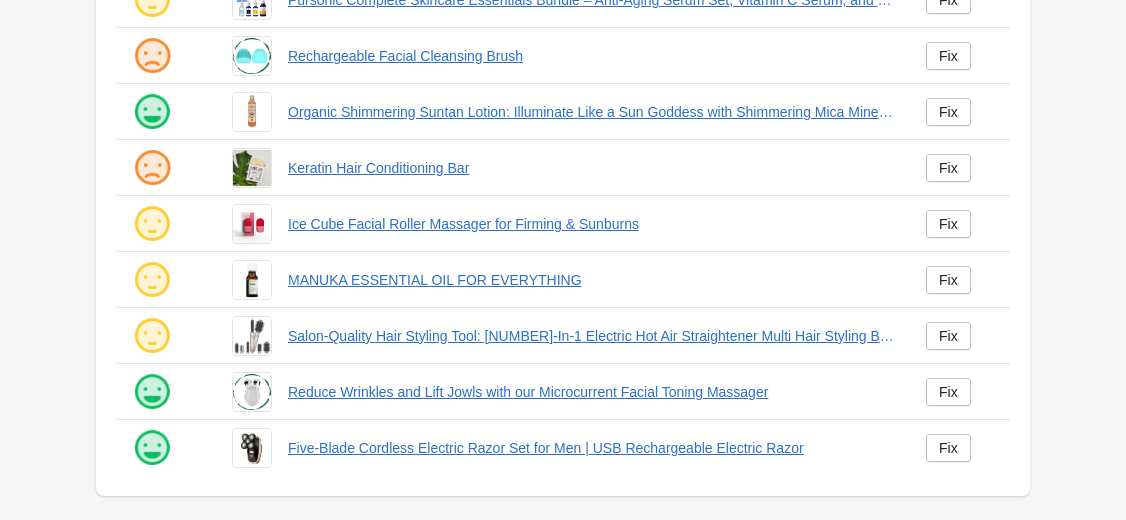 scroll, scrollTop: 0, scrollLeft: 0, axis: both 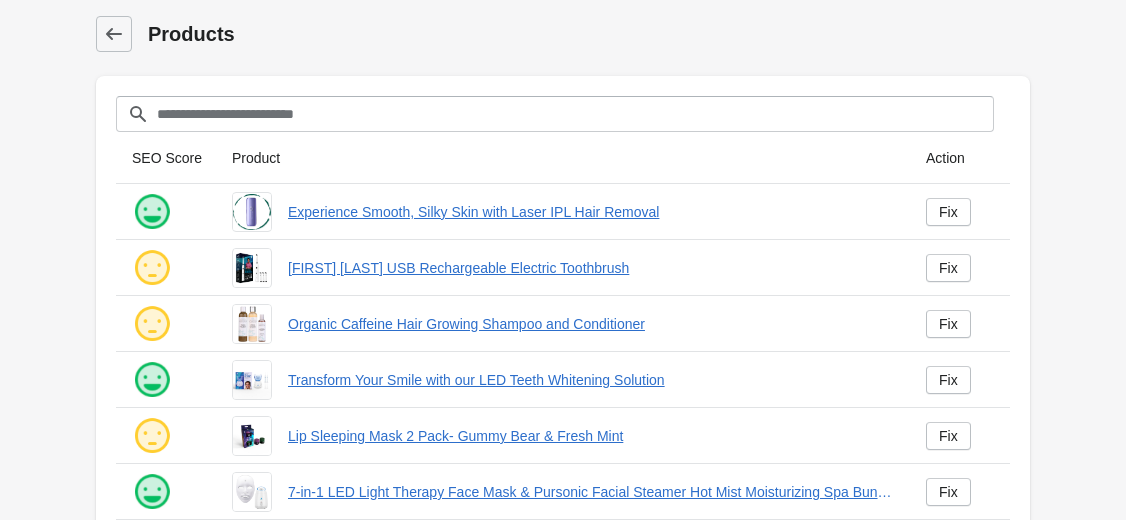 click on "Products
Filter[title]
SEO Score
Product
Action" at bounding box center (563, 534) 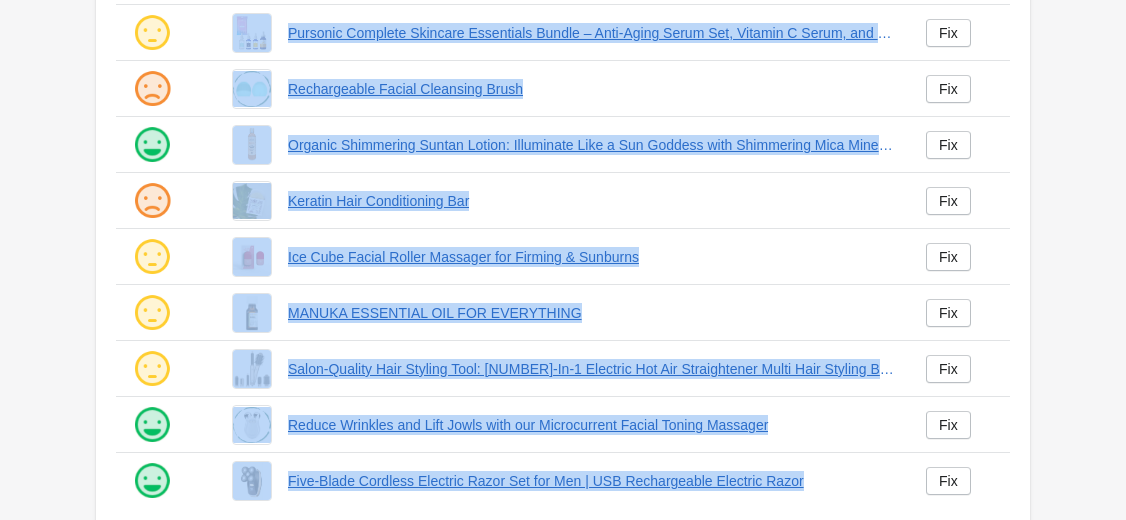 scroll, scrollTop: 548, scrollLeft: 0, axis: vertical 